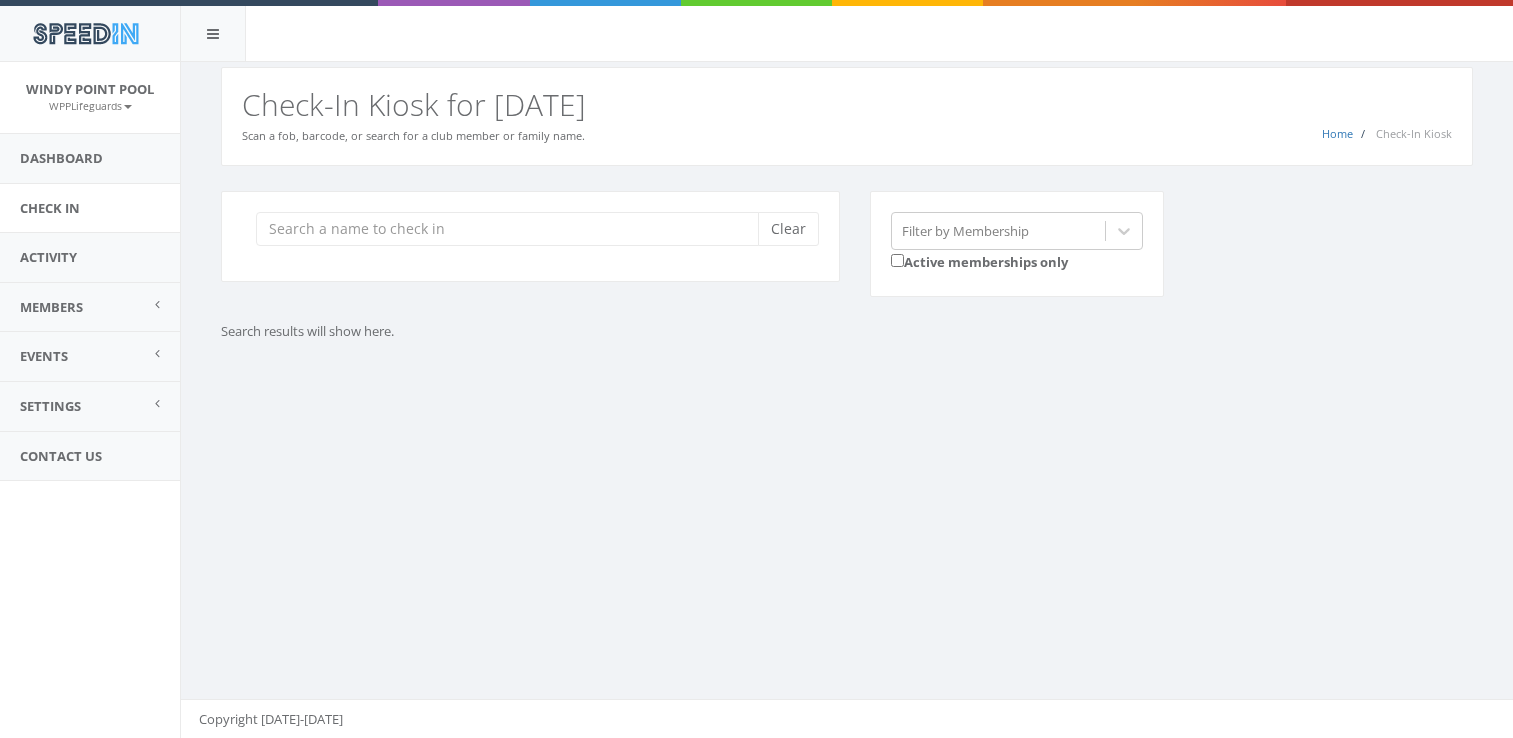 scroll, scrollTop: 0, scrollLeft: 0, axis: both 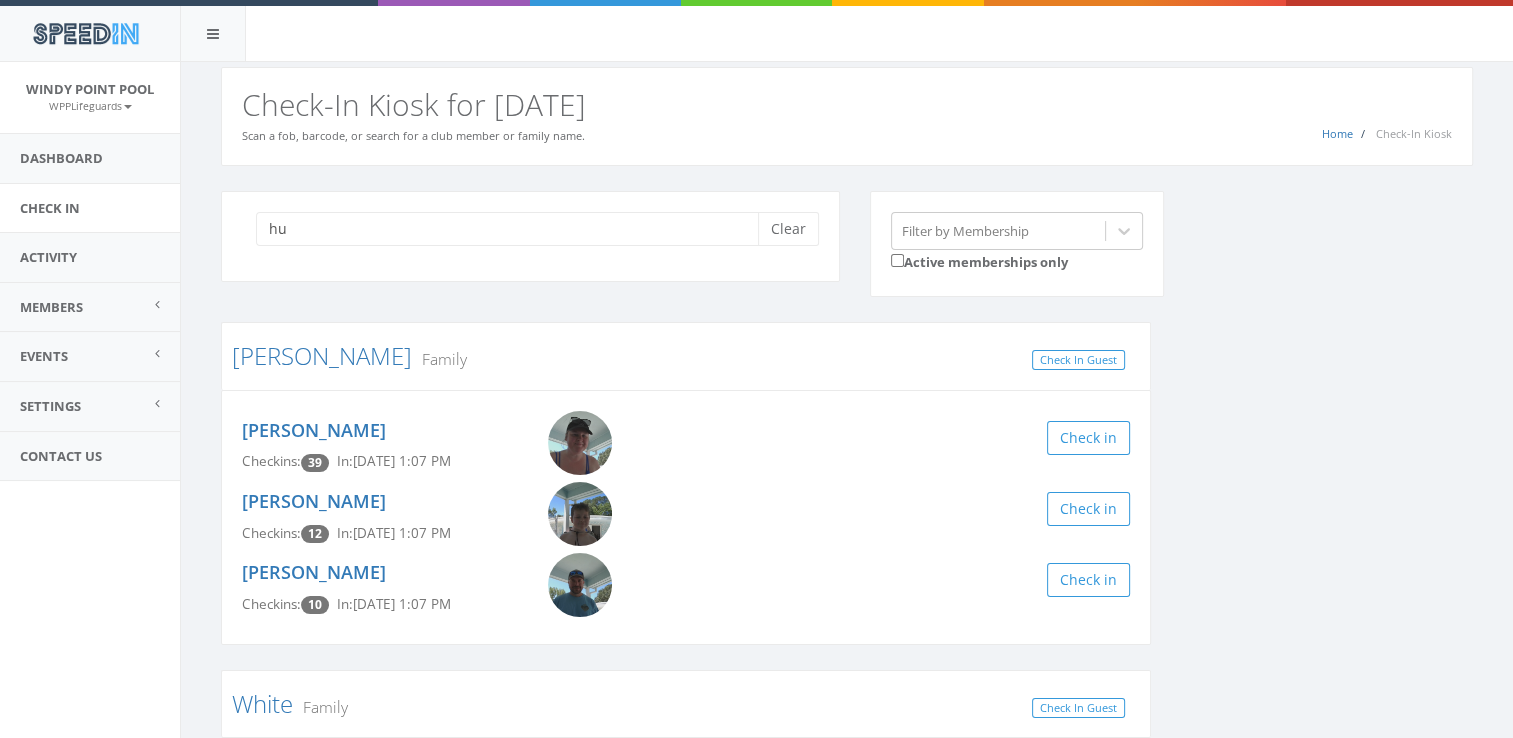 type on "h" 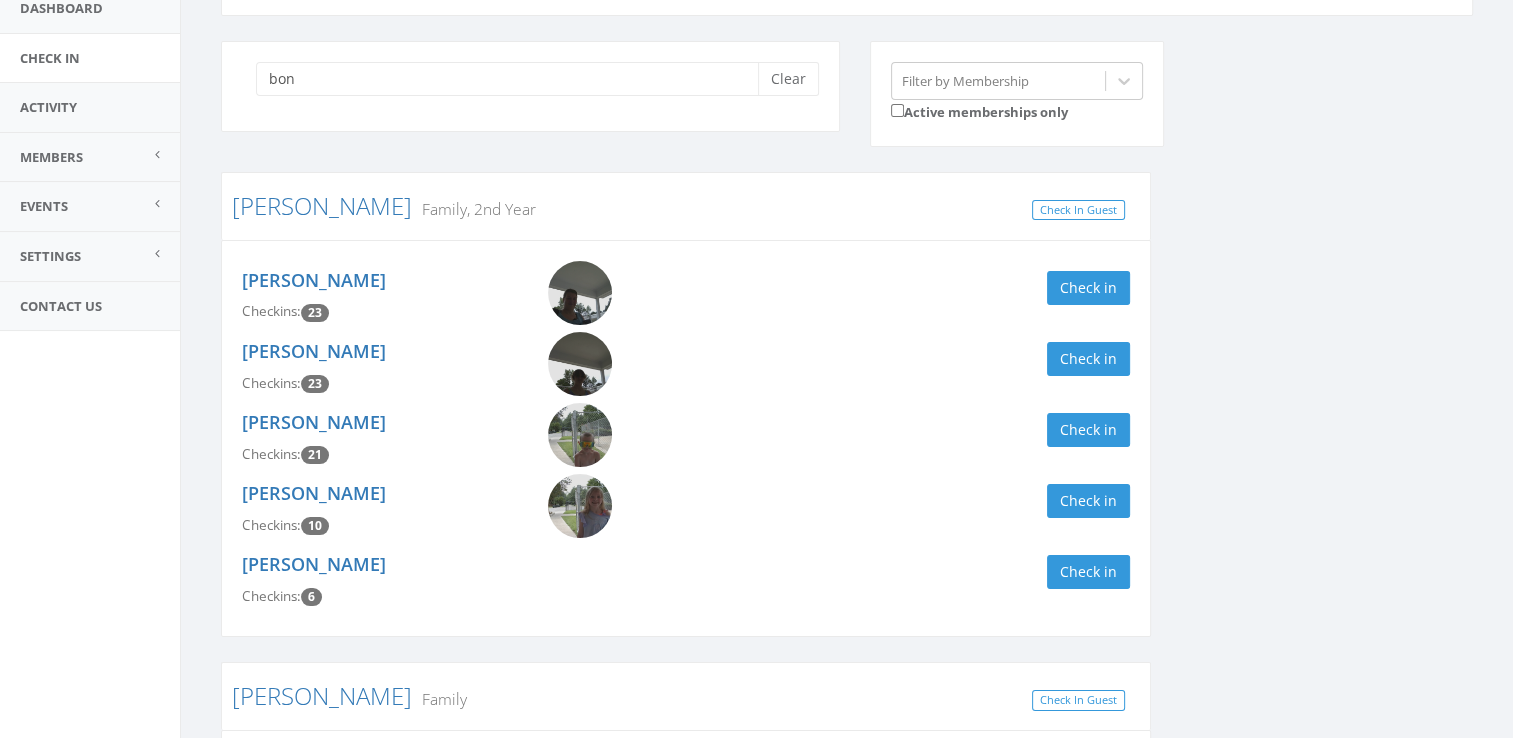 scroll, scrollTop: 152, scrollLeft: 0, axis: vertical 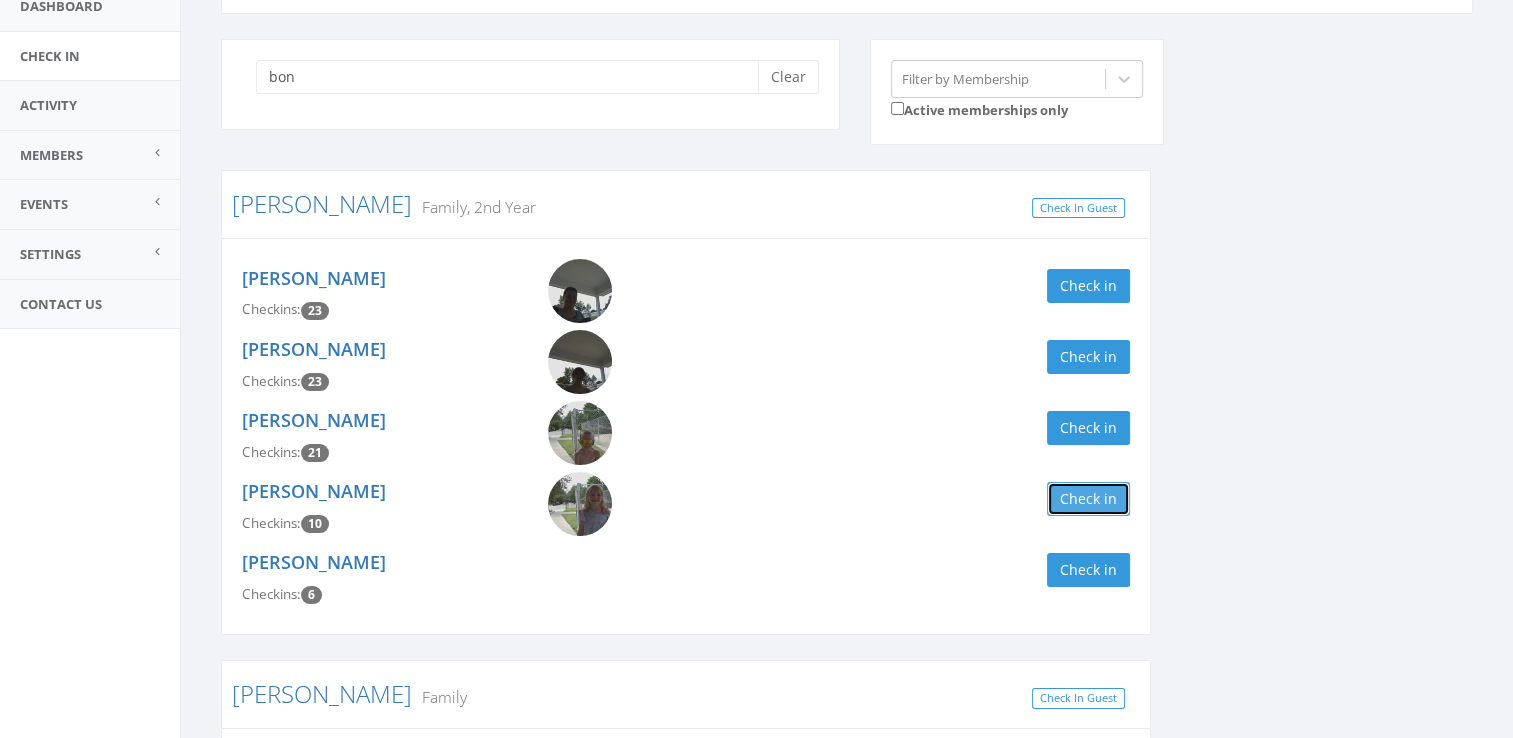 click on "Check in" at bounding box center (1088, 499) 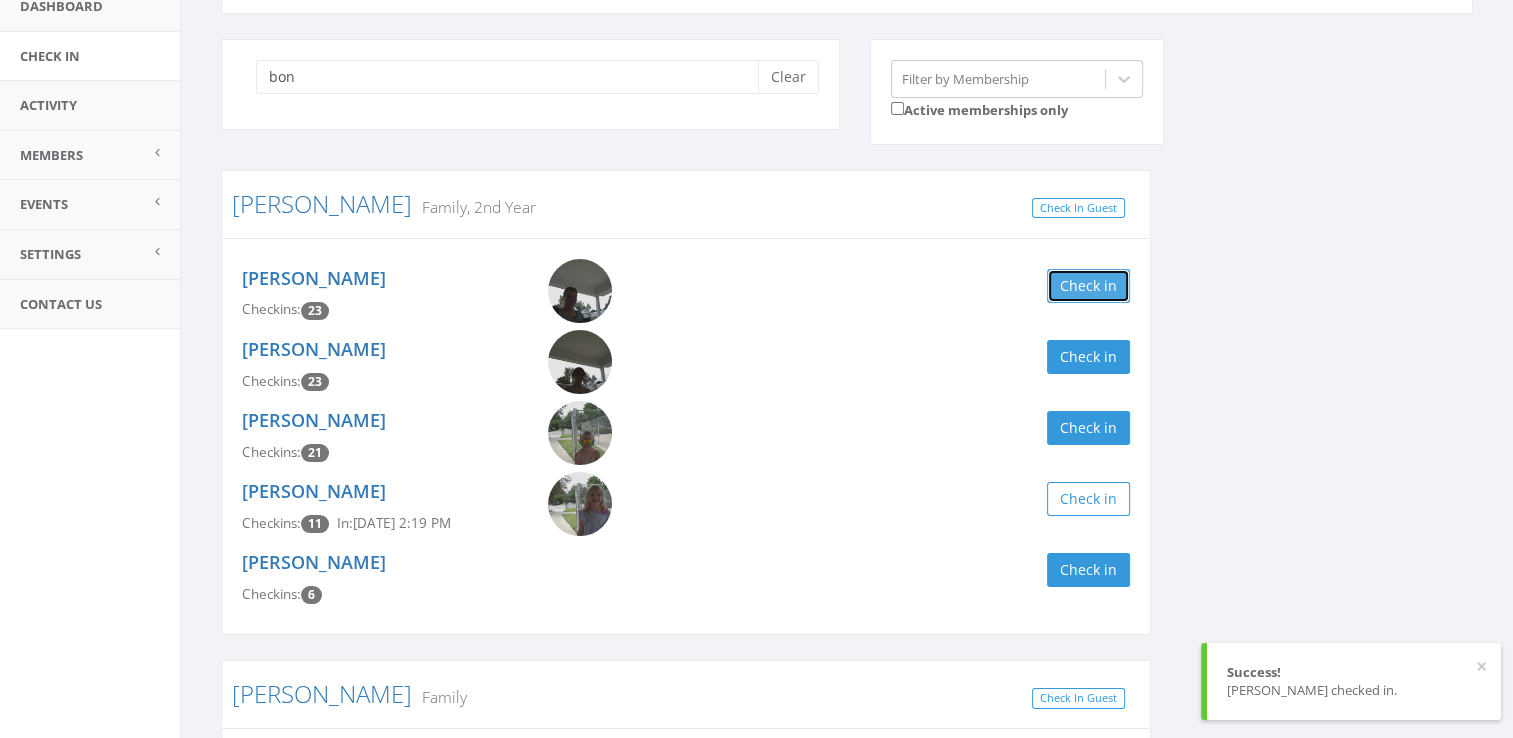 click on "Check in" at bounding box center [1088, 286] 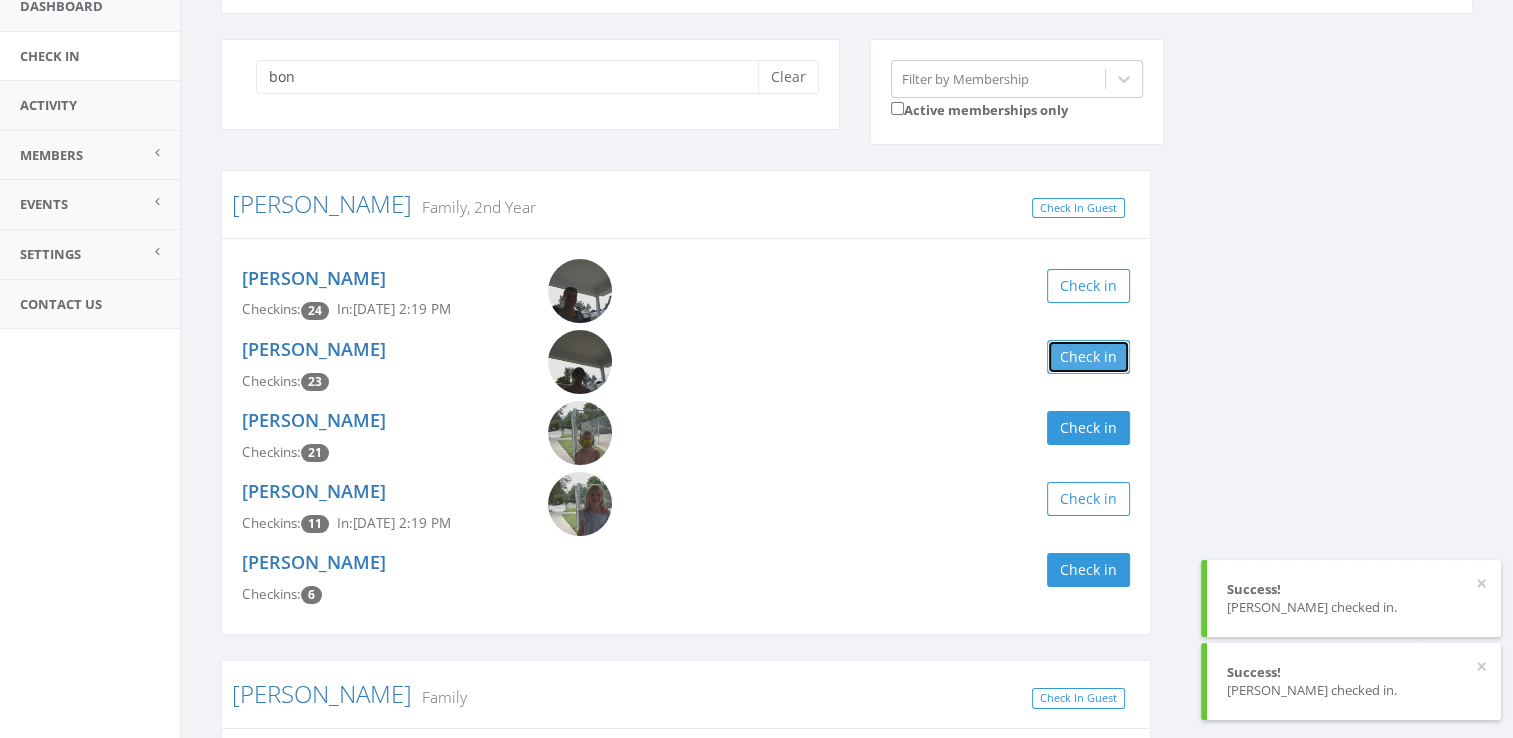 click on "Check in" at bounding box center [1088, 357] 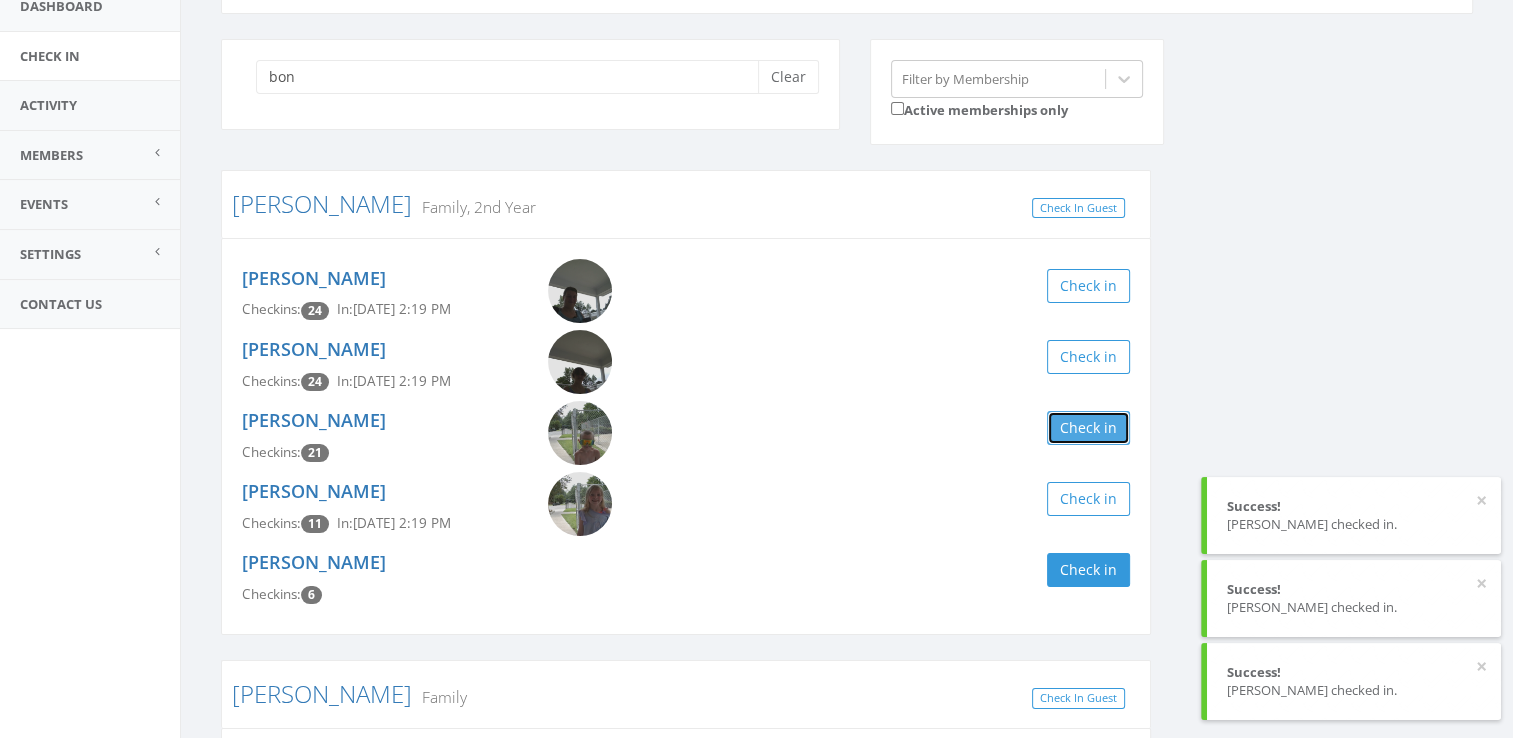 click on "Check in" at bounding box center [1088, 428] 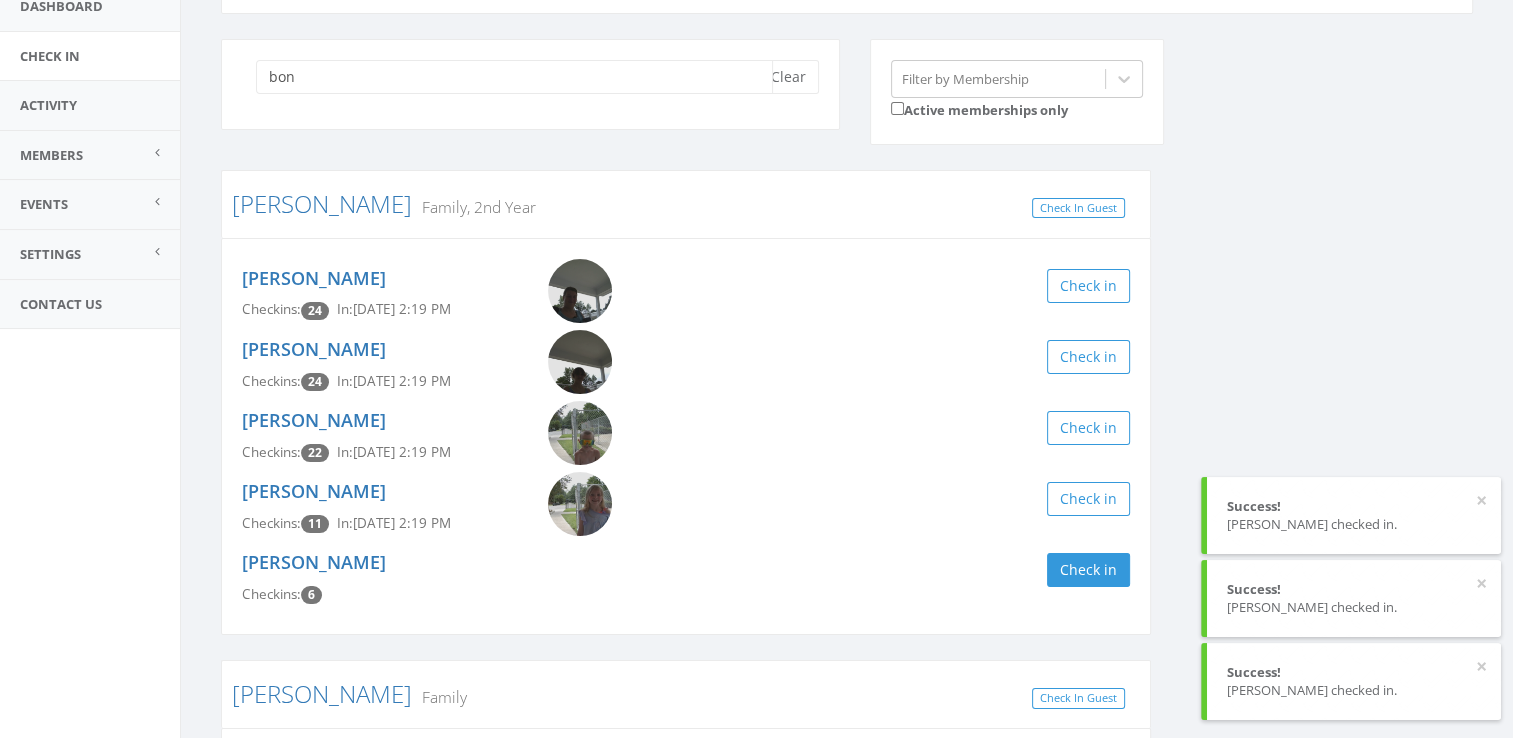 click on "bon" at bounding box center [514, 77] 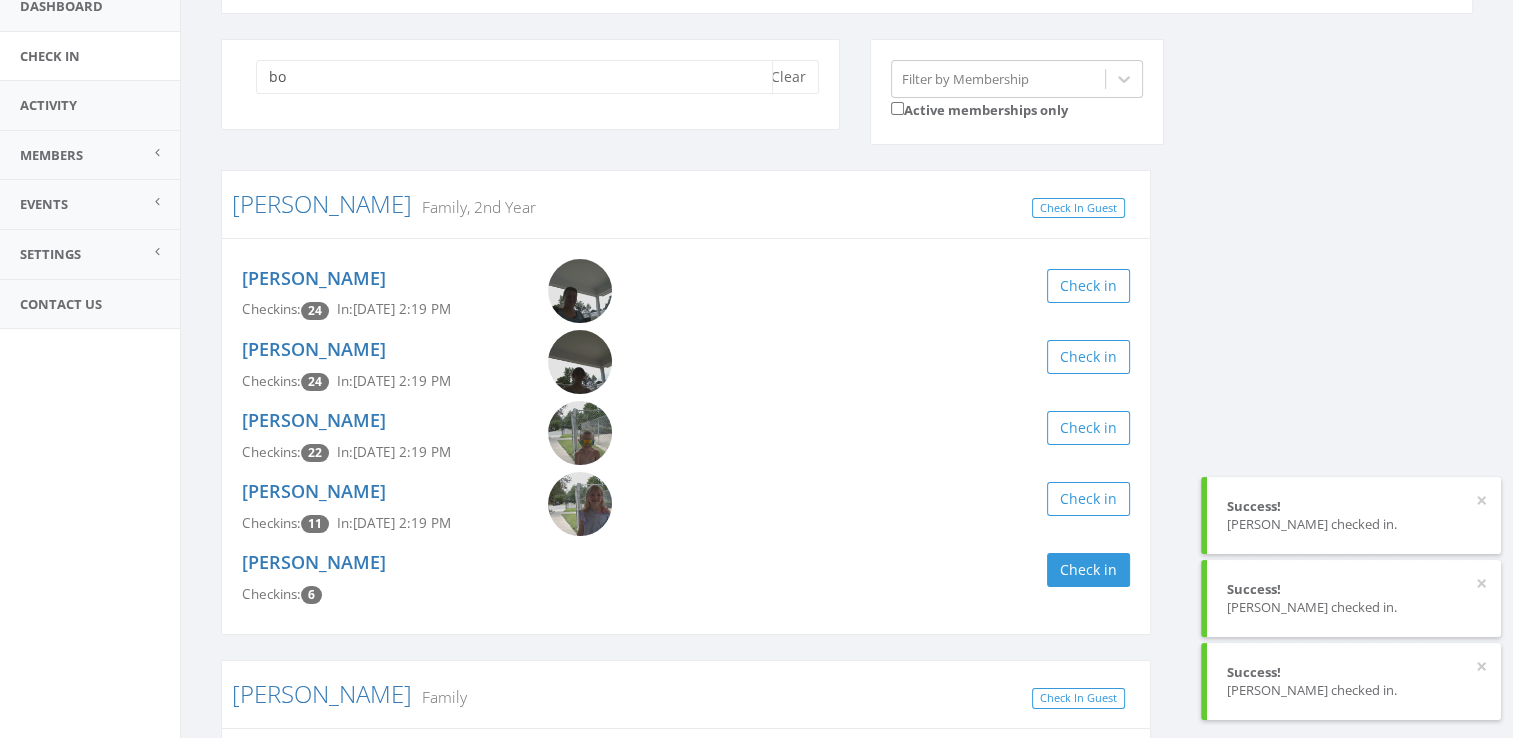 type on "b" 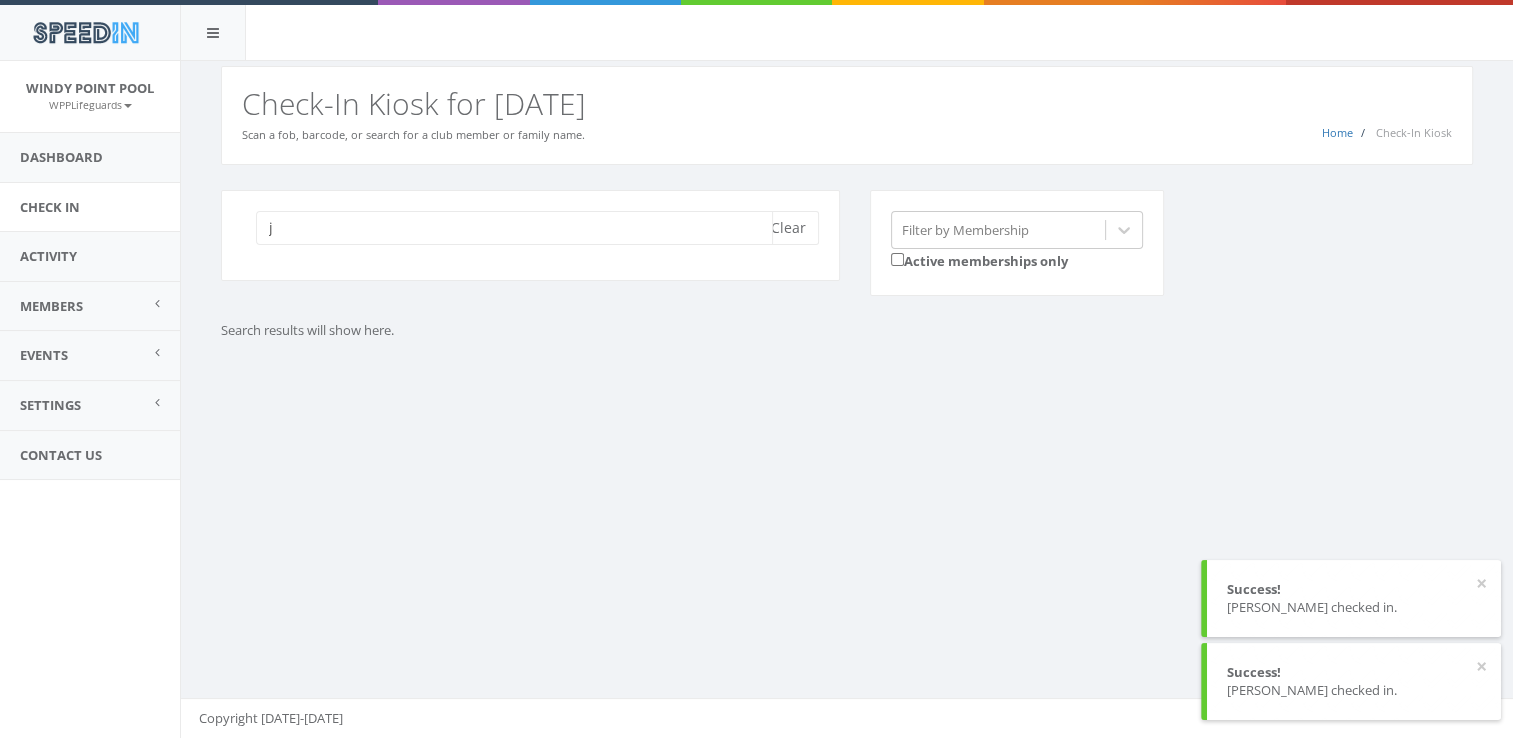 scroll, scrollTop: 0, scrollLeft: 0, axis: both 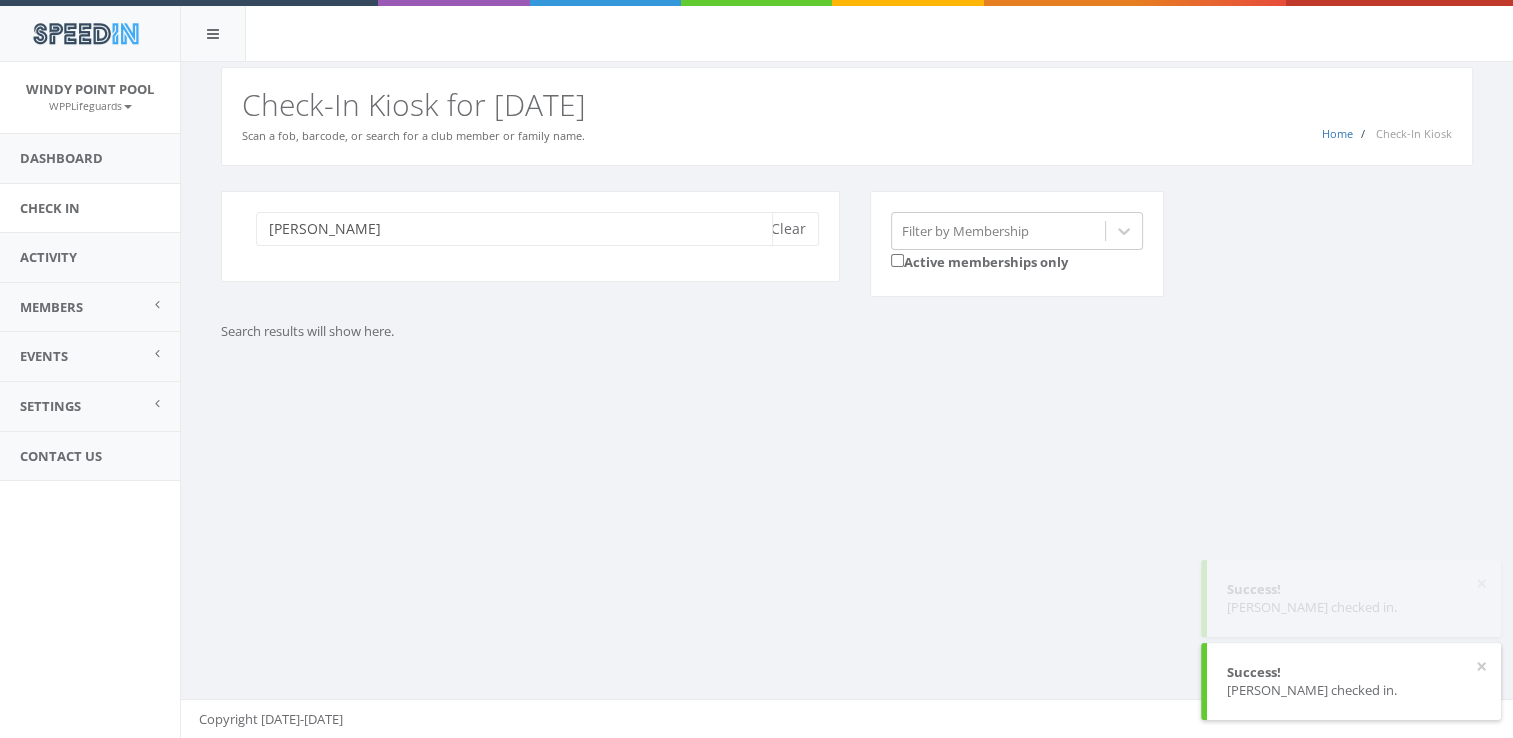 type on "james" 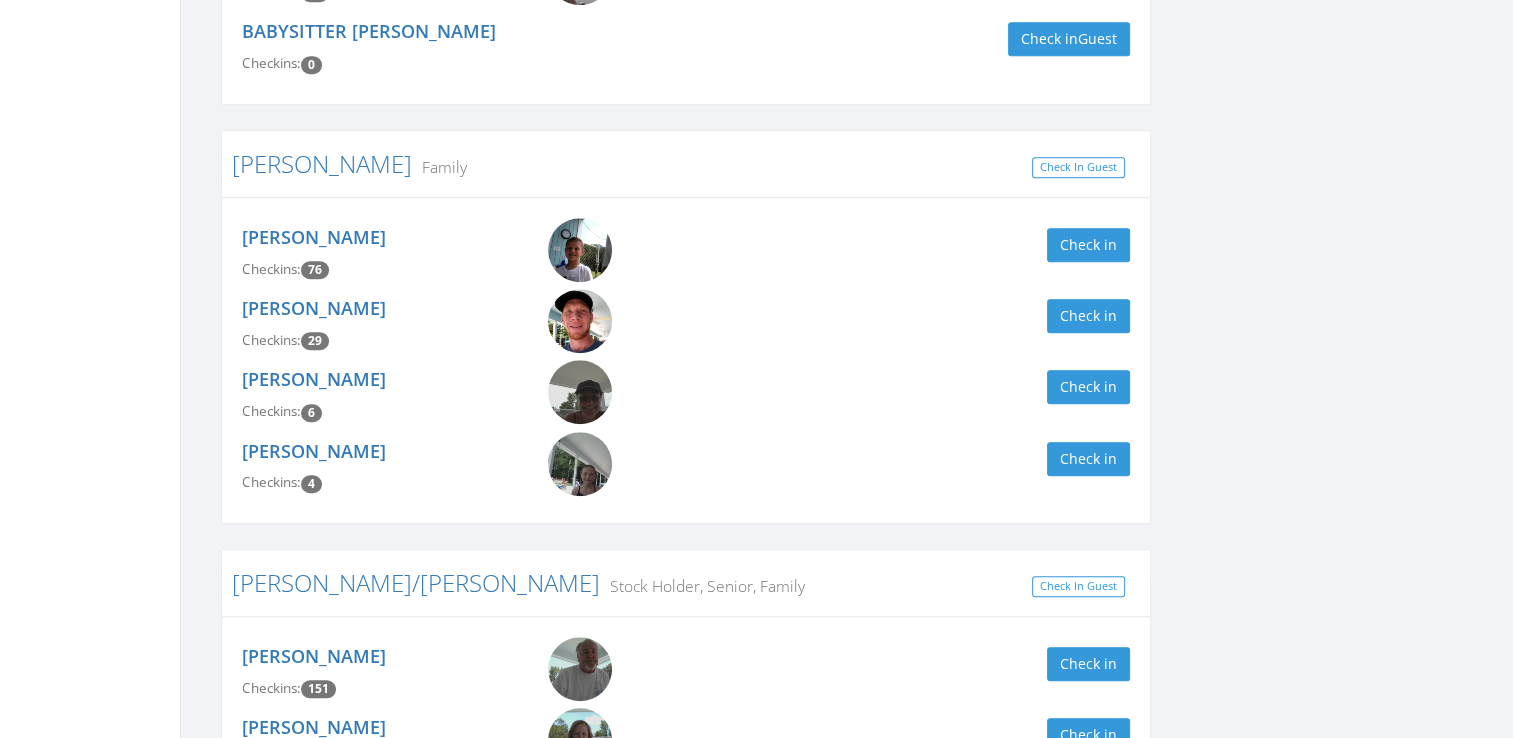 scroll, scrollTop: 1452, scrollLeft: 0, axis: vertical 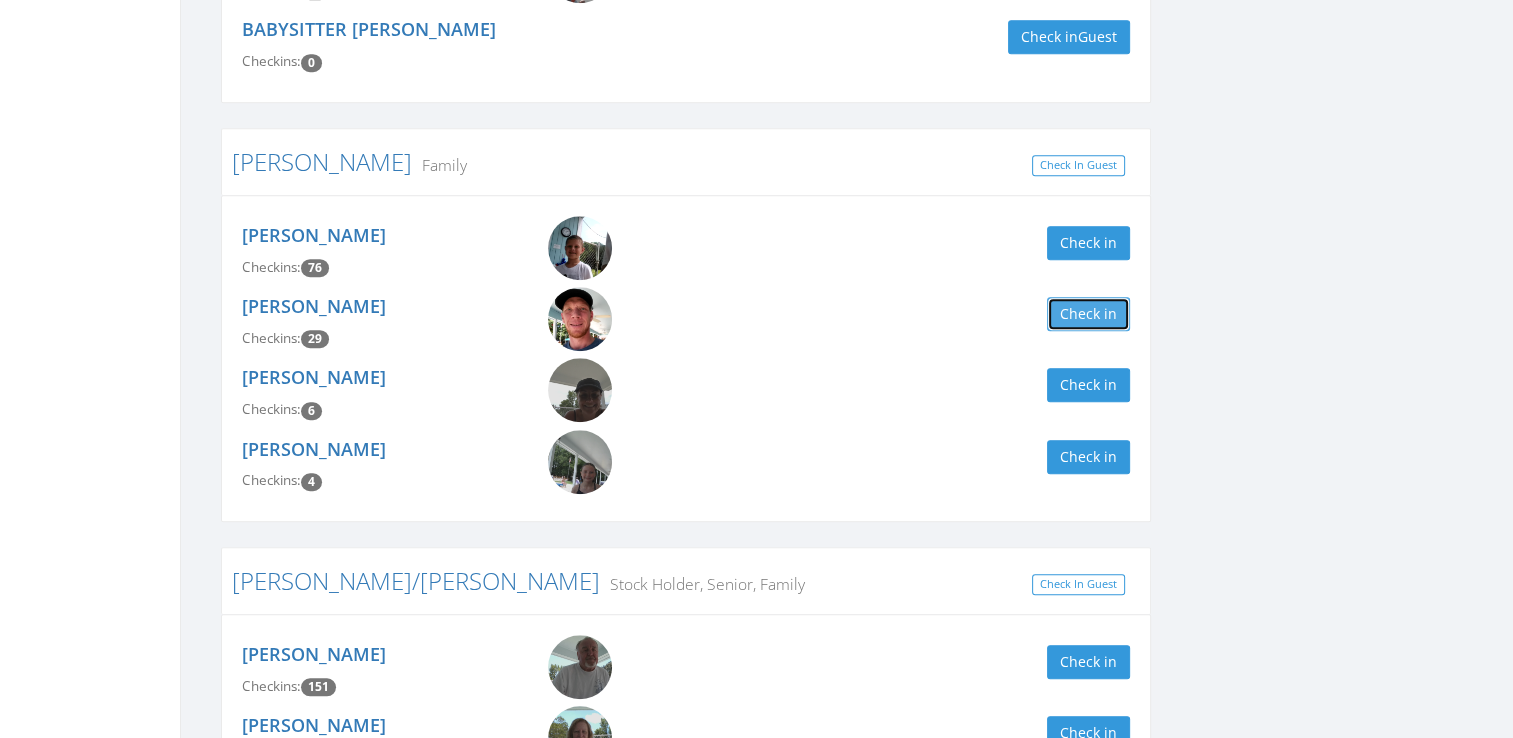 click on "Check in" at bounding box center [1088, 314] 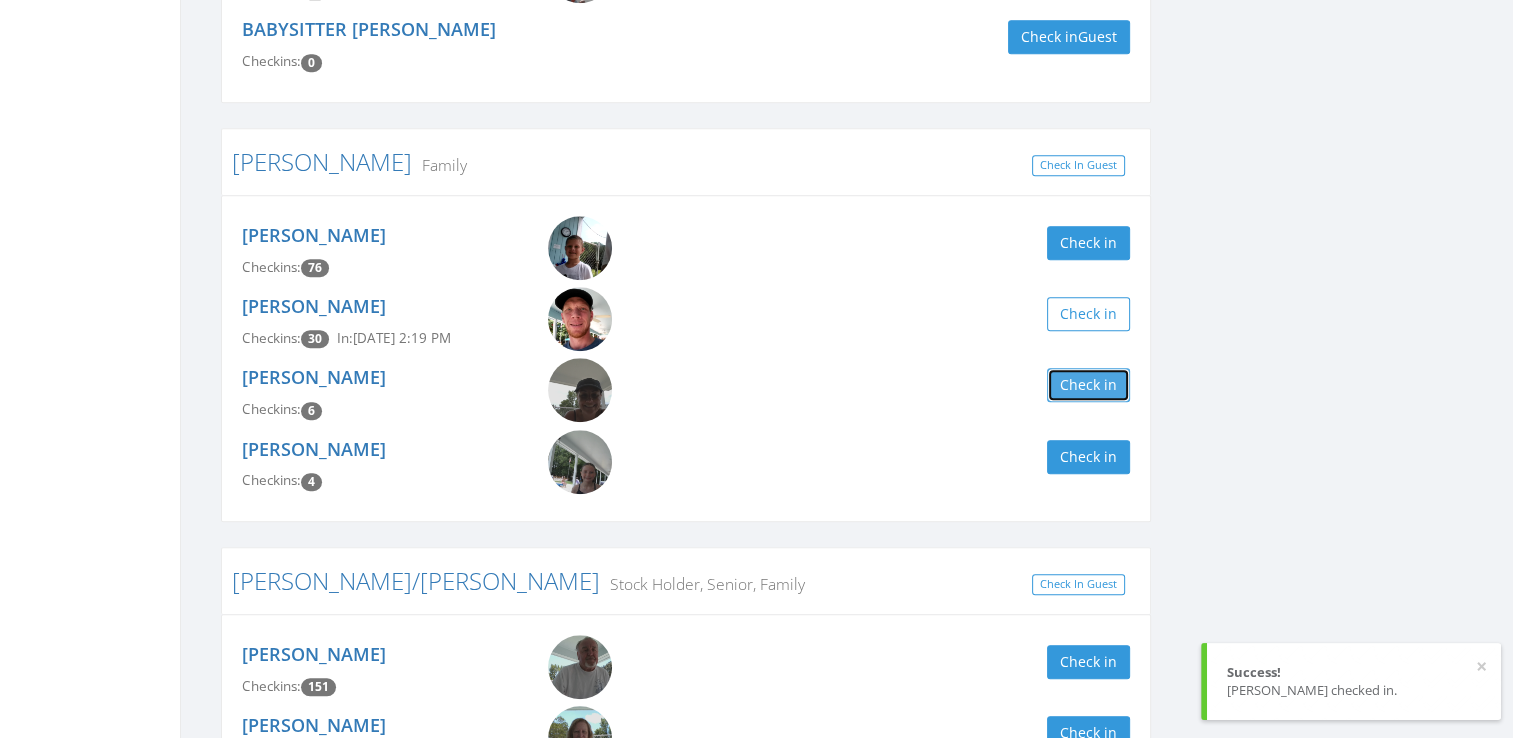 click on "Check in" at bounding box center (1088, 385) 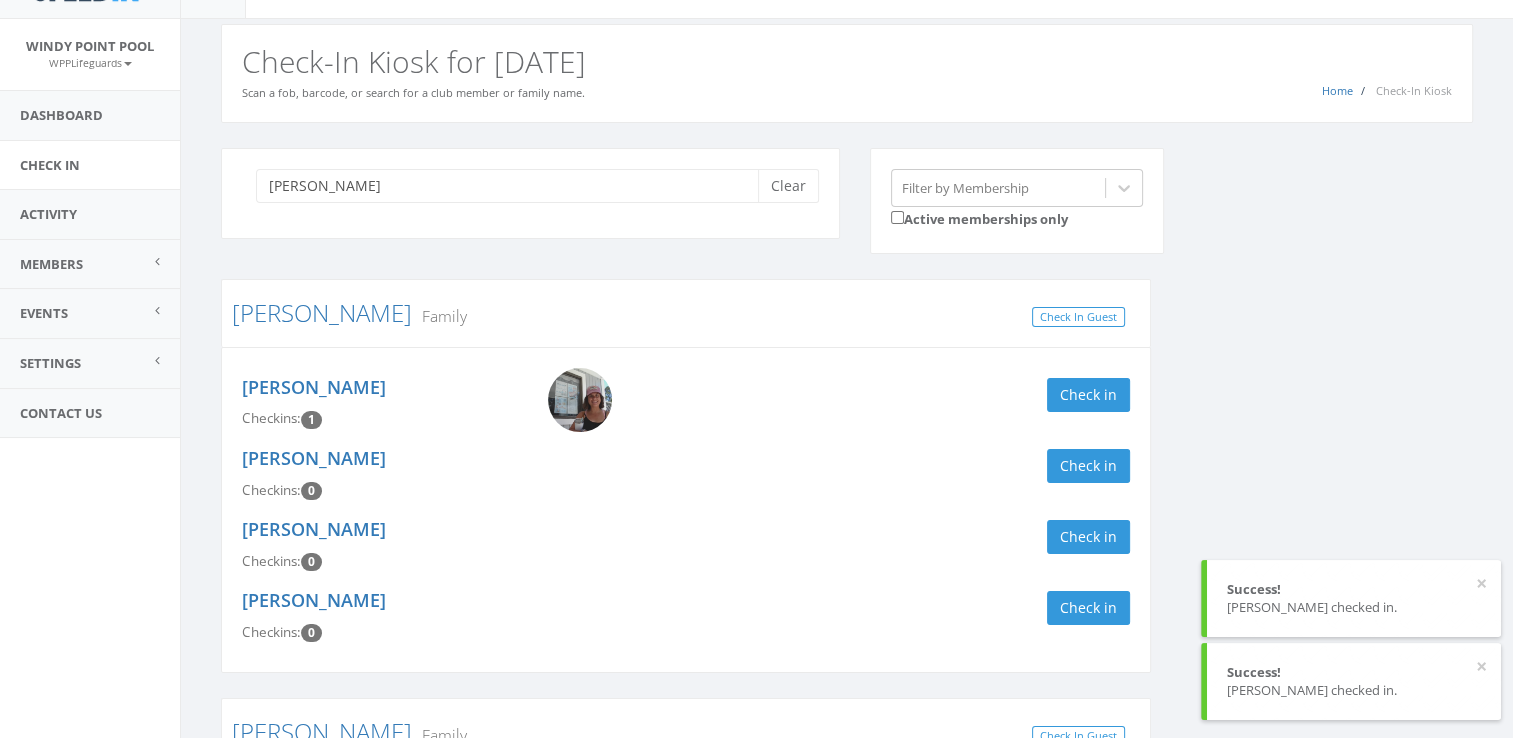 scroll, scrollTop: 0, scrollLeft: 0, axis: both 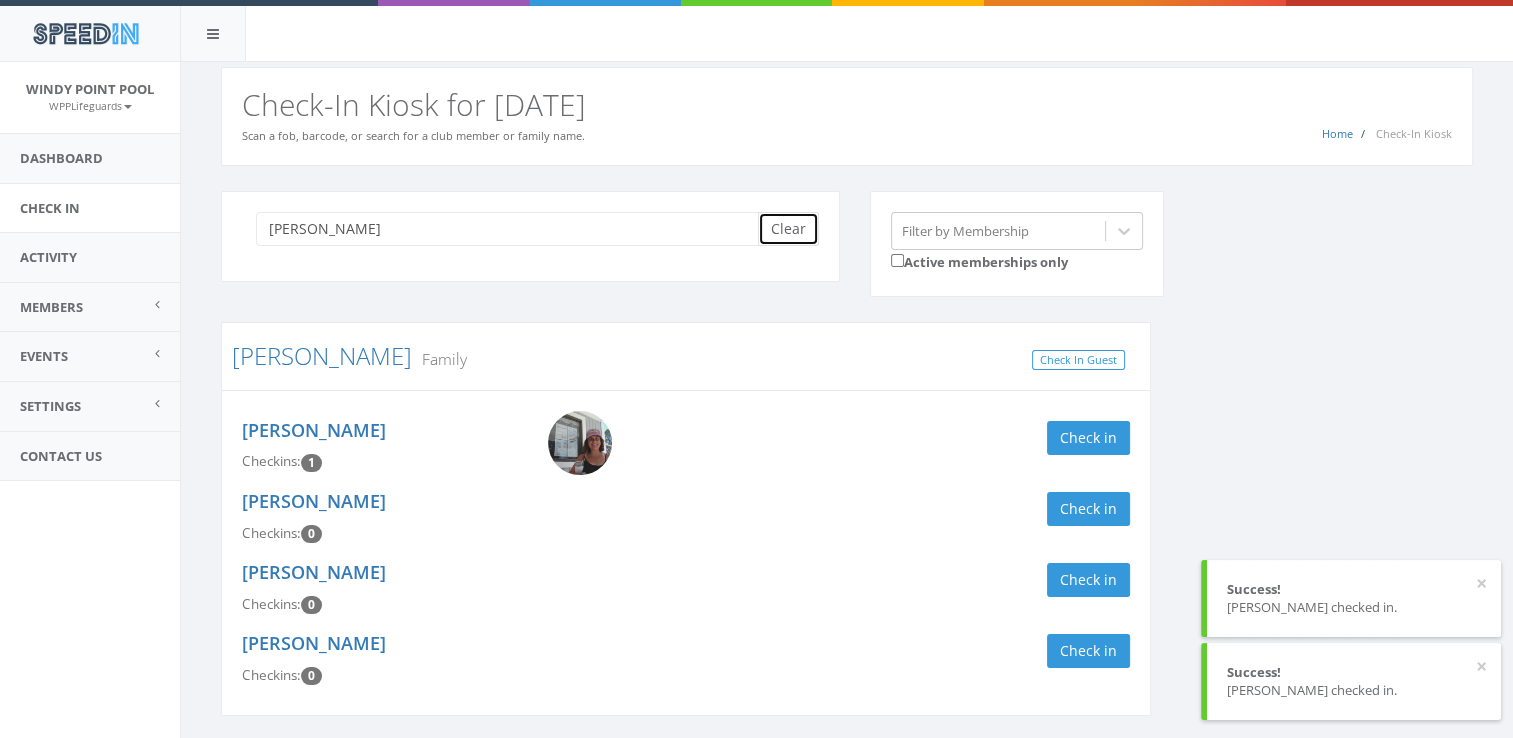click on "Clear" at bounding box center (788, 229) 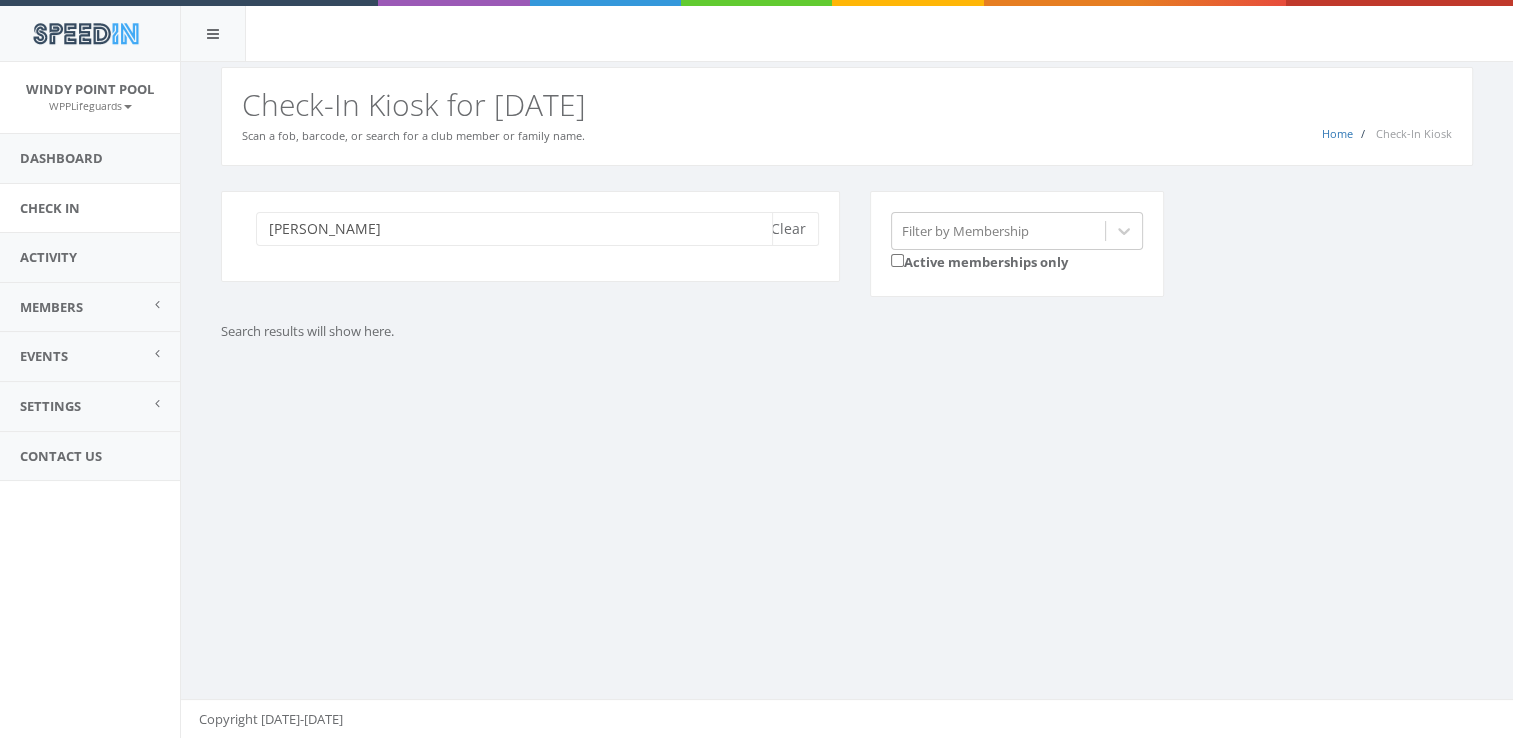 type on "goff" 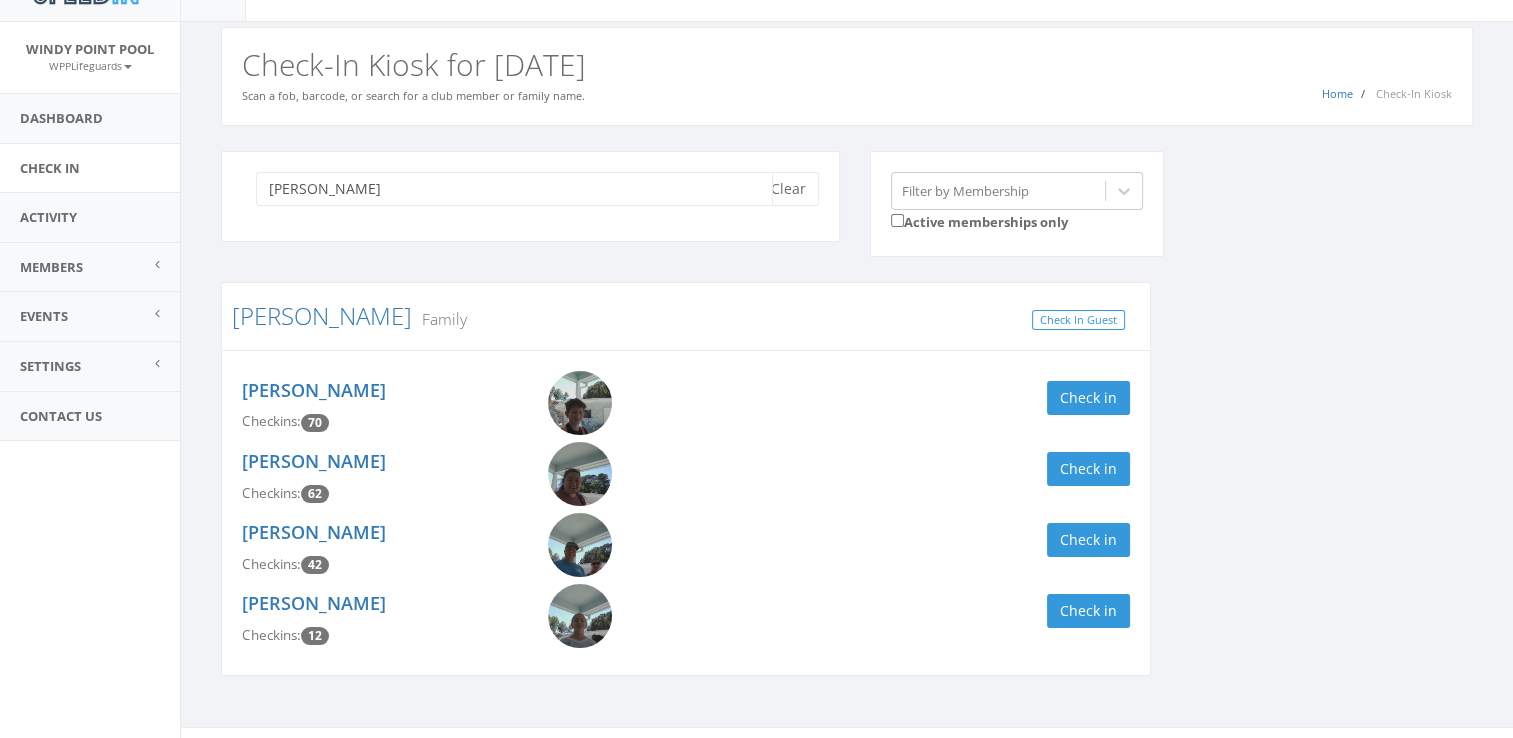scroll, scrollTop: 67, scrollLeft: 0, axis: vertical 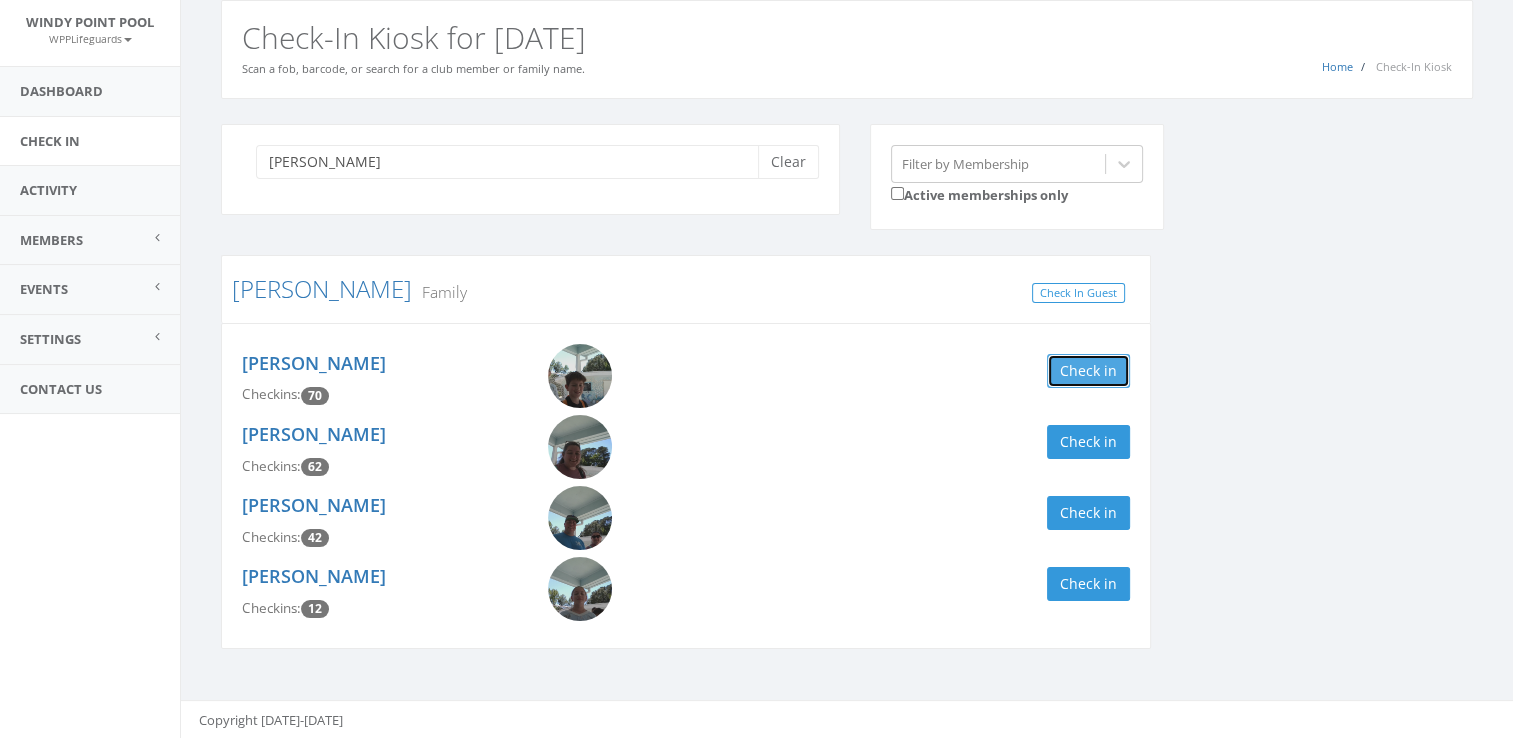click on "Check in" at bounding box center (1088, 371) 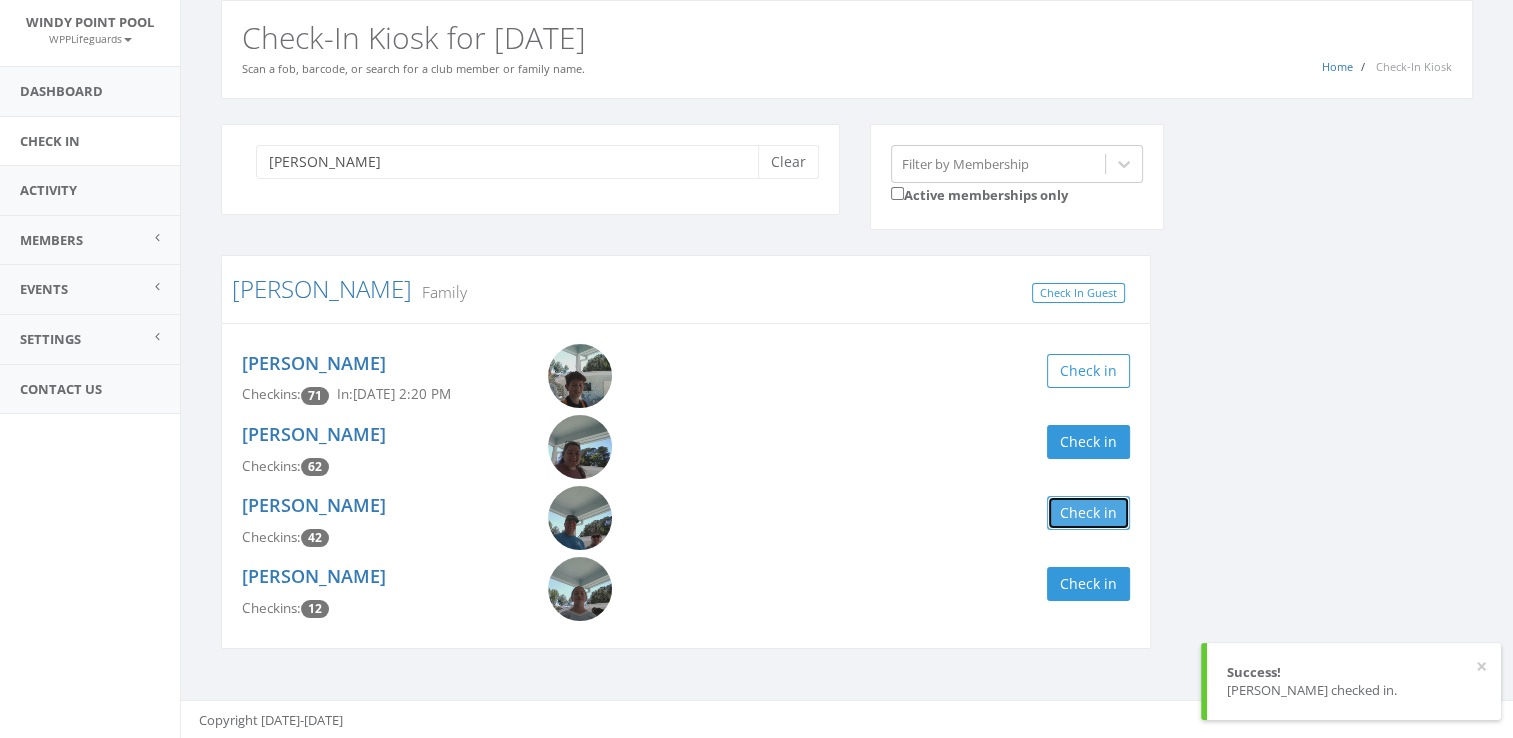 click on "Check in" at bounding box center [1088, 513] 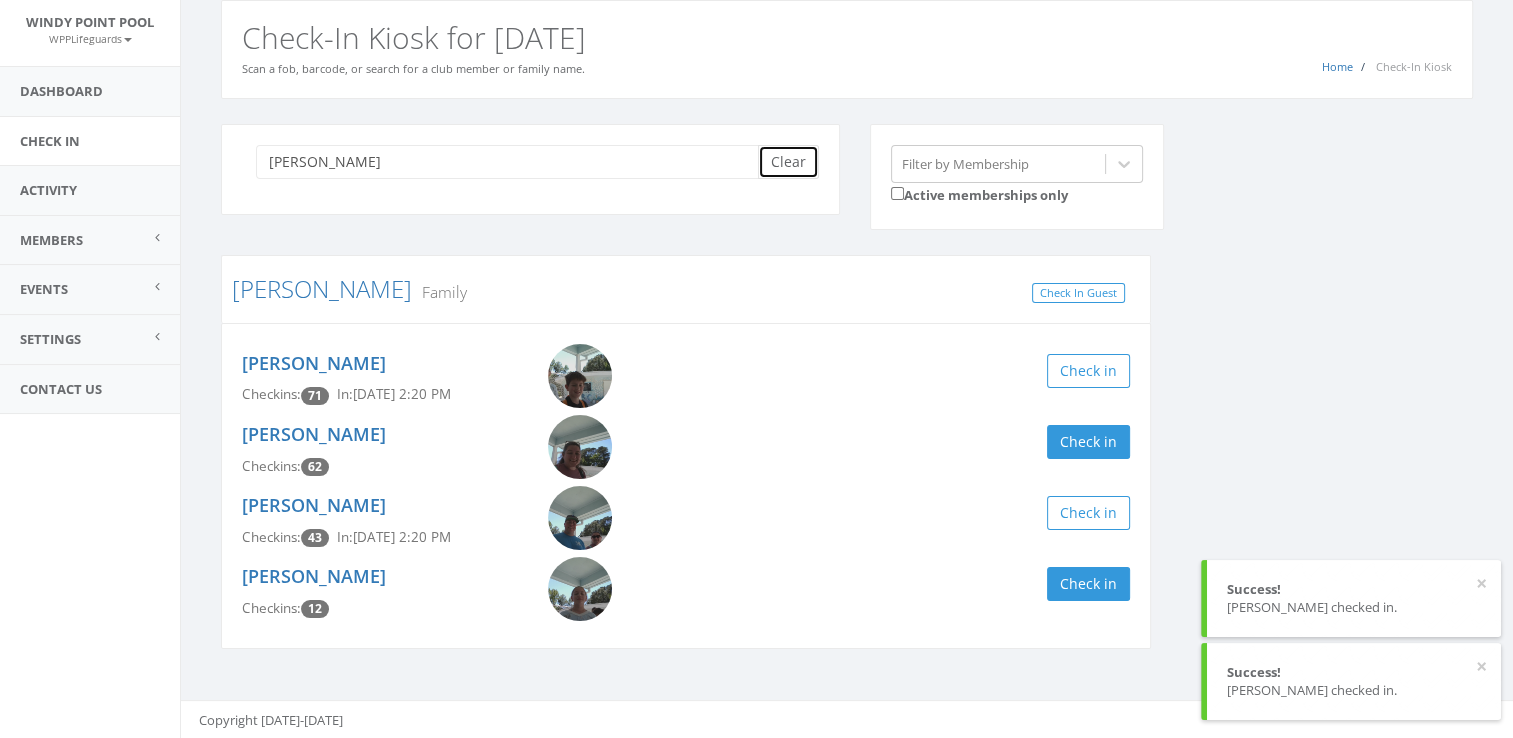 click on "Clear" at bounding box center [788, 162] 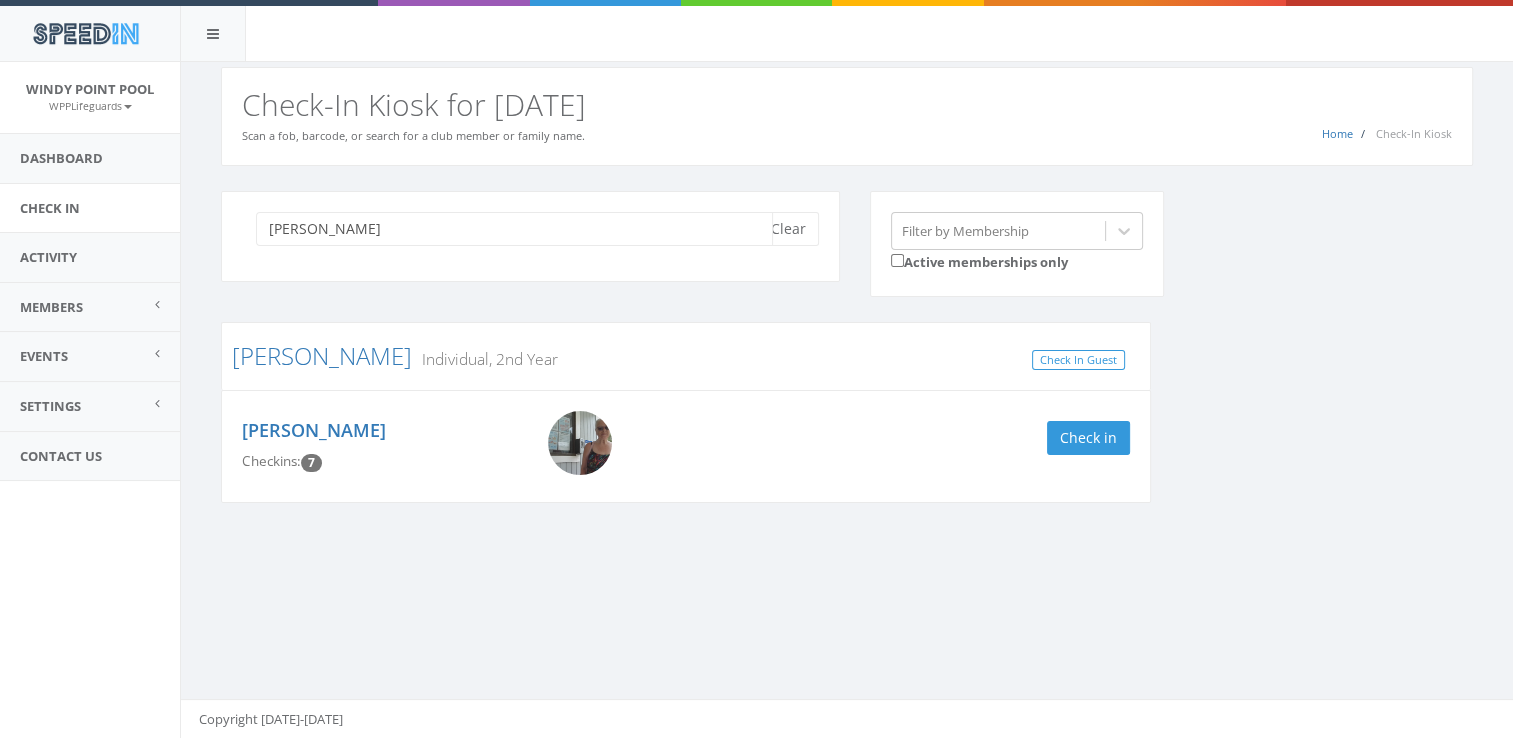 scroll, scrollTop: 0, scrollLeft: 0, axis: both 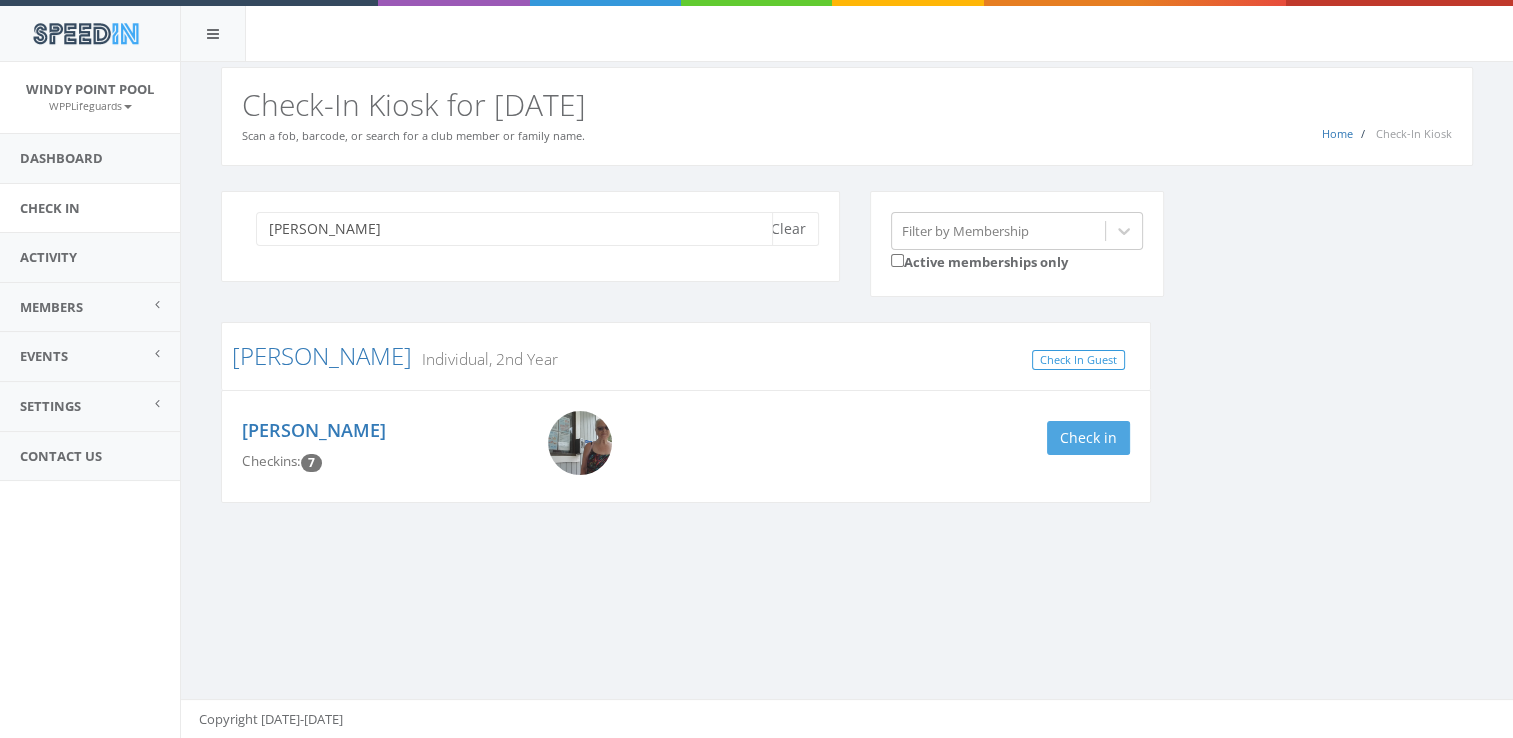 type on "stephenson" 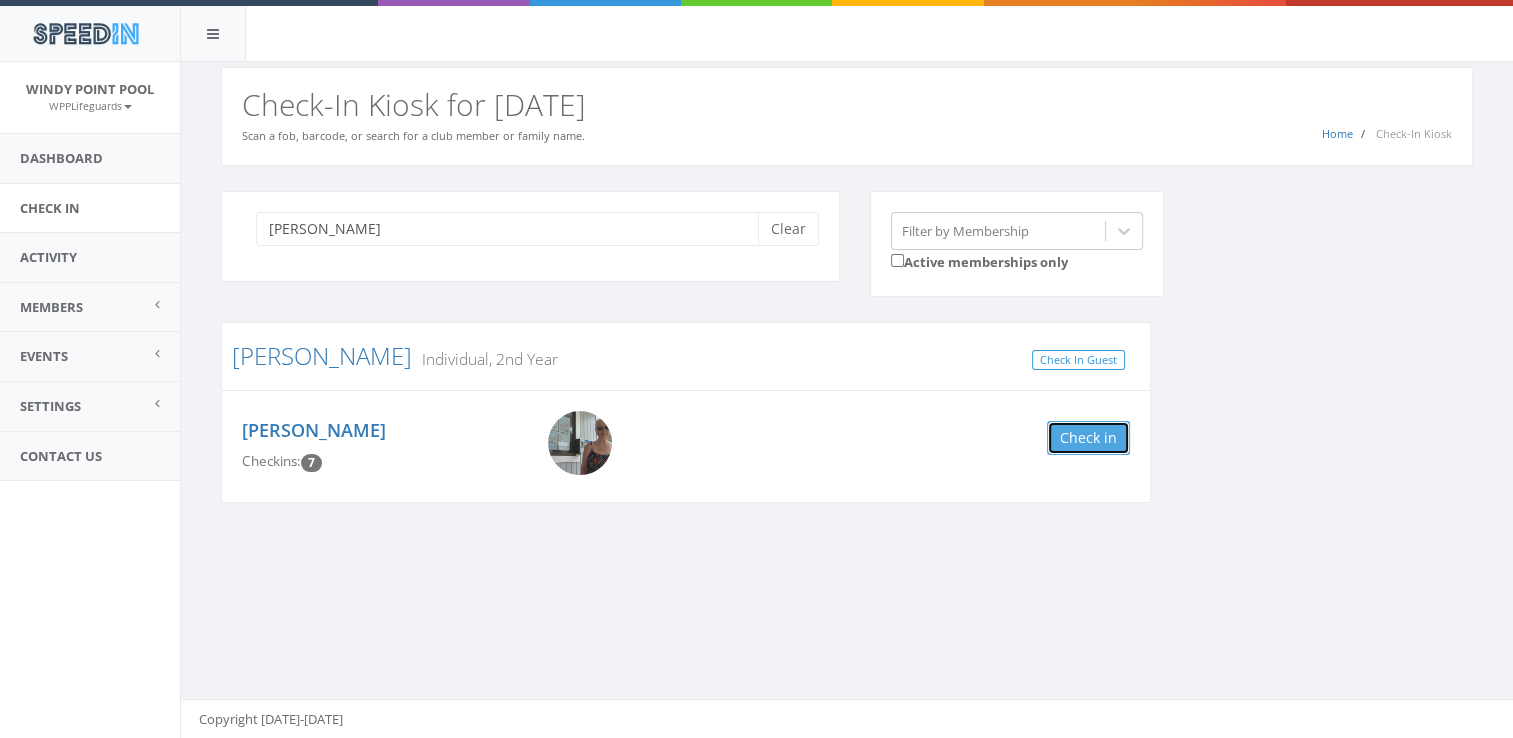 click on "Check in" at bounding box center [1088, 438] 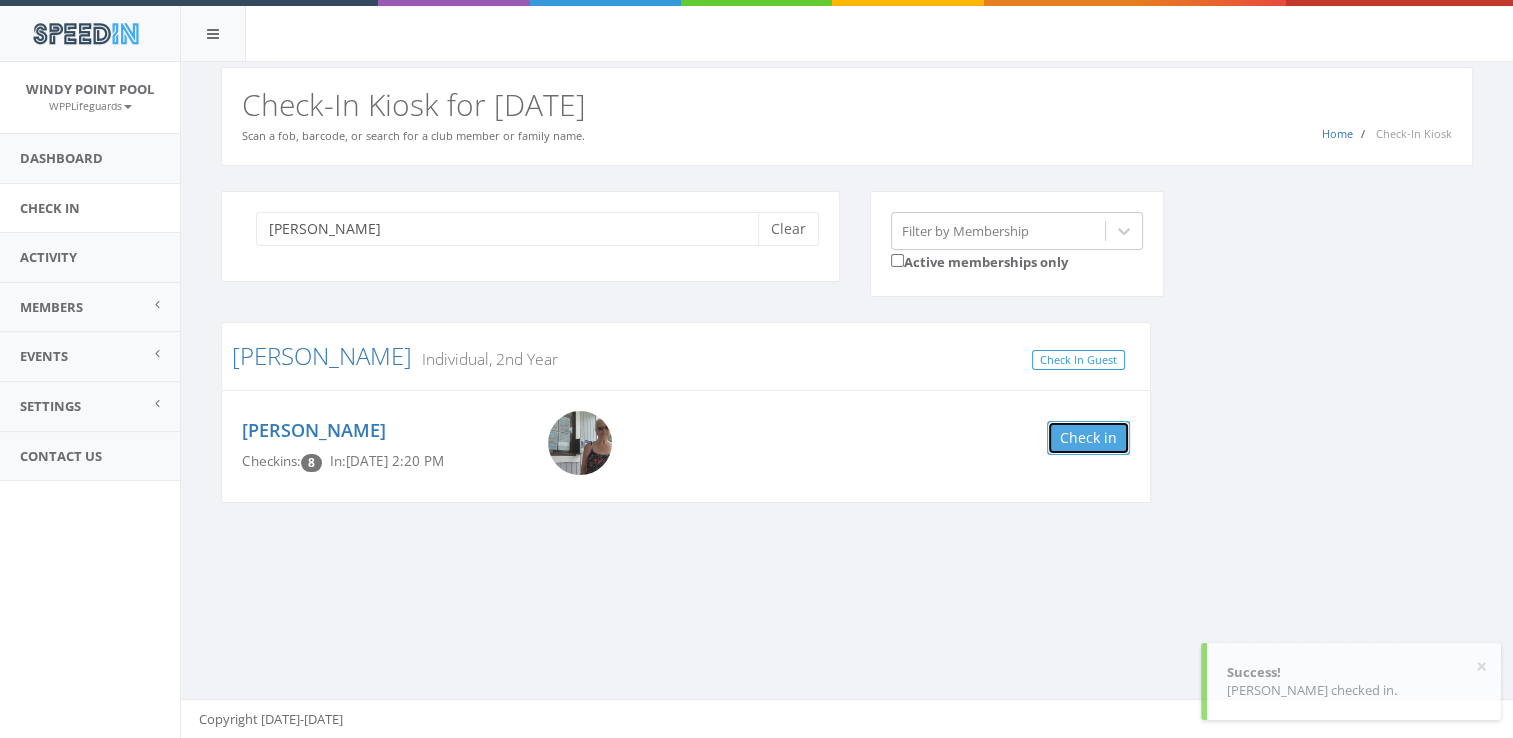 scroll, scrollTop: 0, scrollLeft: 0, axis: both 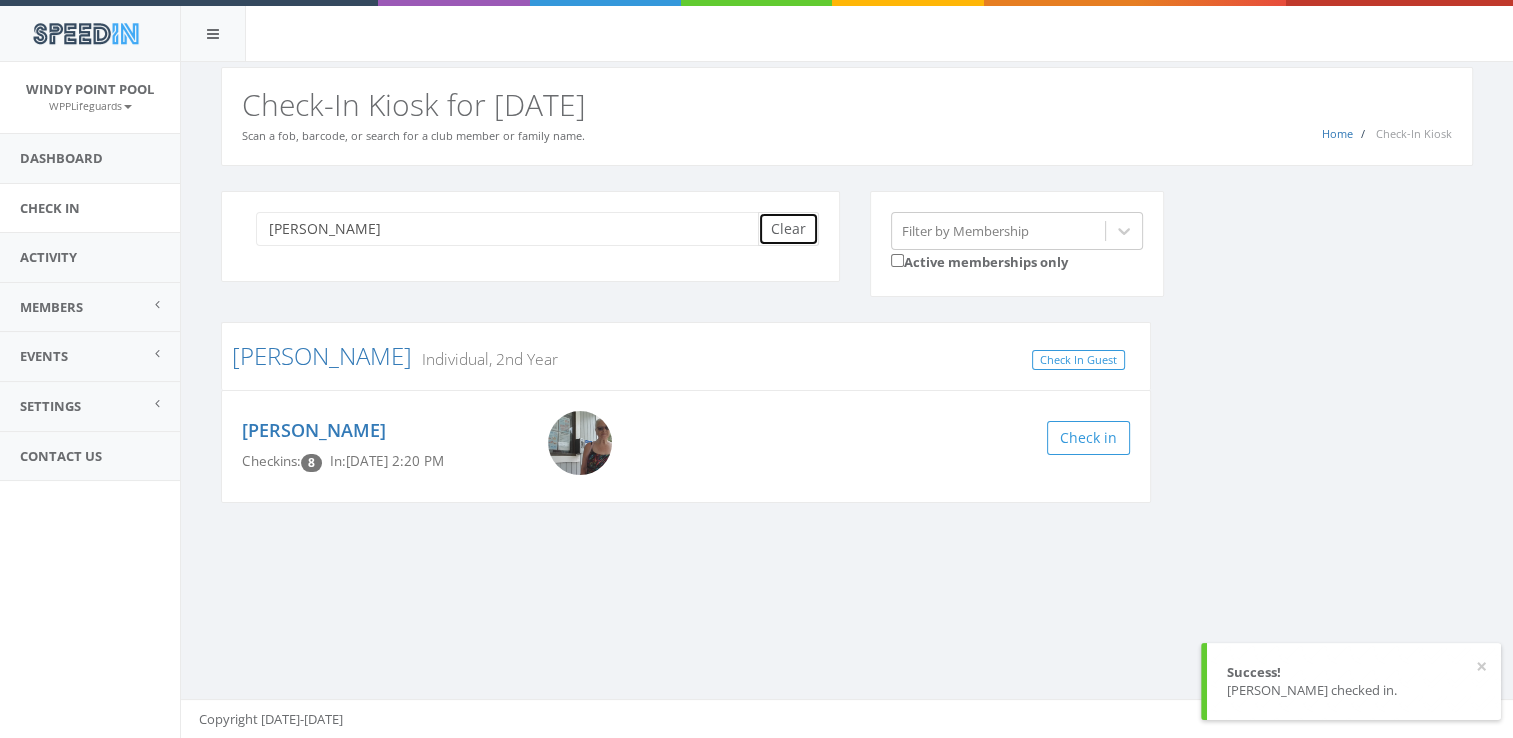 click on "Clear" at bounding box center (788, 229) 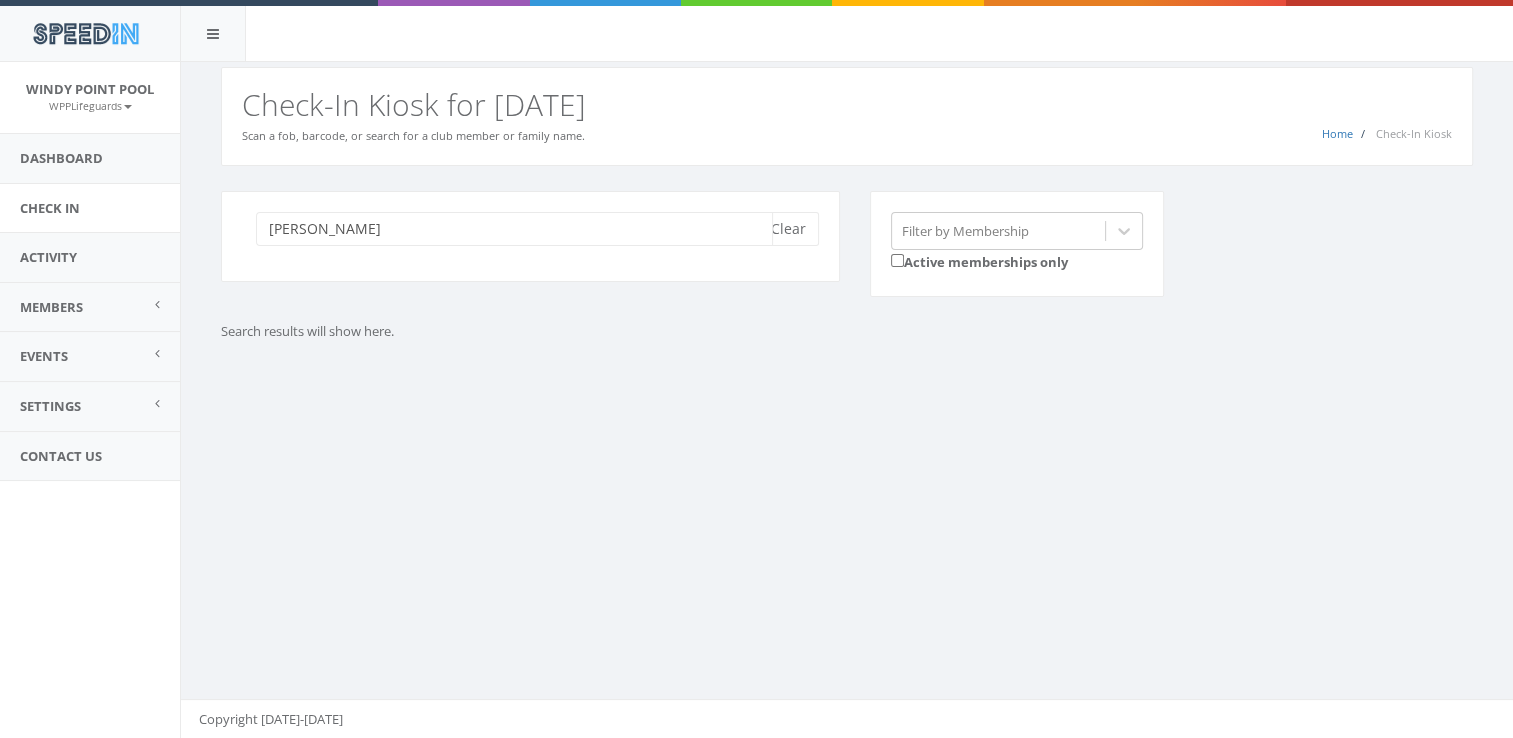 type on "vega" 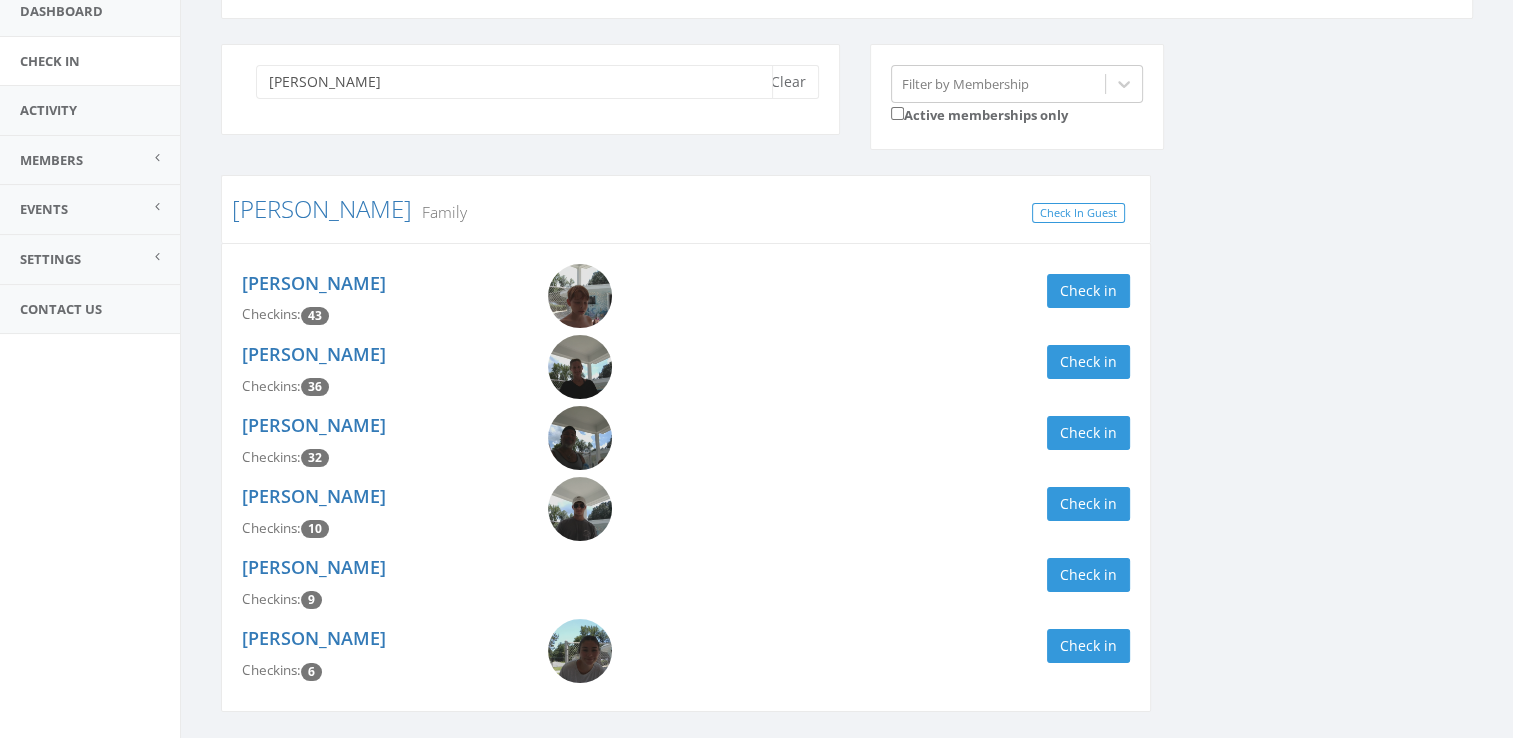 scroll, scrollTop: 209, scrollLeft: 0, axis: vertical 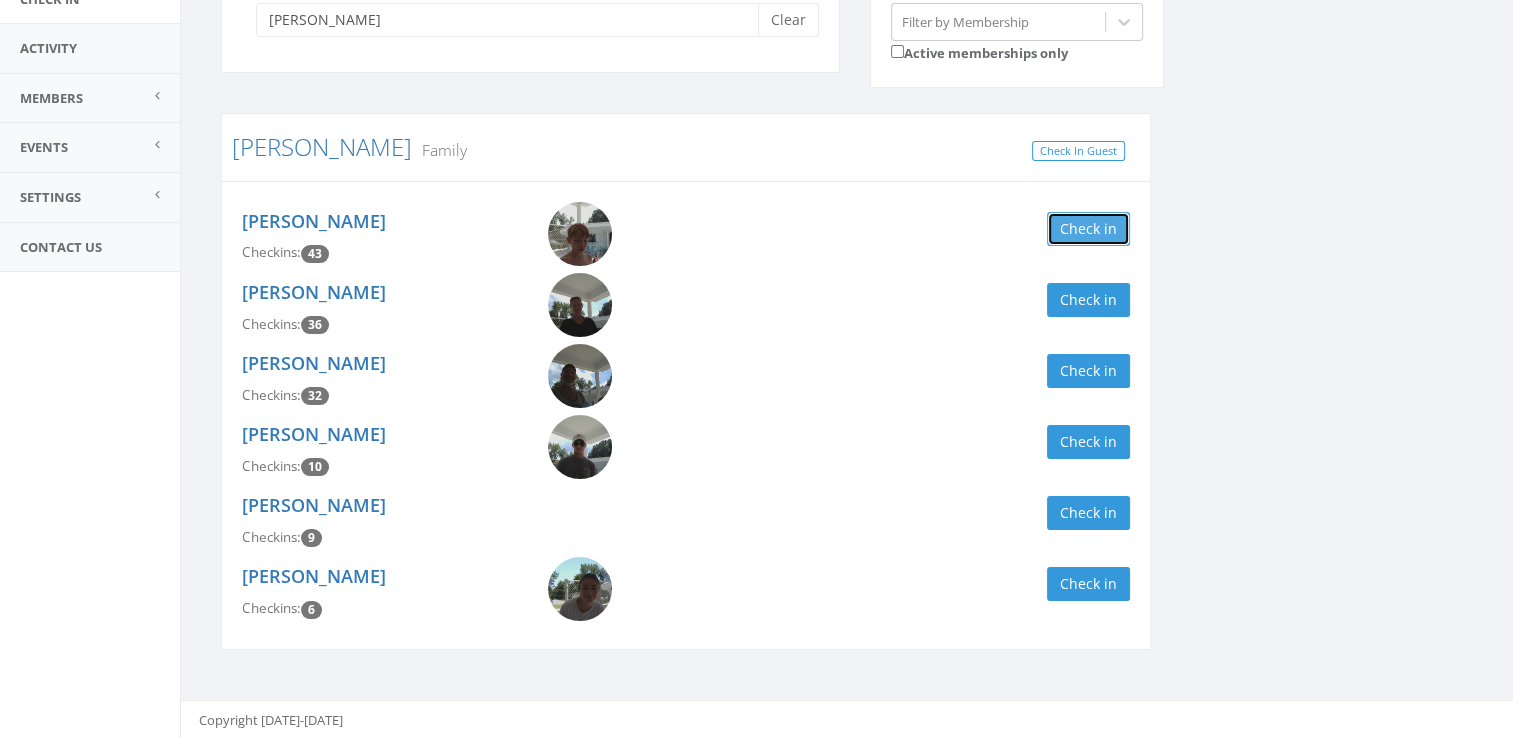 click on "Check in" at bounding box center [1088, 229] 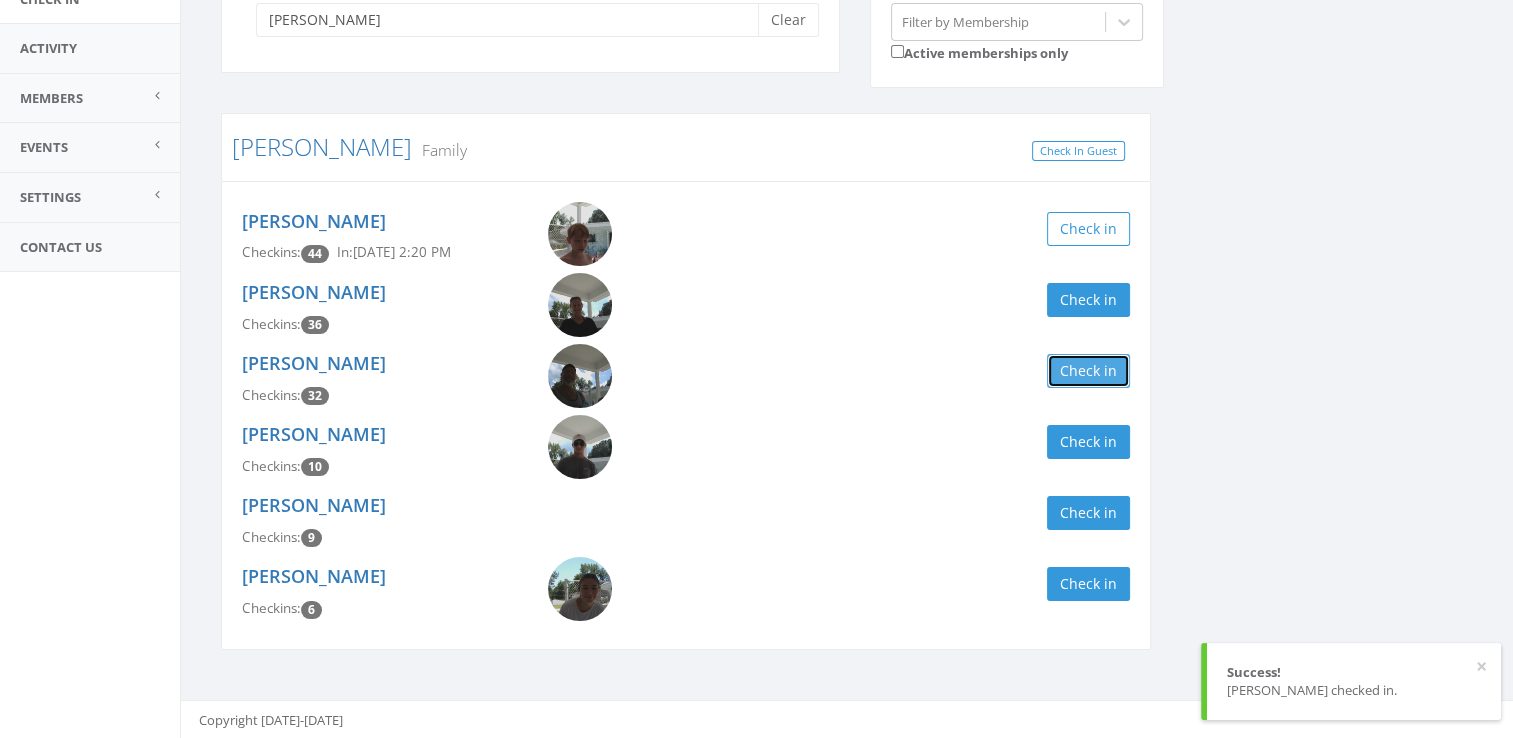 click on "Check in" at bounding box center (1088, 371) 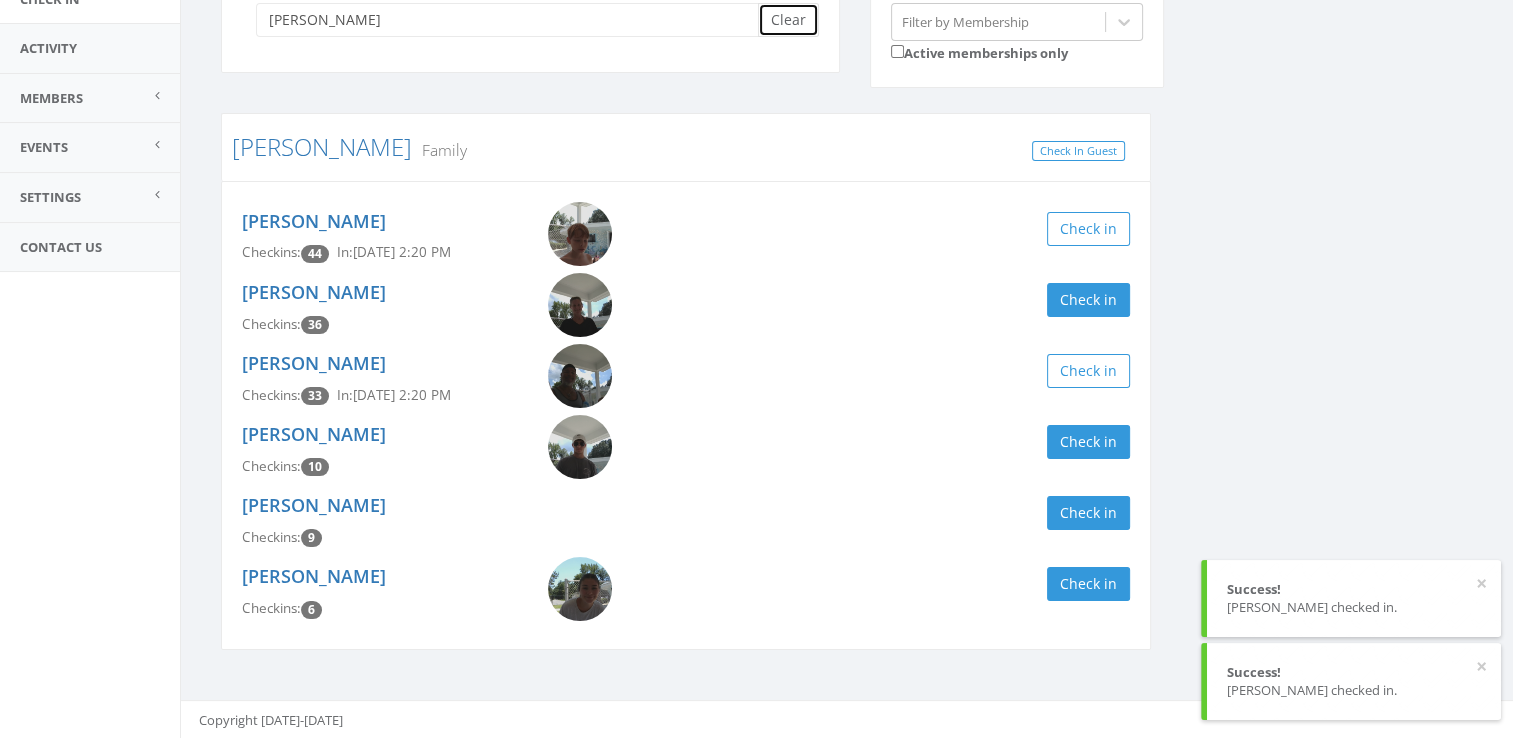 click on "Clear" at bounding box center [788, 20] 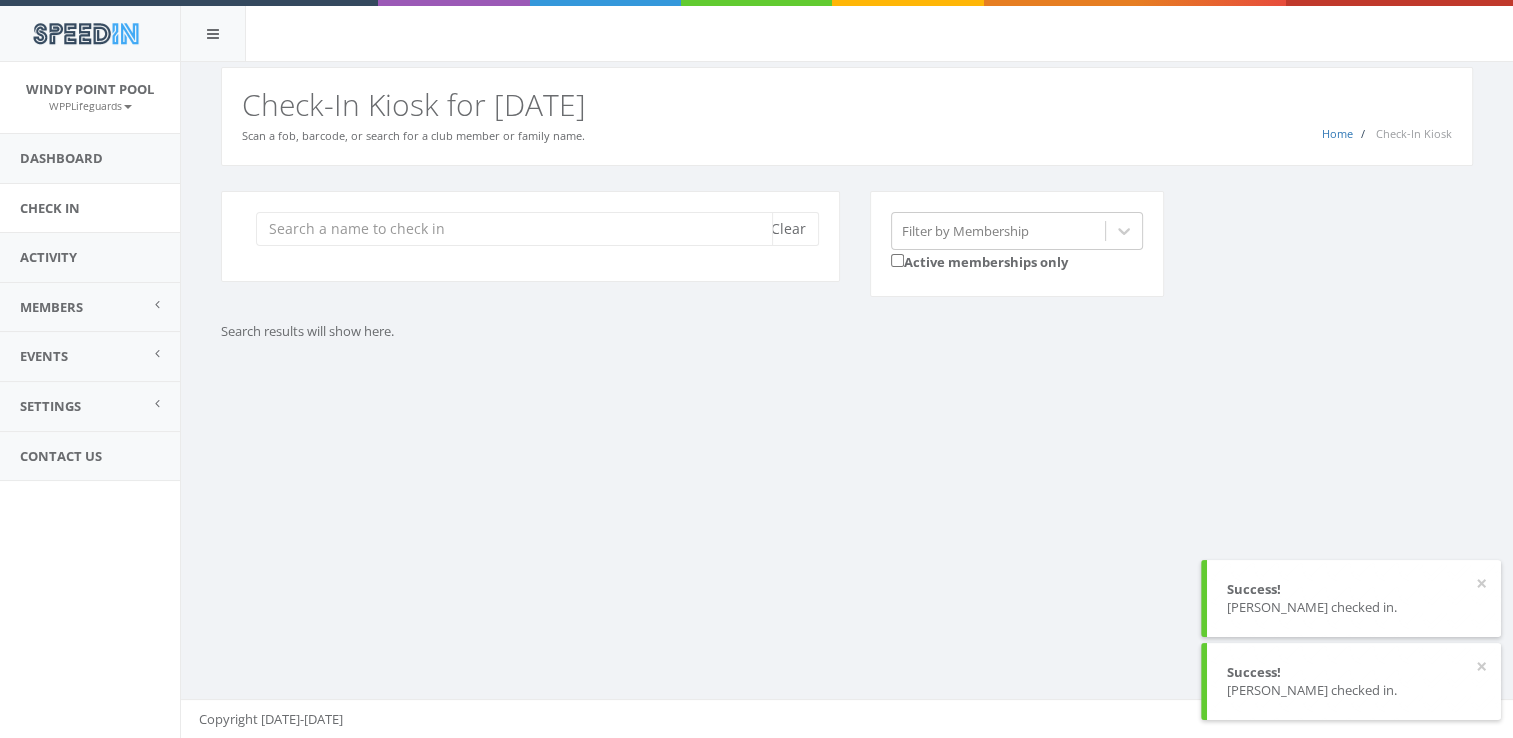 scroll, scrollTop: 0, scrollLeft: 0, axis: both 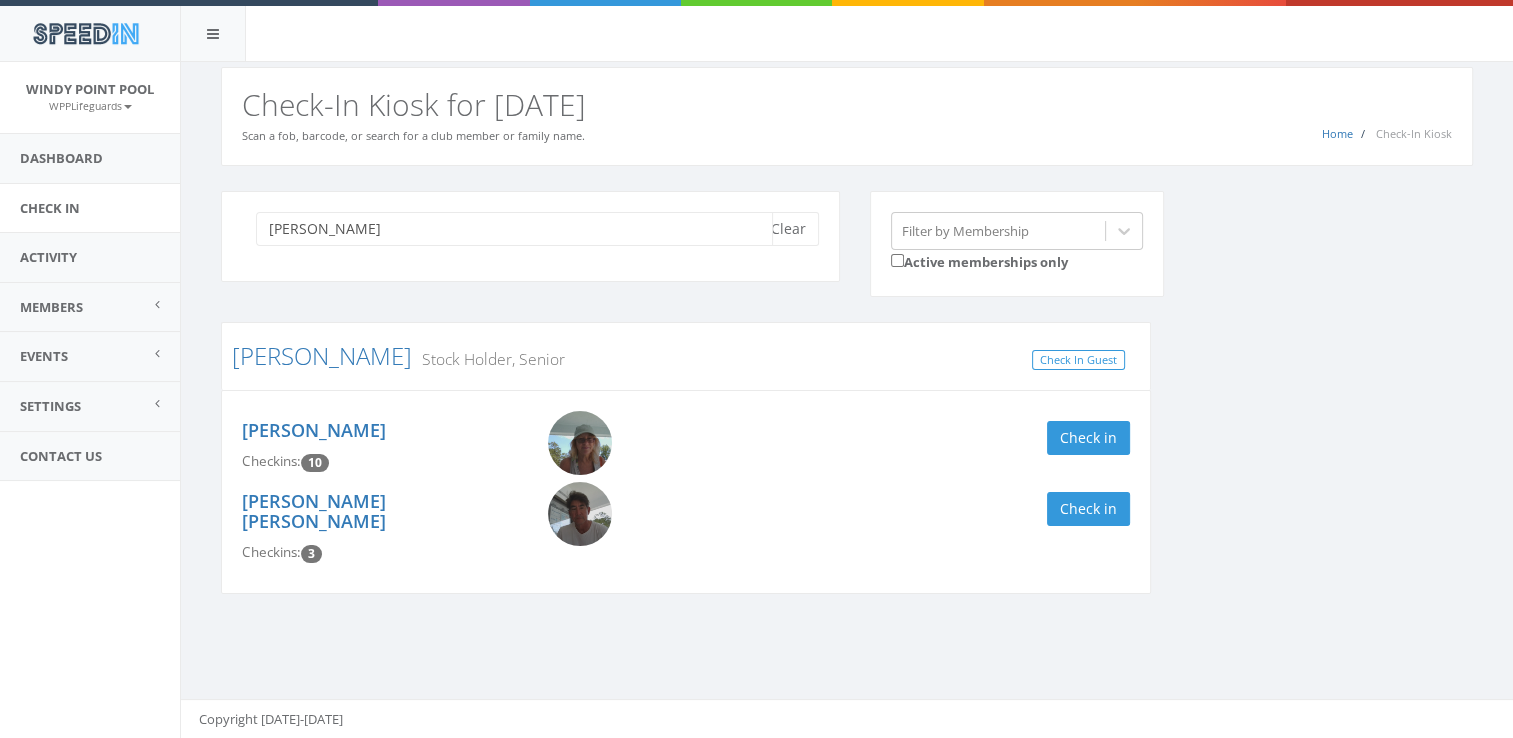 type on "gibson" 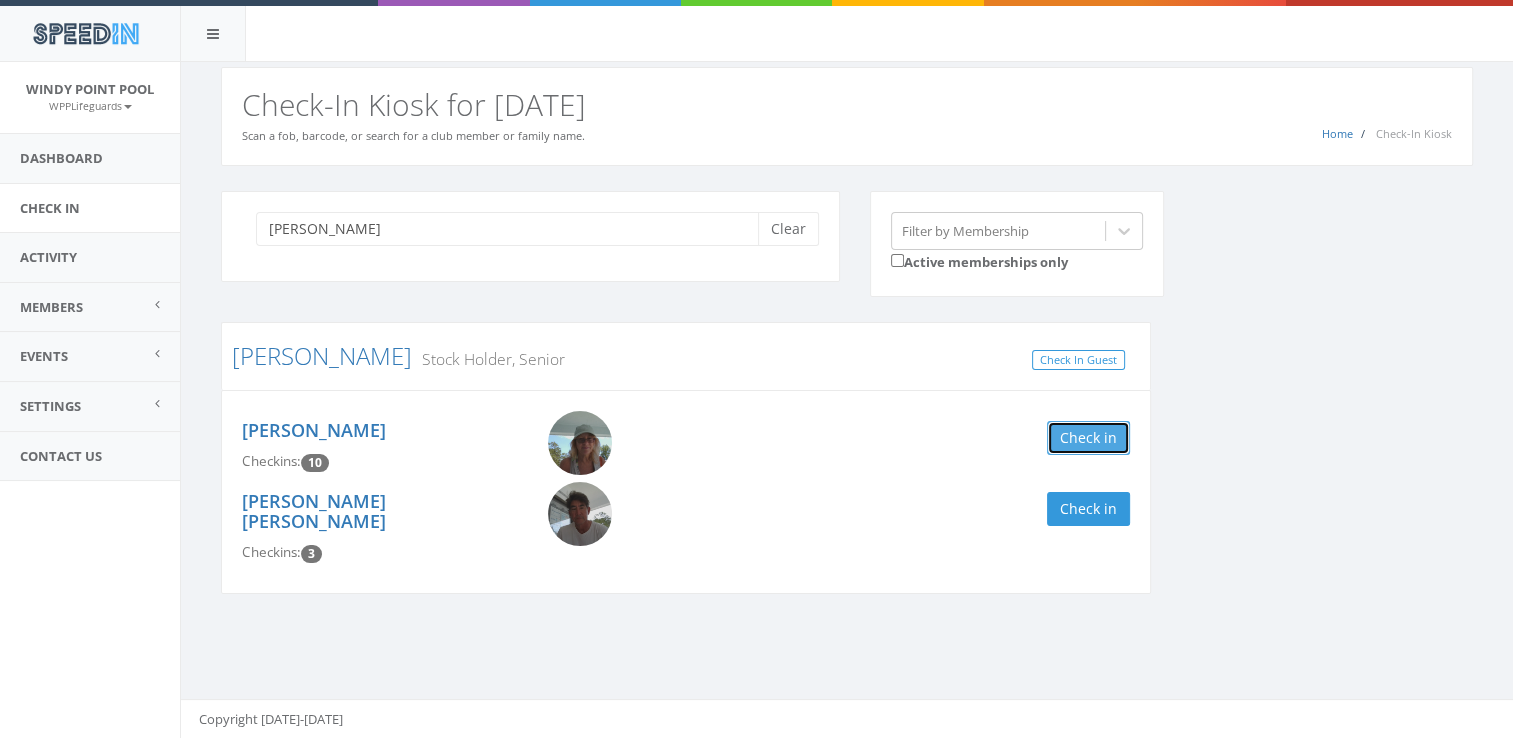 click on "Check in" at bounding box center [1088, 438] 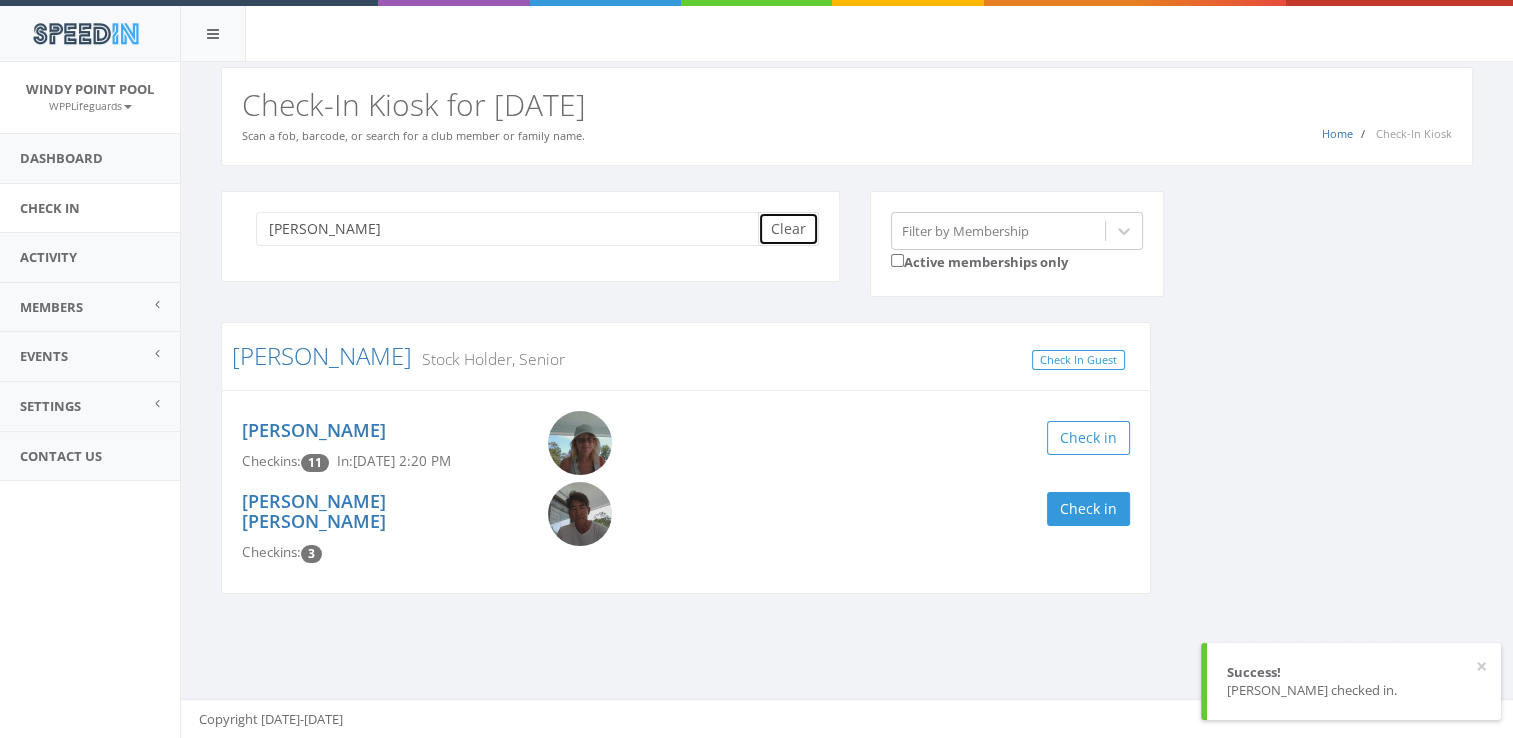 click on "Clear" at bounding box center [788, 229] 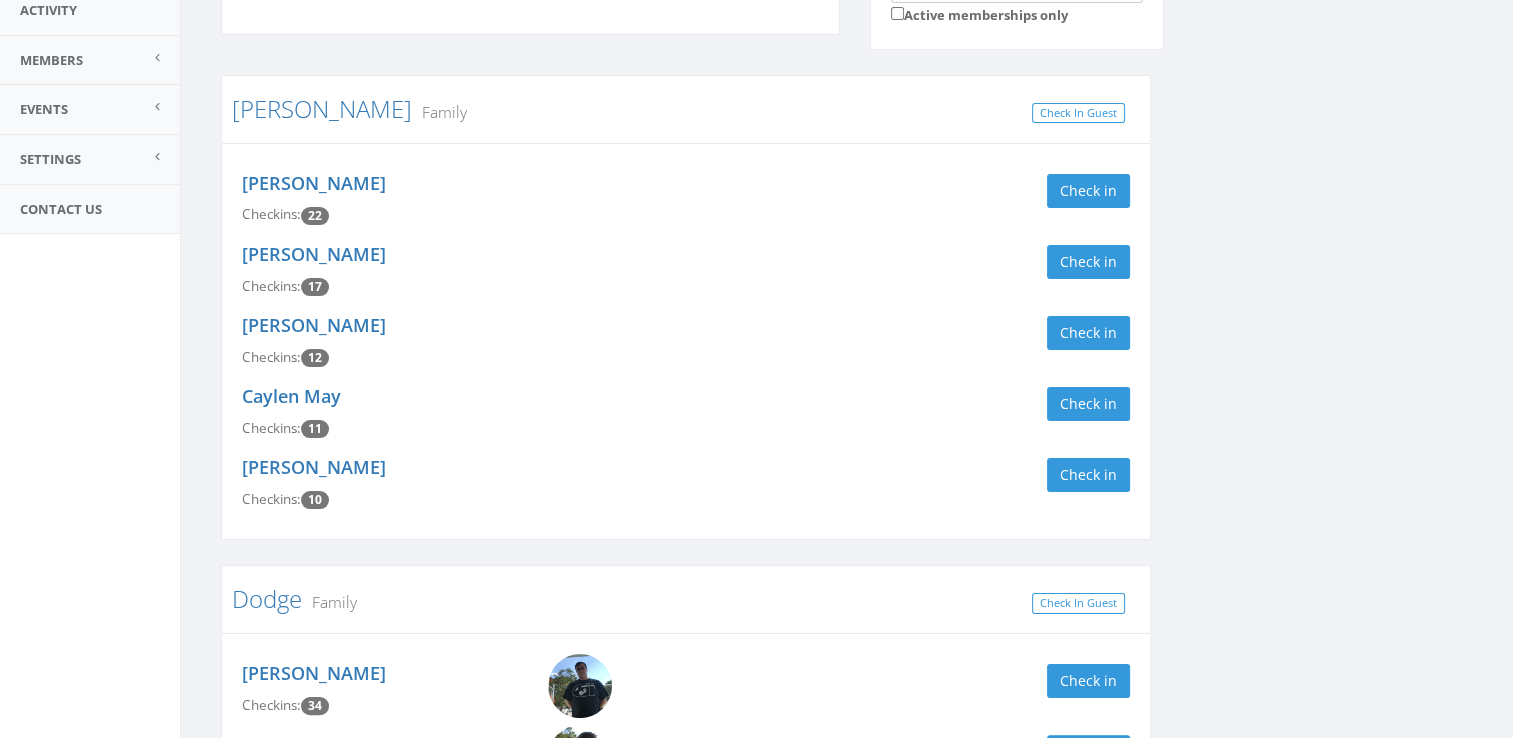 scroll, scrollTop: 216, scrollLeft: 0, axis: vertical 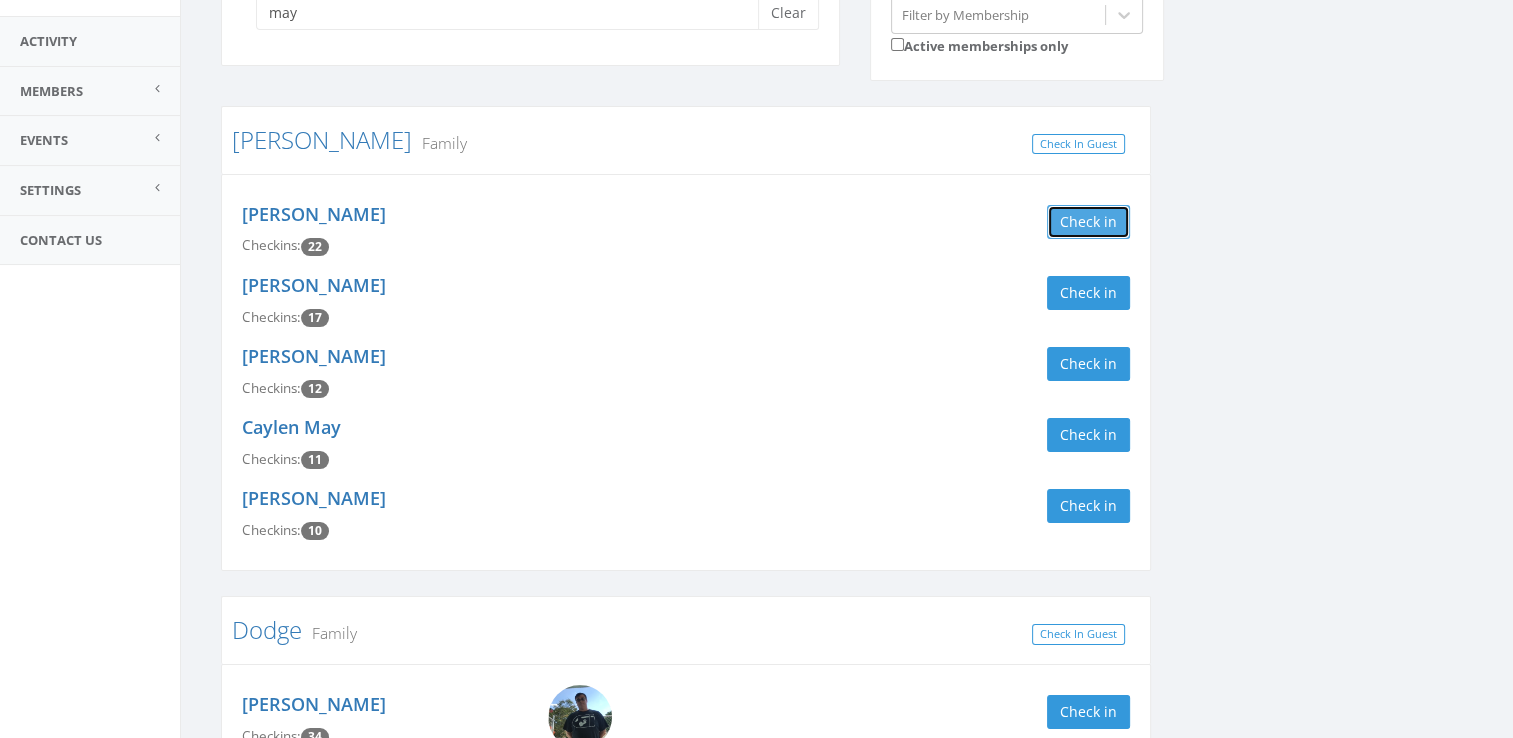 click on "Check in" at bounding box center [1088, 222] 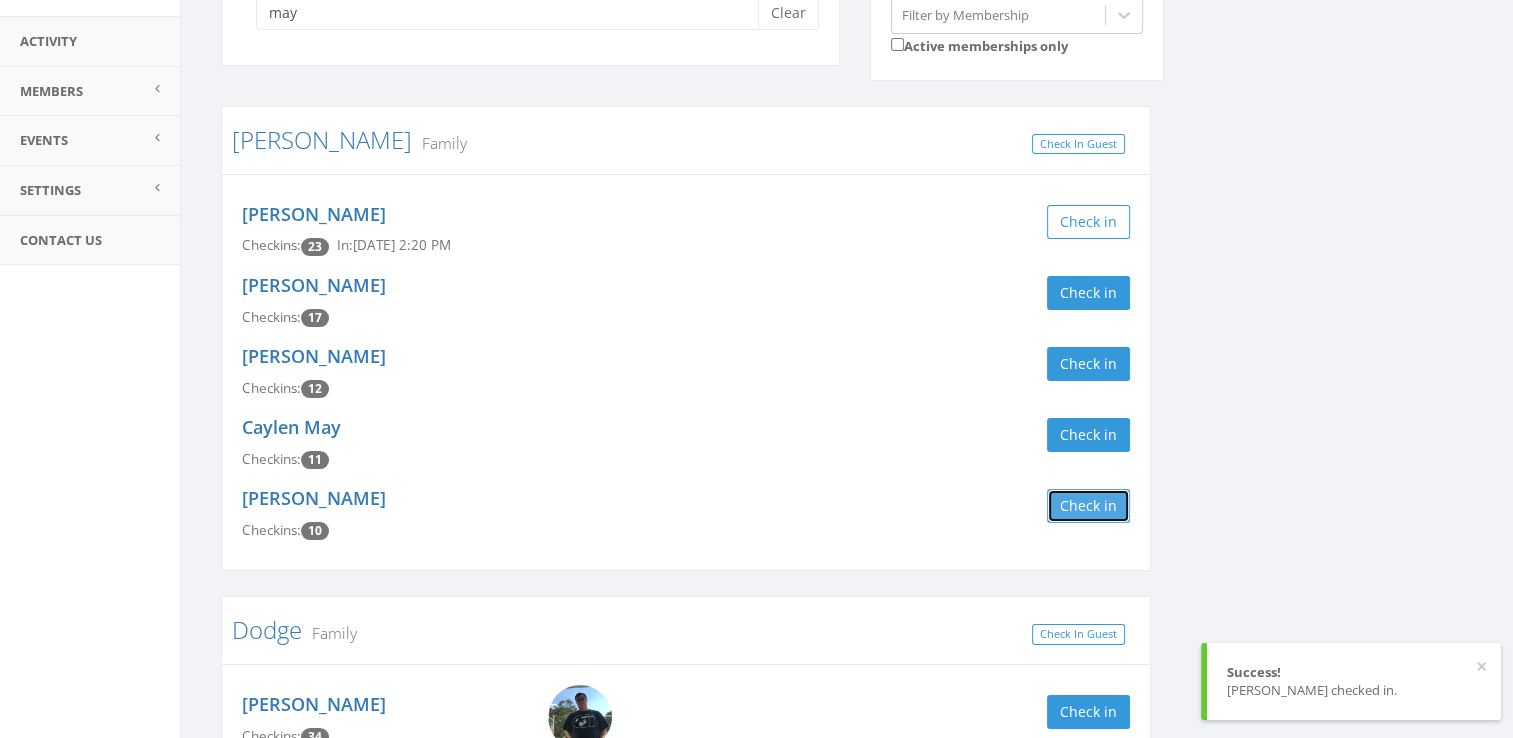 click on "Check in" at bounding box center [1088, 506] 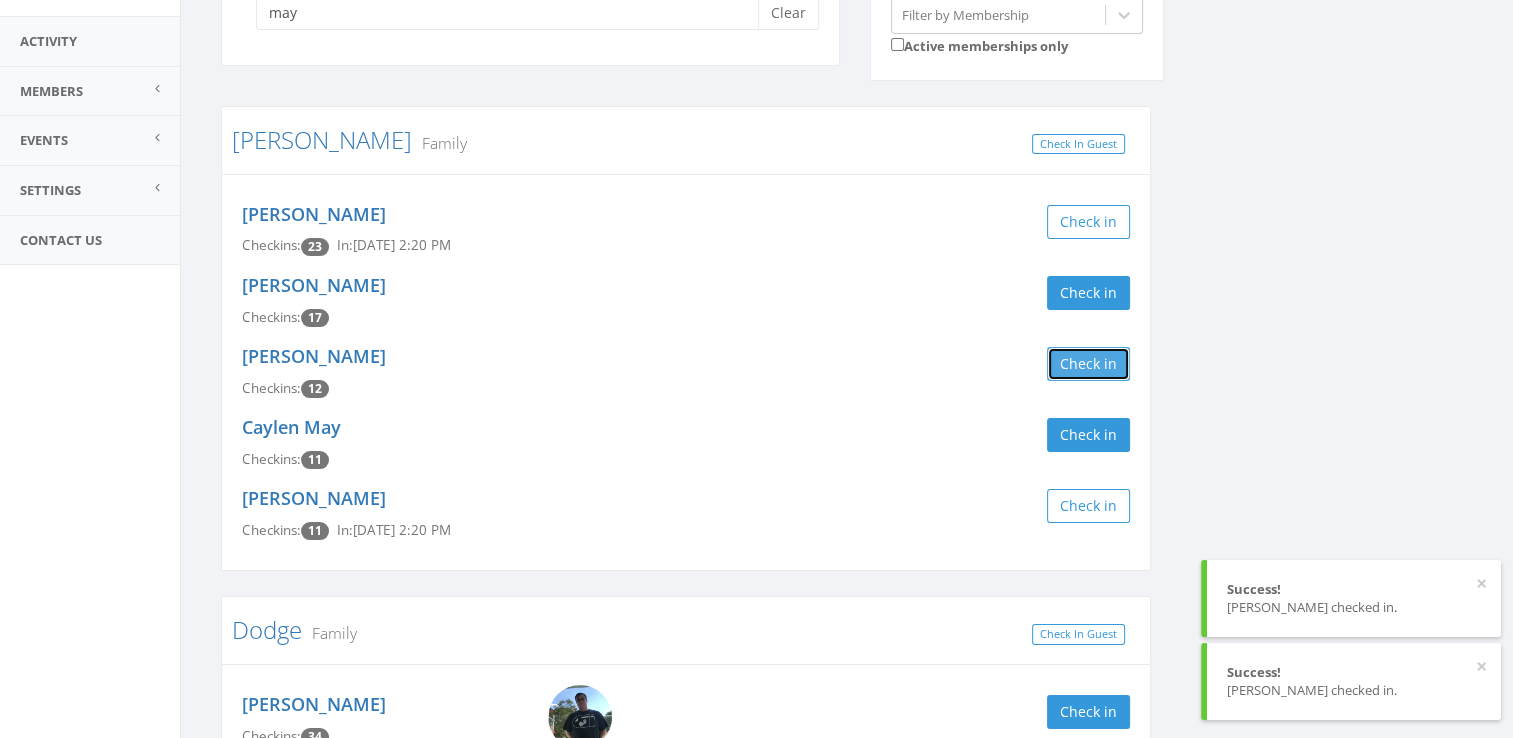 click on "Check in" at bounding box center [1088, 364] 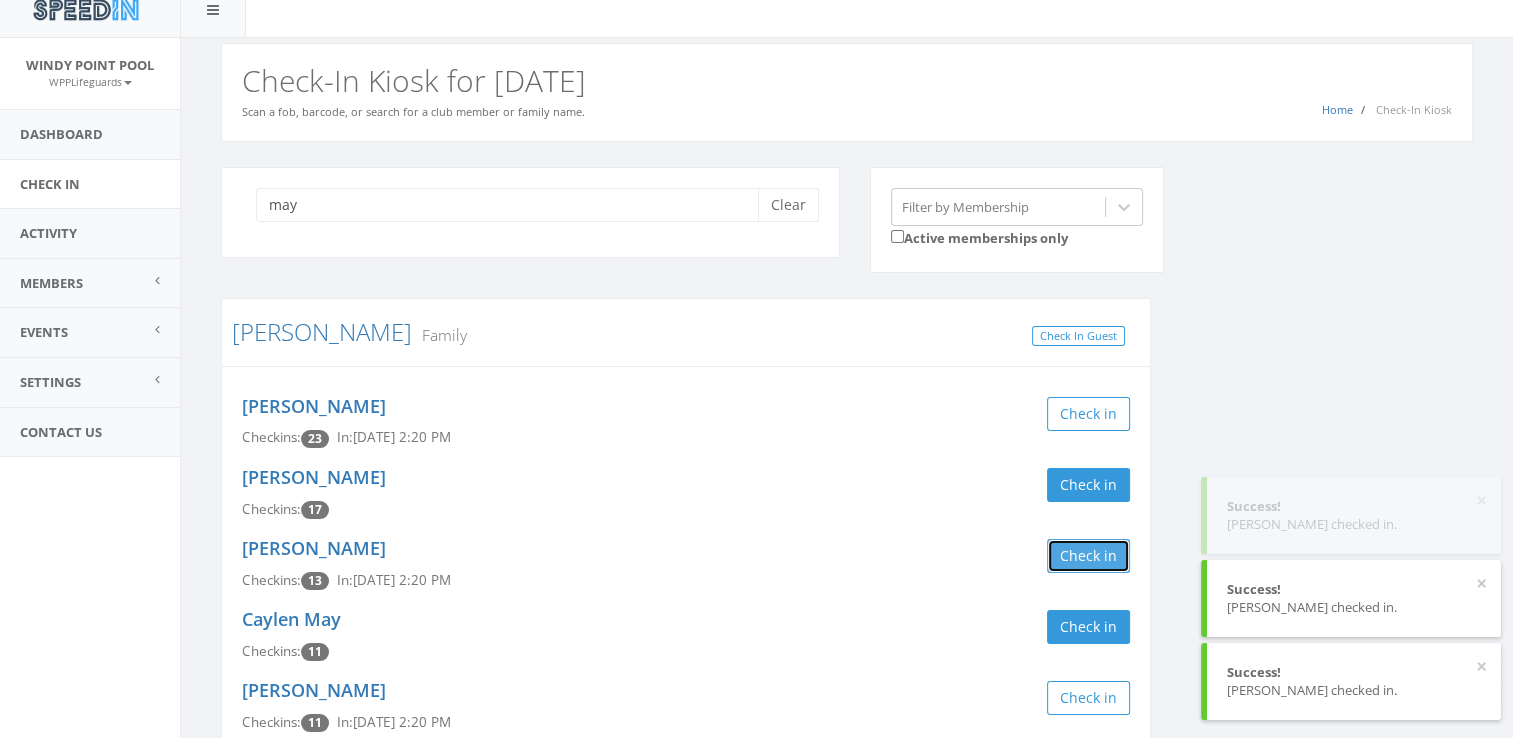 scroll, scrollTop: 23, scrollLeft: 0, axis: vertical 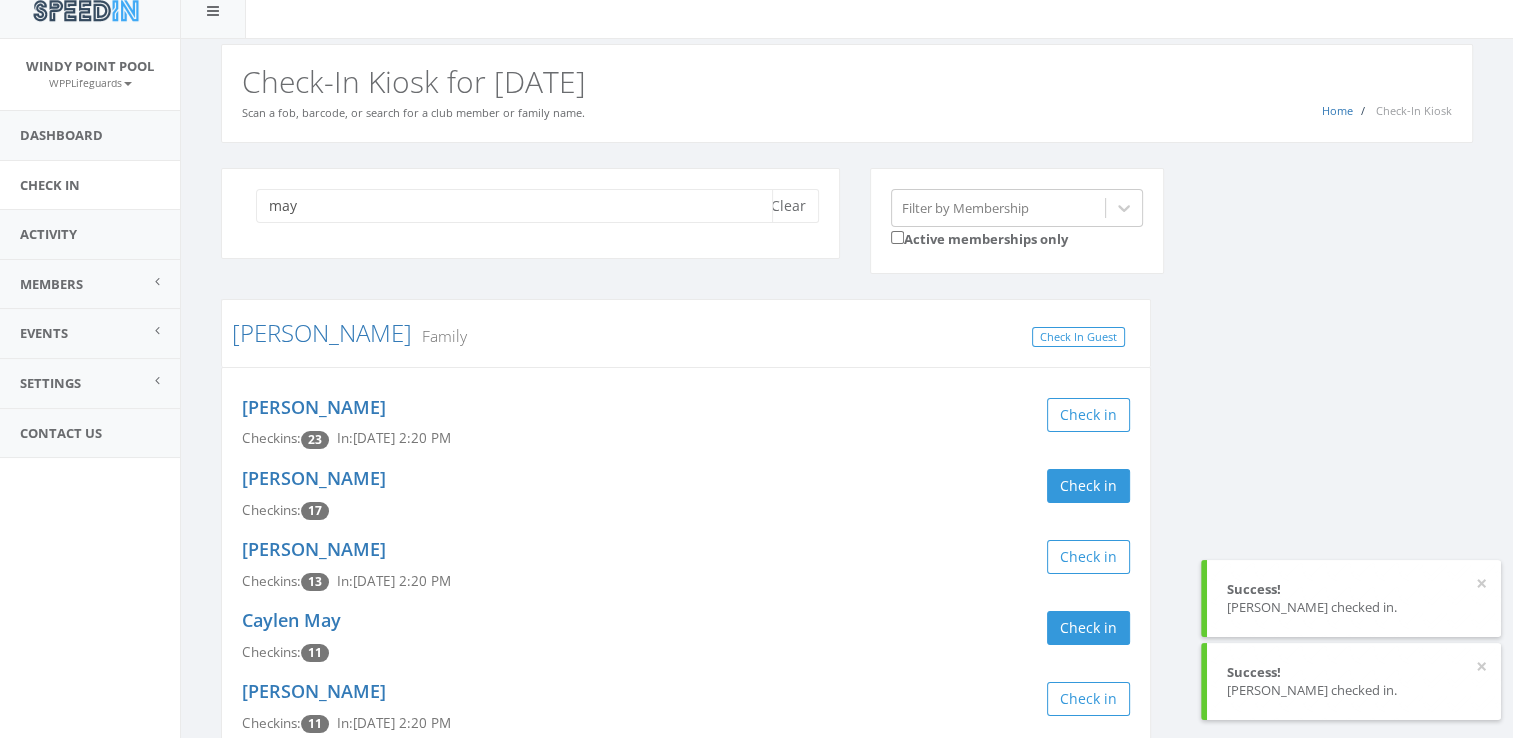 click on "may" at bounding box center (514, 206) 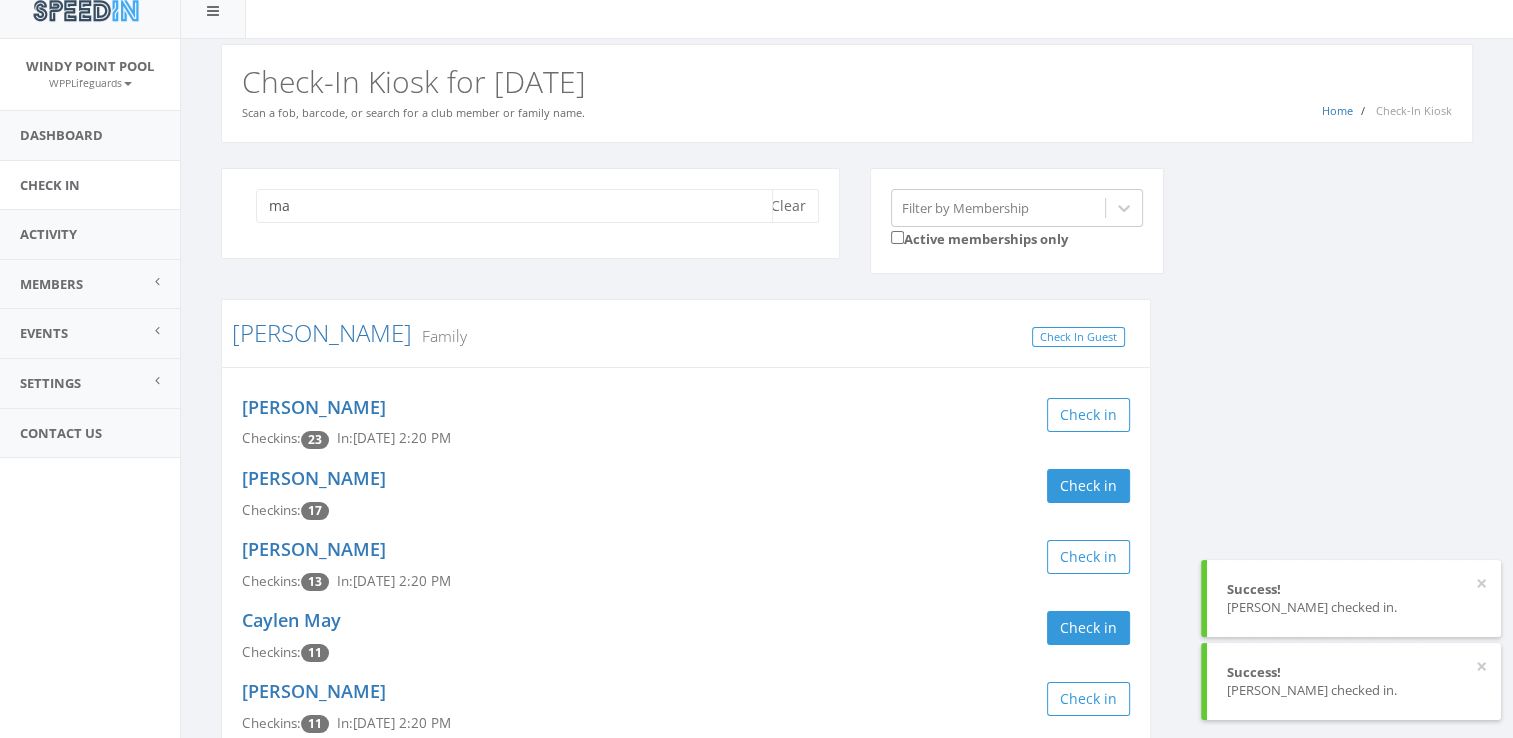 type on "m" 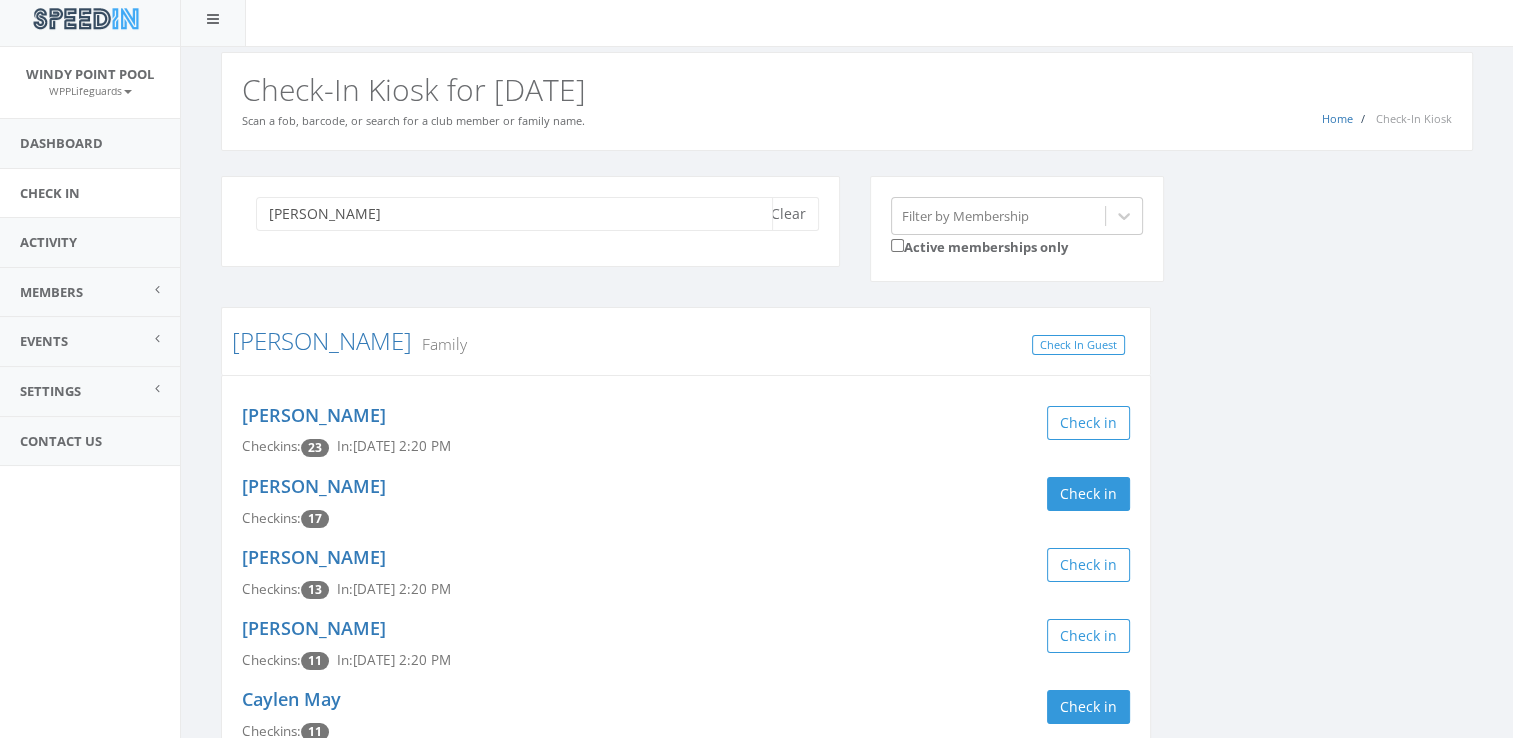 scroll, scrollTop: 0, scrollLeft: 0, axis: both 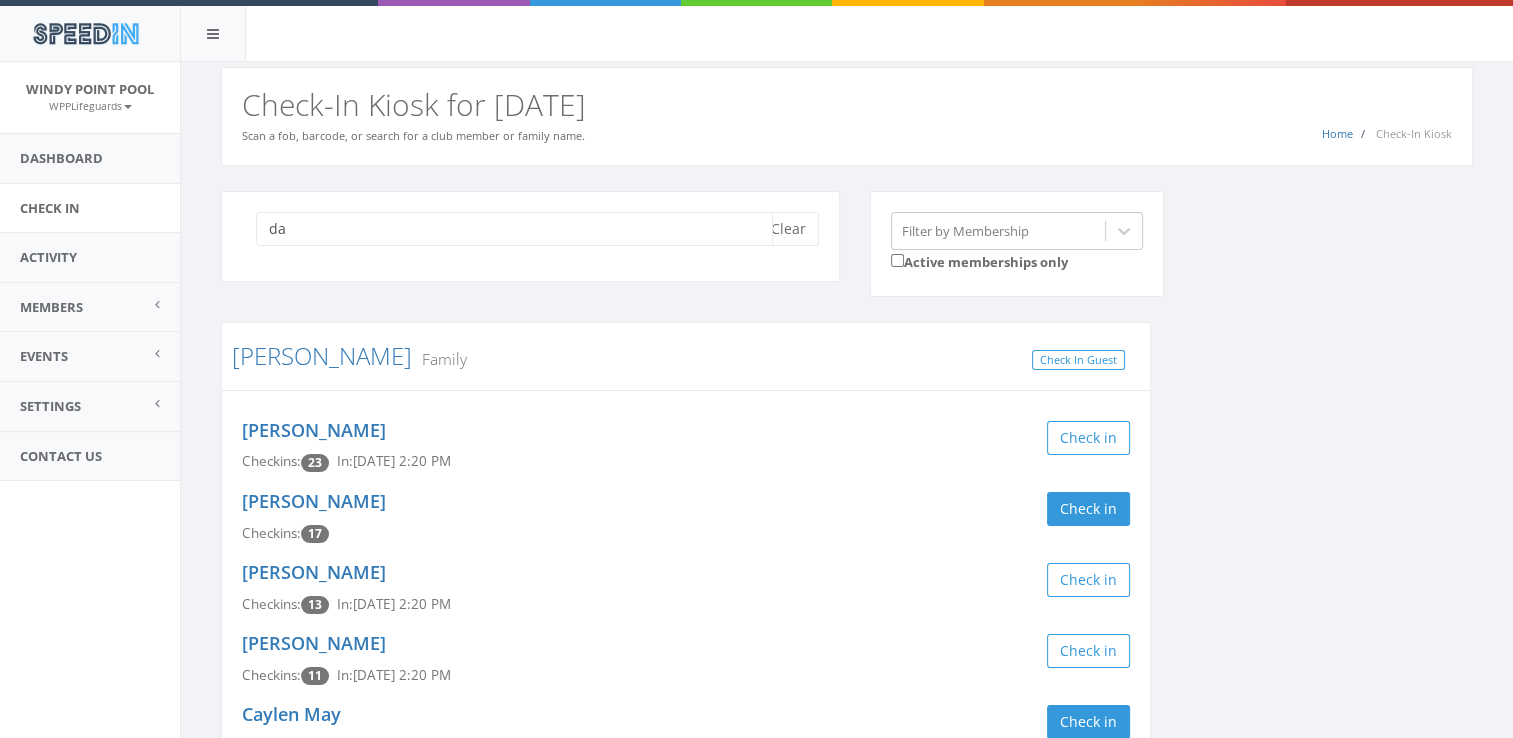 type on "d" 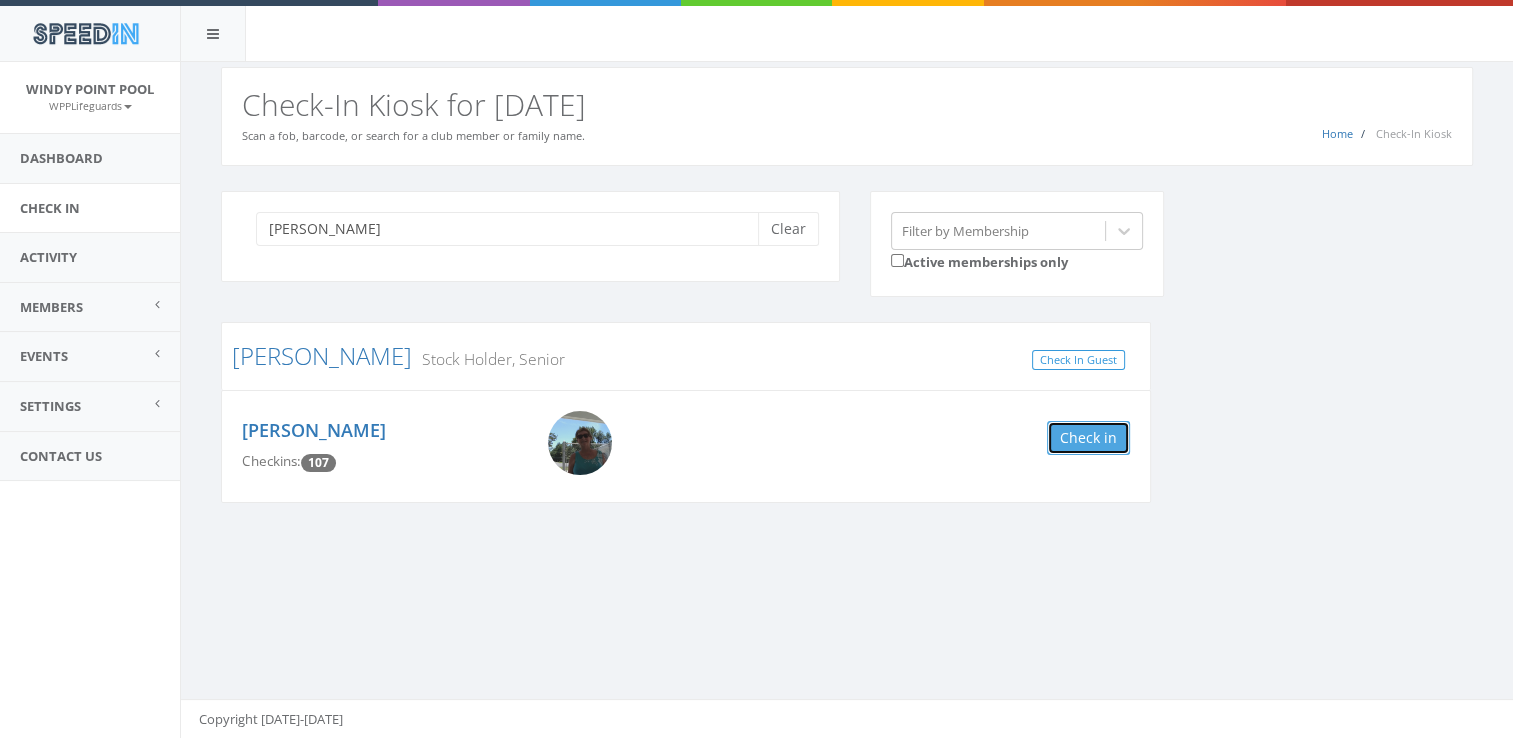 click on "Check in" at bounding box center (1088, 438) 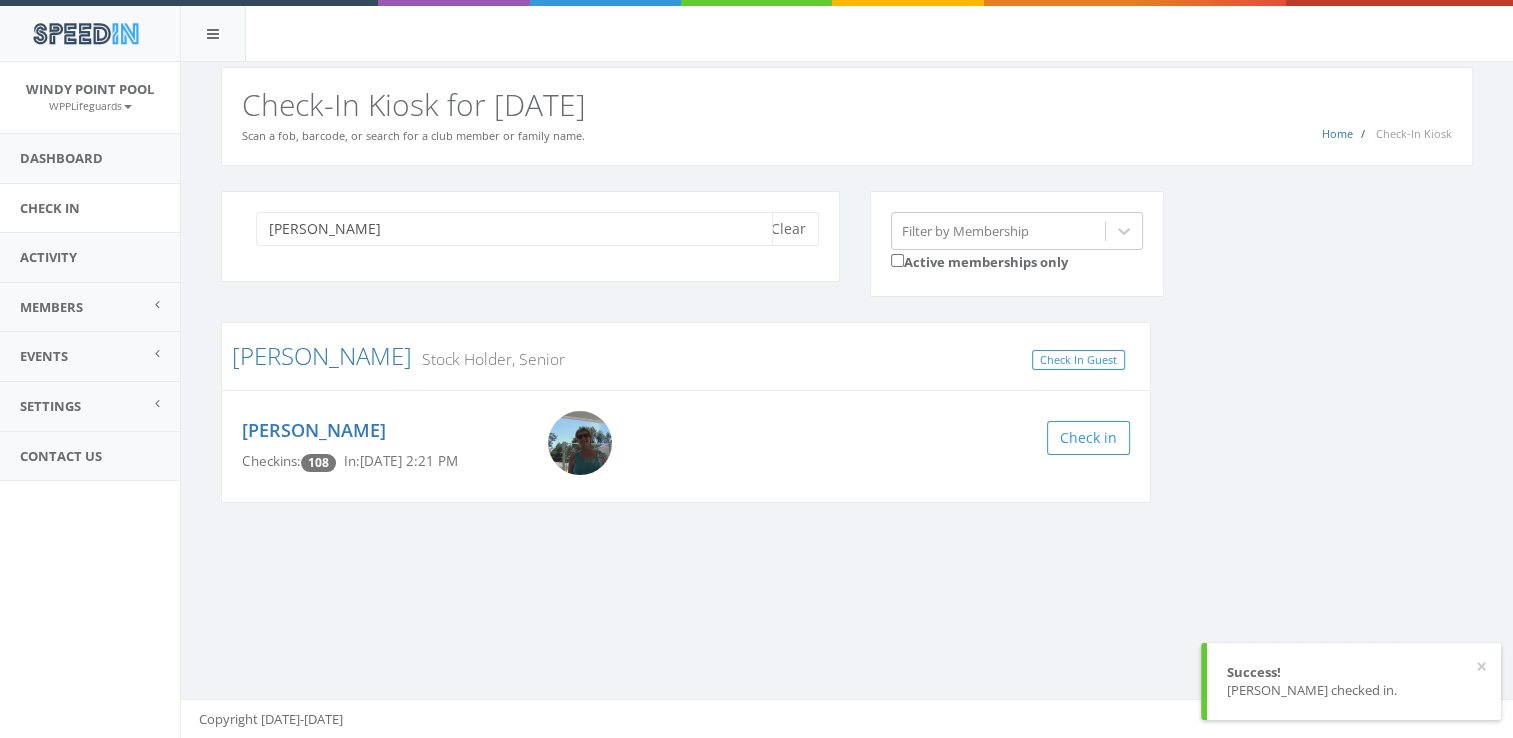 click on "garrington" at bounding box center [514, 229] 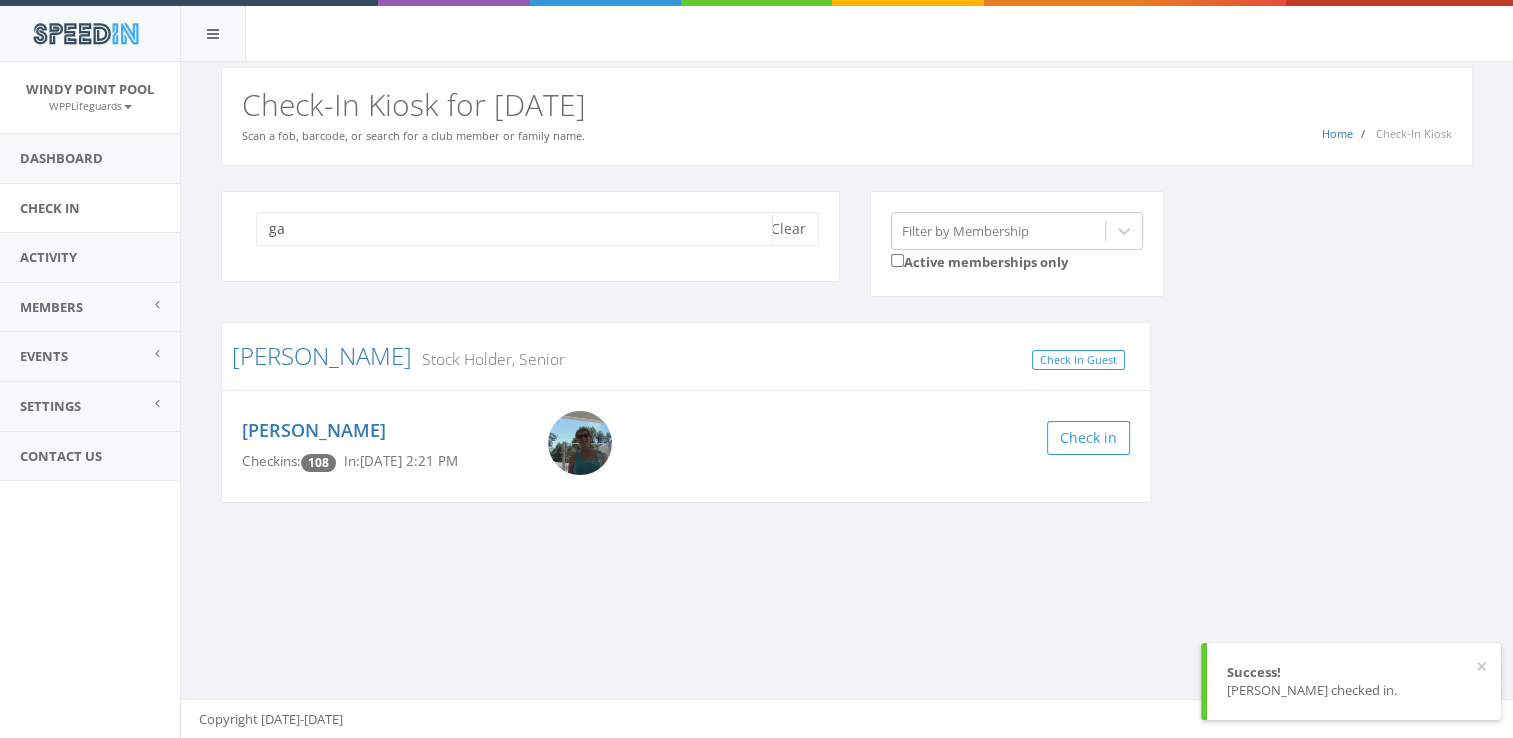type on "g" 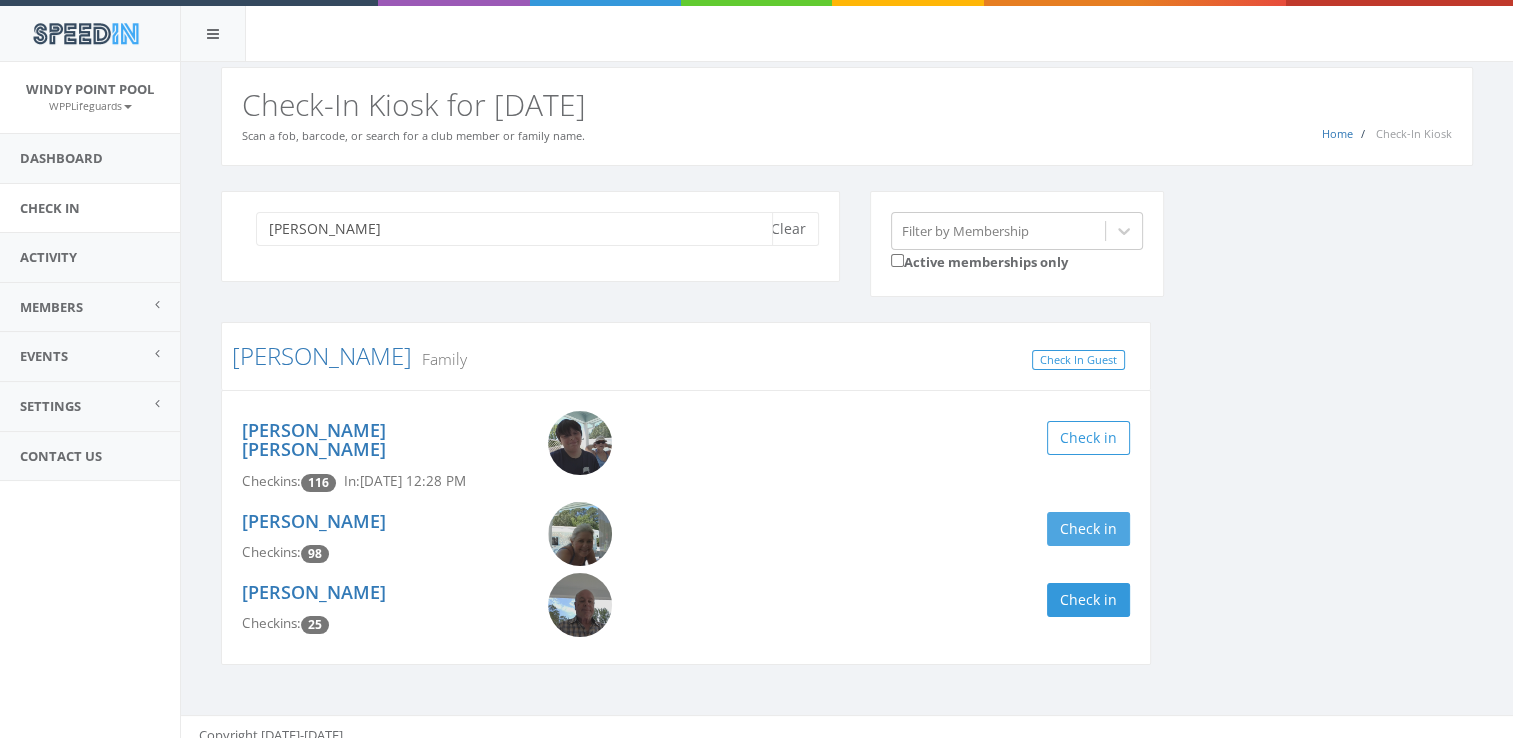 type on "winget" 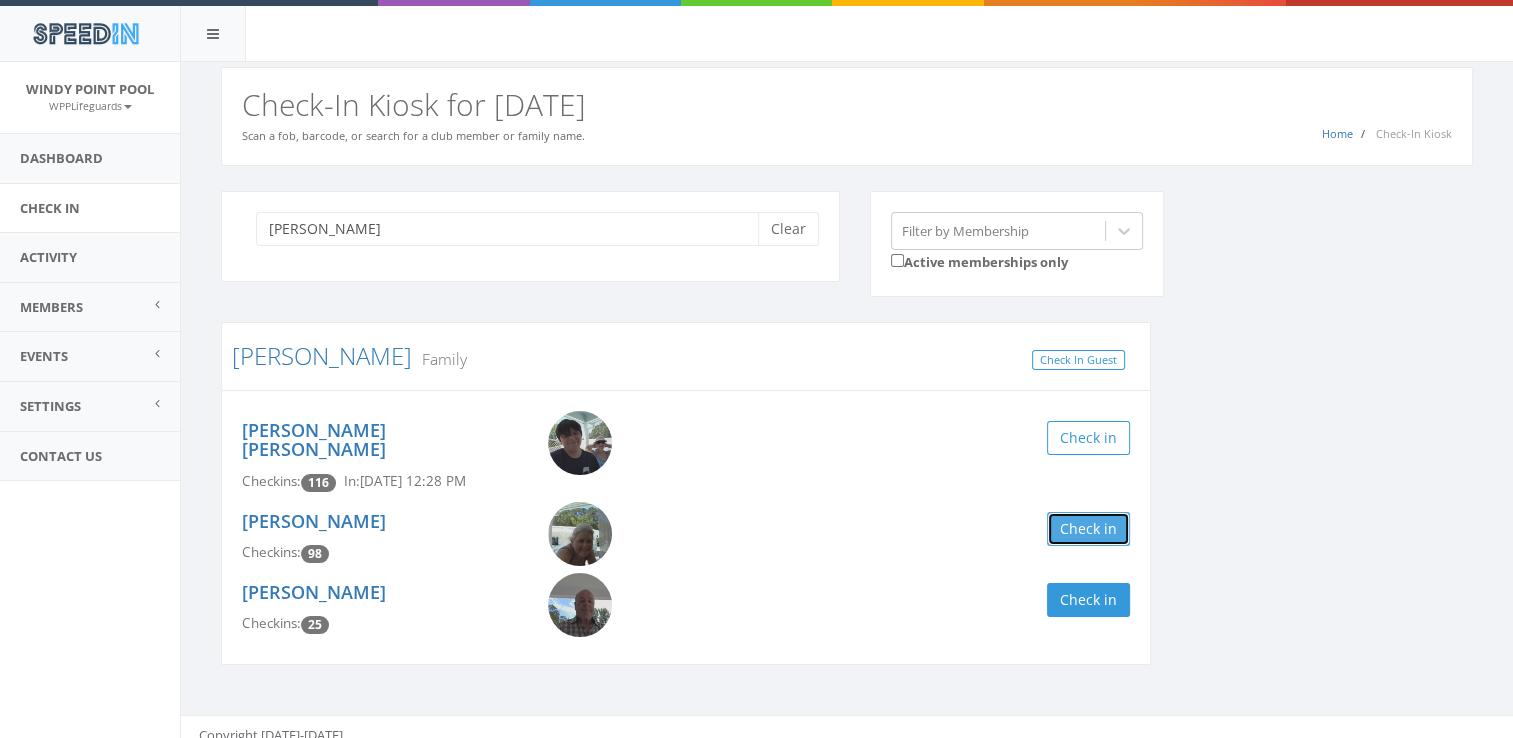 click on "Check in" at bounding box center [1088, 529] 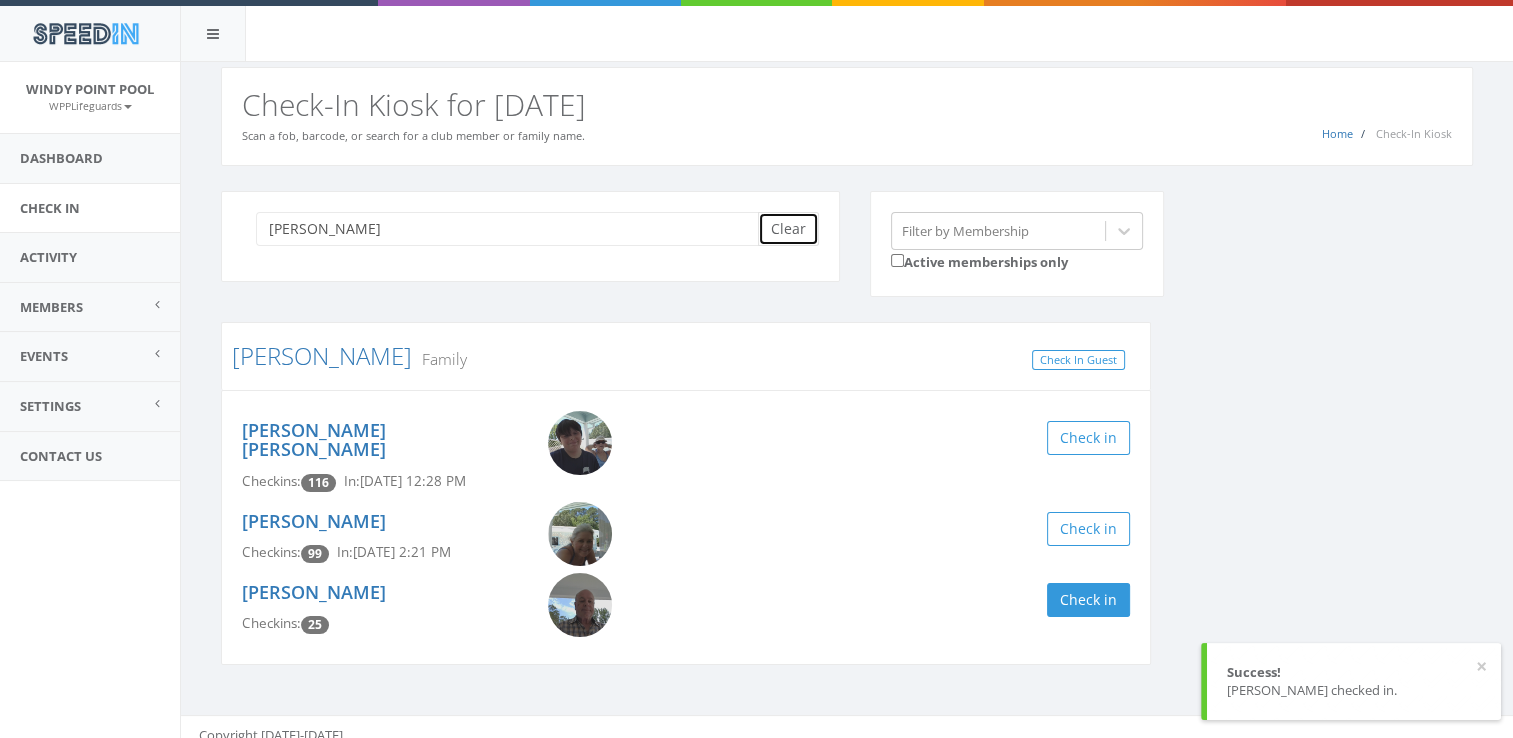 click on "Clear" at bounding box center [788, 229] 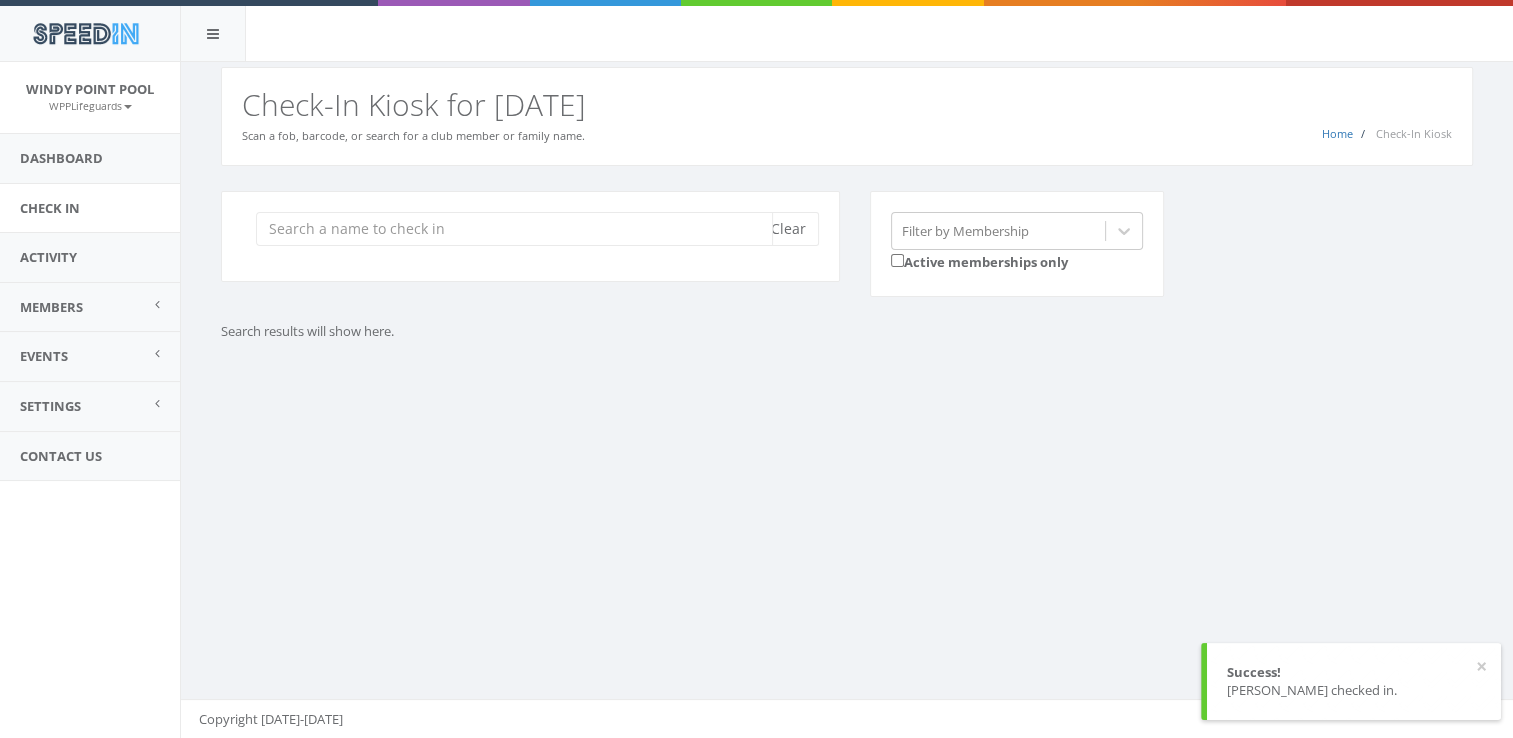 click at bounding box center [514, 229] 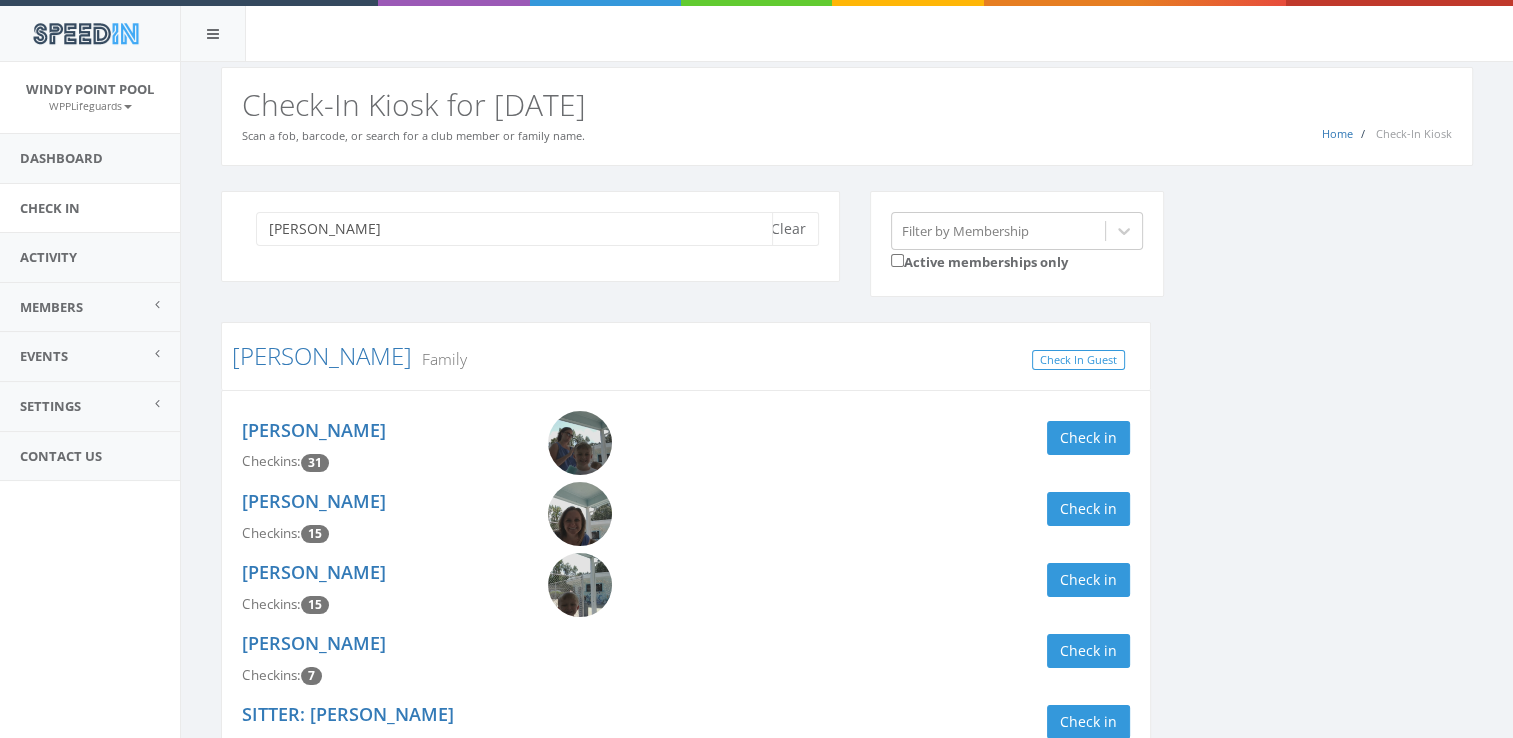 scroll, scrollTop: 138, scrollLeft: 0, axis: vertical 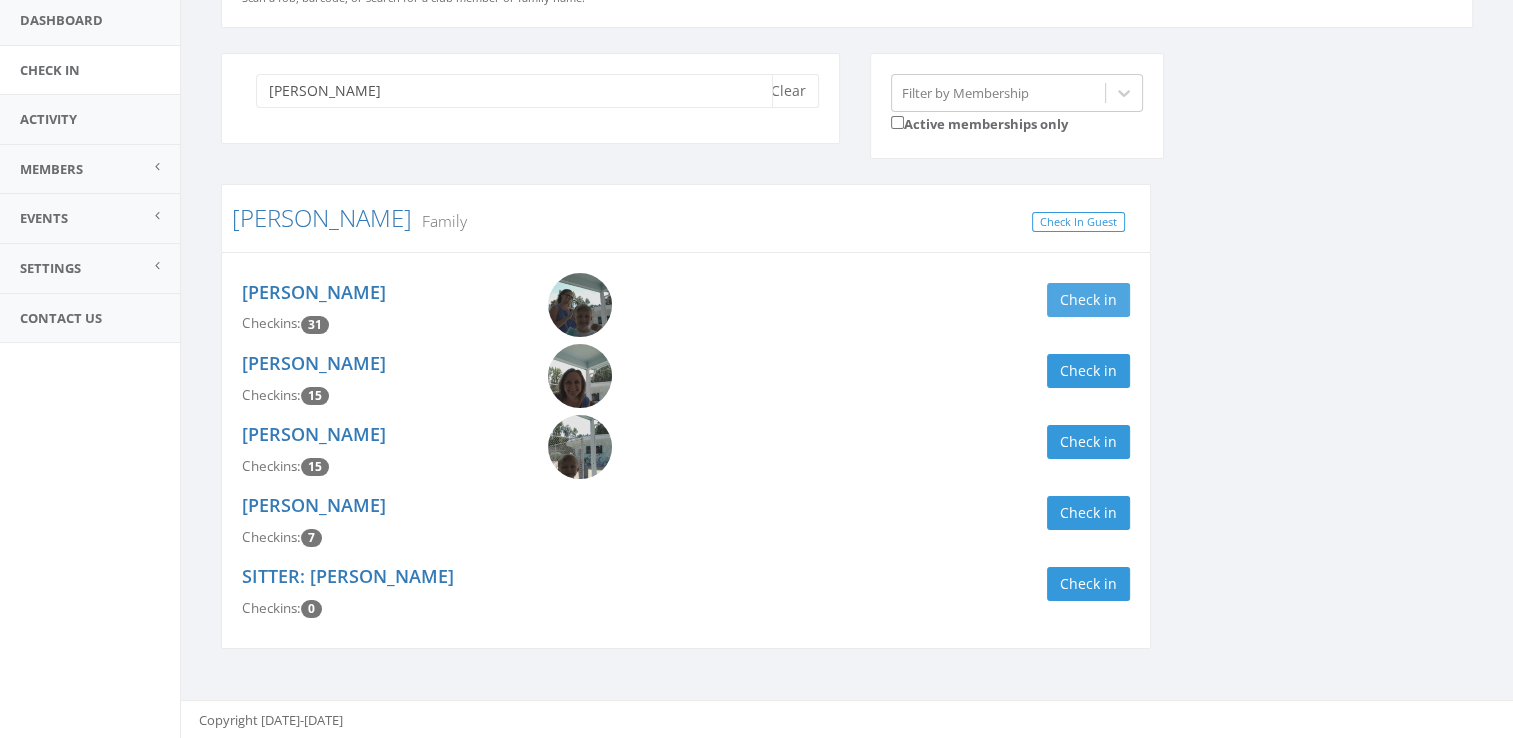 type on "holloway" 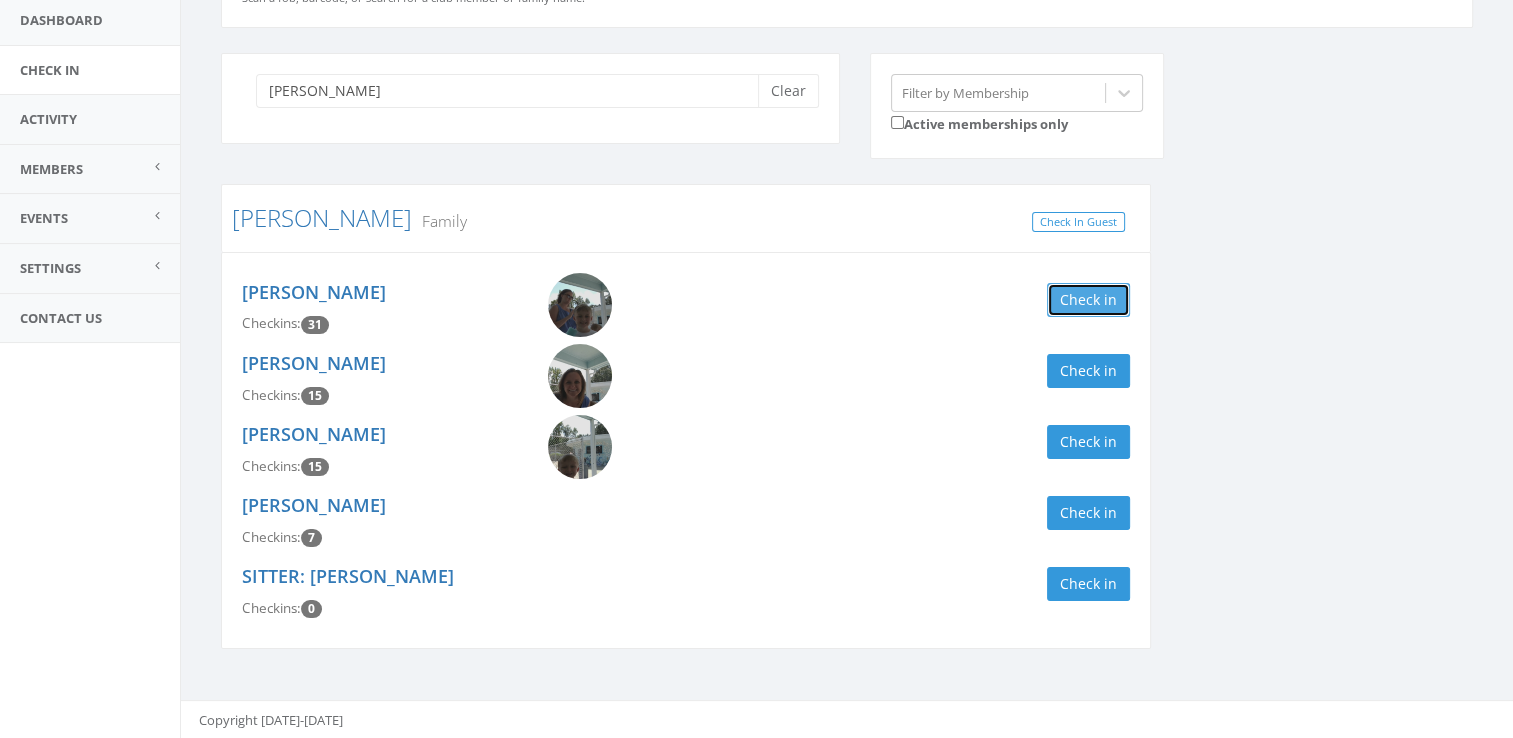 click on "Check in" at bounding box center [1088, 300] 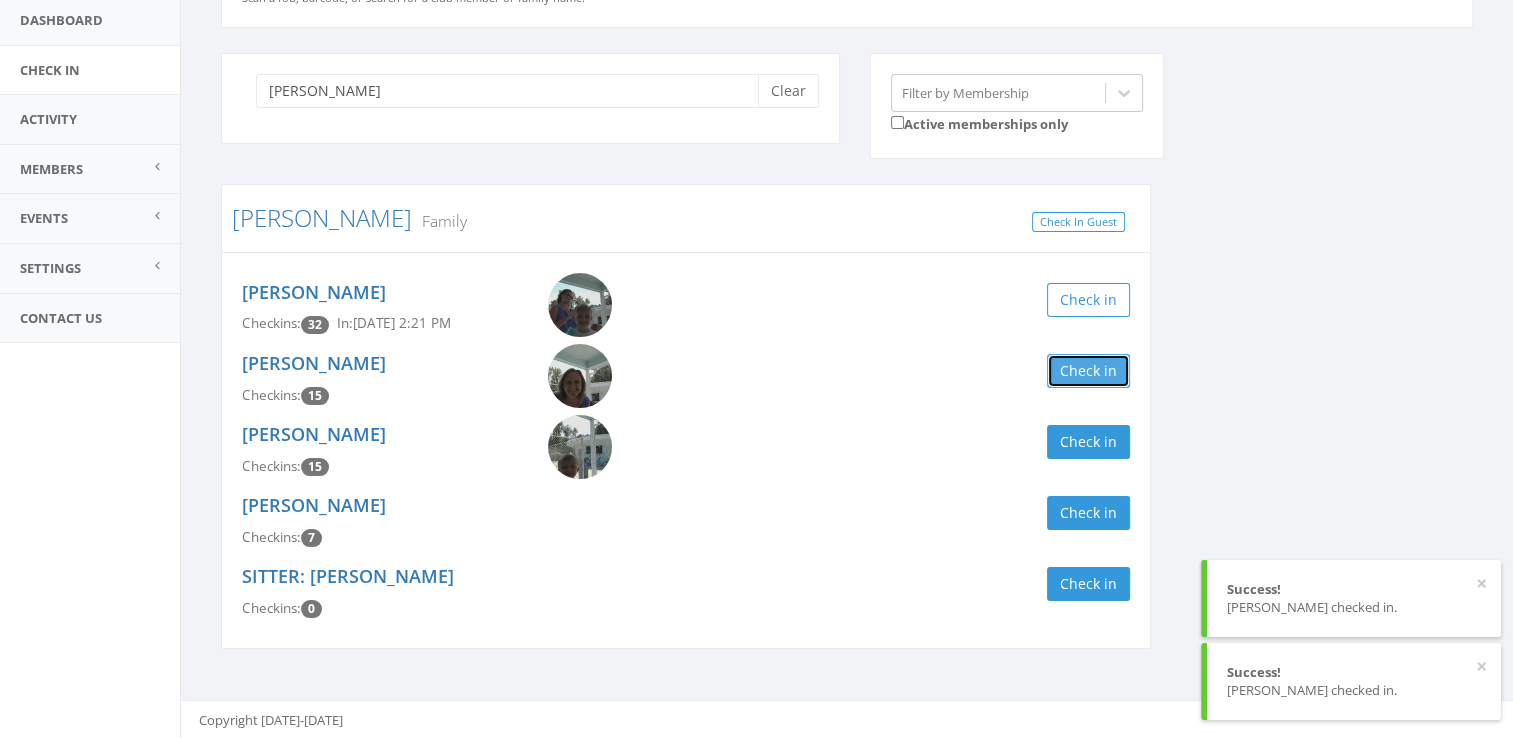 click on "Check in" at bounding box center (1088, 371) 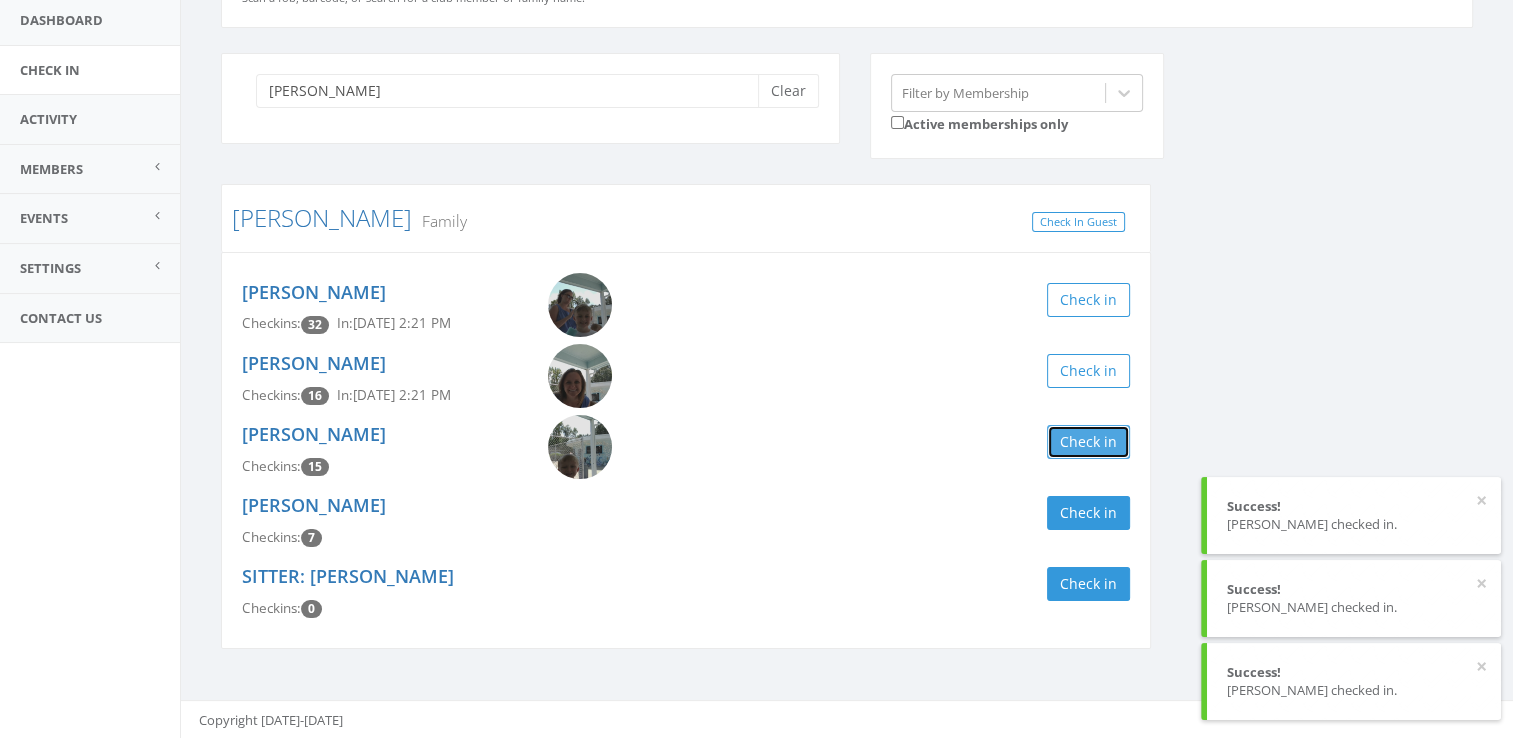 click on "Check in" at bounding box center (1088, 442) 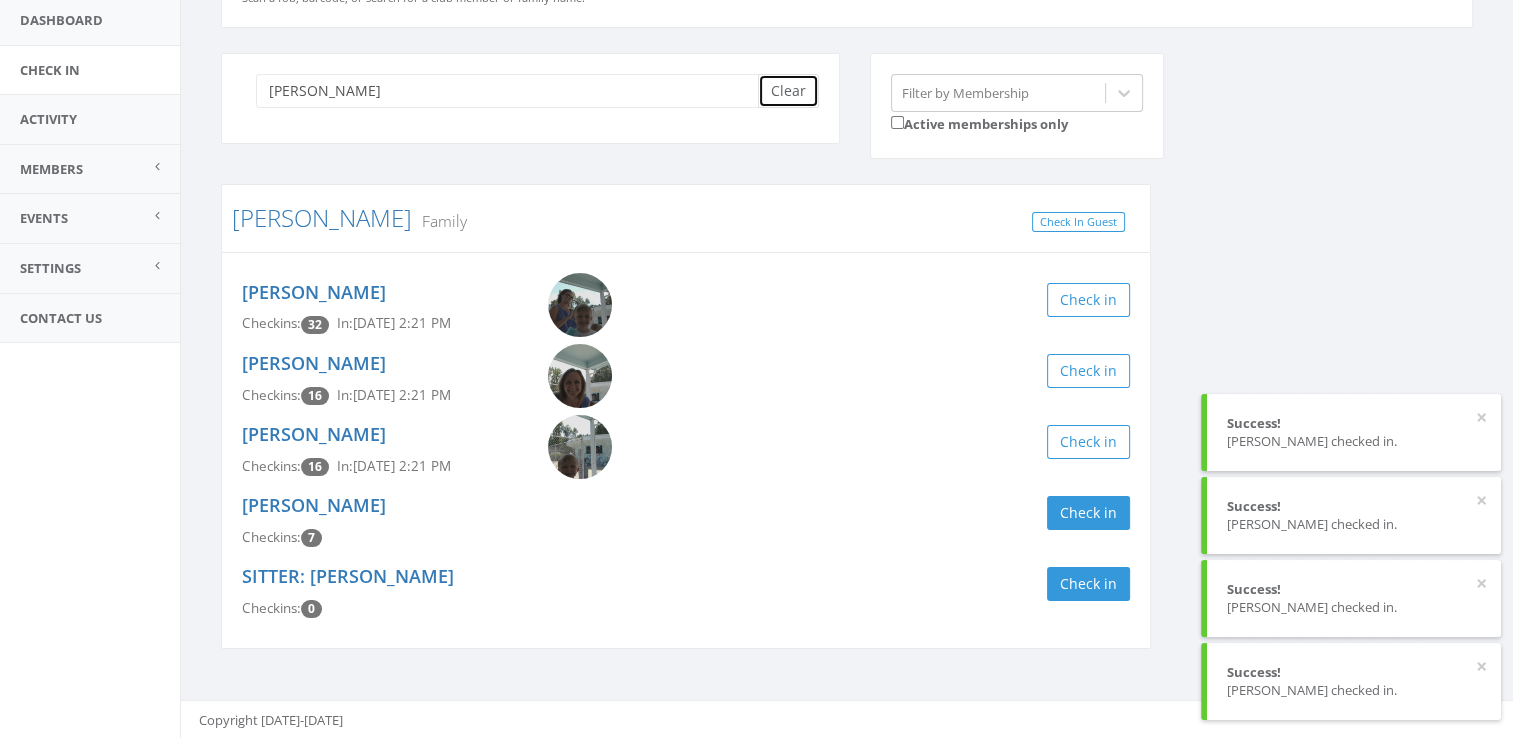 click on "Clear" at bounding box center [788, 91] 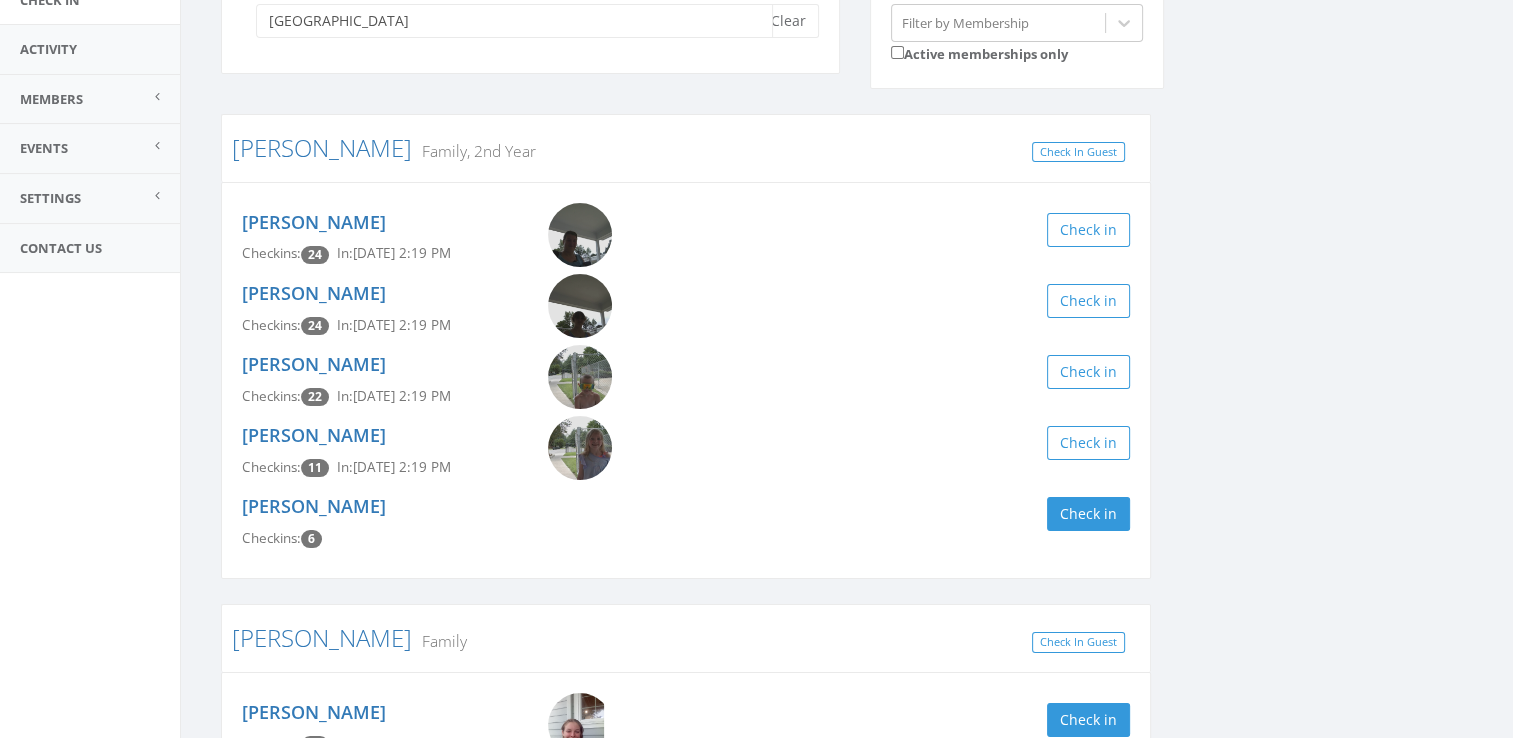 scroll, scrollTop: 216, scrollLeft: 0, axis: vertical 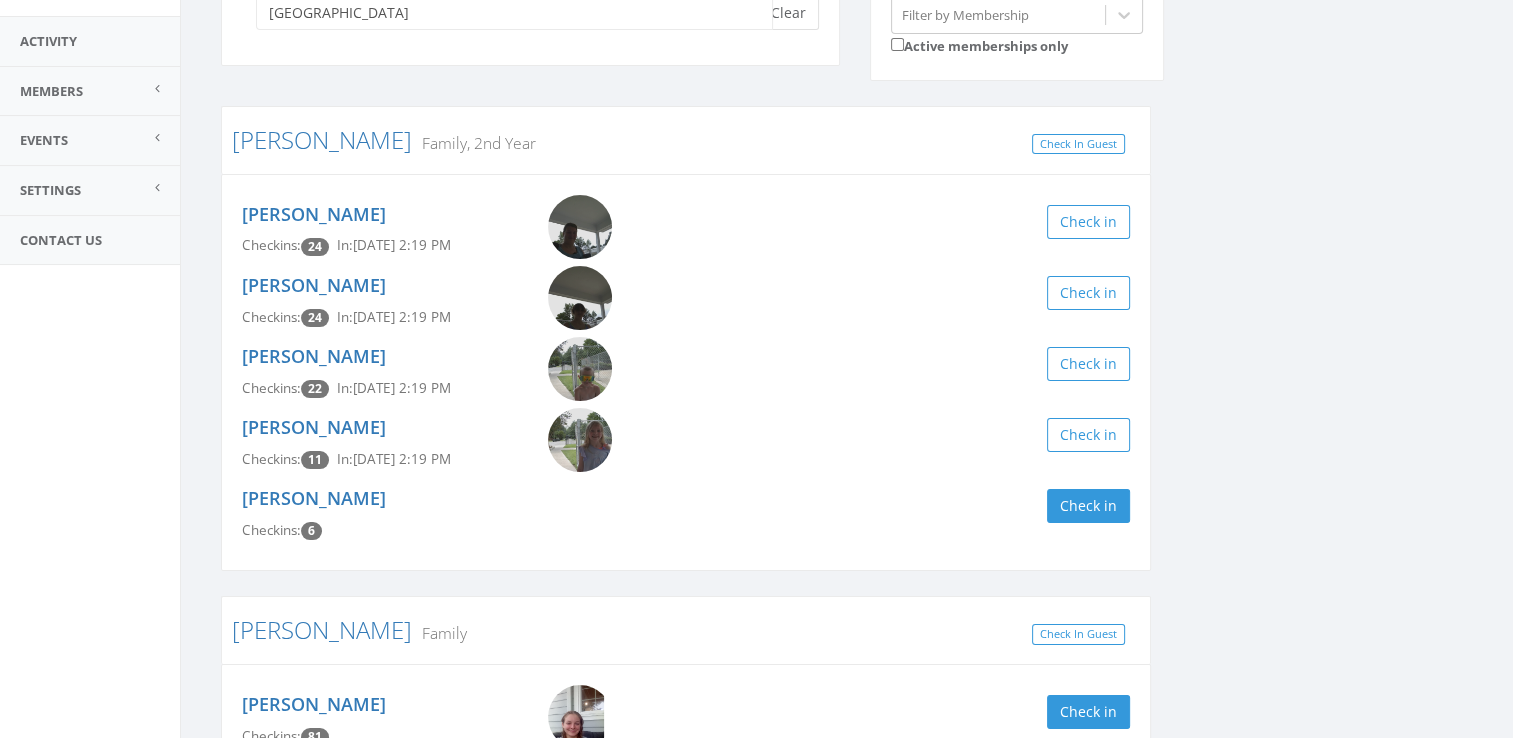 type on "bonn" 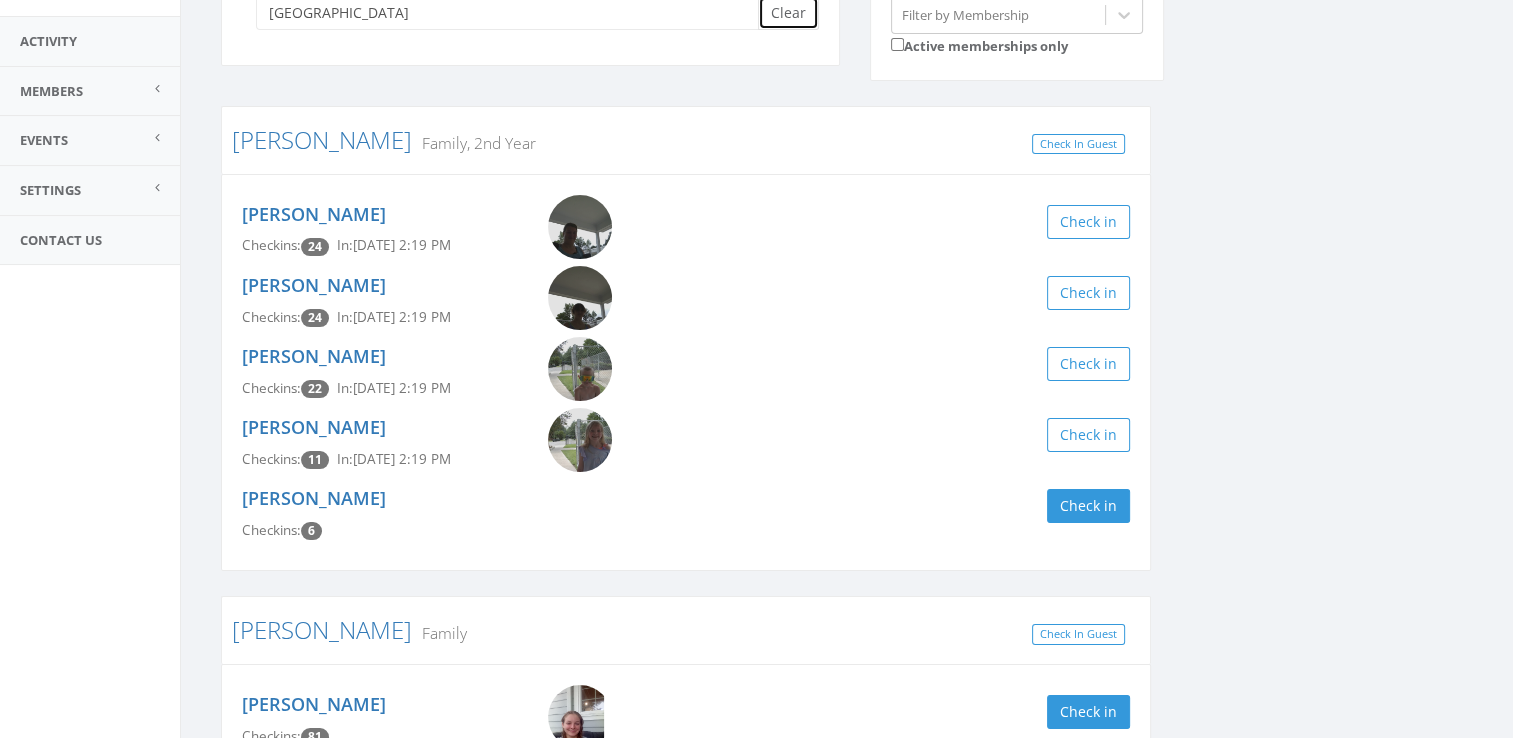 click on "Clear" at bounding box center [788, 13] 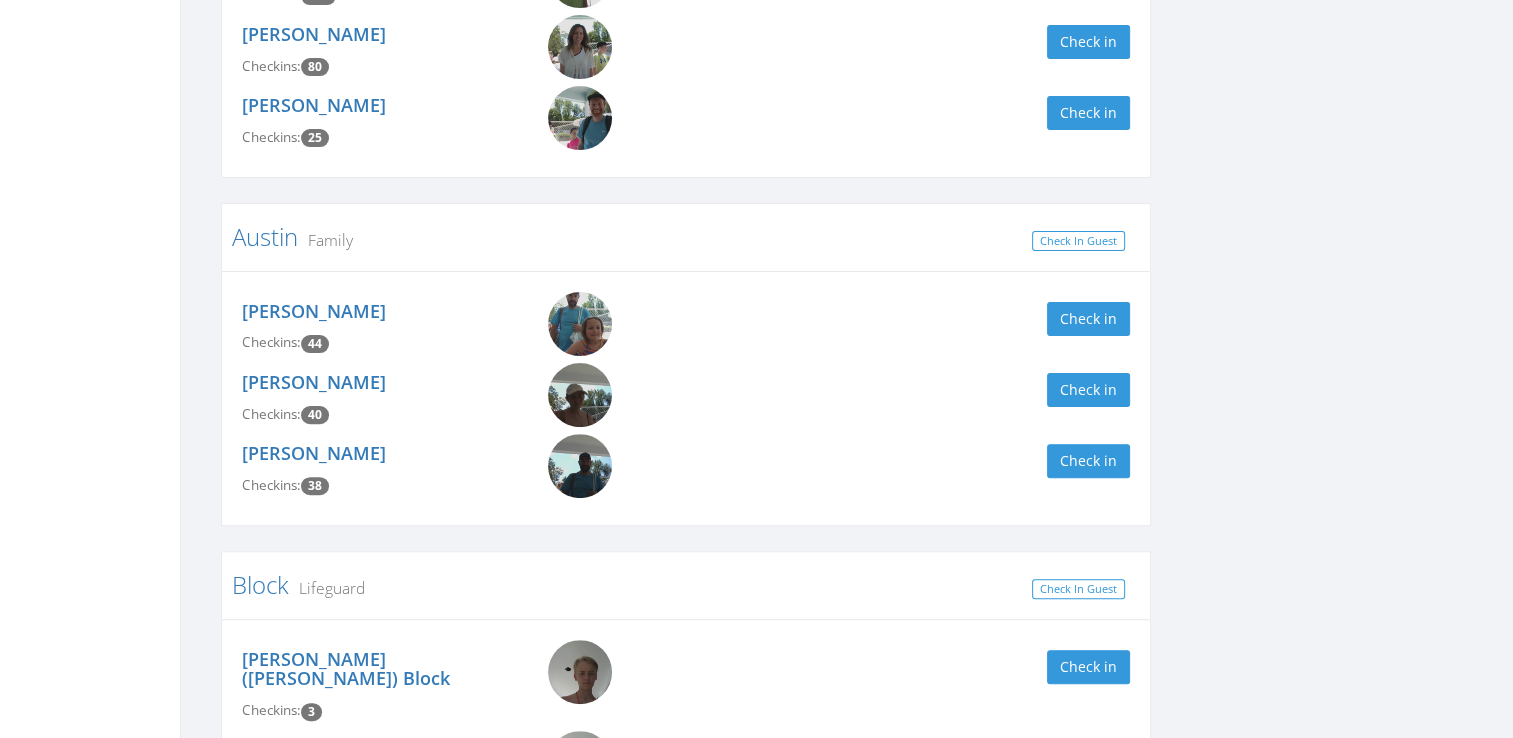 scroll, scrollTop: 544, scrollLeft: 0, axis: vertical 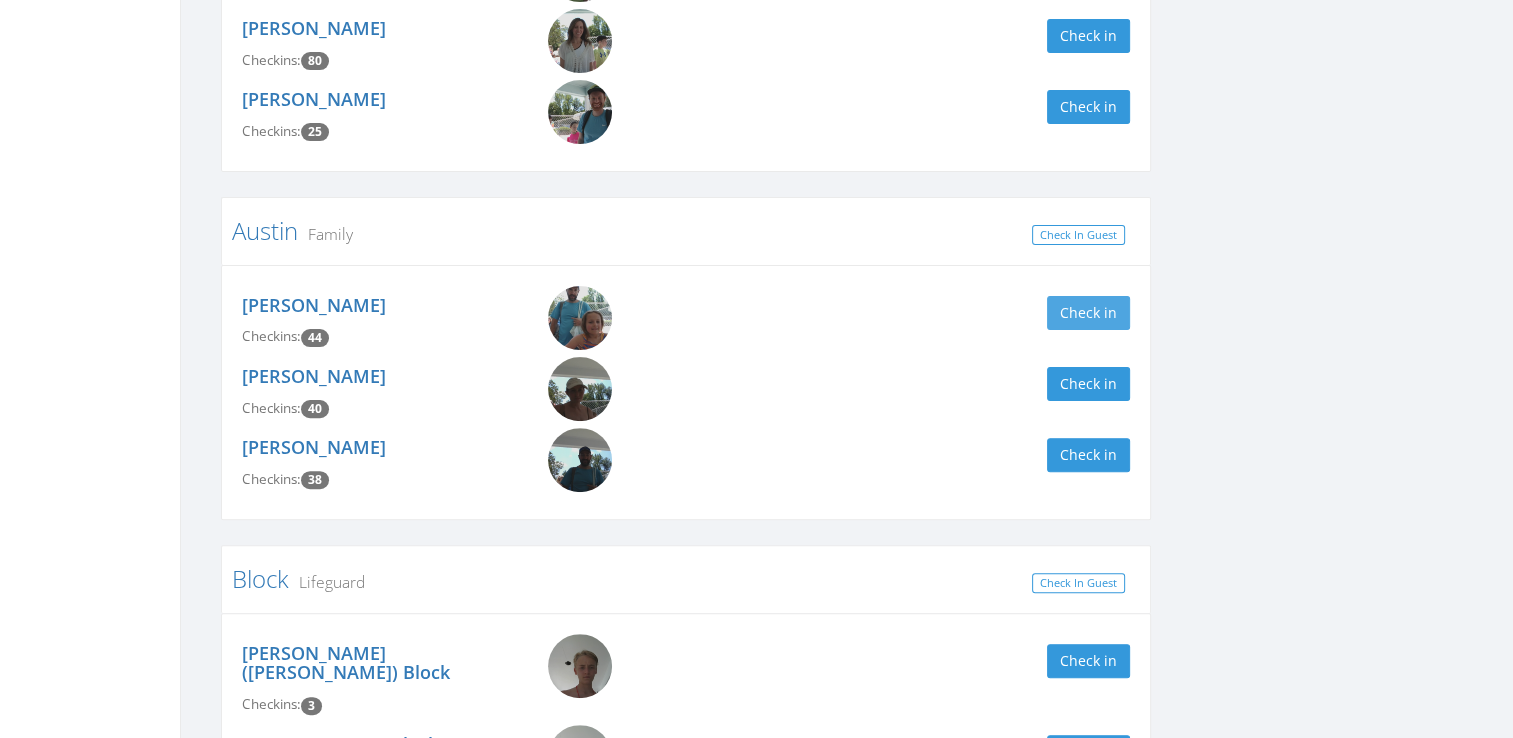 type on "austin" 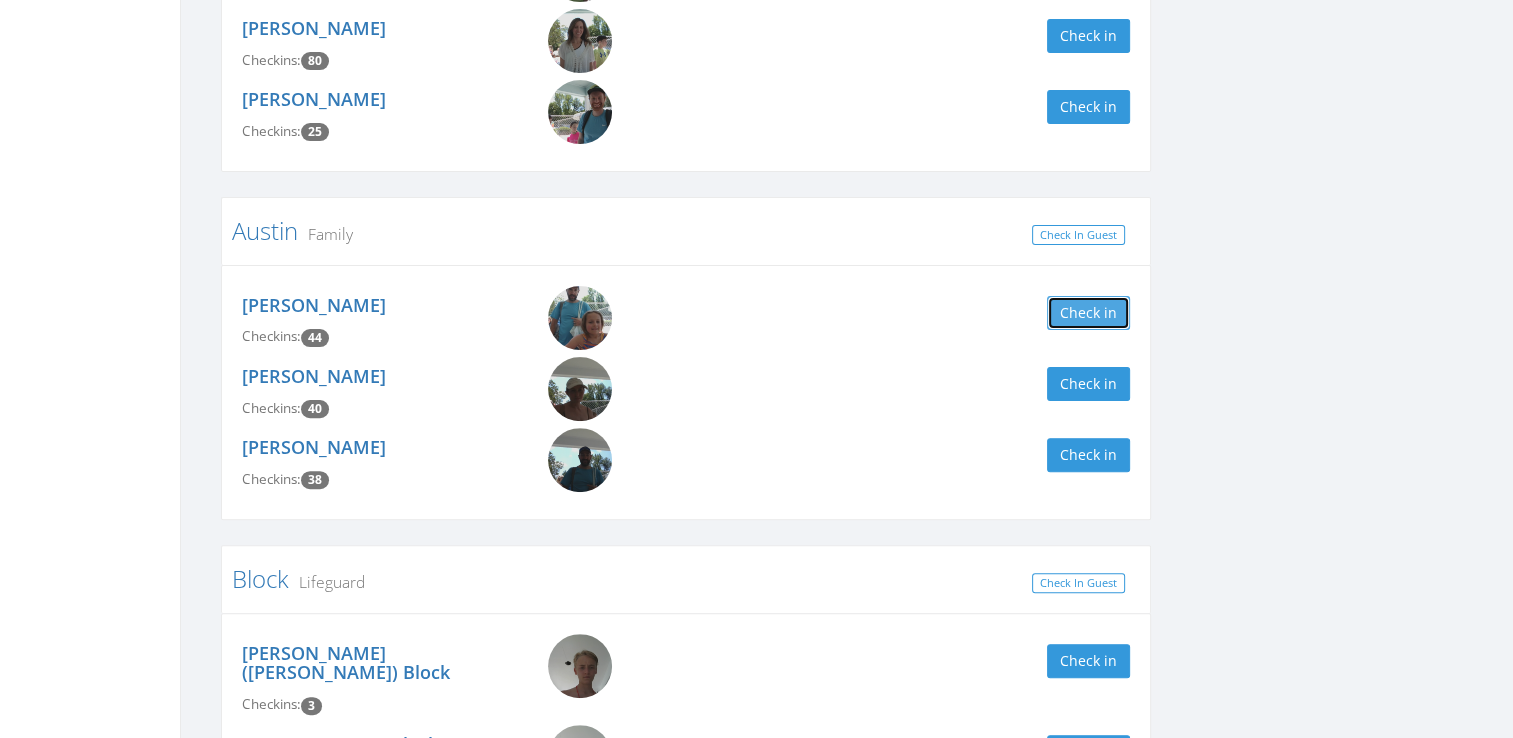 click on "Check in" at bounding box center (1088, 313) 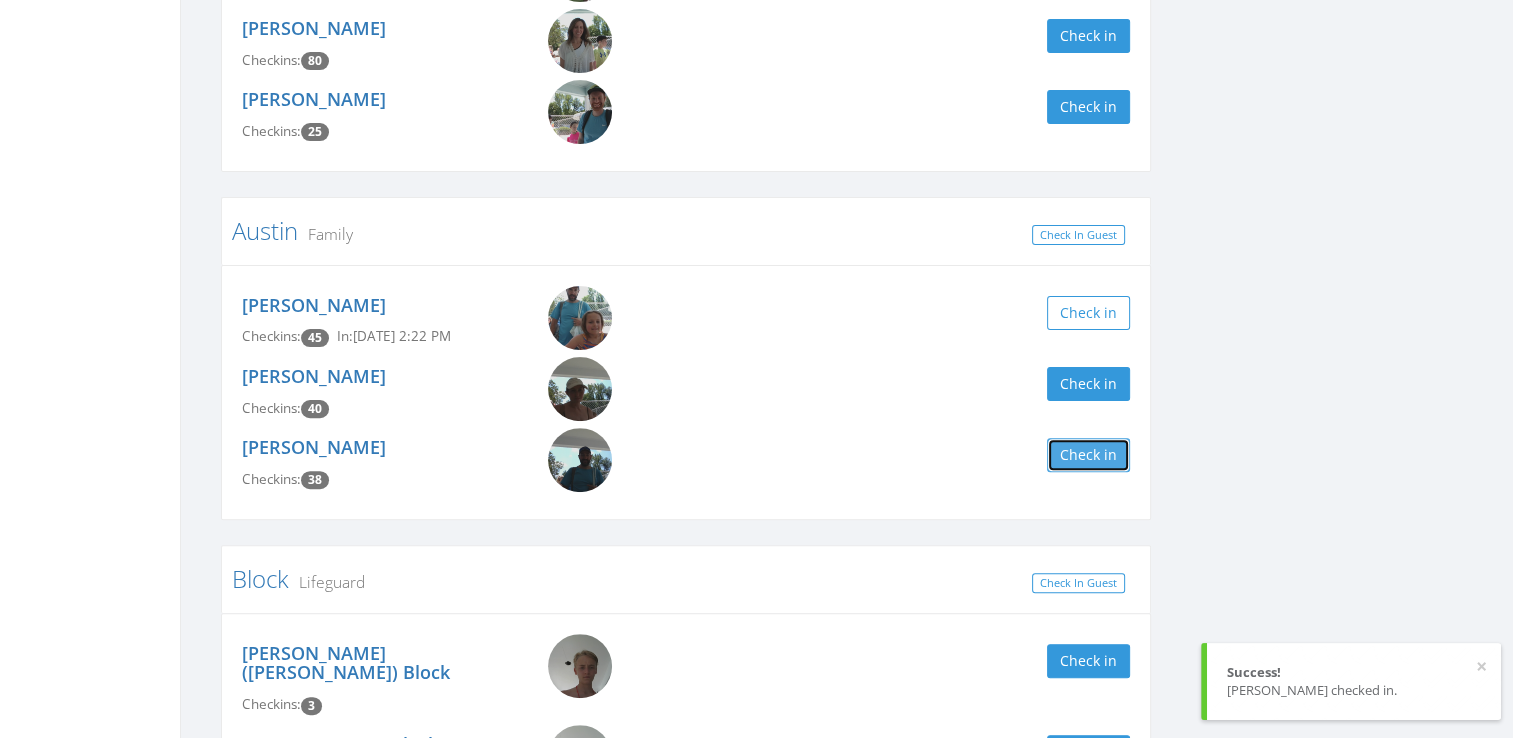 click on "Check in" at bounding box center [1088, 455] 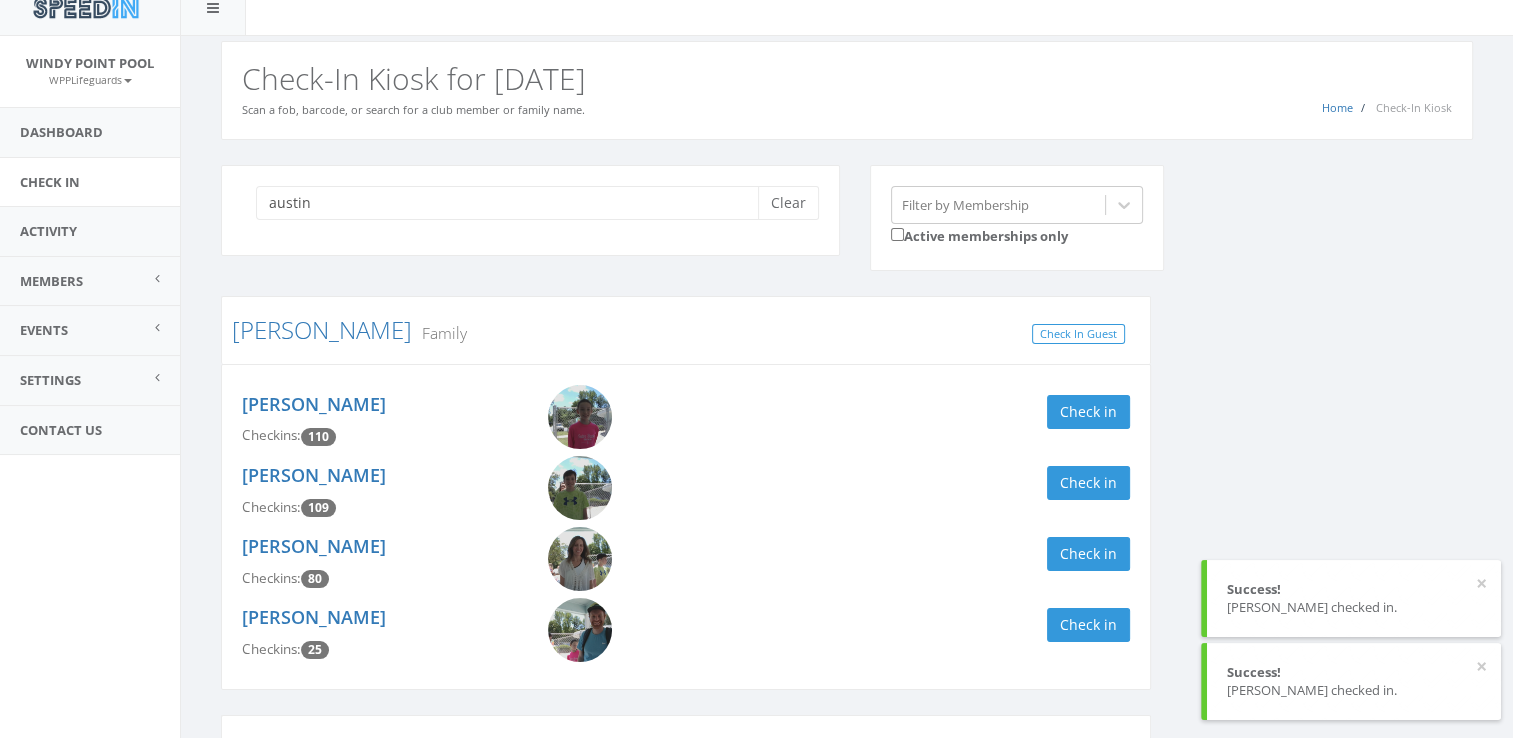 scroll, scrollTop: 0, scrollLeft: 0, axis: both 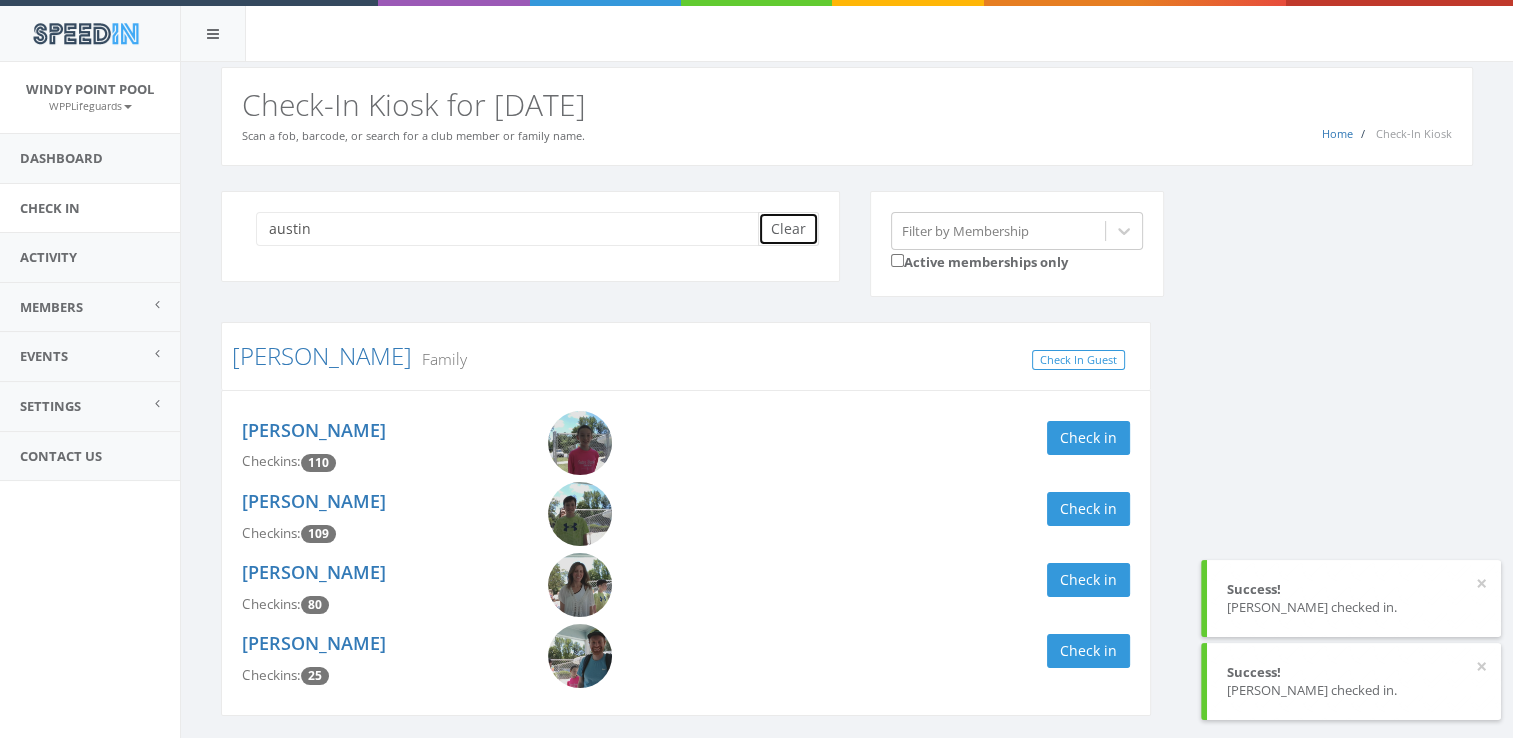click on "Clear" at bounding box center (788, 229) 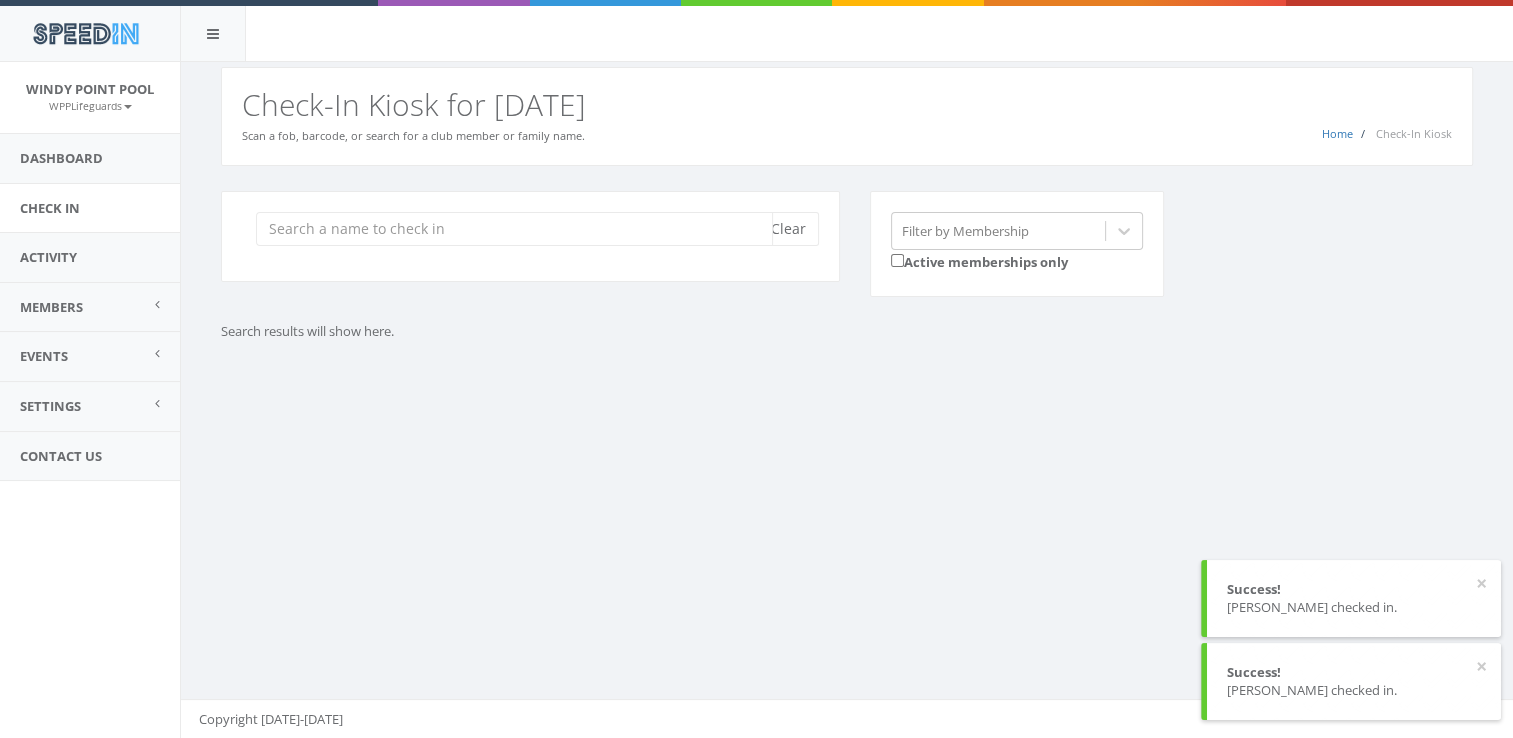 click at bounding box center [514, 229] 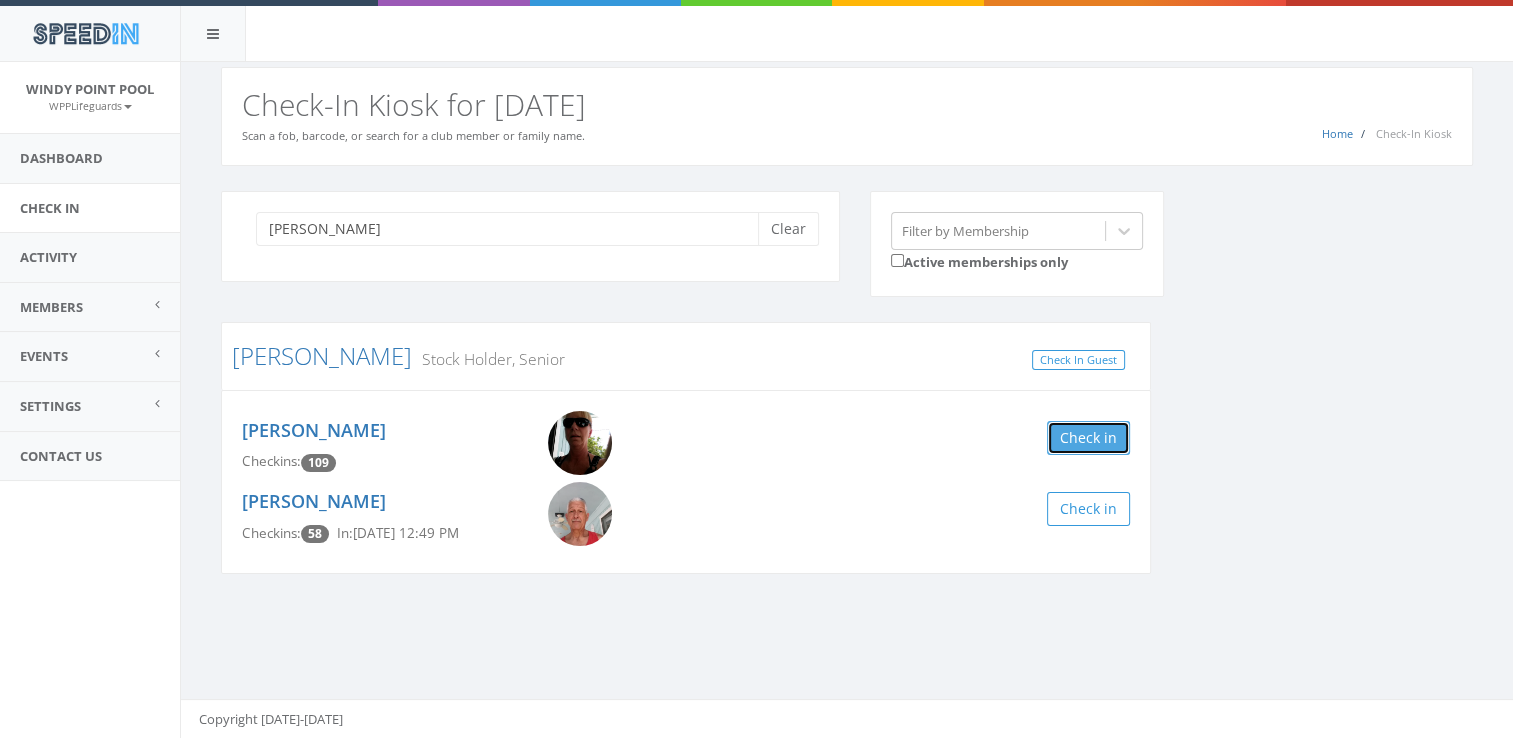 click on "Check in" at bounding box center (1088, 438) 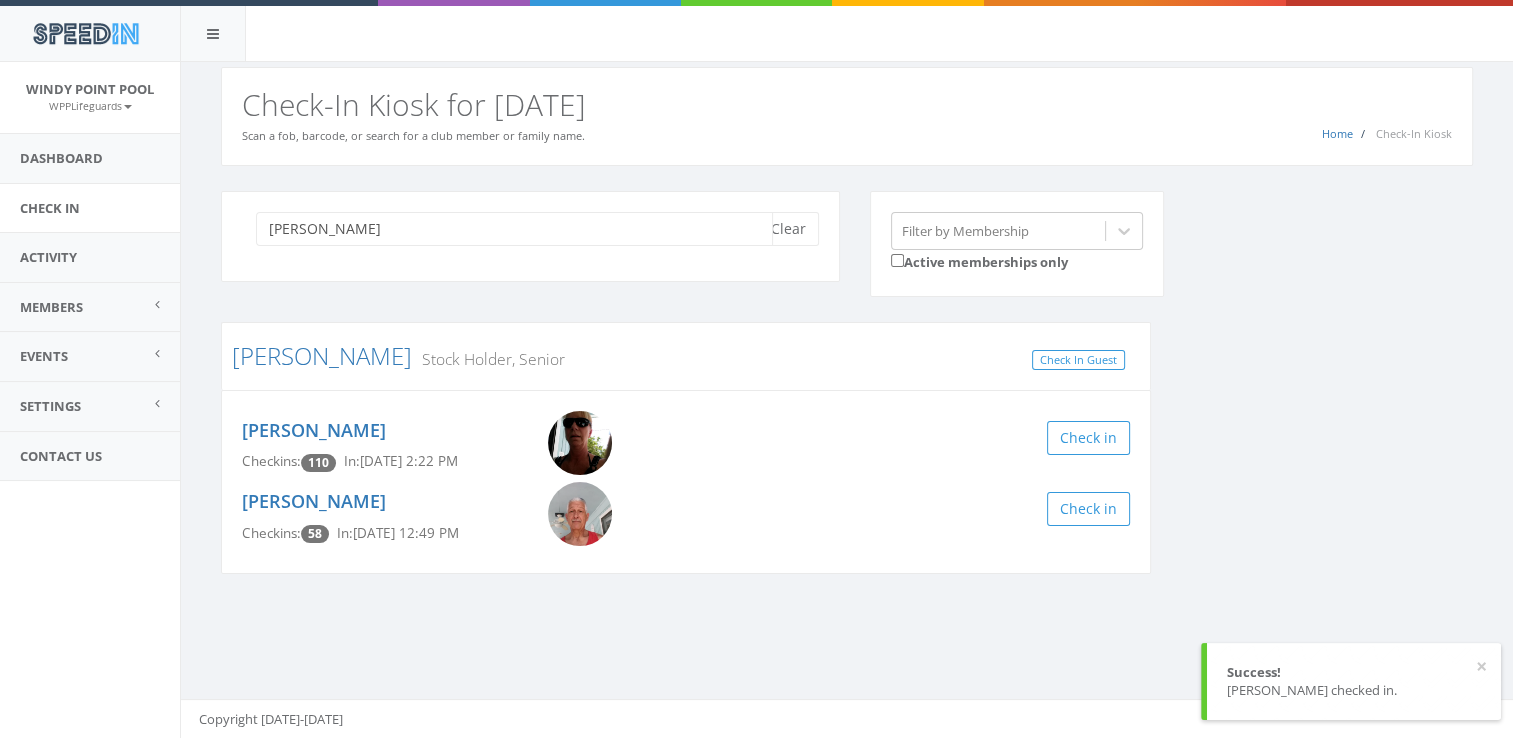 click on "valdes" at bounding box center (514, 229) 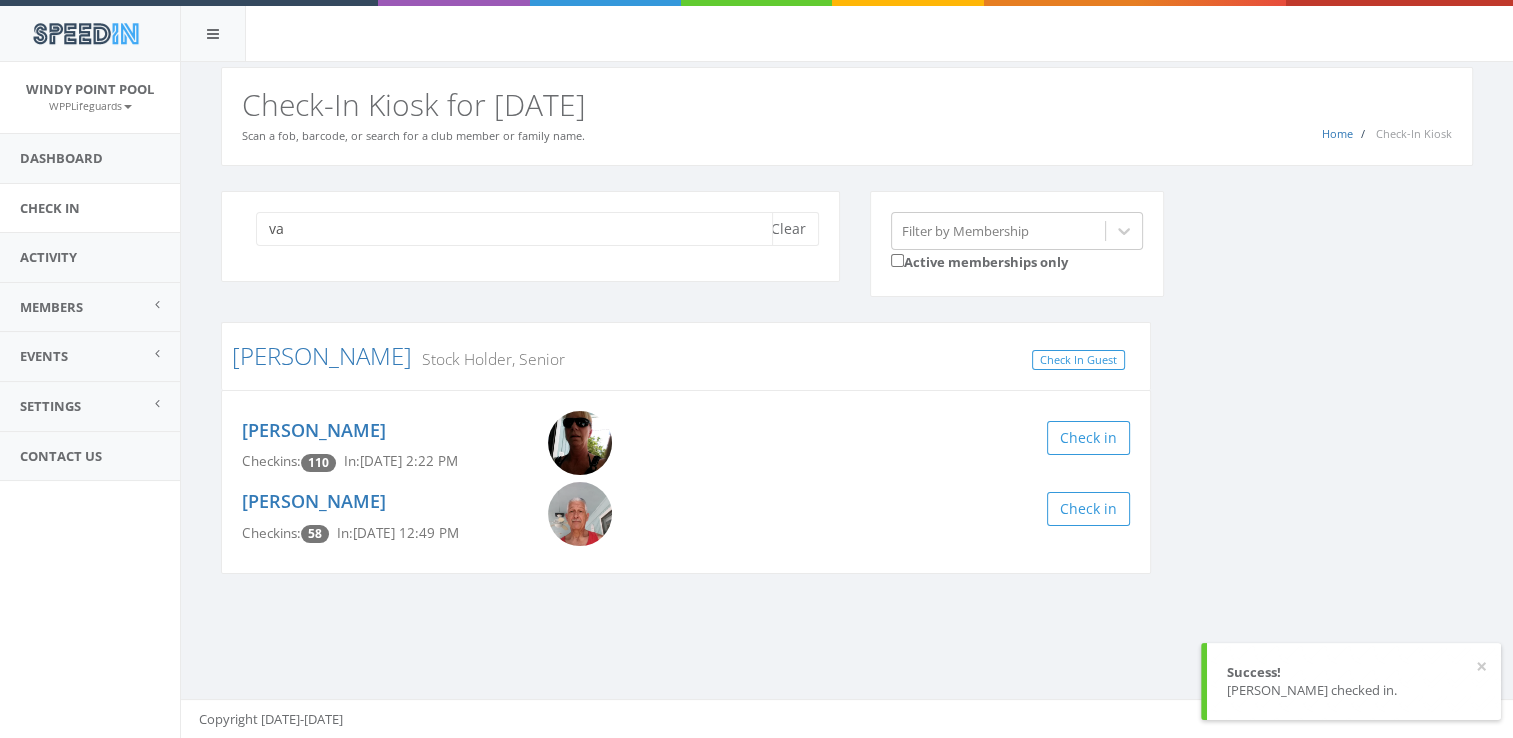 type on "v" 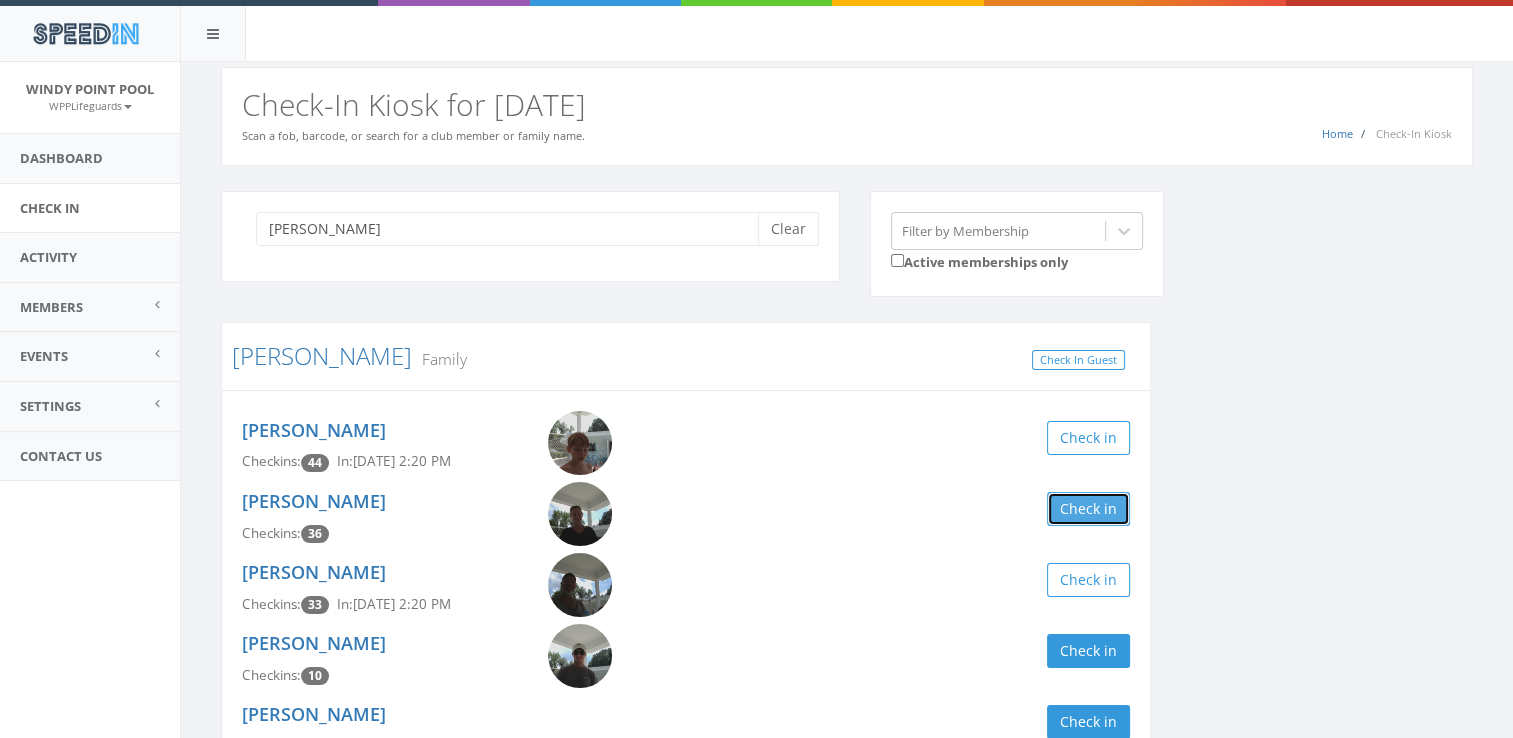 click on "Check in" at bounding box center [1088, 509] 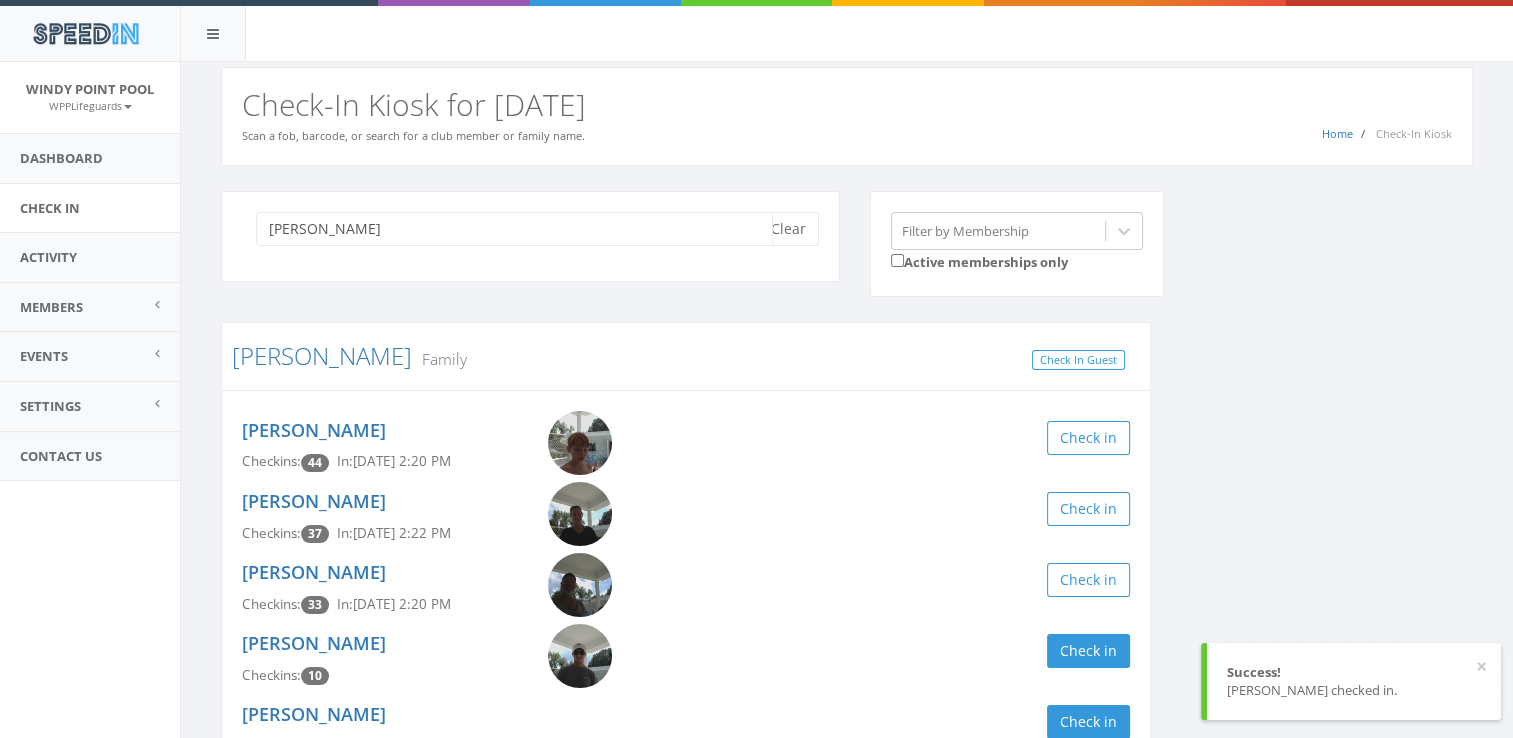 click on "vega" at bounding box center [514, 229] 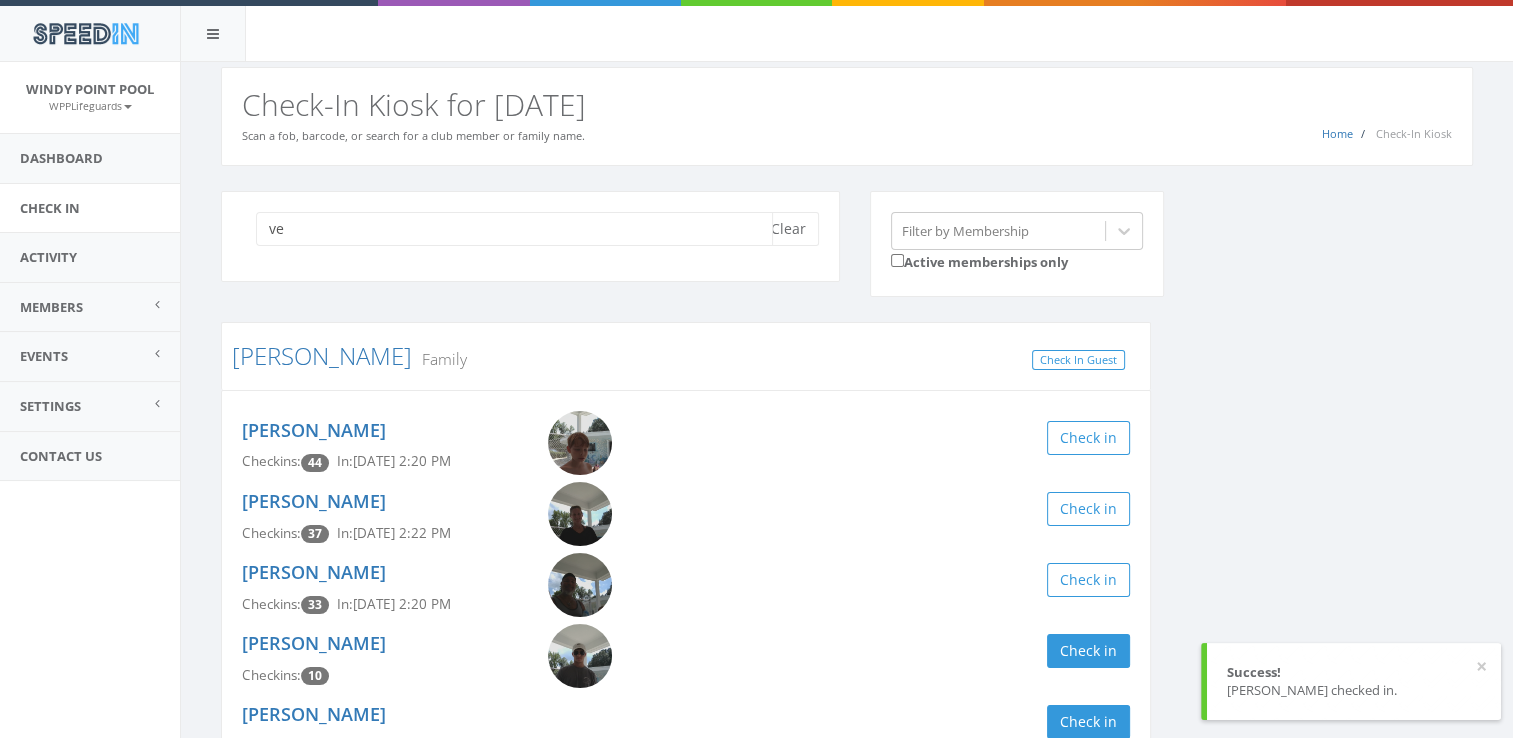 type on "v" 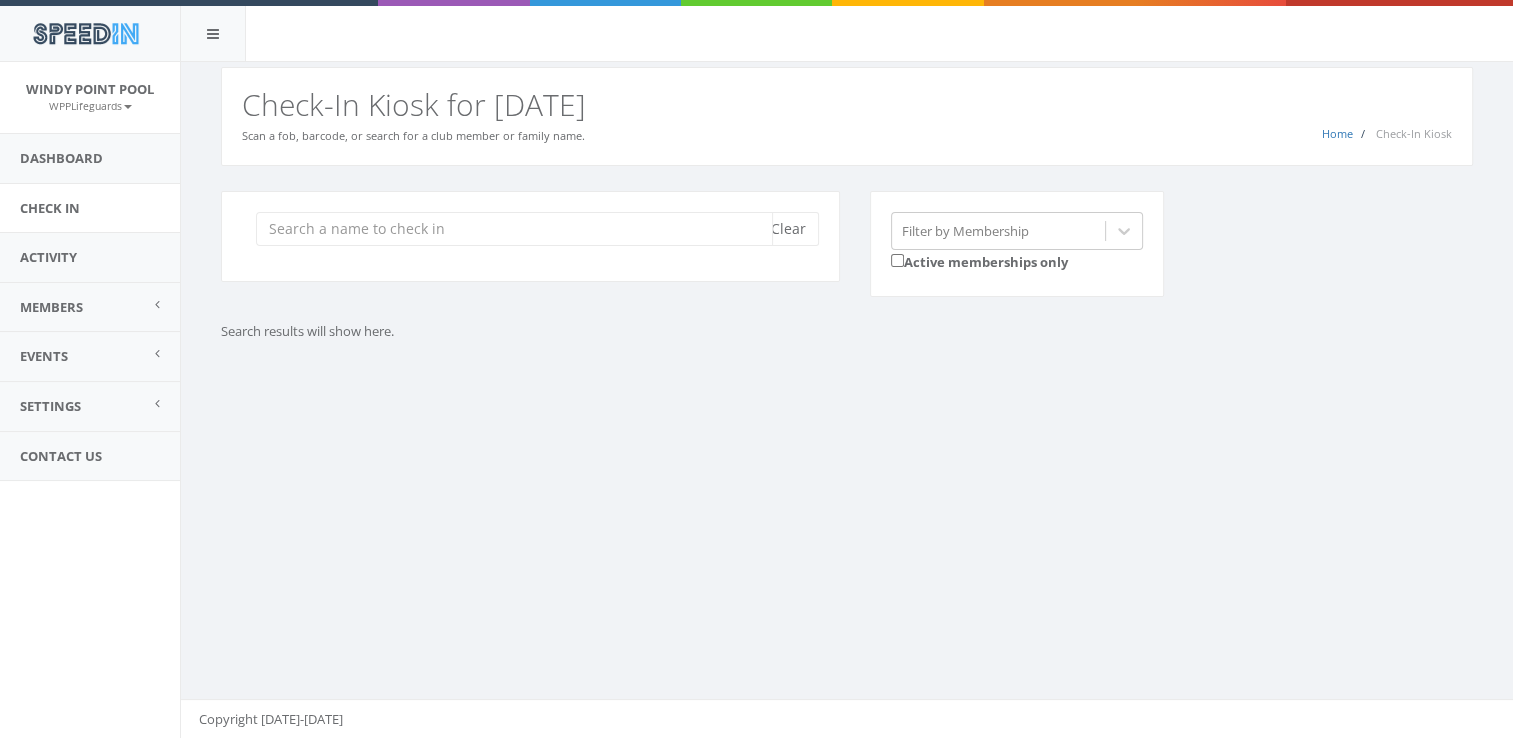 click at bounding box center [514, 229] 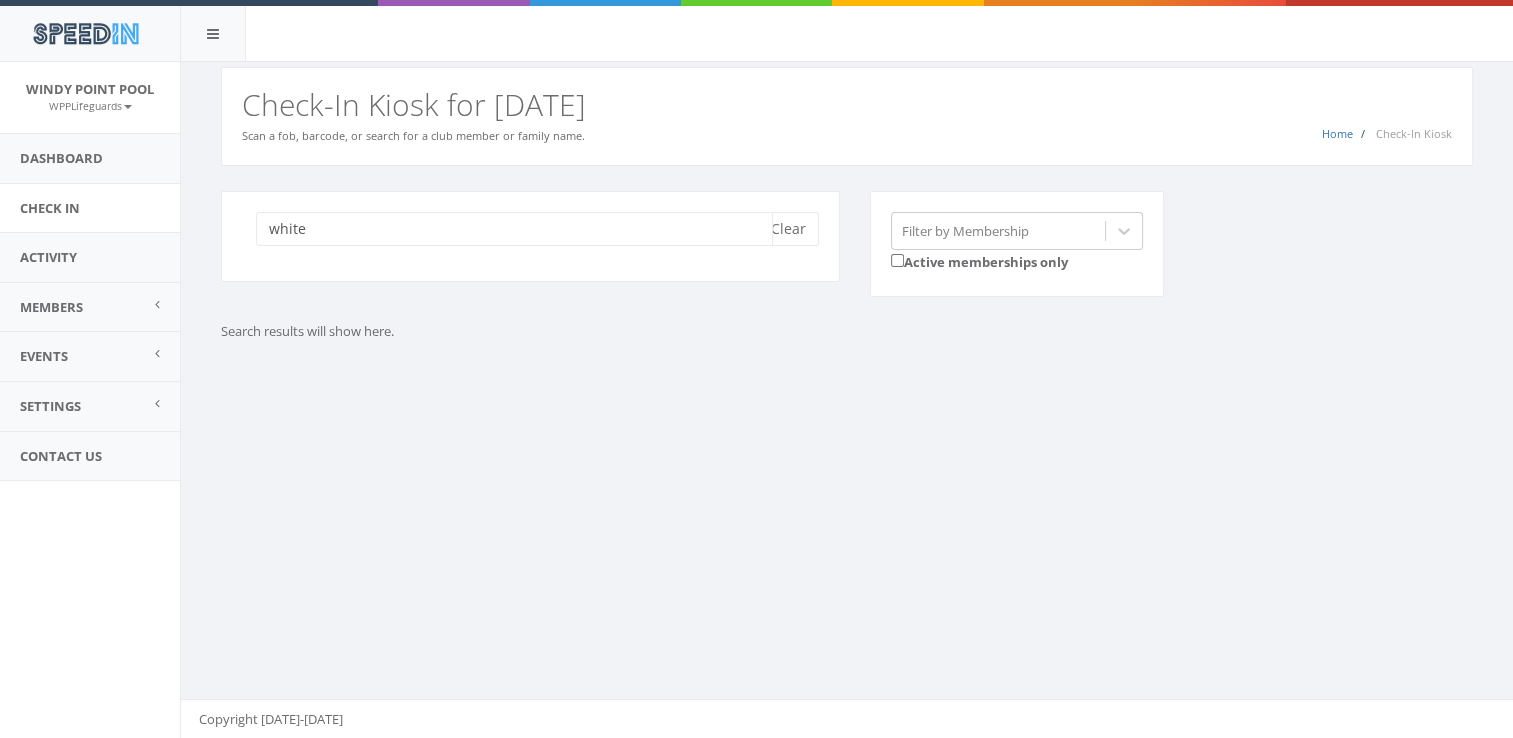 type on "white" 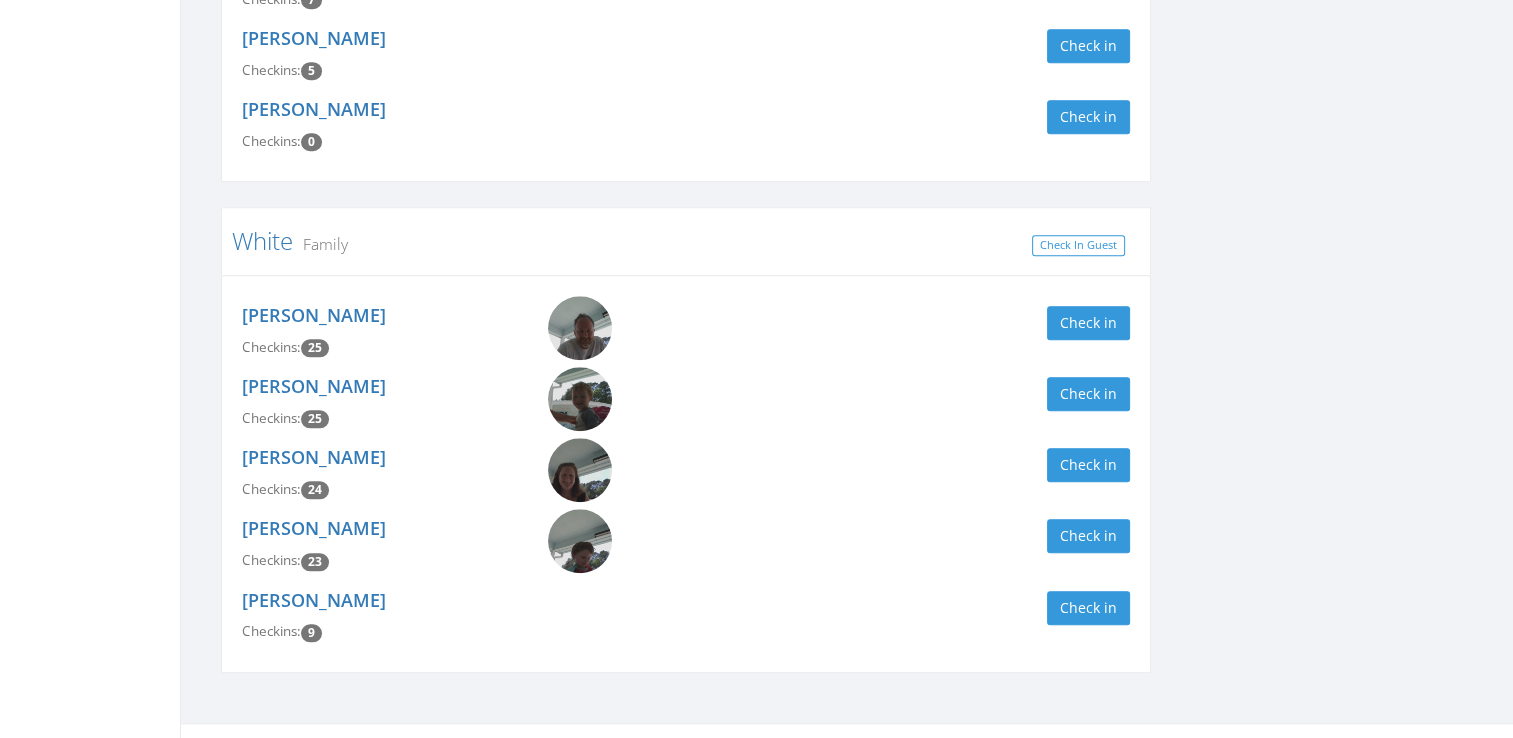 scroll, scrollTop: 1727, scrollLeft: 0, axis: vertical 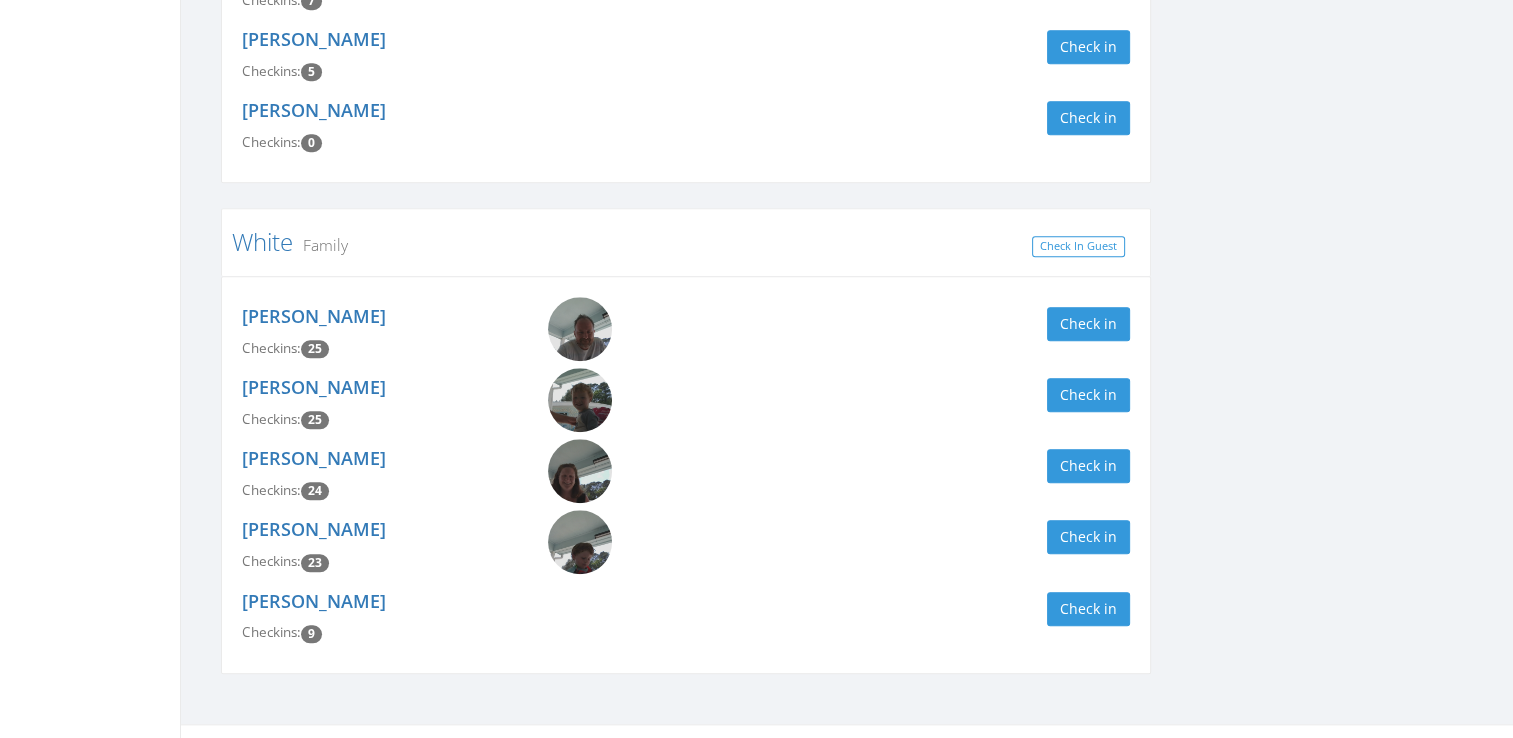 click on "Hunter White Checkins:  25 Check in" at bounding box center (686, 332) 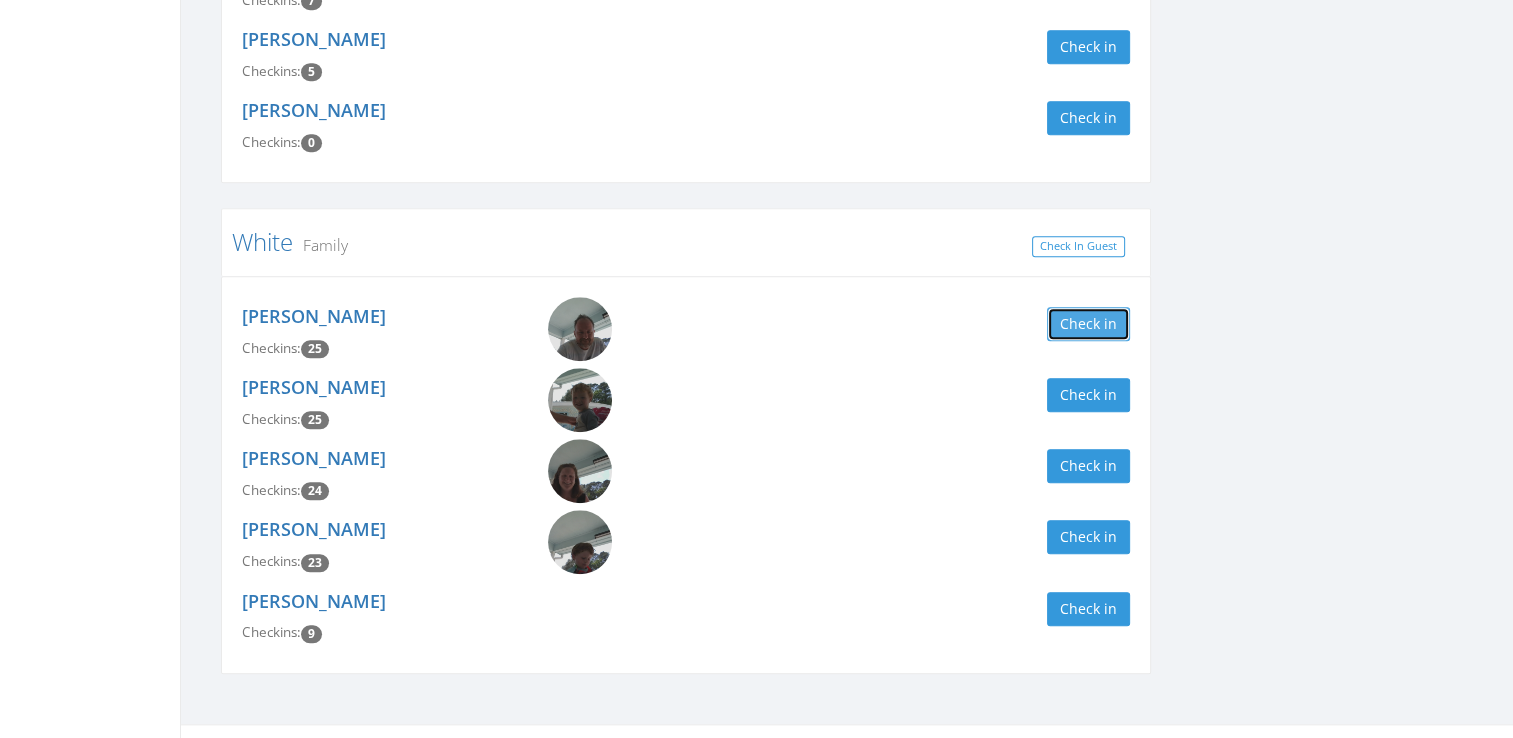 click on "Check in" at bounding box center (1088, 324) 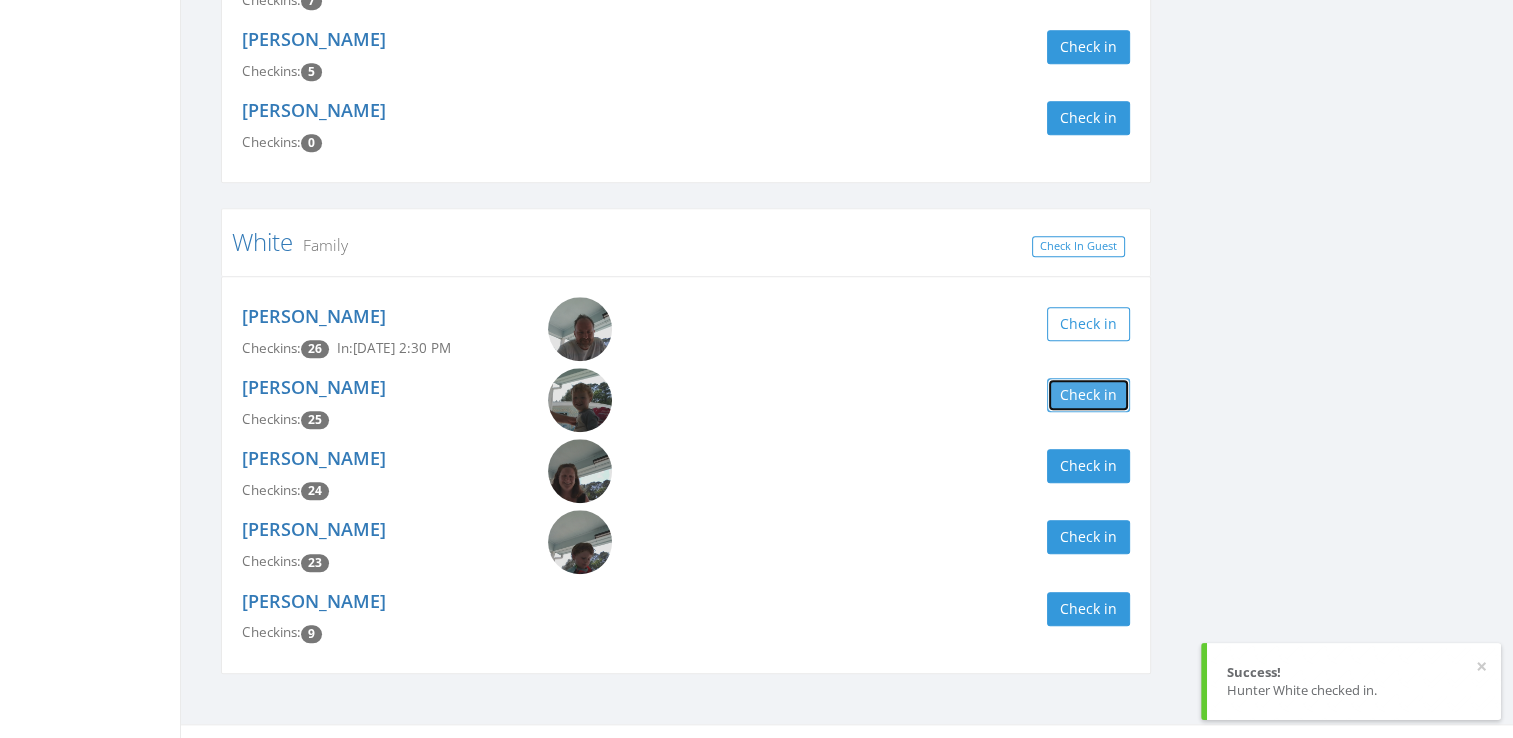 click on "Check in" at bounding box center [1088, 395] 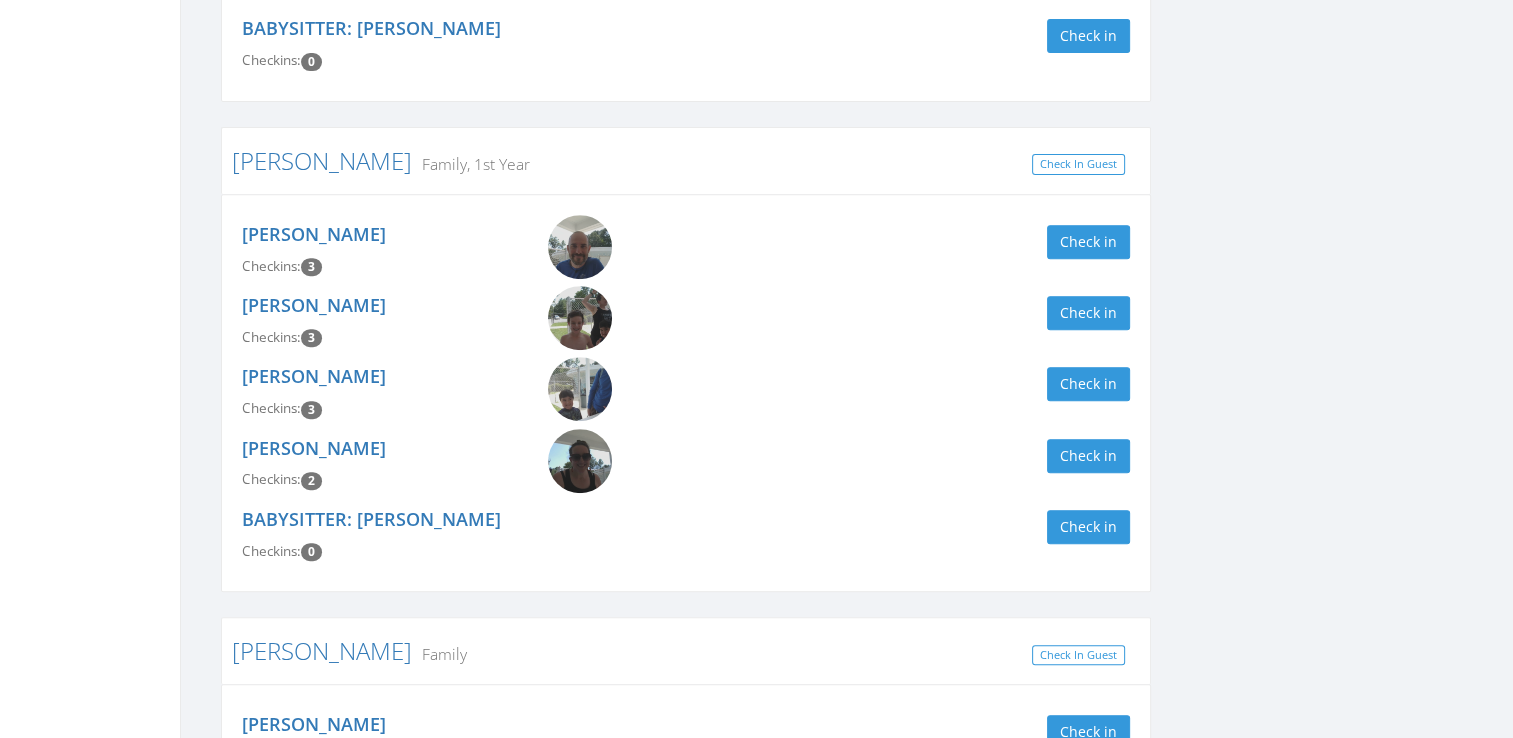 scroll, scrollTop: 0, scrollLeft: 0, axis: both 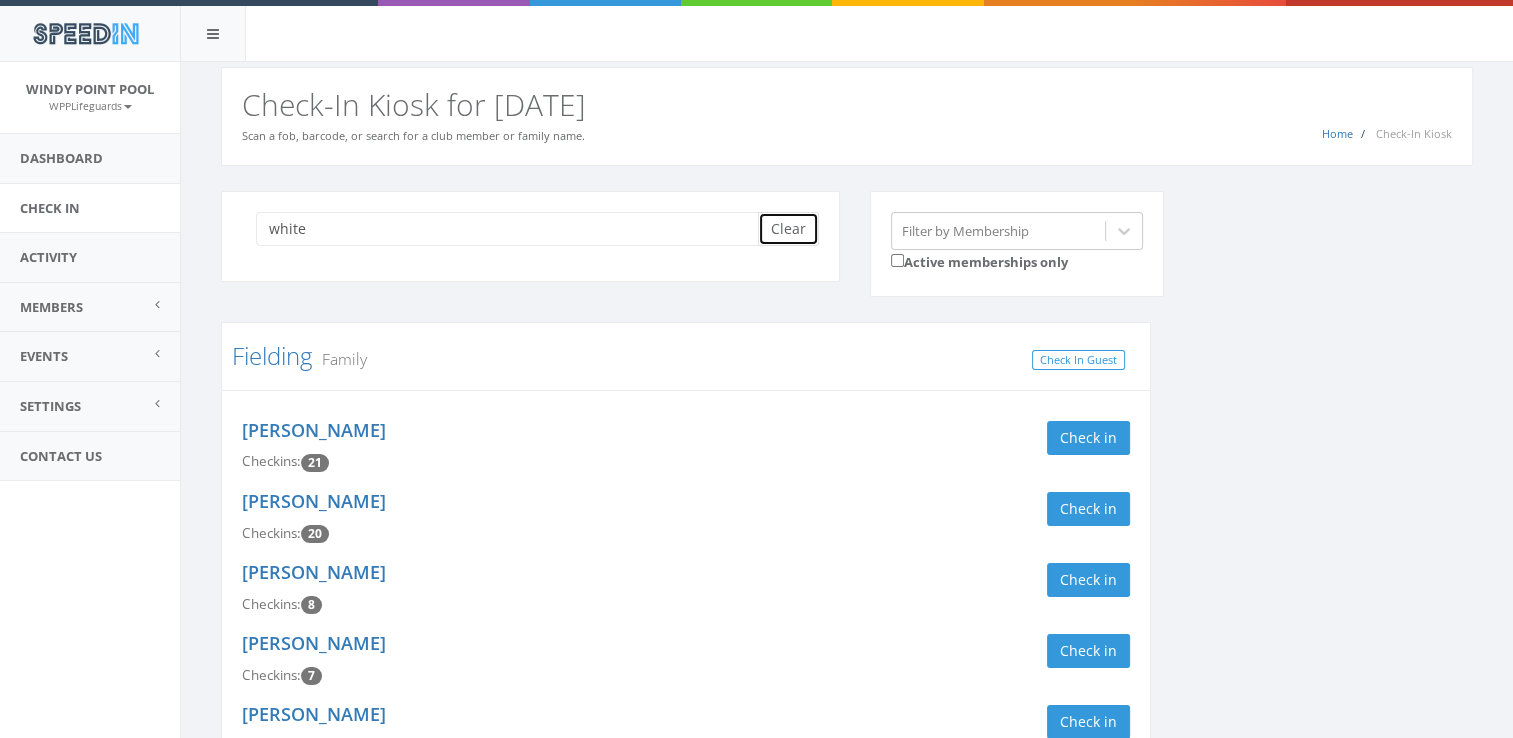 click on "Clear" at bounding box center [788, 229] 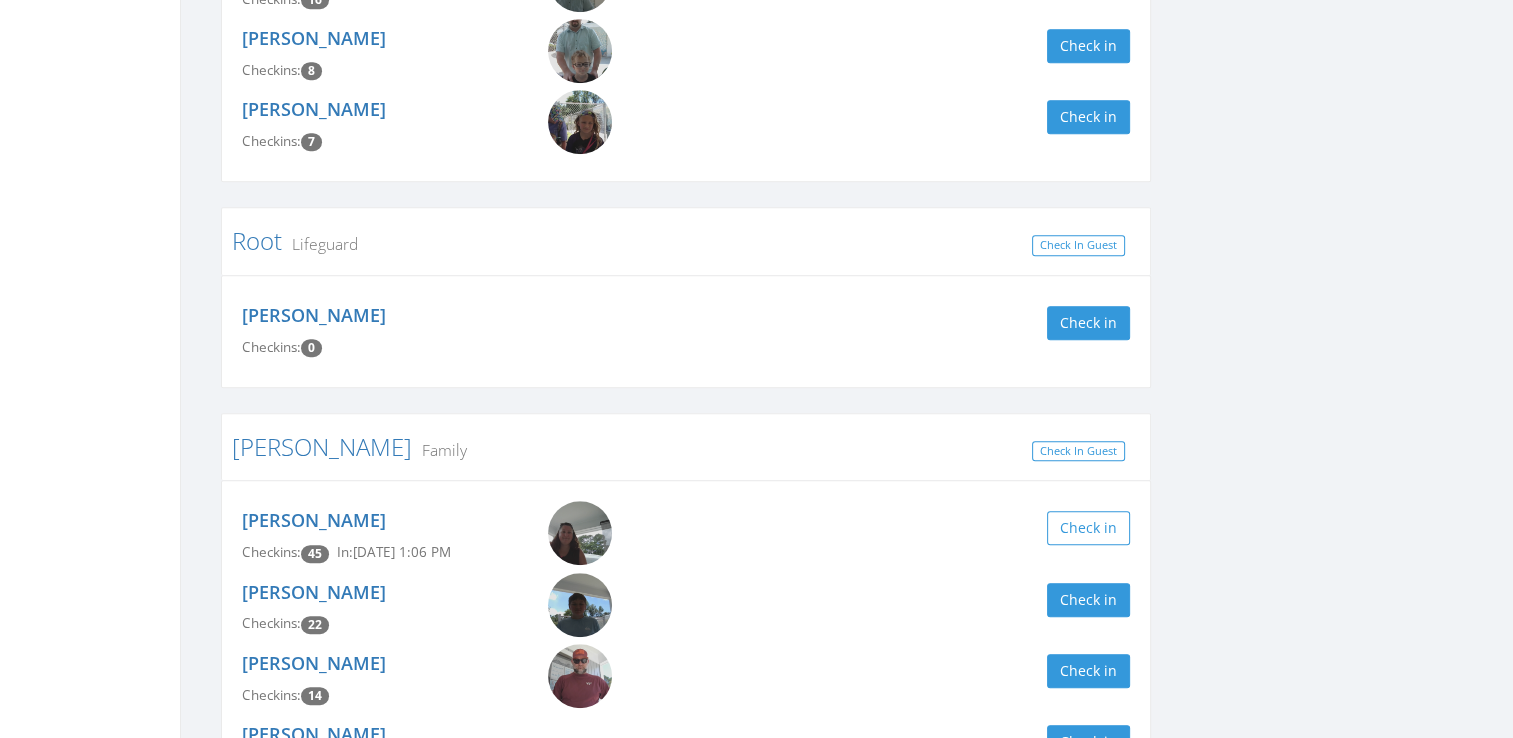 scroll, scrollTop: 945, scrollLeft: 0, axis: vertical 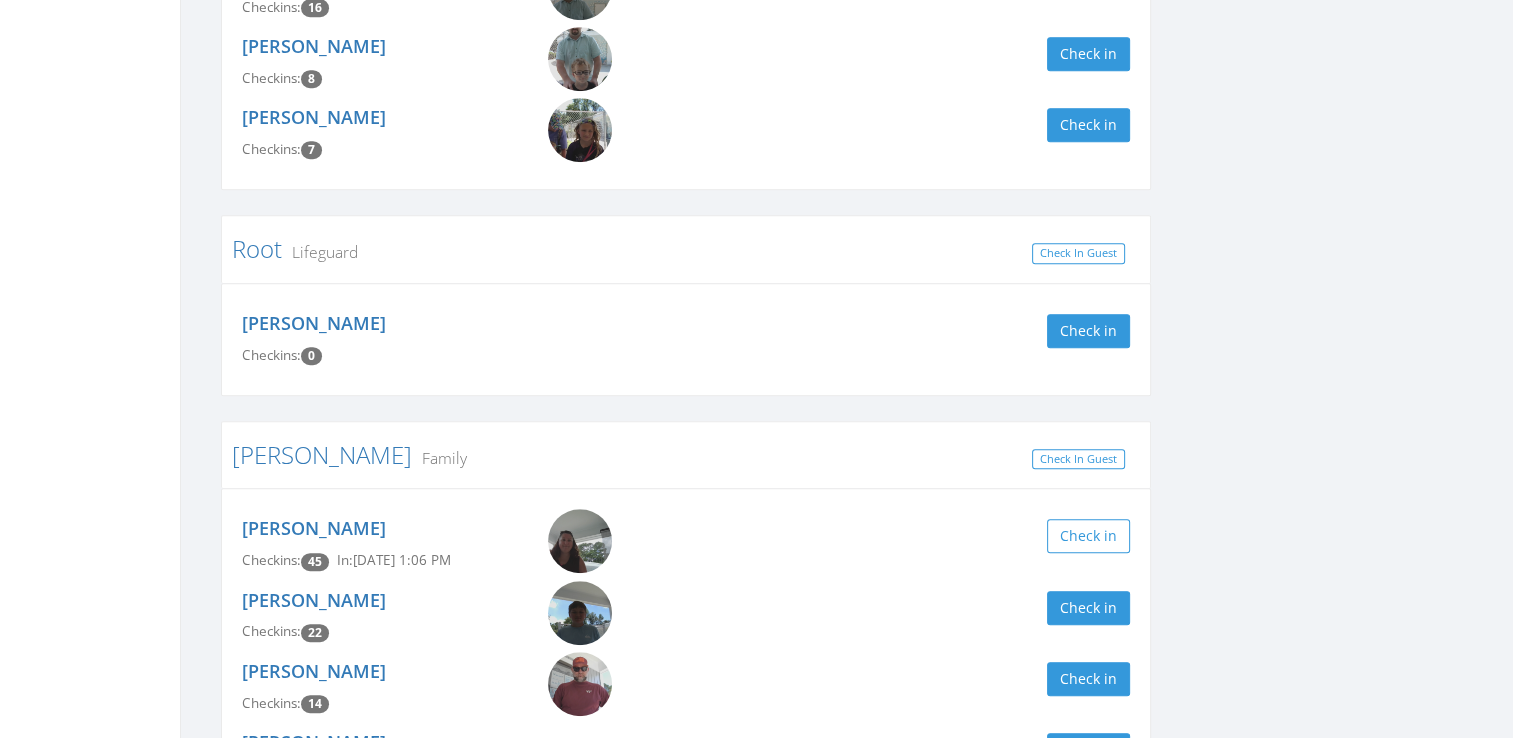 type on "garrett root" 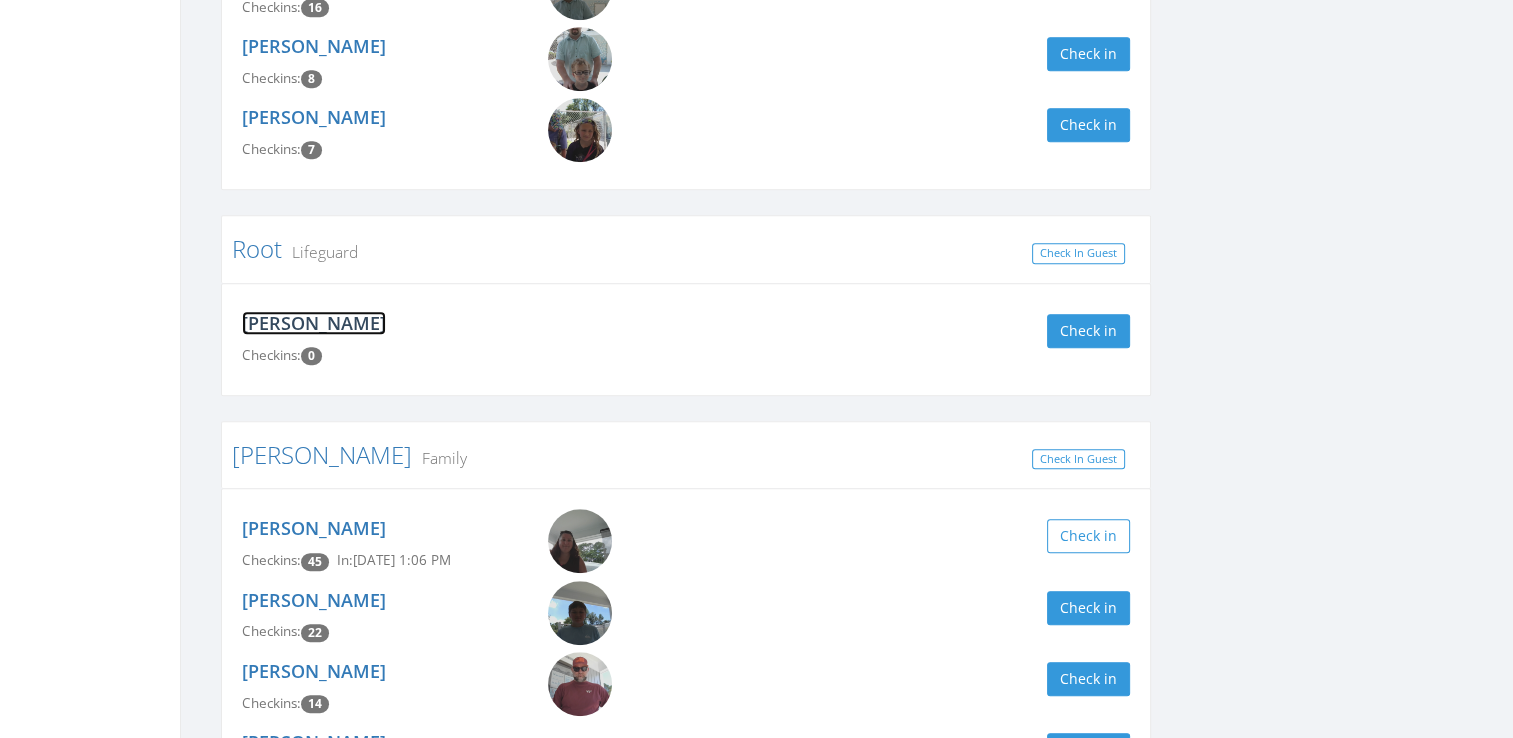 click on "Garrett Root" at bounding box center (314, 323) 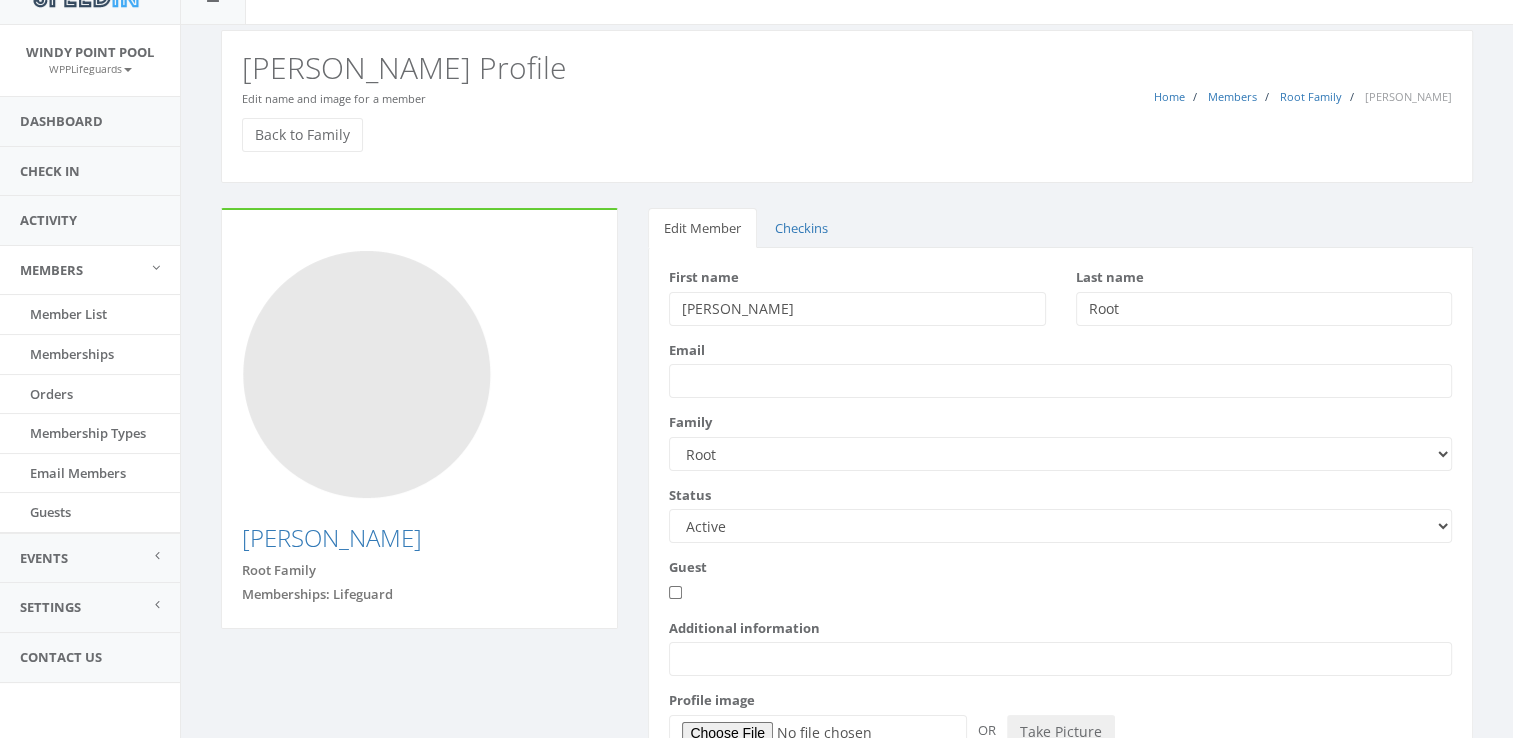 scroll, scrollTop: 0, scrollLeft: 0, axis: both 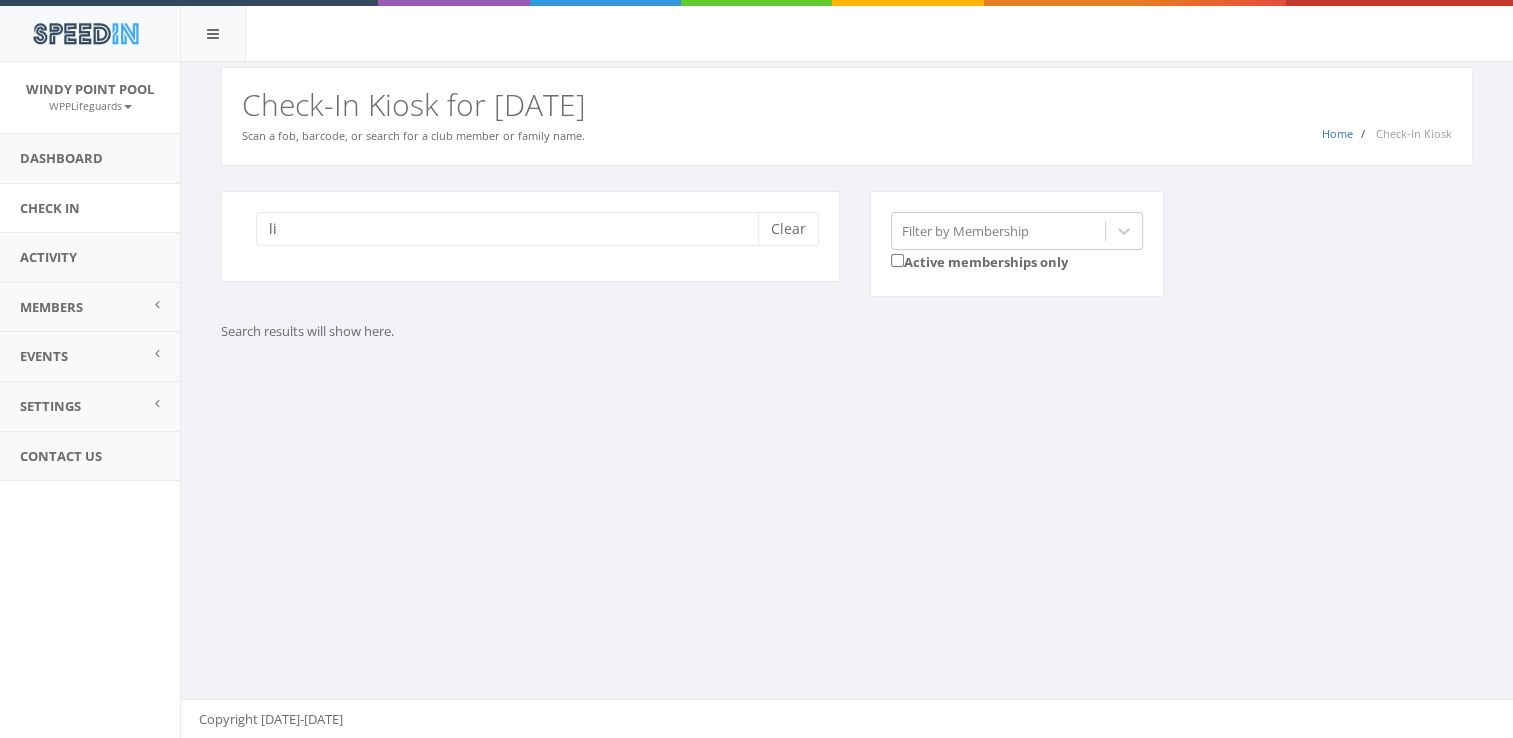type on "l" 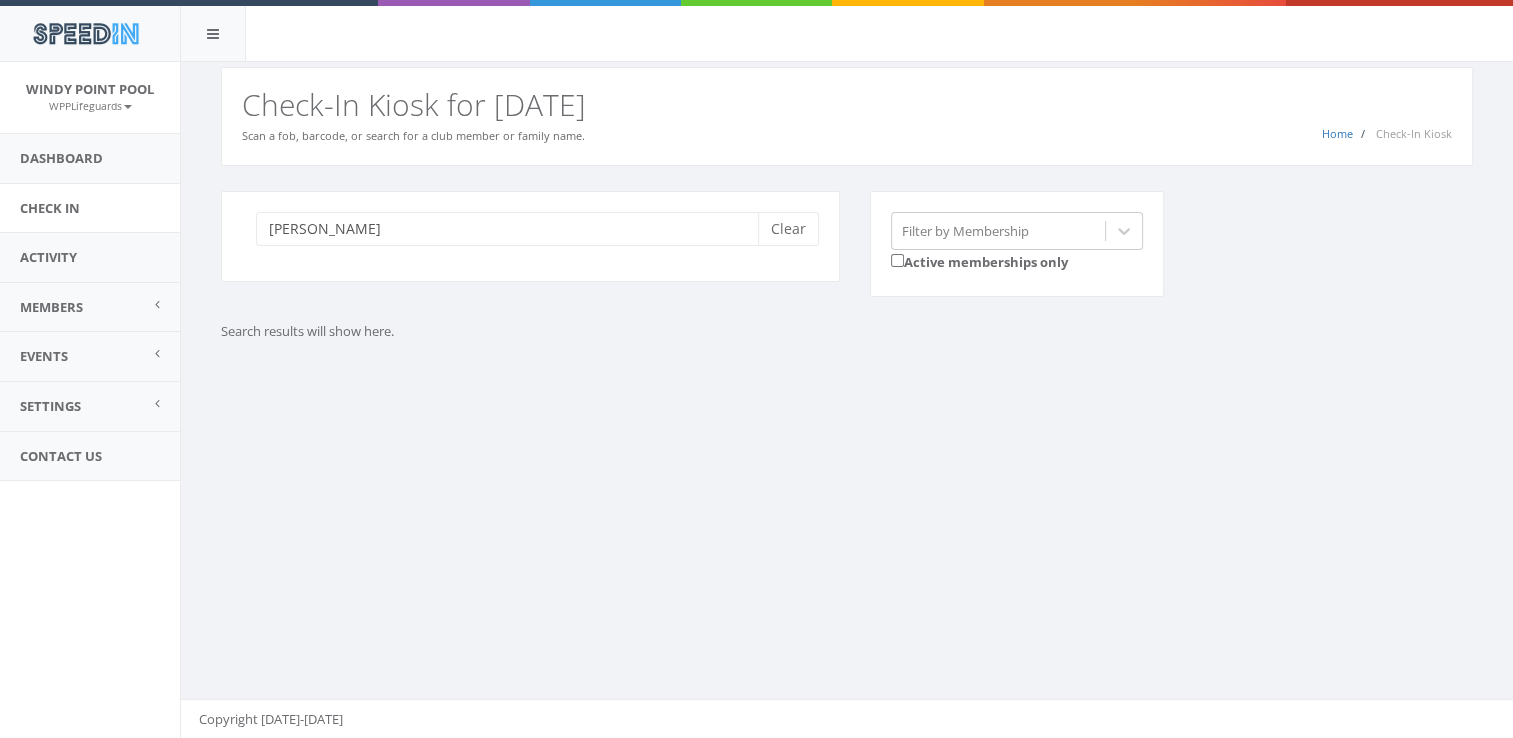 type on "pegher" 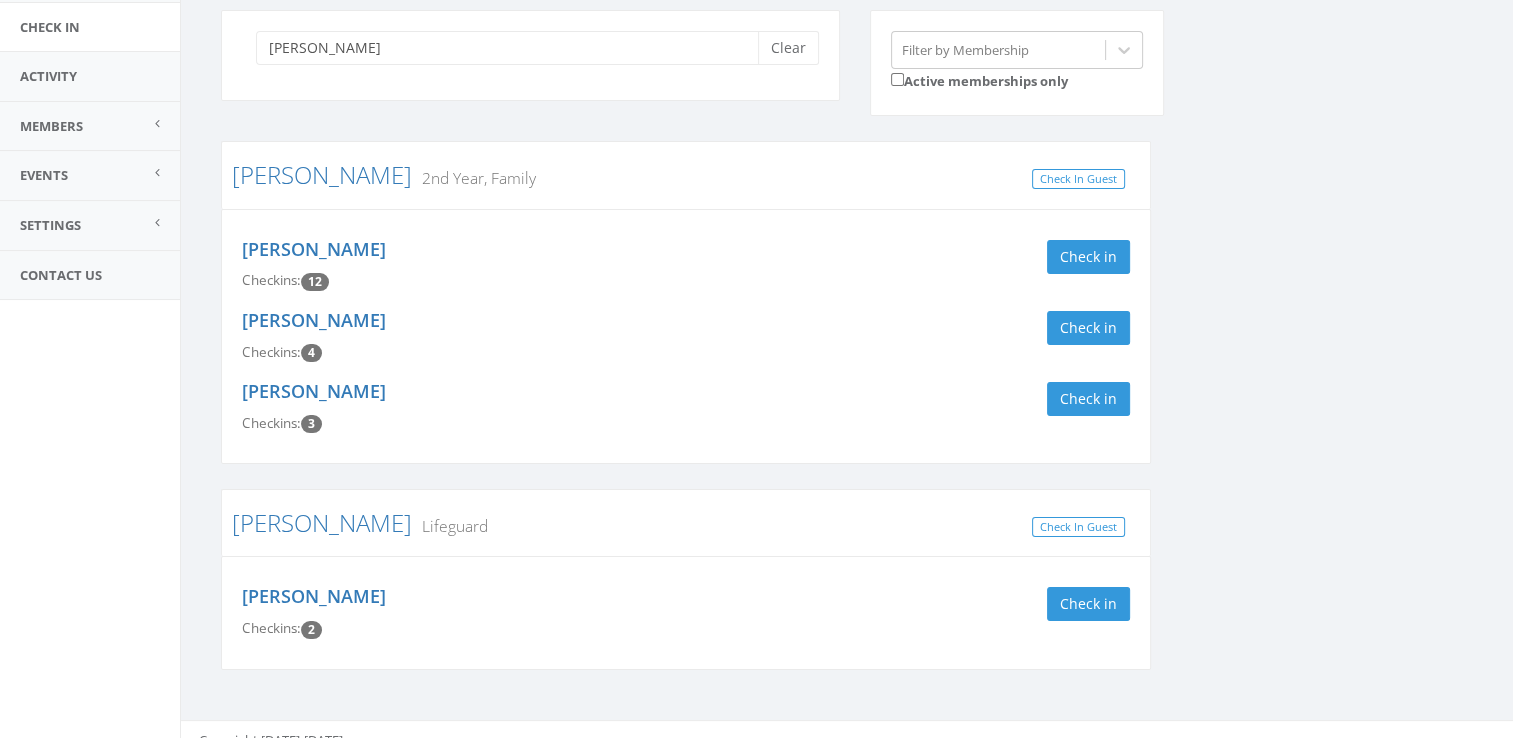 scroll, scrollTop: 165, scrollLeft: 0, axis: vertical 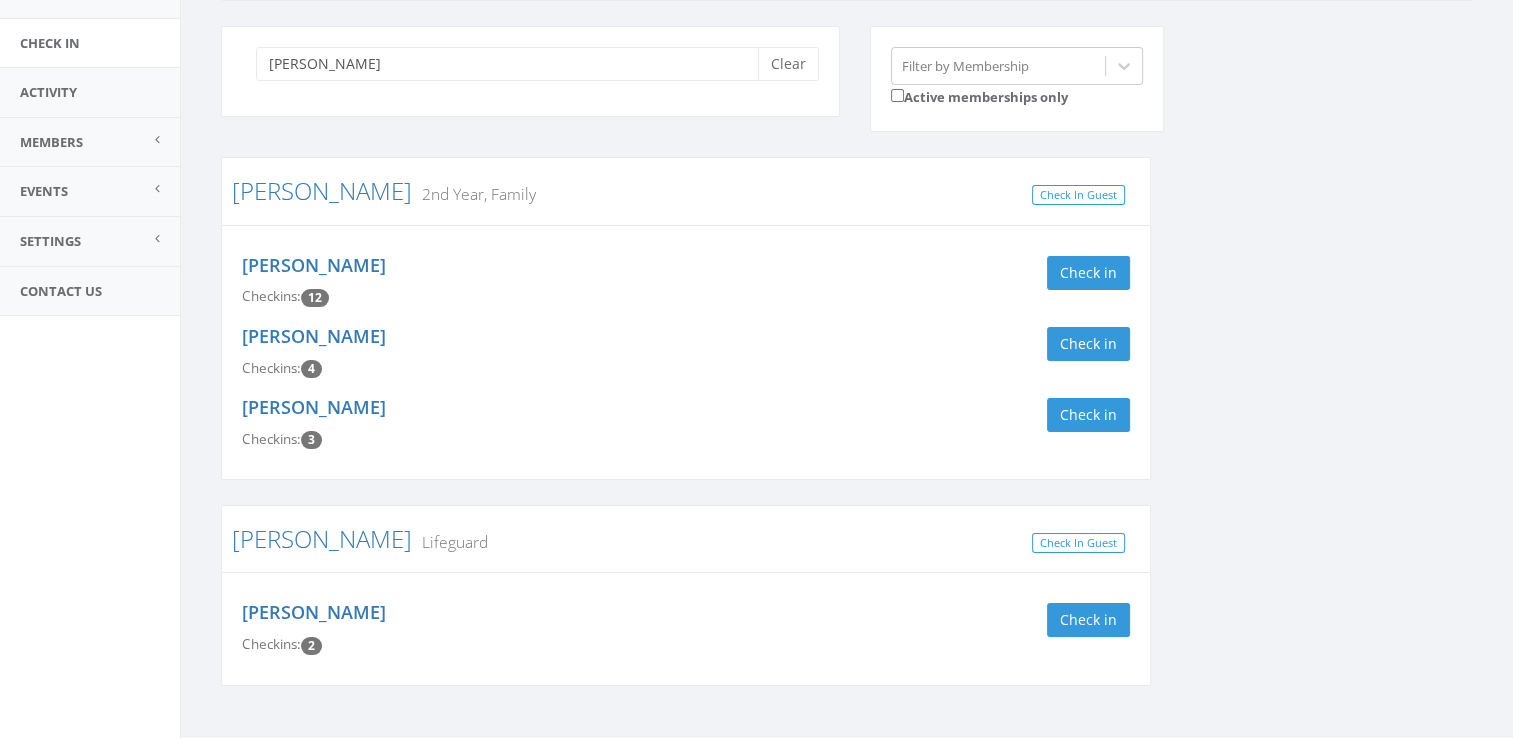 click on "Lifeguard" at bounding box center [450, 542] 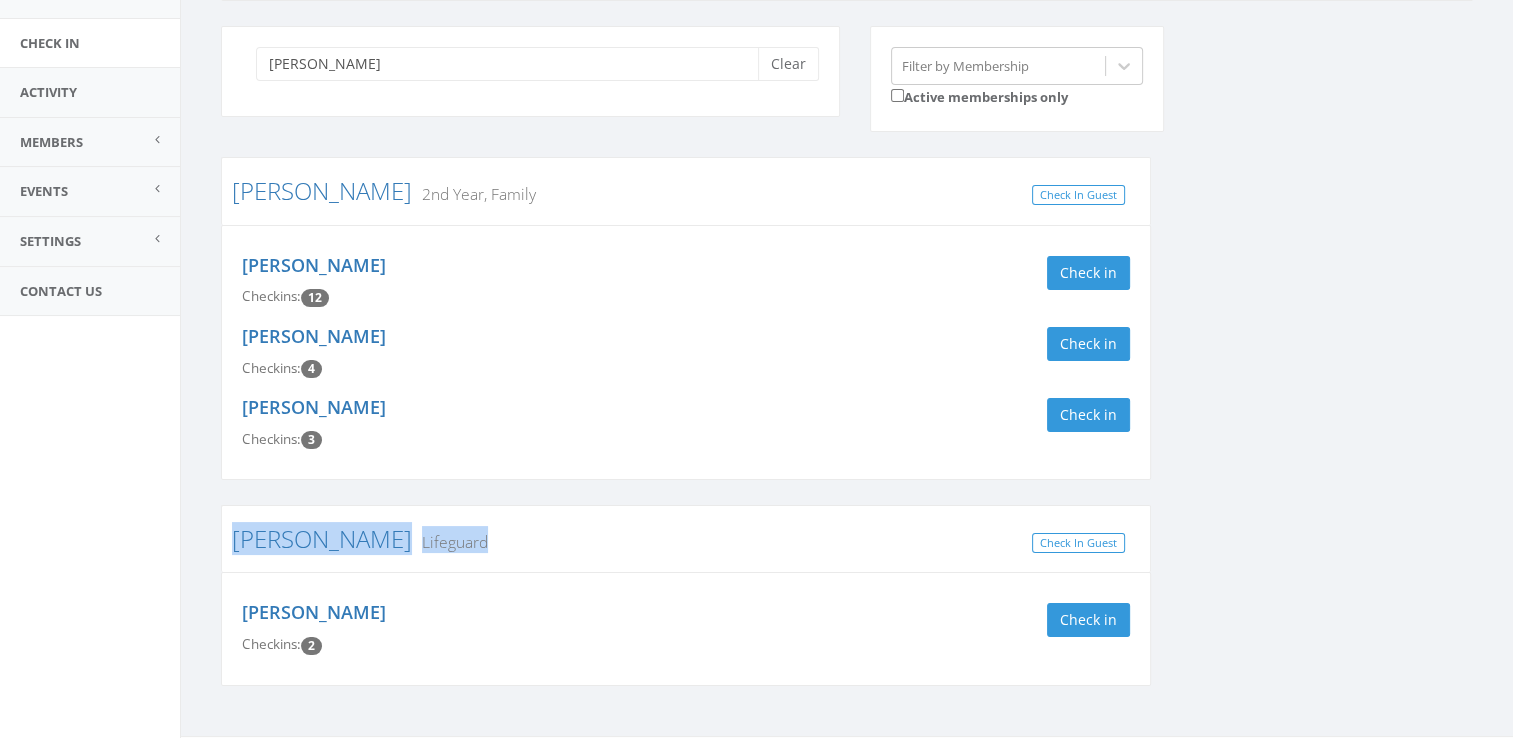 click on "Lifeguard" at bounding box center [450, 542] 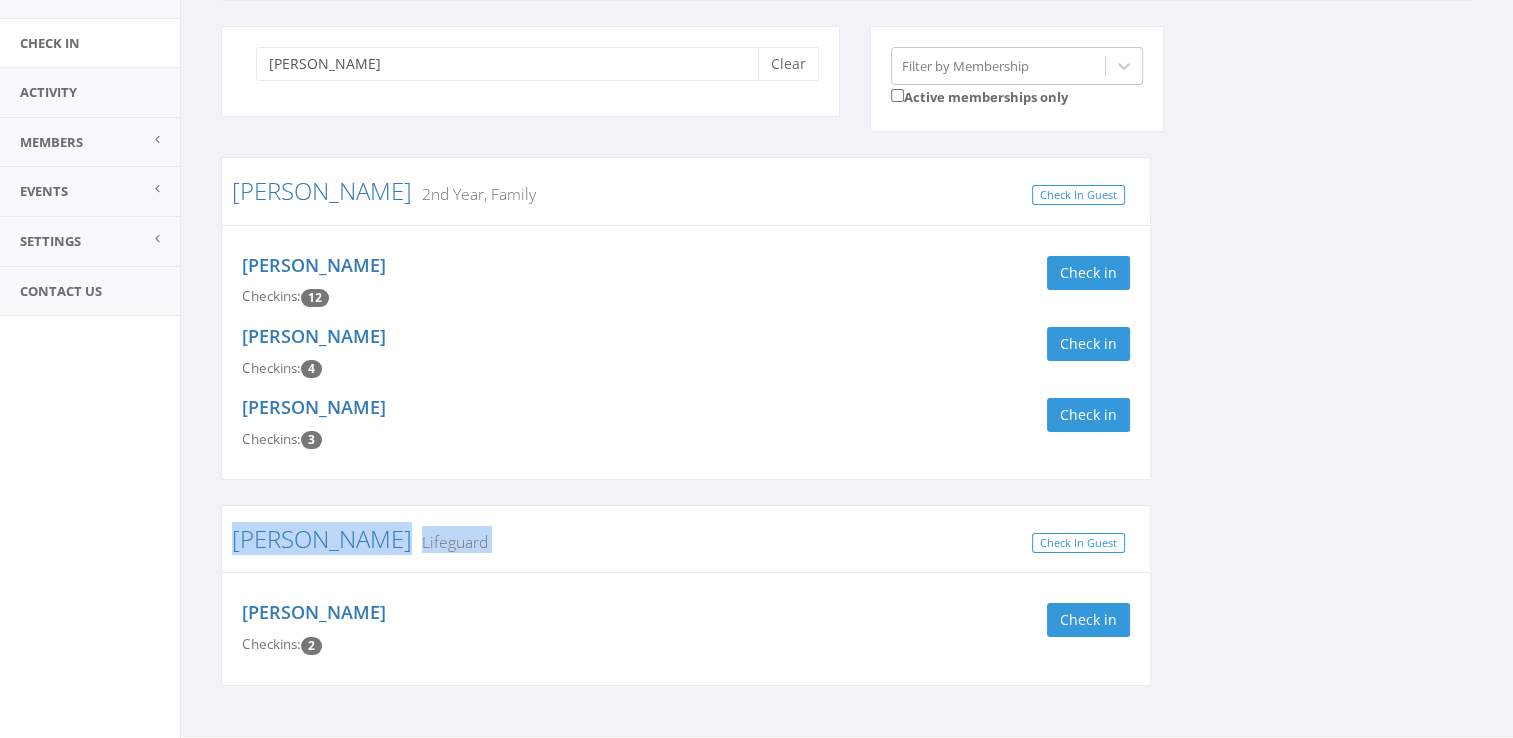 click on "Lifeguard" at bounding box center [450, 542] 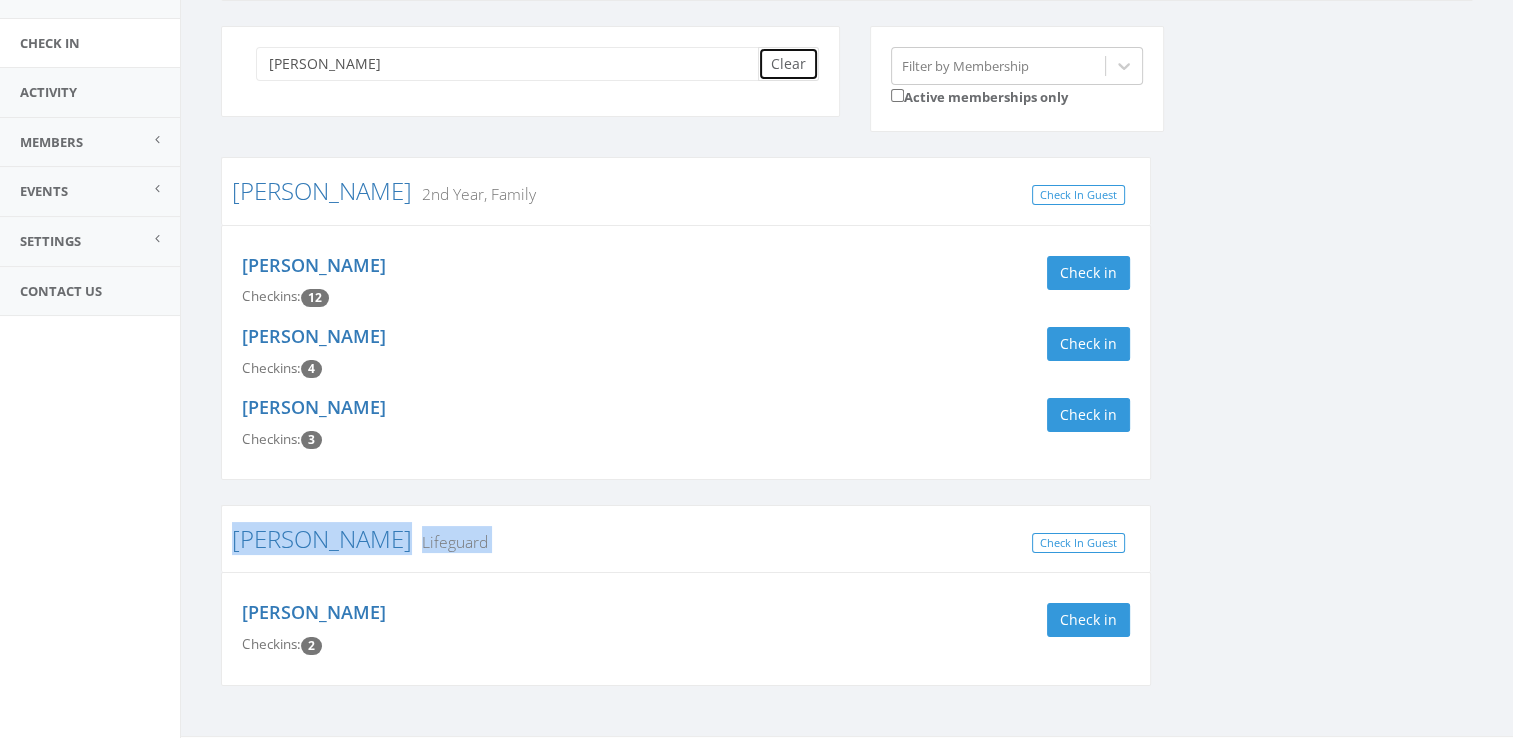 click on "Clear" at bounding box center (788, 64) 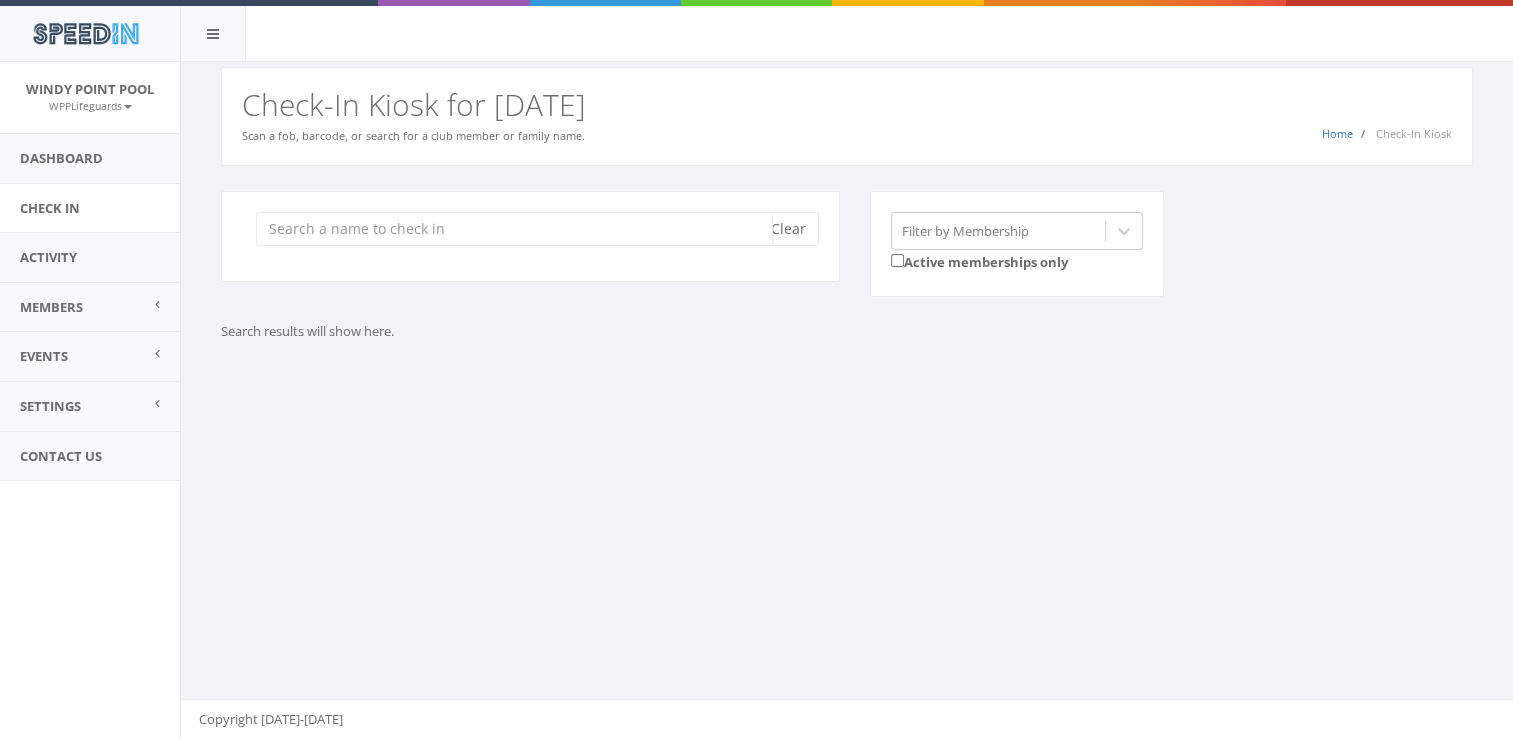 scroll, scrollTop: 0, scrollLeft: 0, axis: both 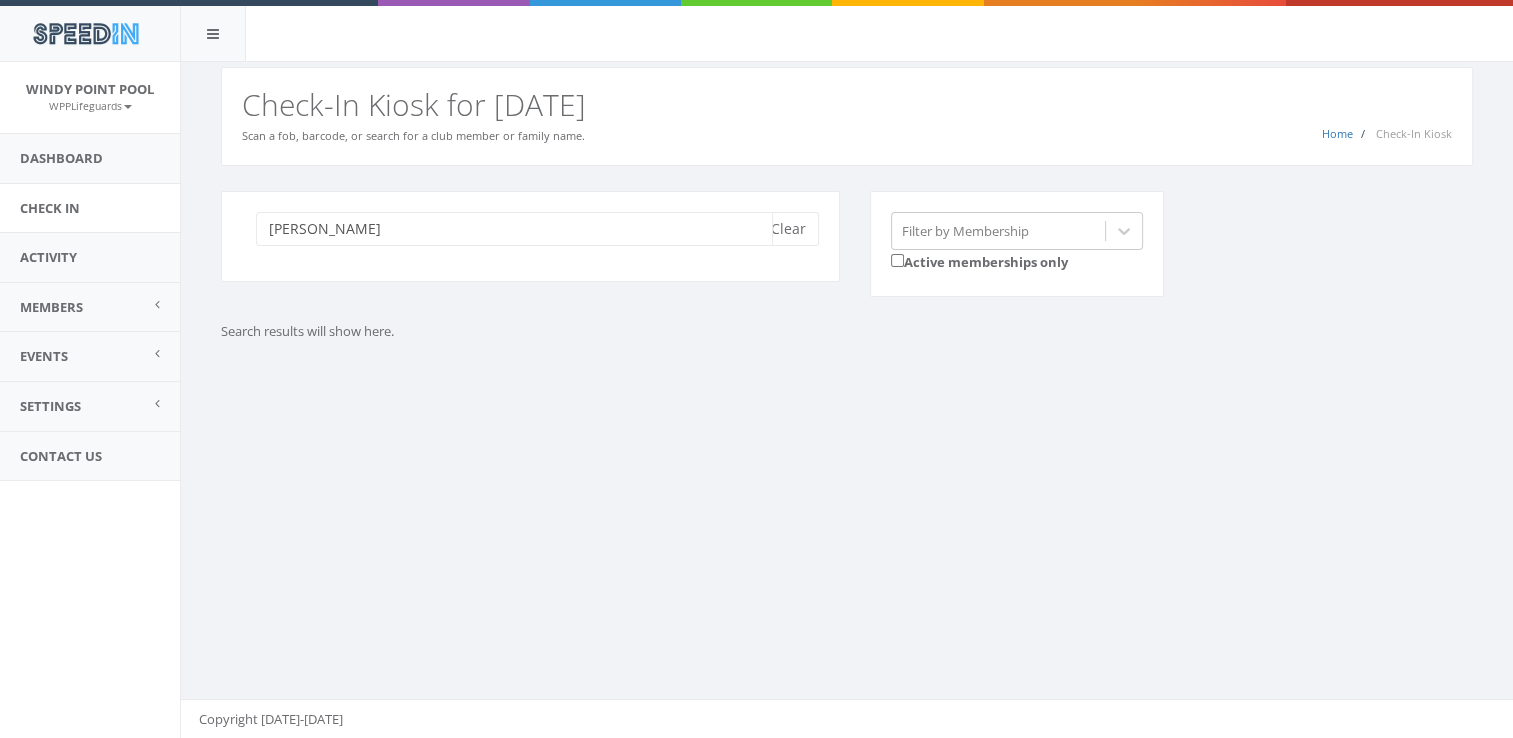 type on "murrer" 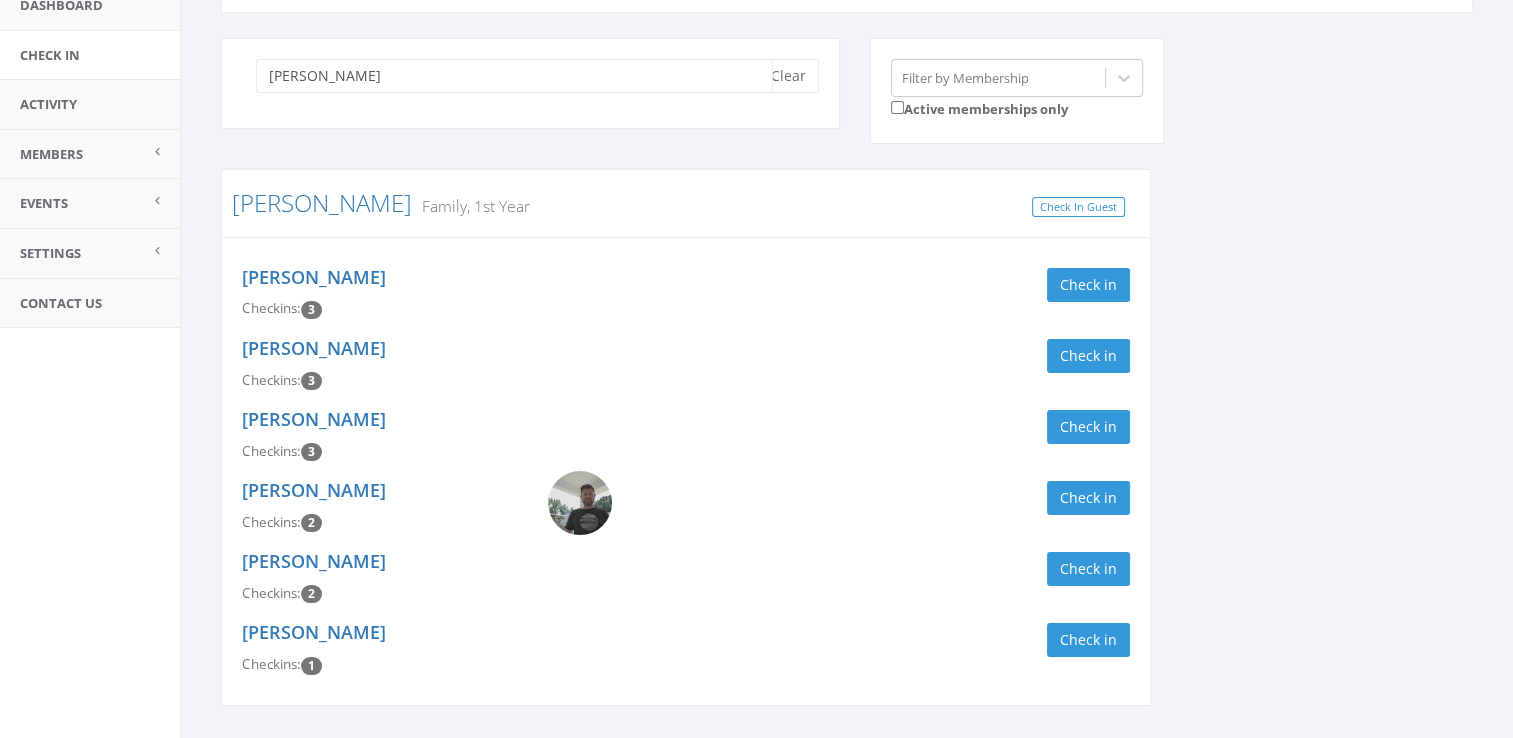 scroll, scrollTop: 154, scrollLeft: 0, axis: vertical 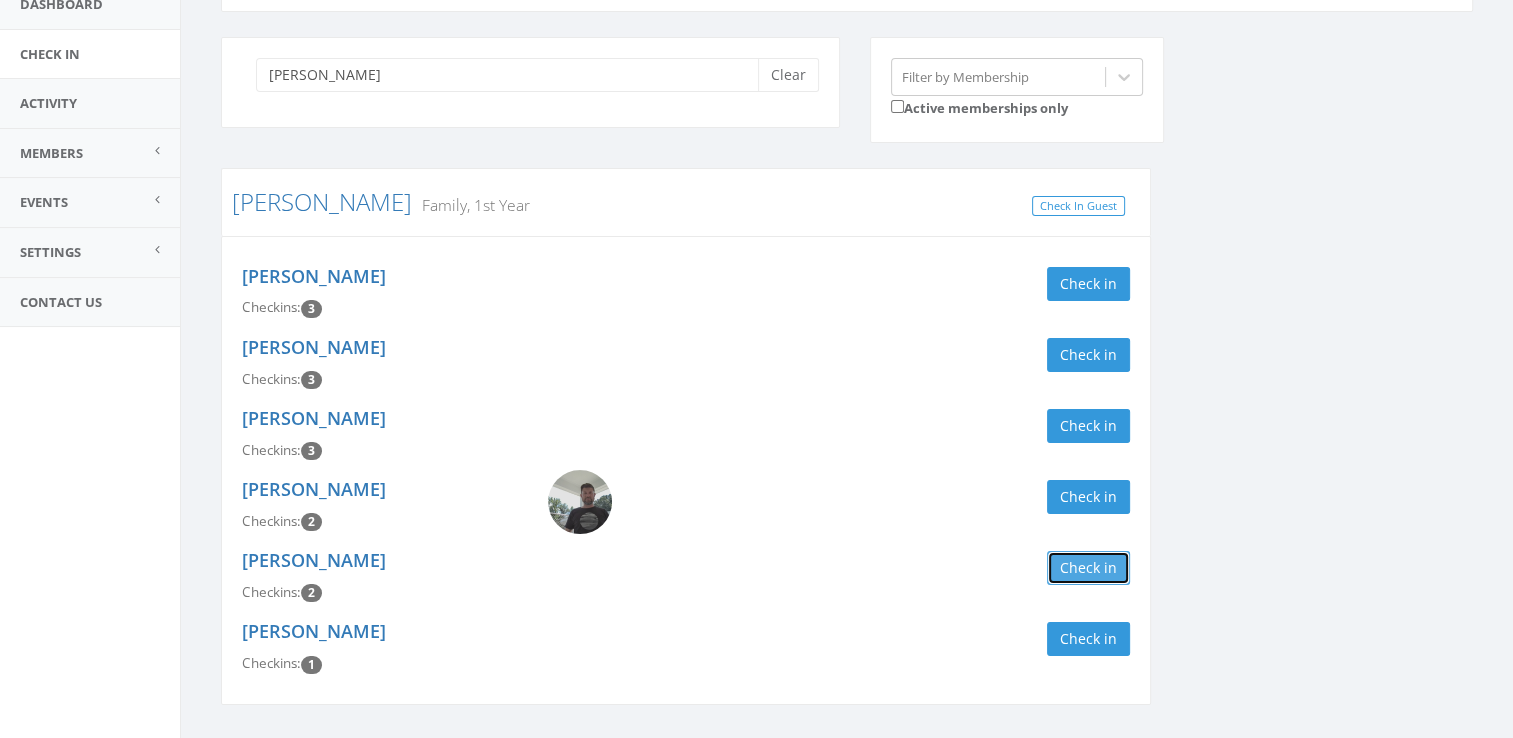 click on "Check in" at bounding box center (1088, 568) 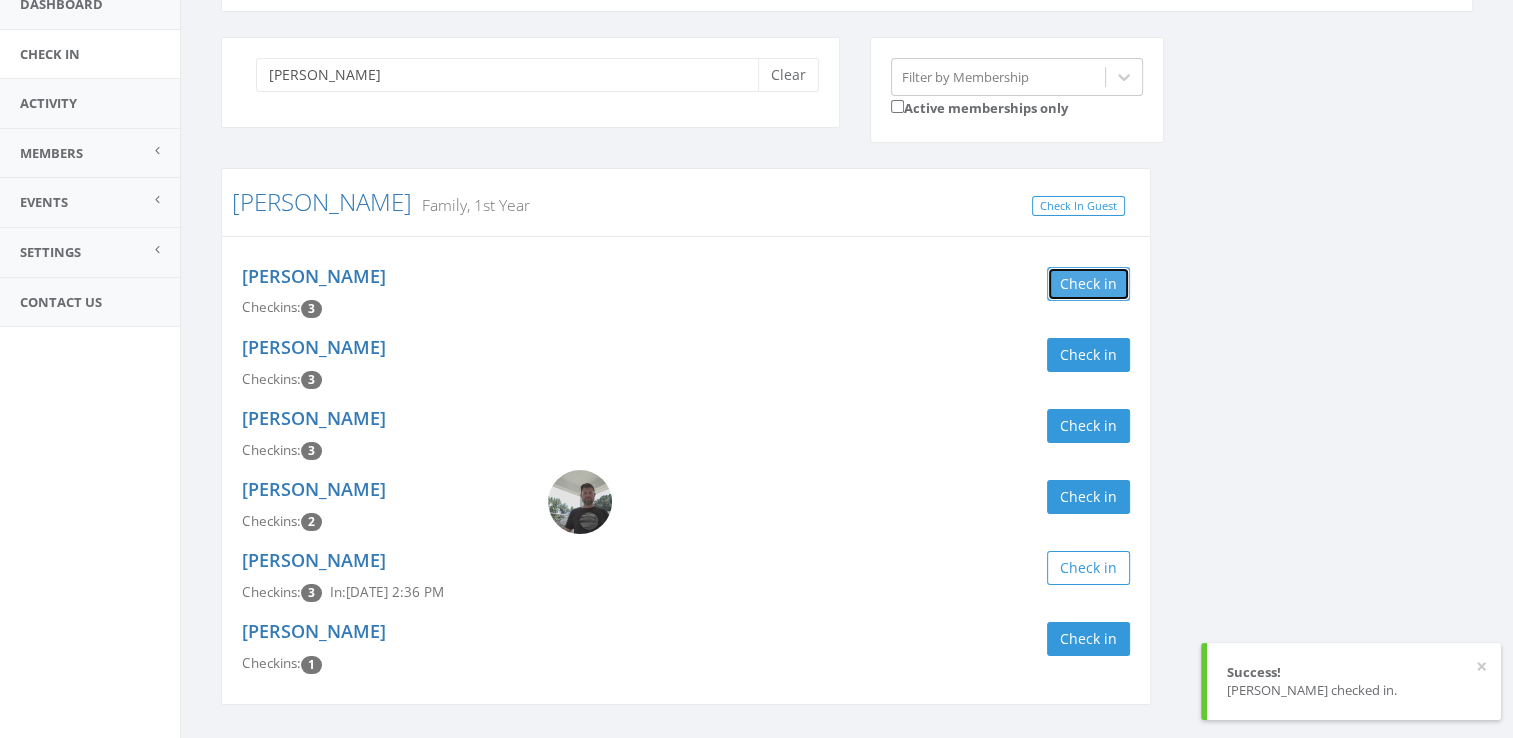 click on "Check in" at bounding box center (1088, 284) 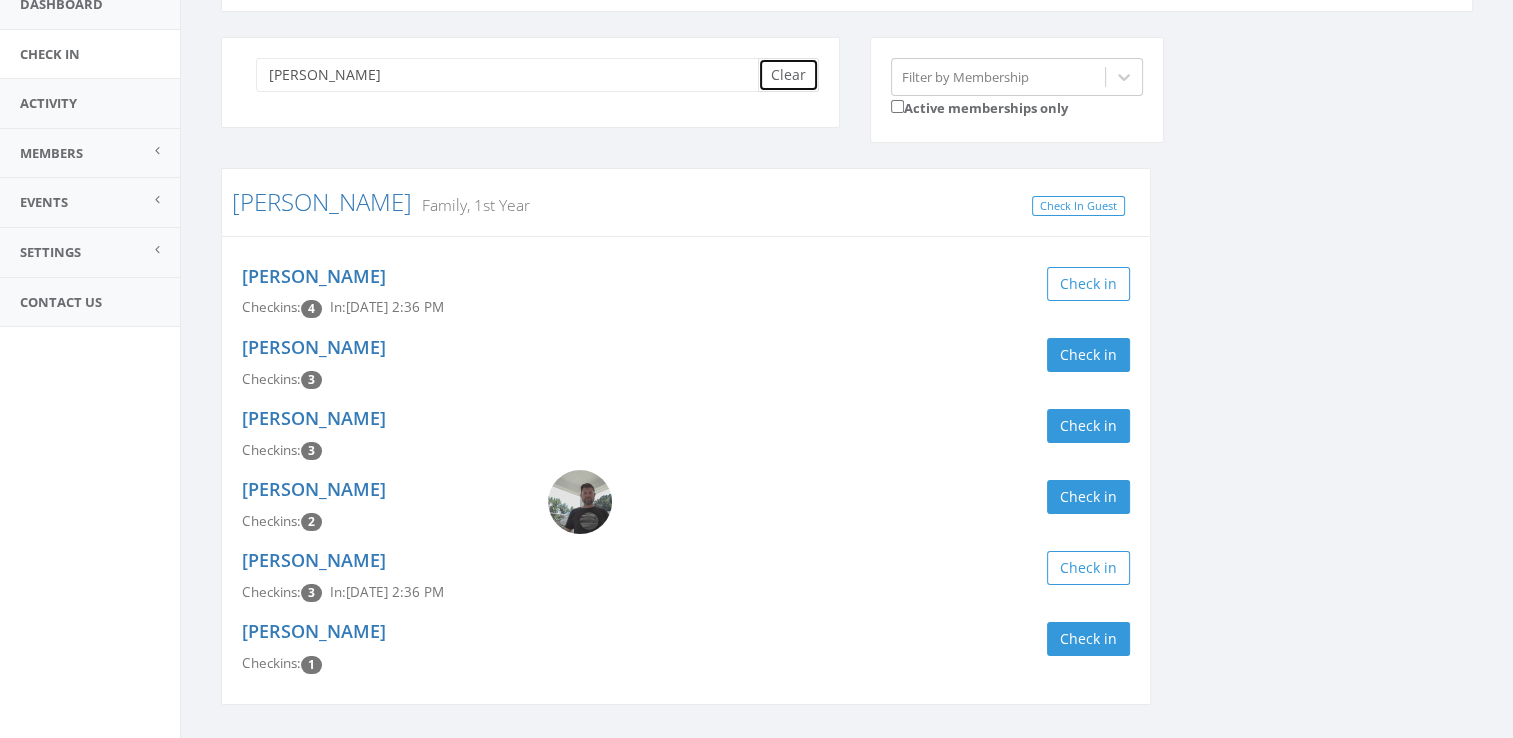 click on "Clear" at bounding box center [788, 75] 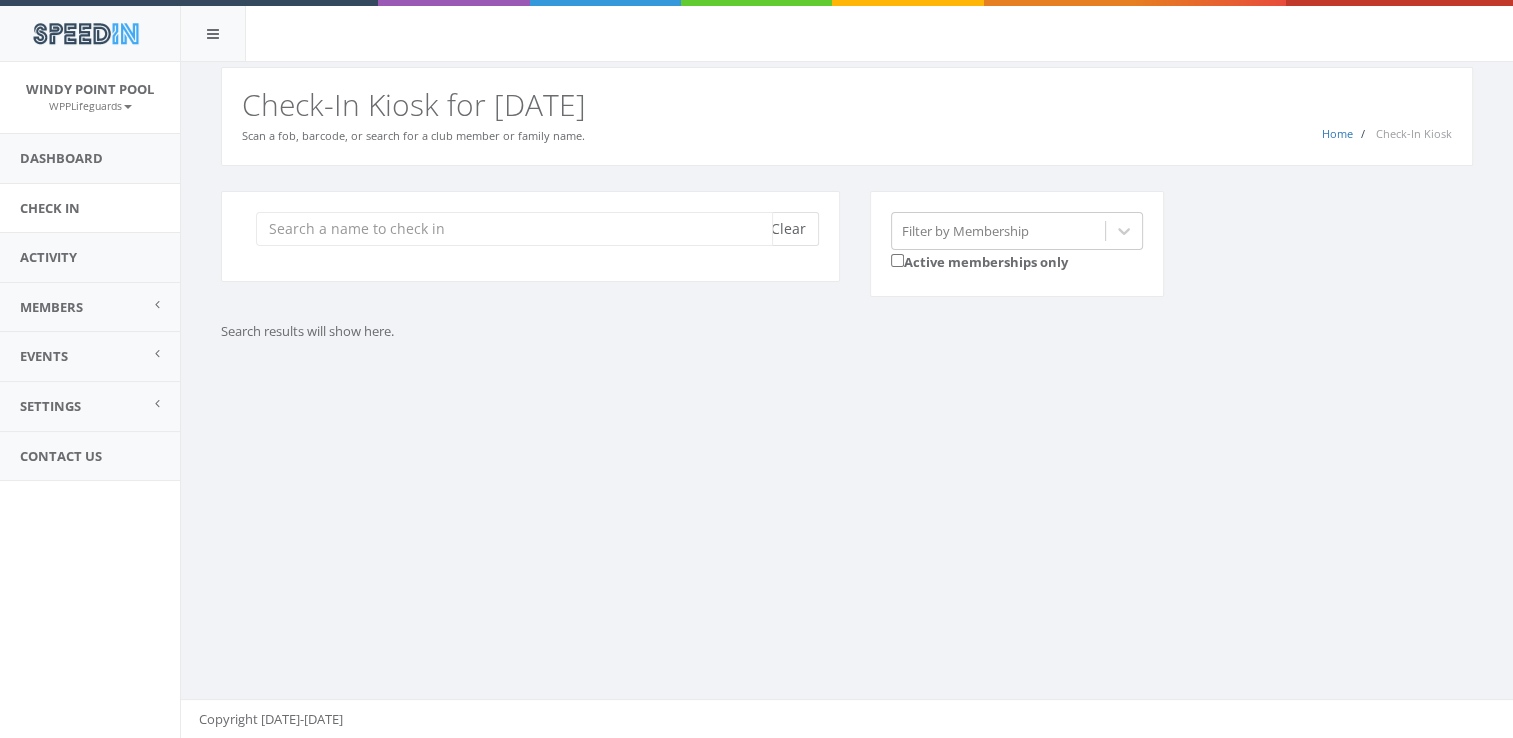 scroll, scrollTop: 0, scrollLeft: 0, axis: both 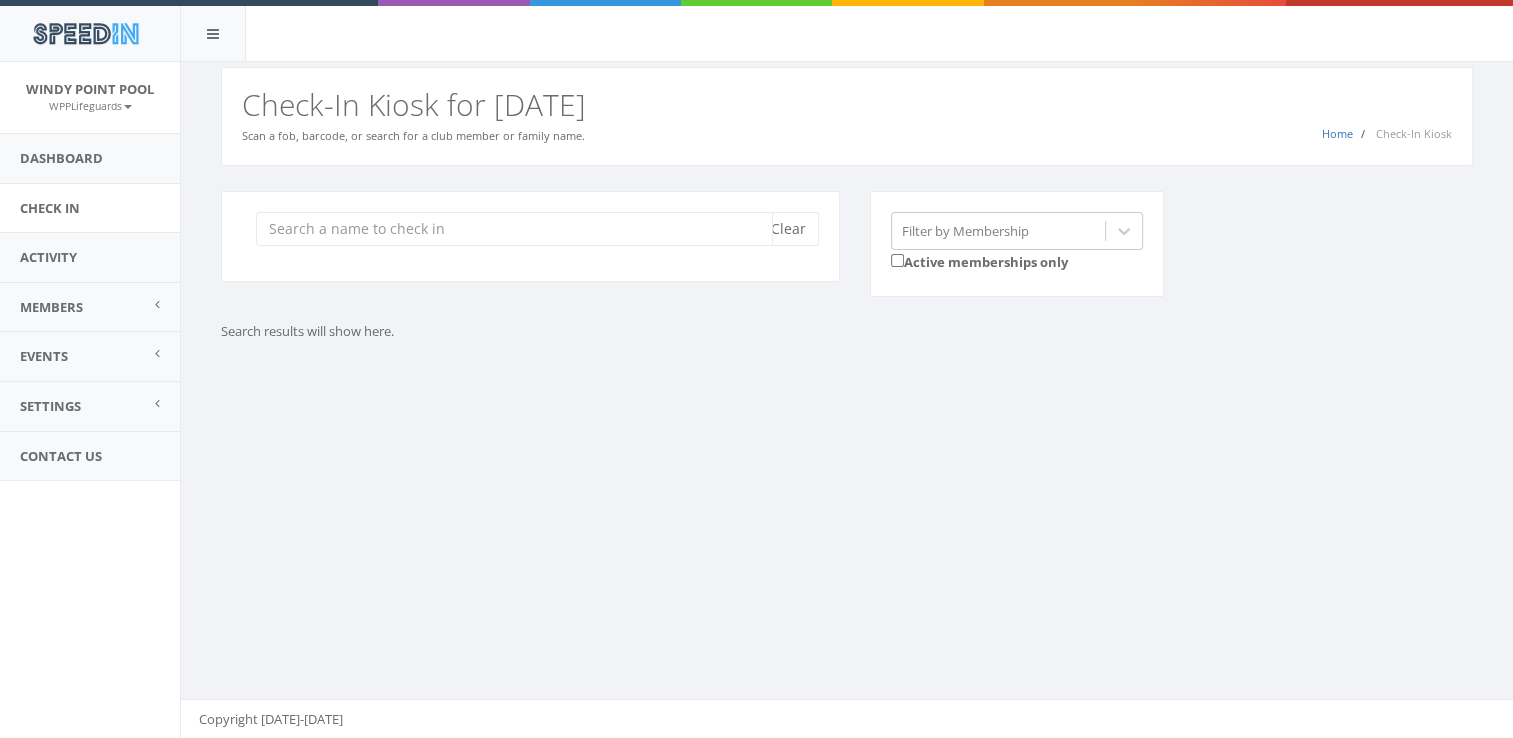 click at bounding box center (514, 229) 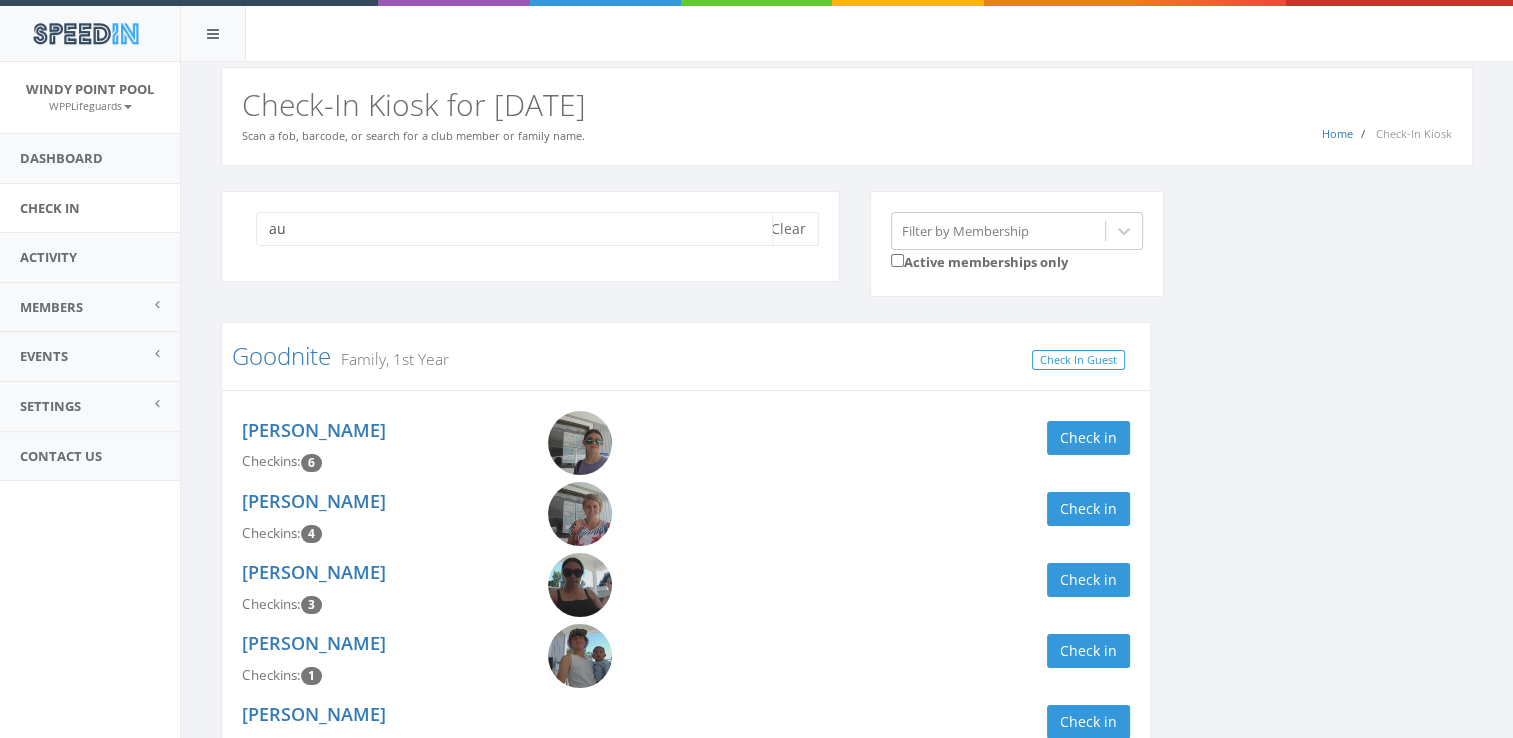 type on "a" 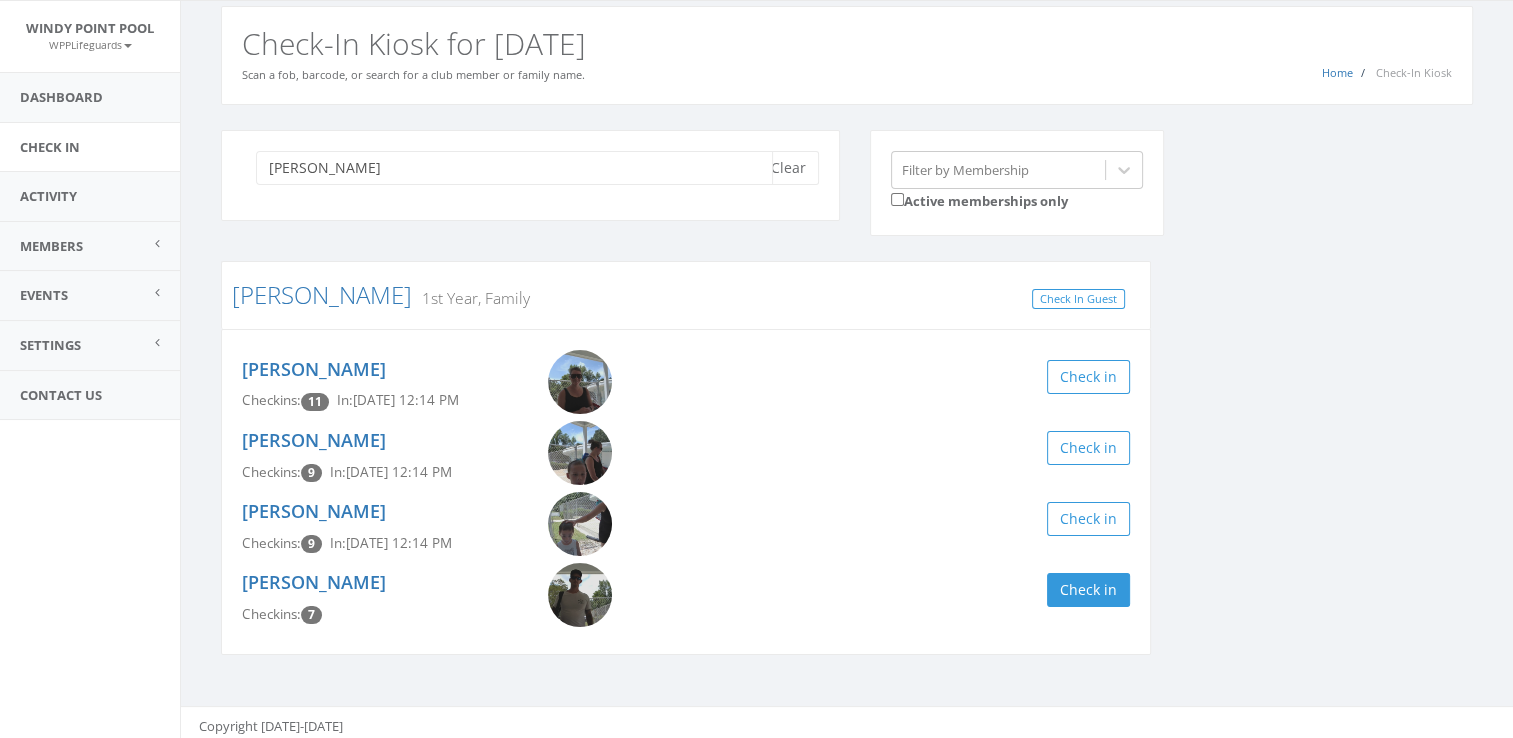 scroll, scrollTop: 63, scrollLeft: 0, axis: vertical 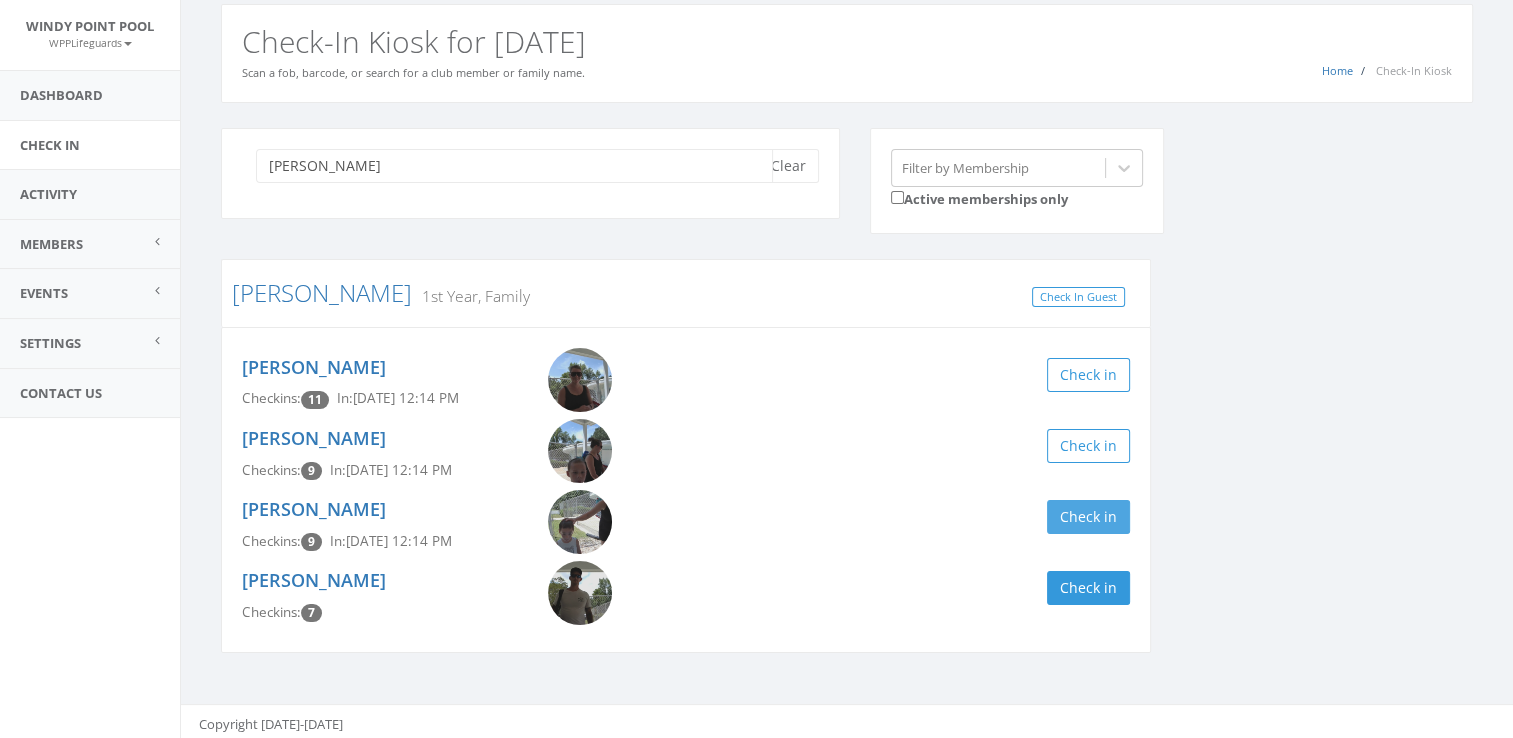 type on "autrey" 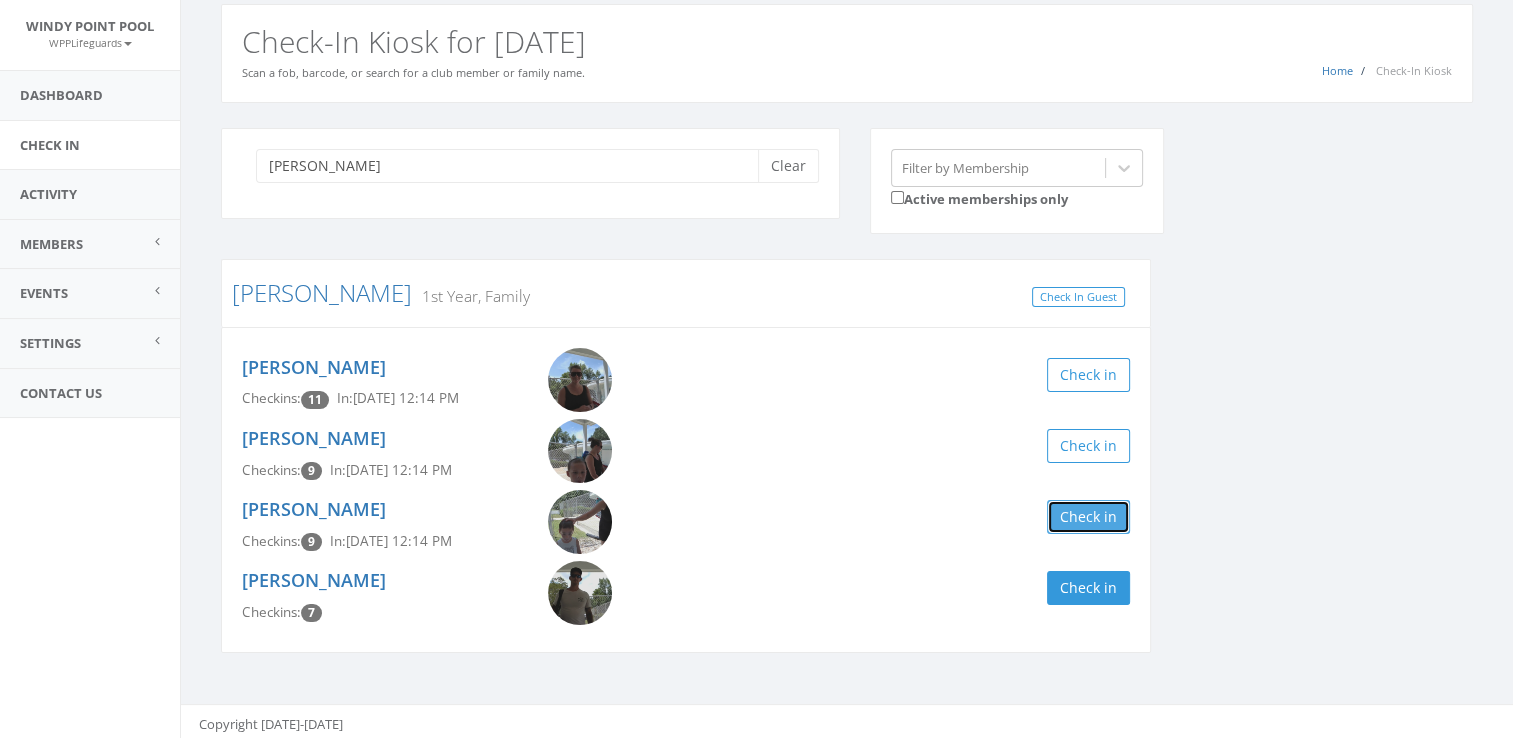 click on "Check in" at bounding box center [1088, 517] 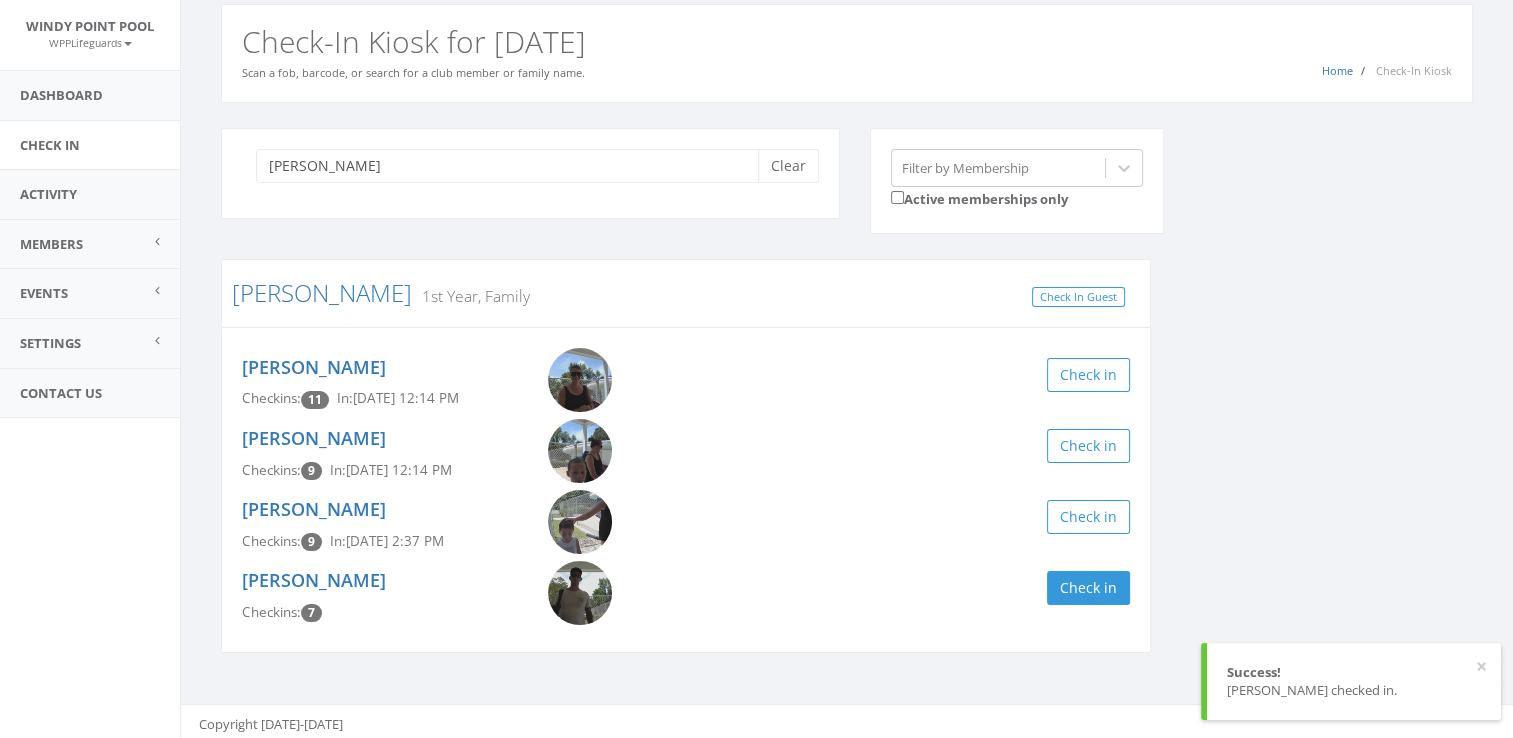 click on "Check in" at bounding box center (915, 446) 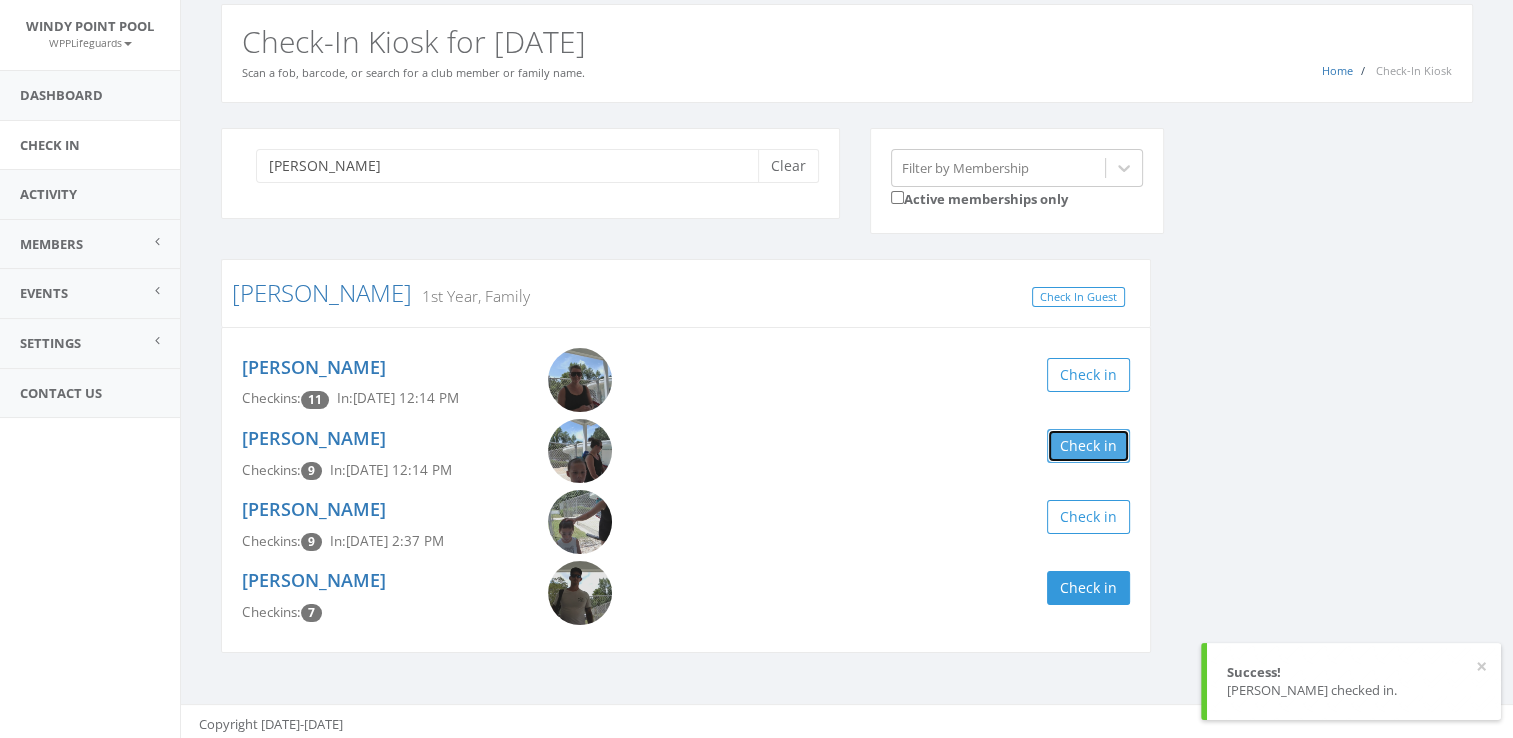 click on "Check in" at bounding box center (1088, 446) 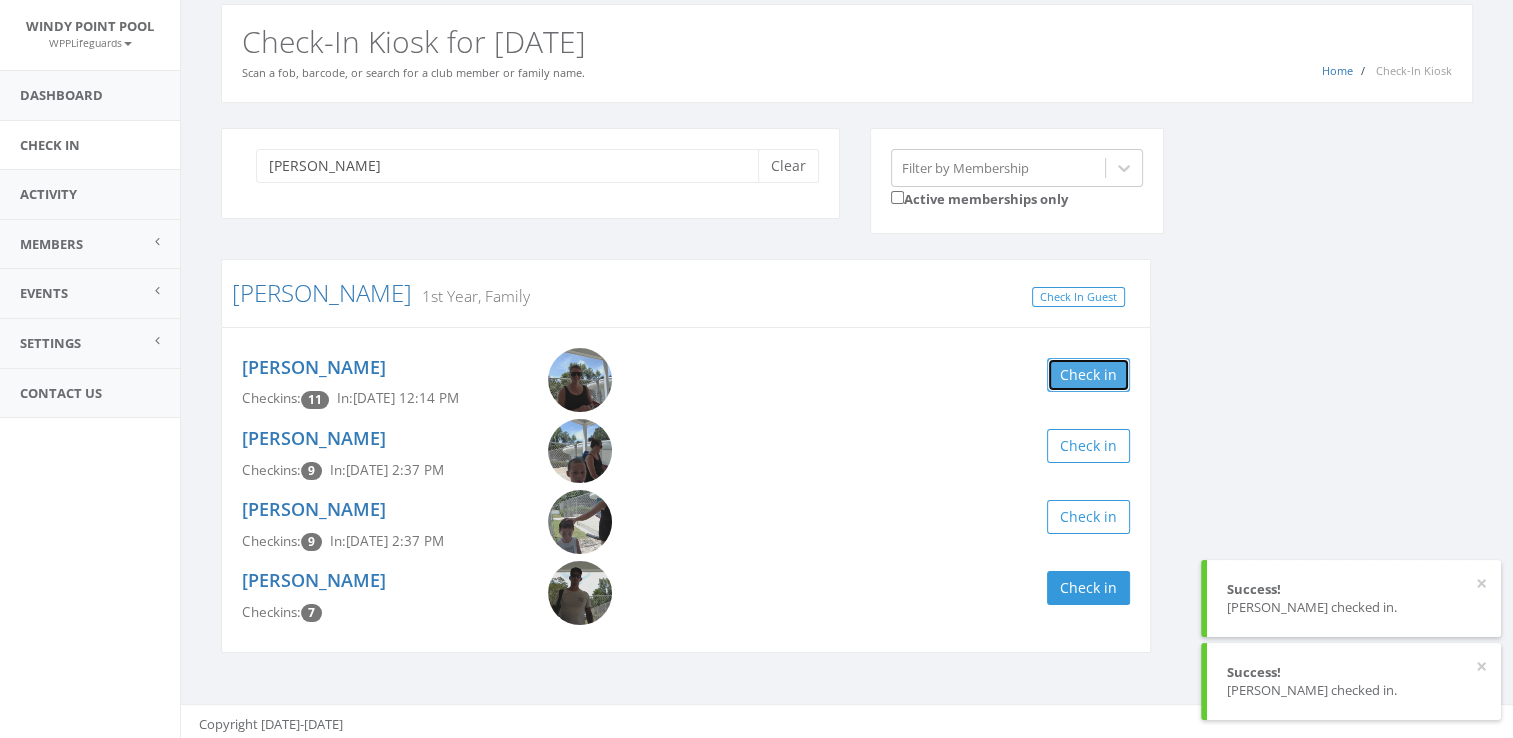 click on "Check in" at bounding box center [1088, 375] 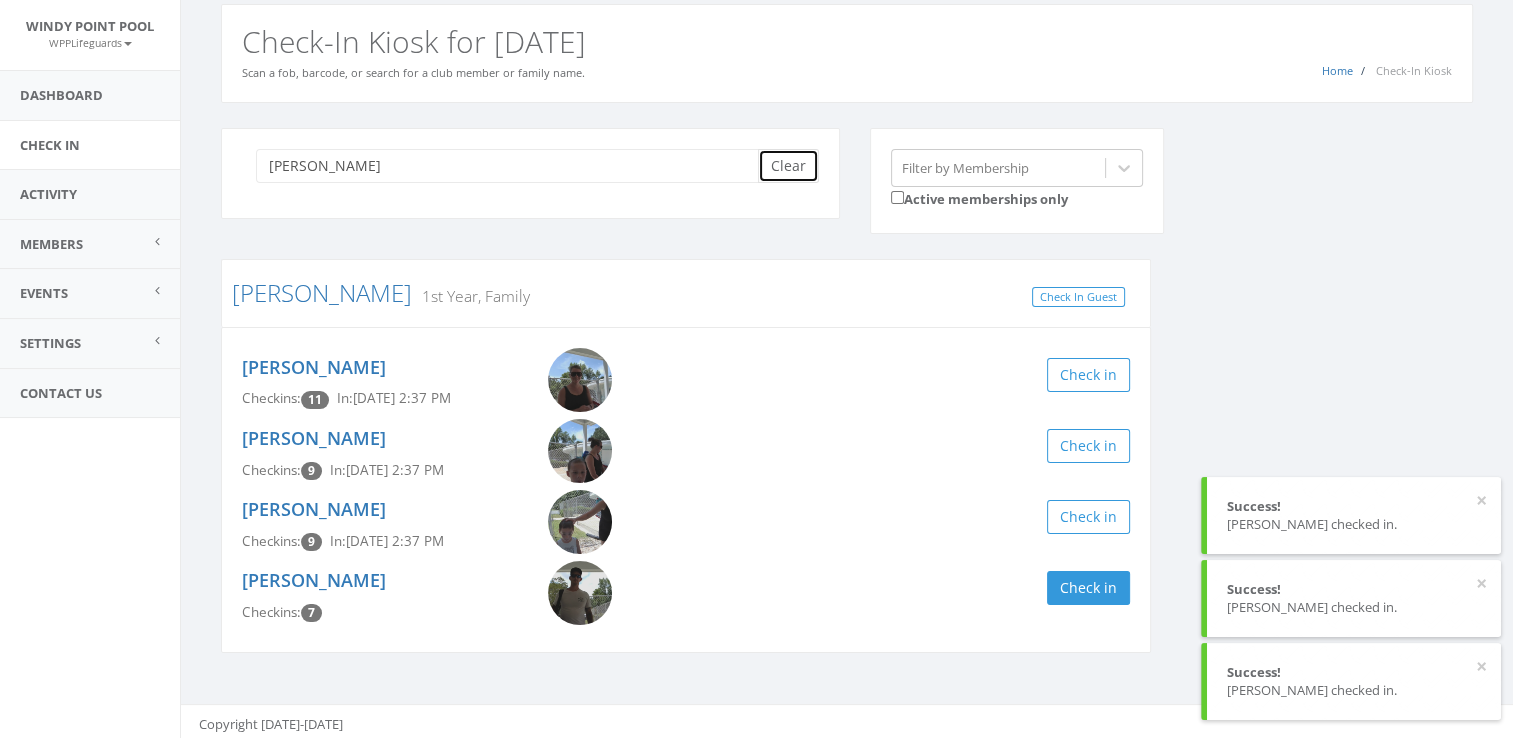 click on "Clear" at bounding box center [788, 166] 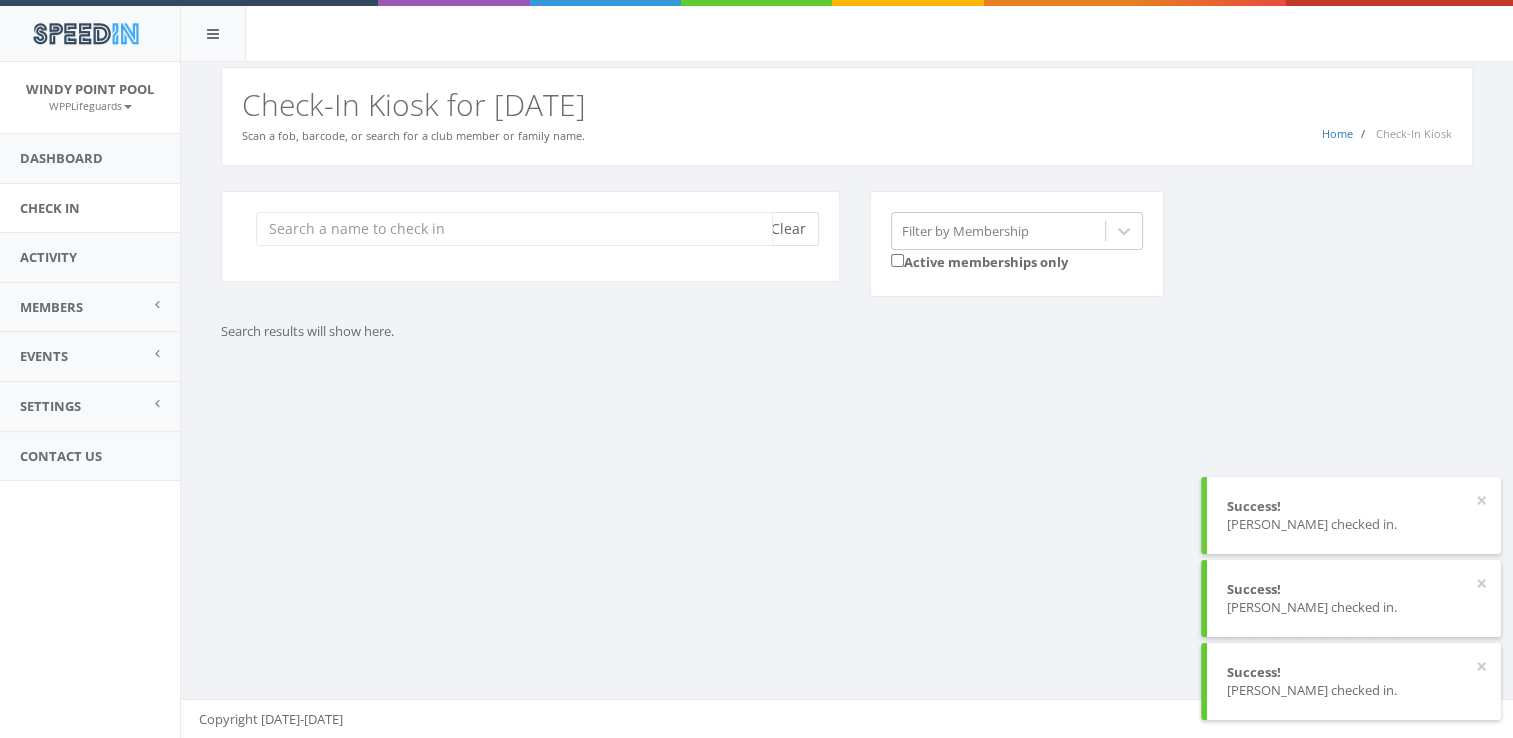 scroll, scrollTop: 0, scrollLeft: 0, axis: both 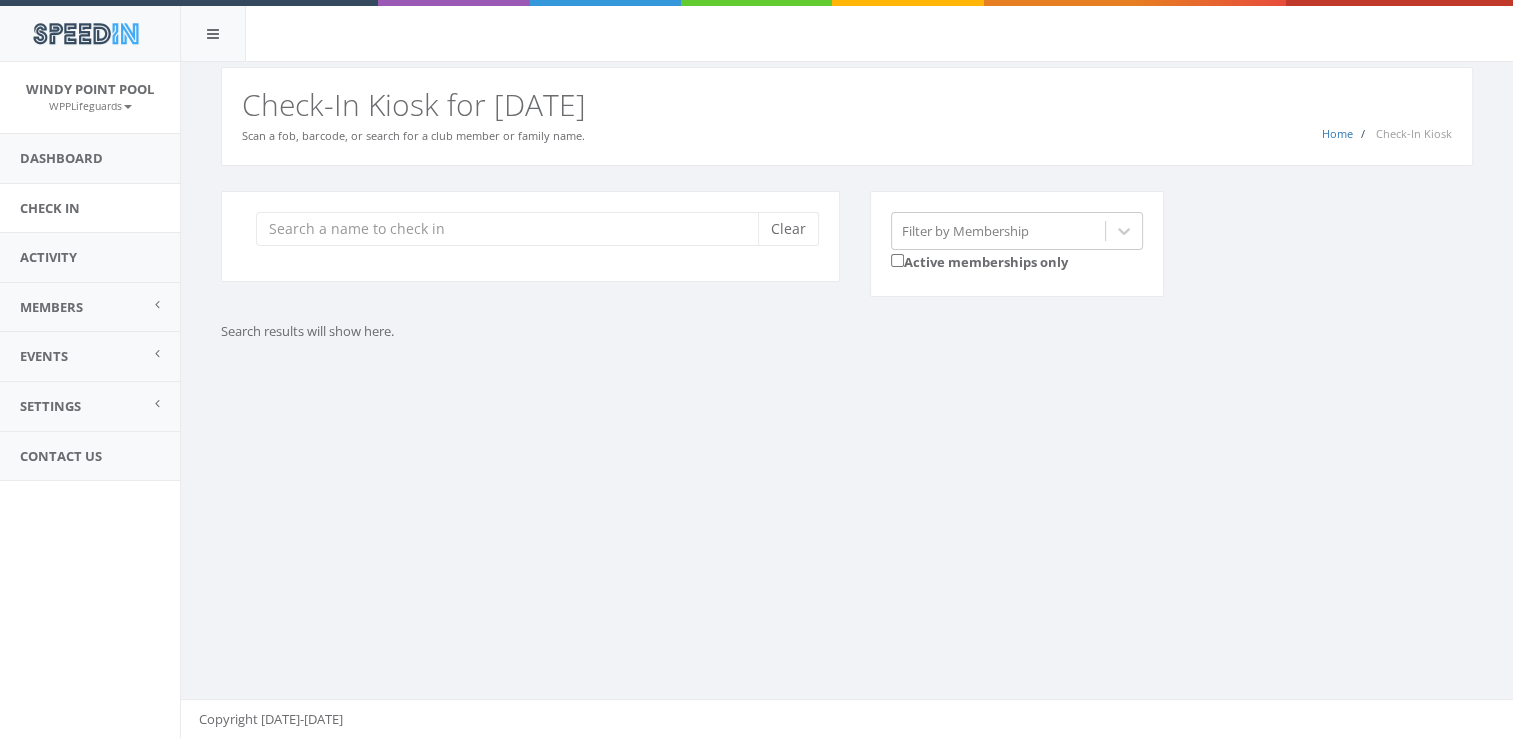 click on "Clear" at bounding box center (530, 236) 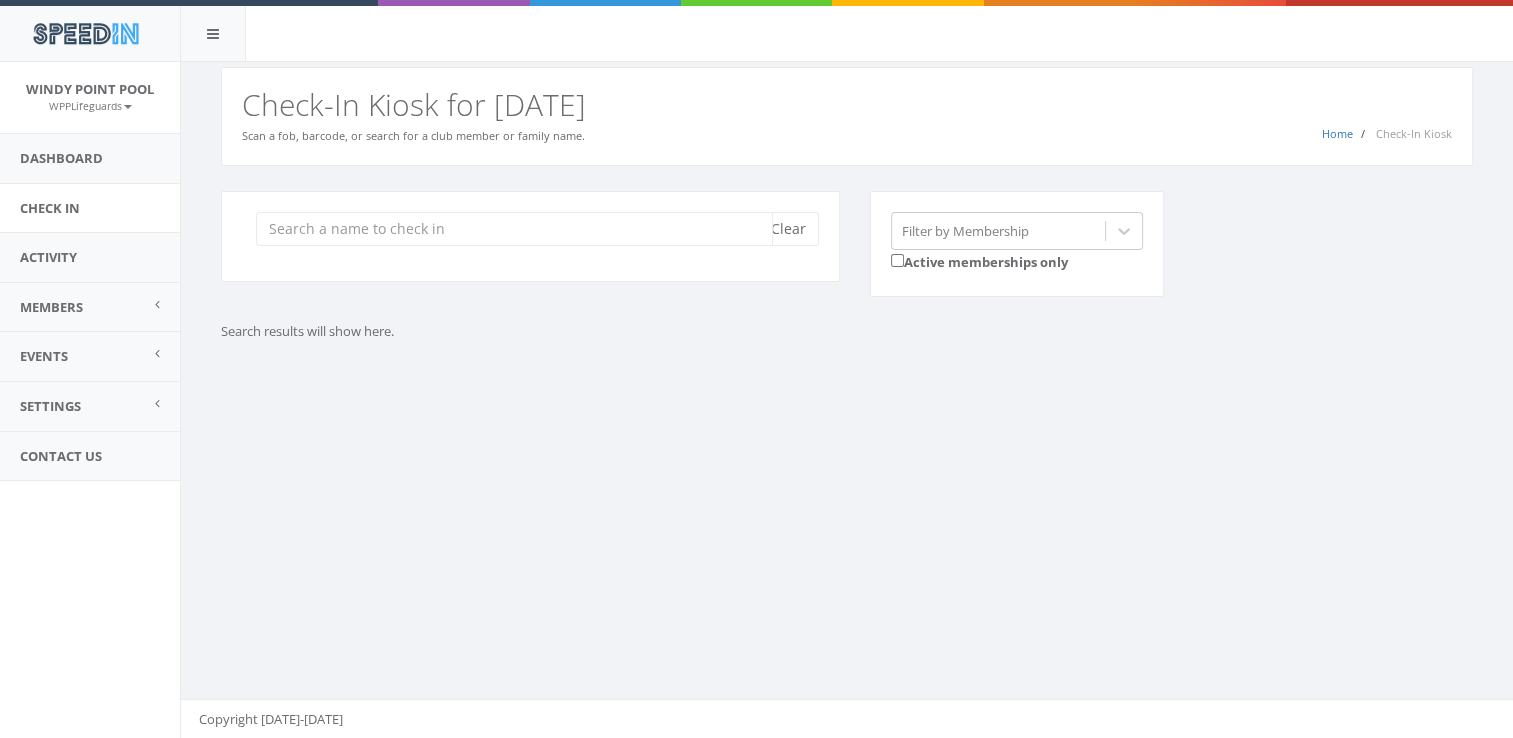 click at bounding box center [514, 229] 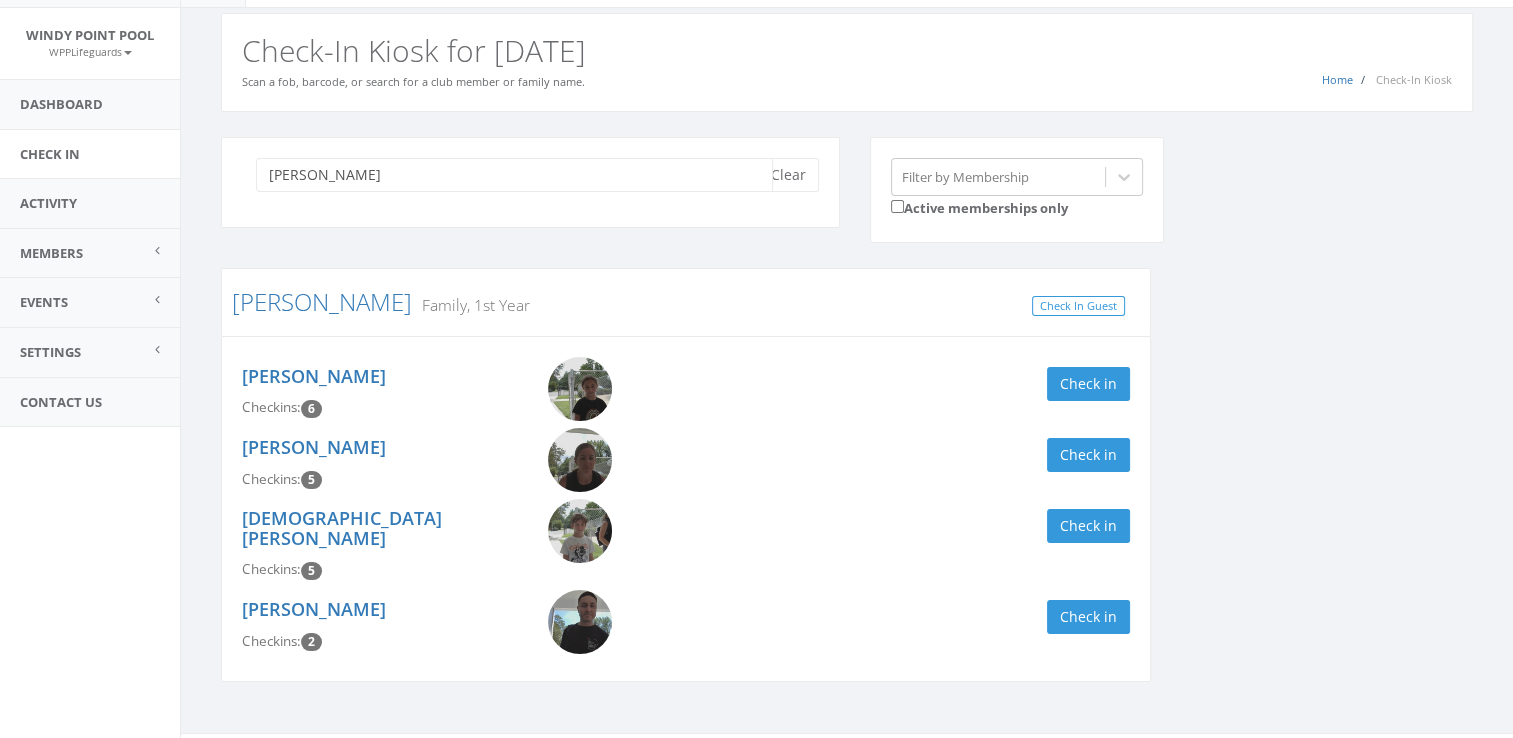 scroll, scrollTop: 56, scrollLeft: 0, axis: vertical 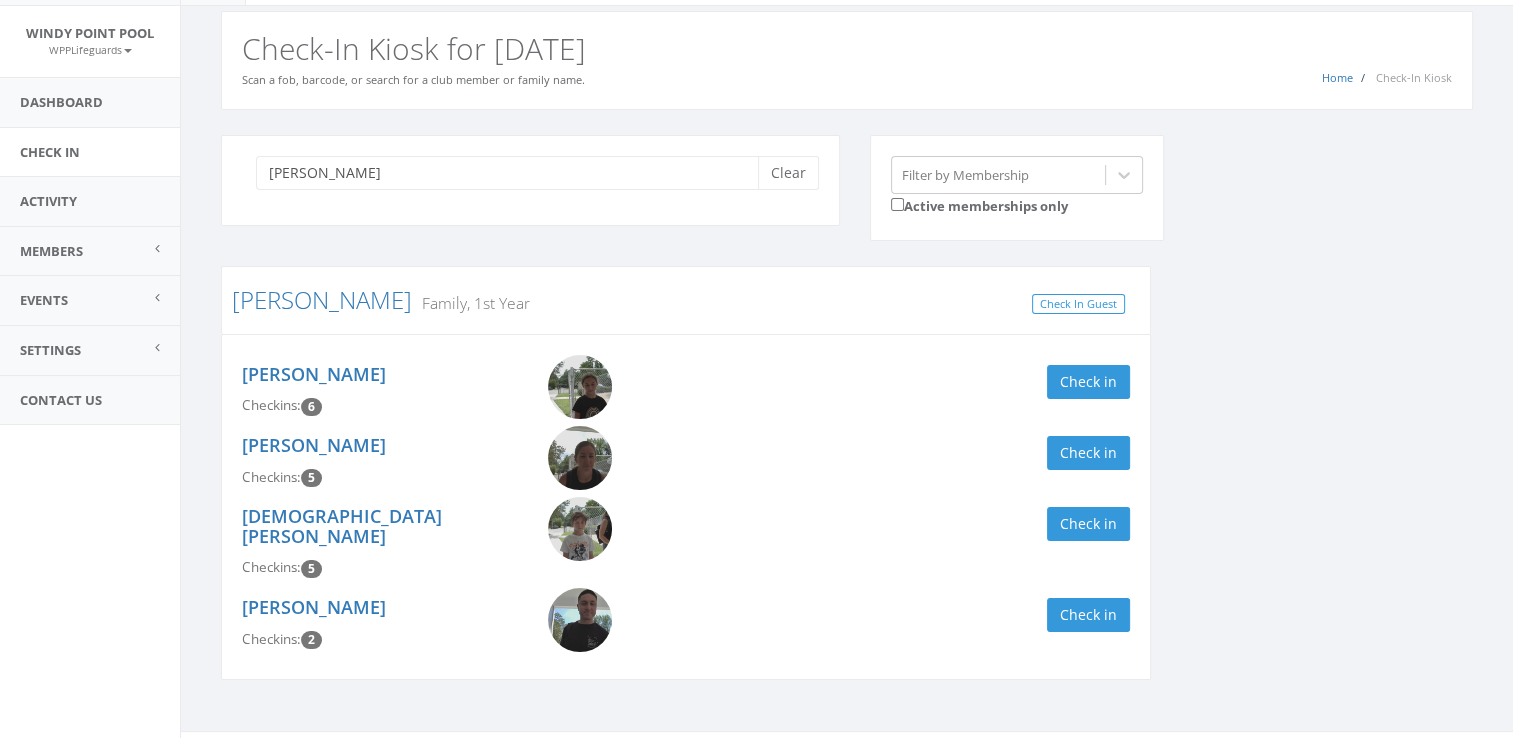 click on "Danielle Donigan Checkins:  5 Check in" at bounding box center (686, 461) 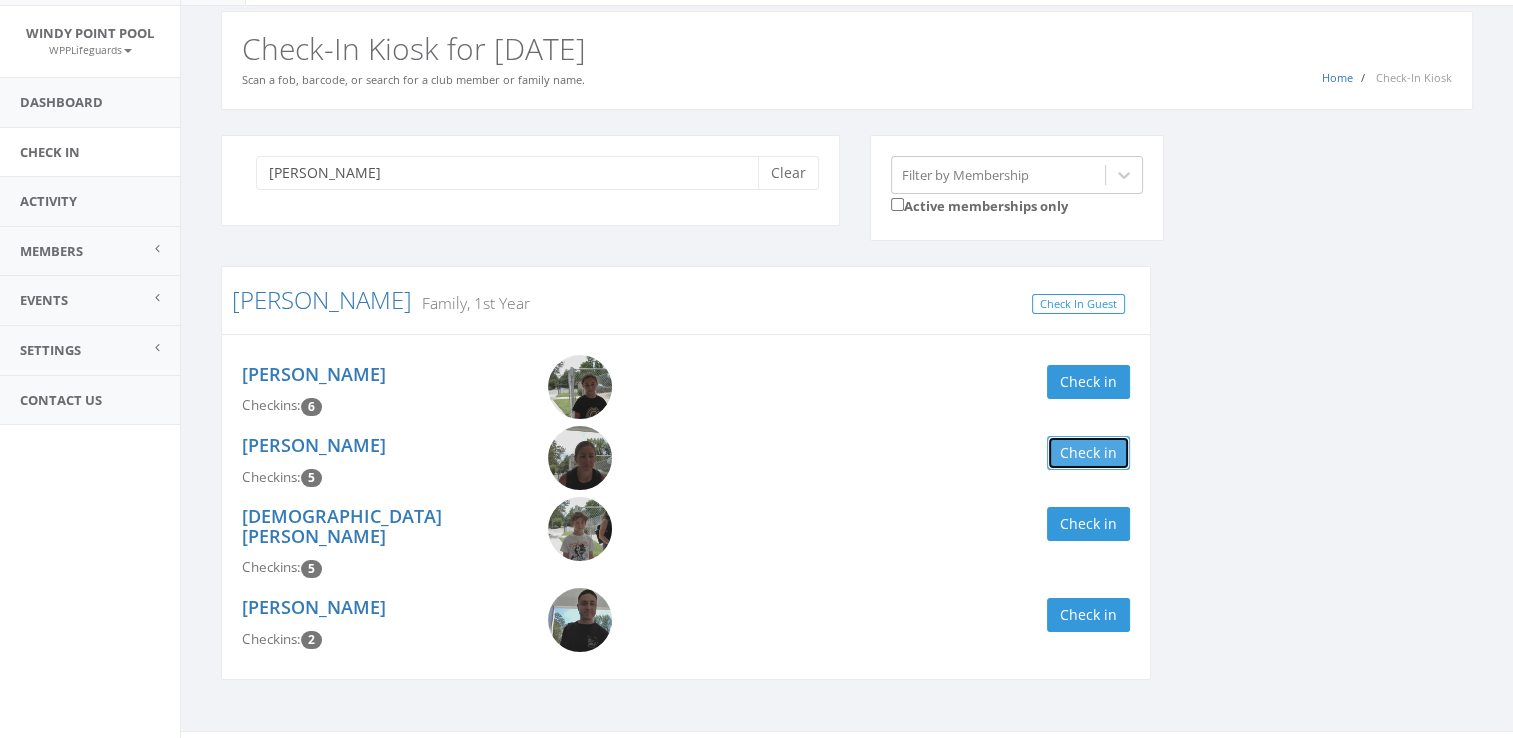click on "Check in" at bounding box center [1088, 453] 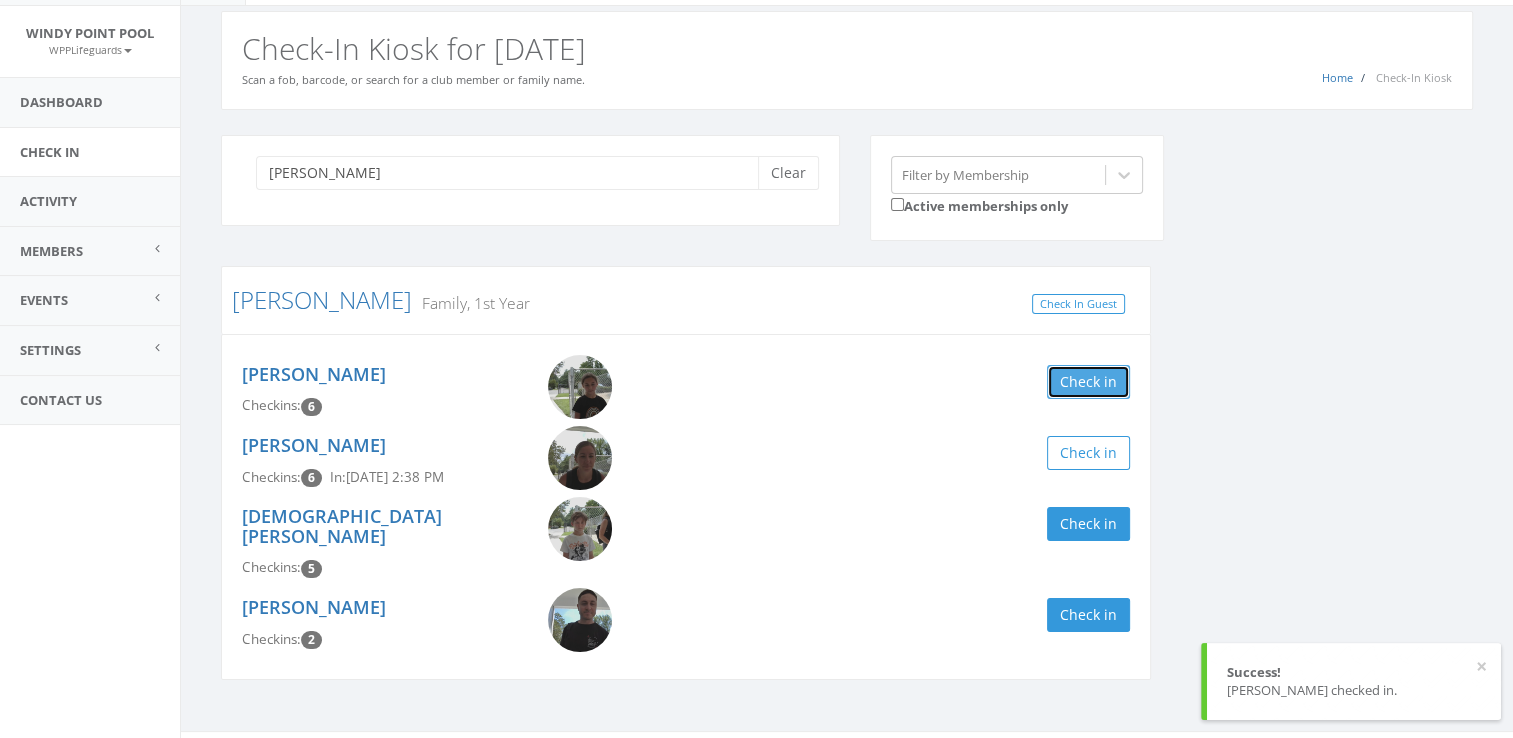 click on "Check in" at bounding box center (1088, 382) 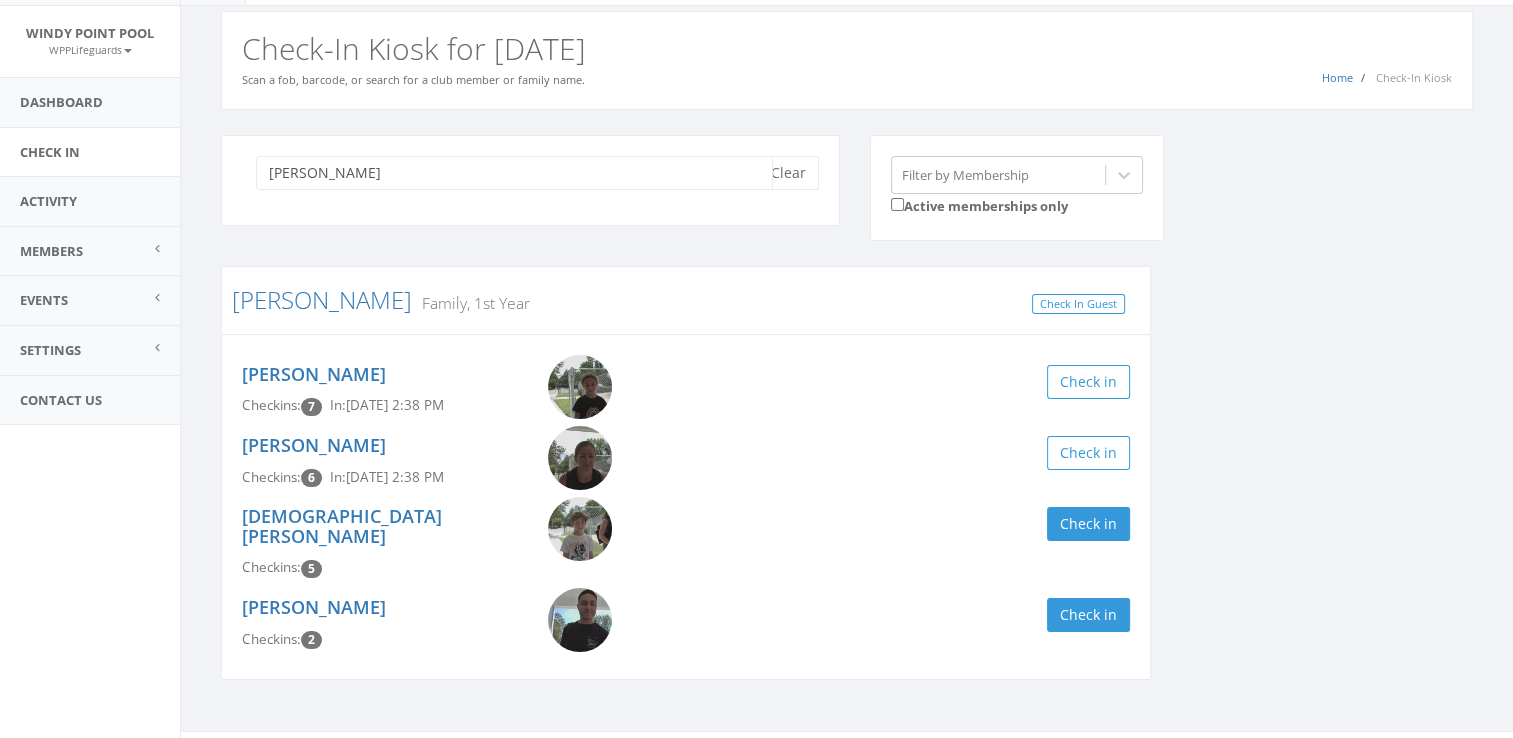 drag, startPoint x: 796, startPoint y: 163, endPoint x: 605, endPoint y: 173, distance: 191.2616 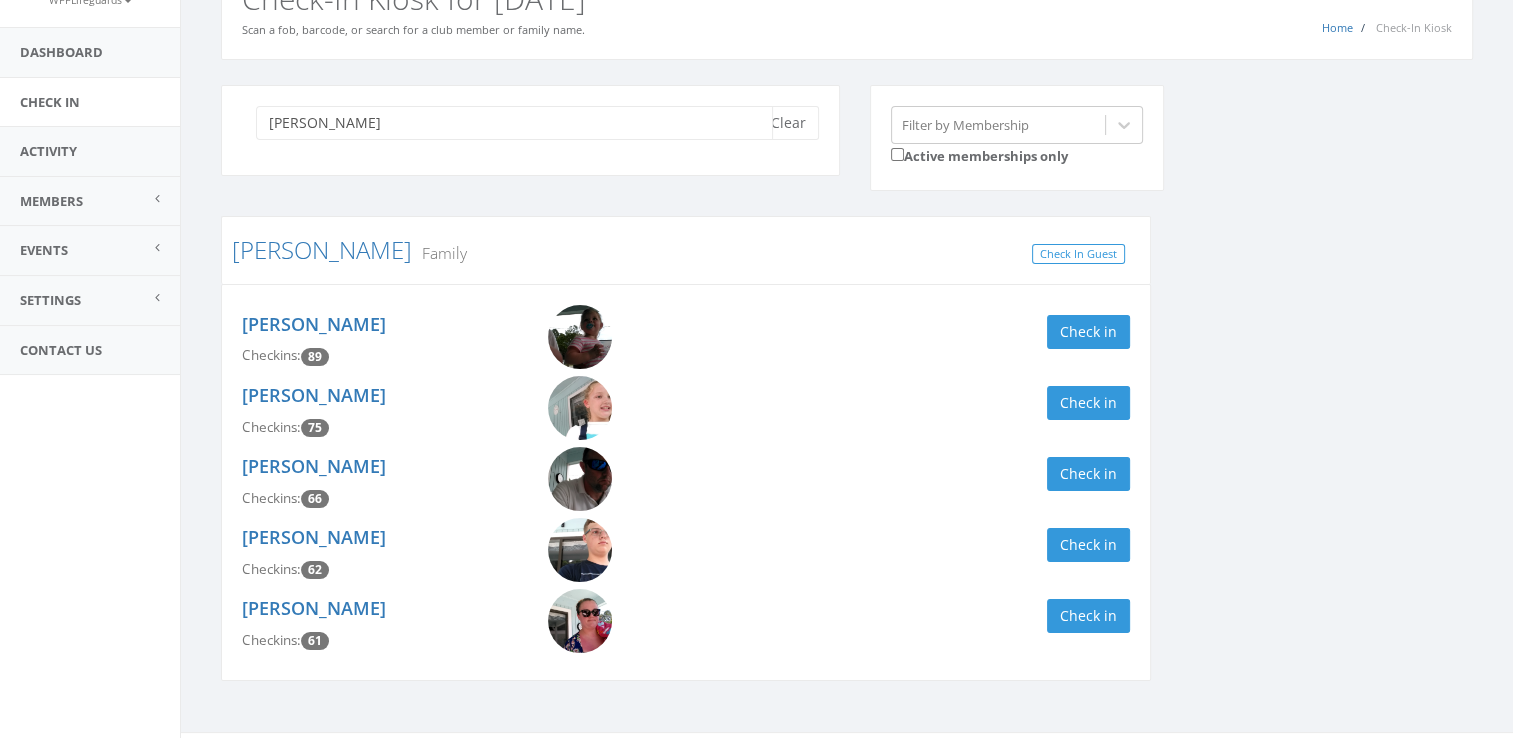 scroll, scrollTop: 109, scrollLeft: 0, axis: vertical 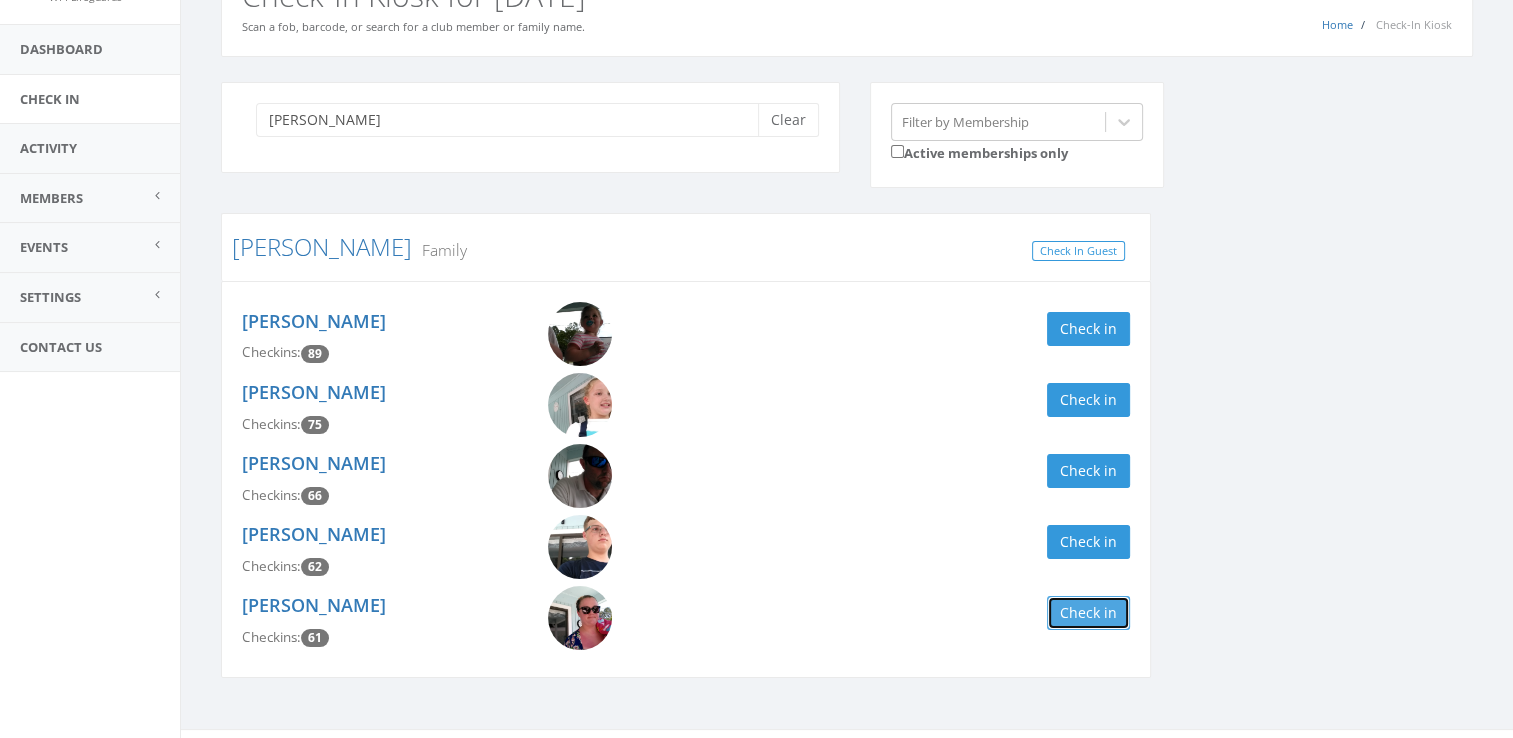 click on "Check in" at bounding box center [1088, 613] 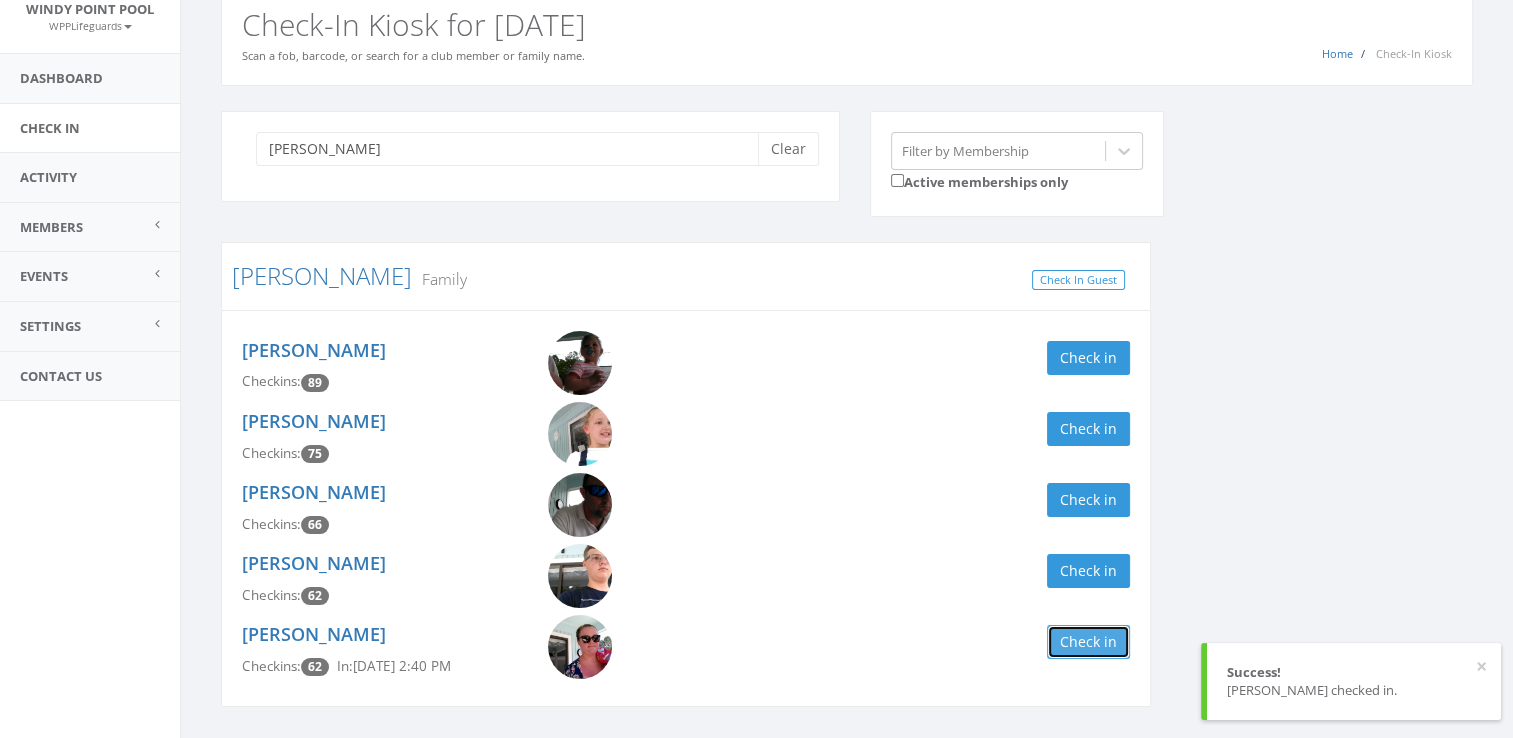 scroll, scrollTop: 138, scrollLeft: 0, axis: vertical 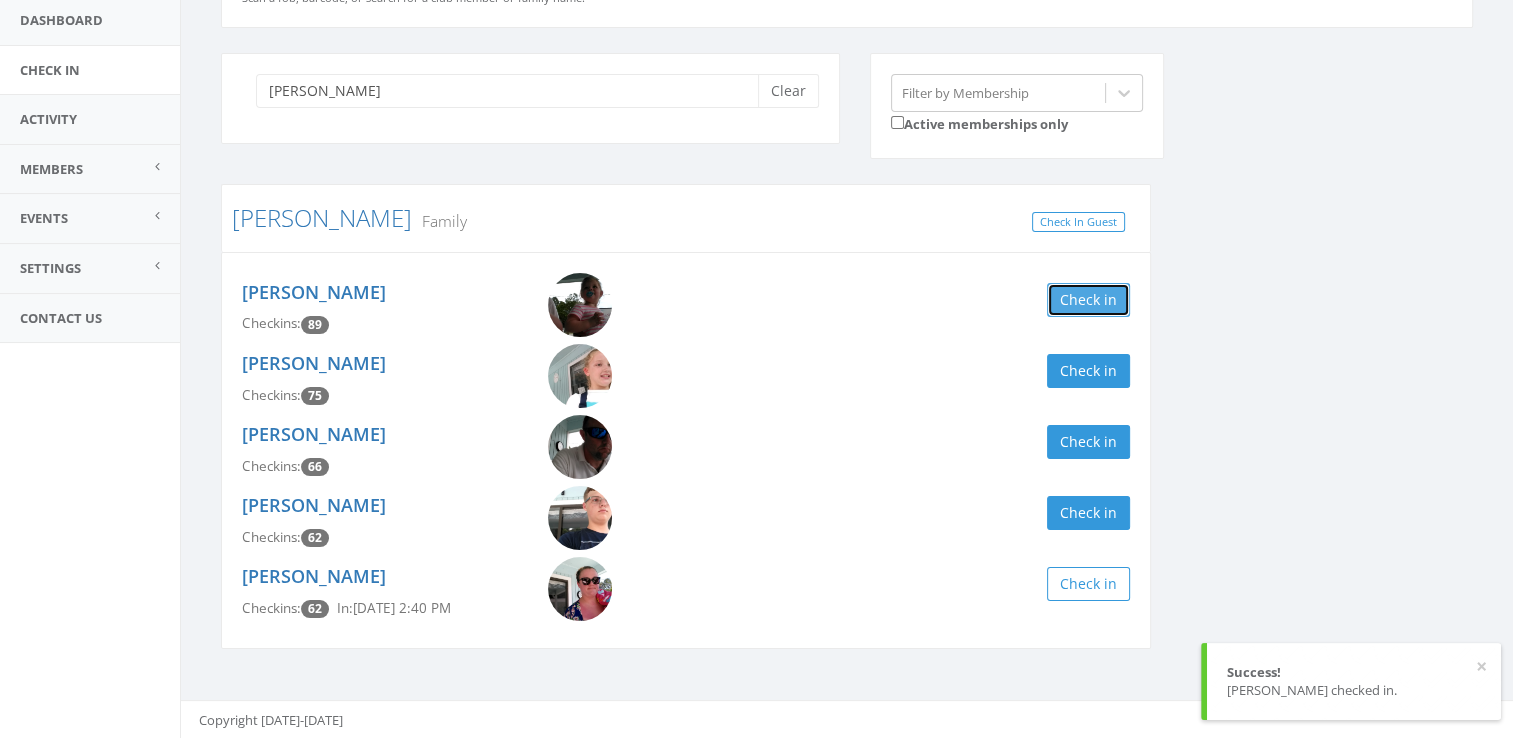 click on "Check in" at bounding box center [1088, 300] 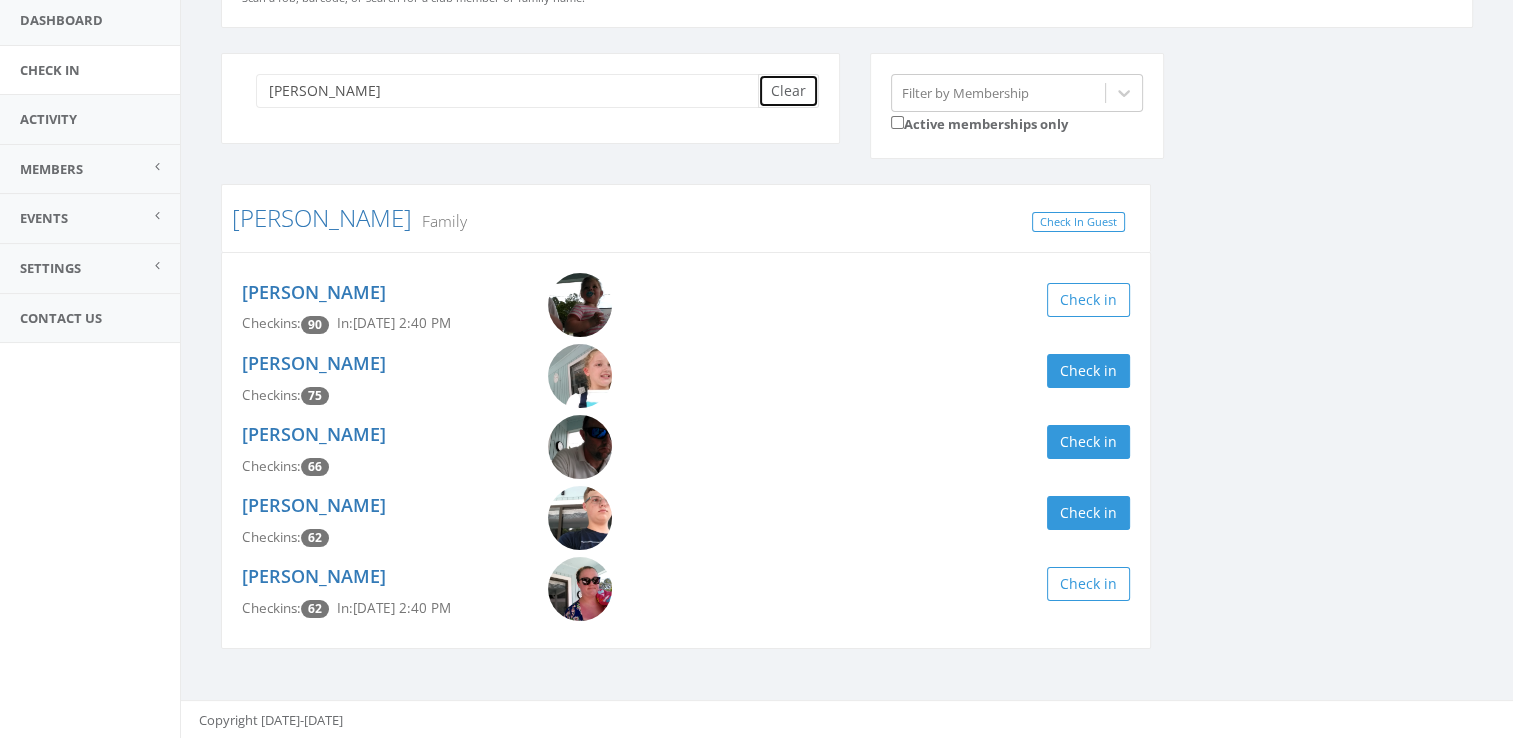 click on "Clear" at bounding box center [788, 91] 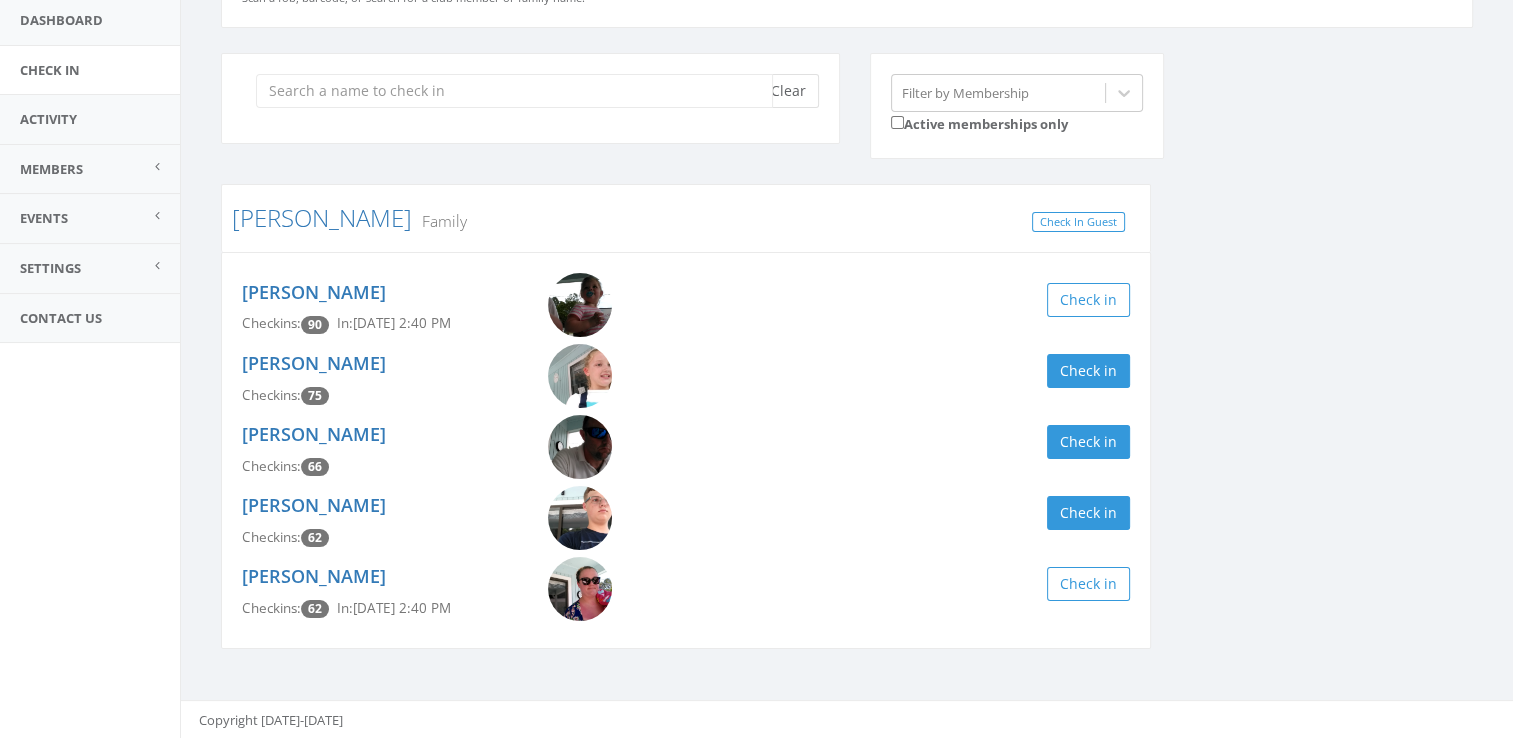 scroll, scrollTop: 0, scrollLeft: 0, axis: both 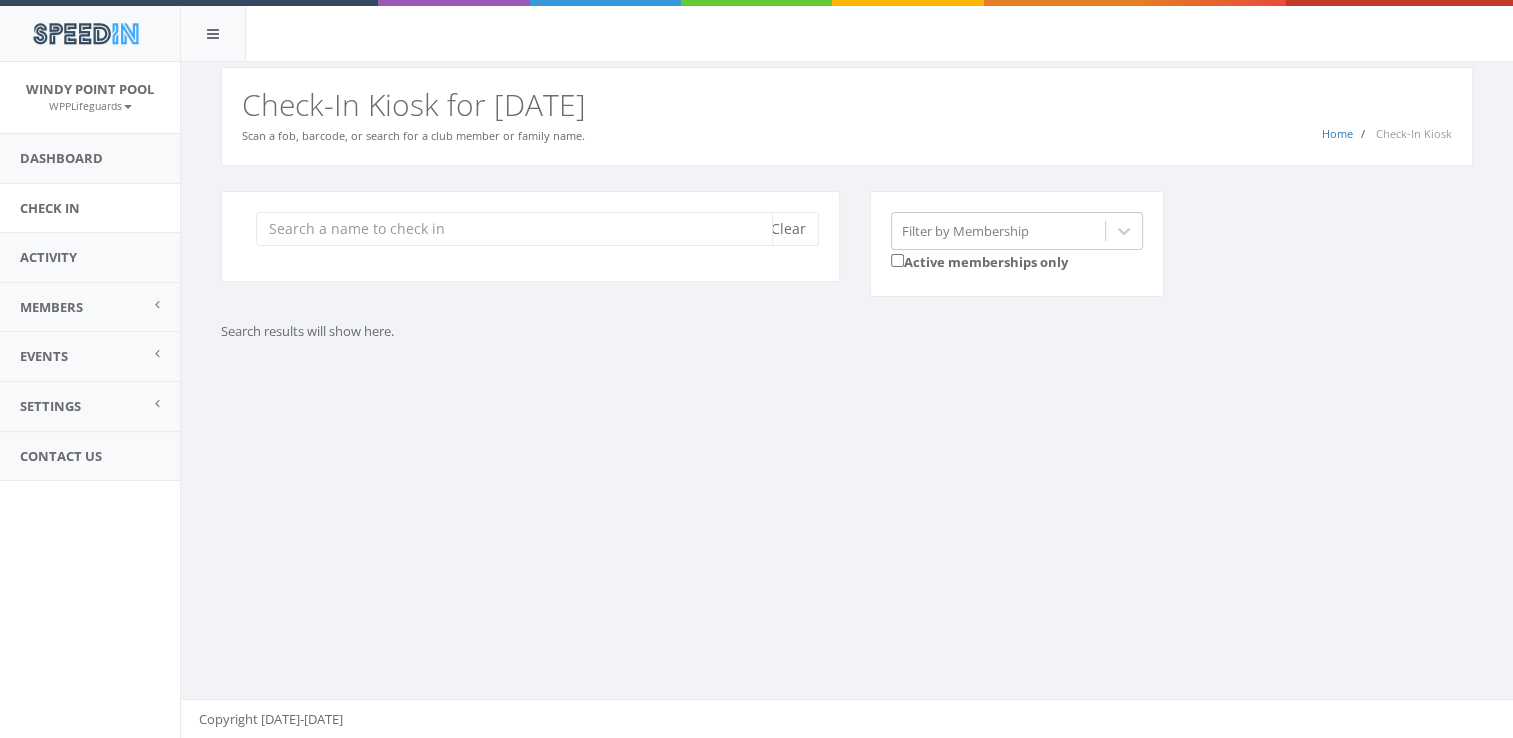 click at bounding box center (514, 229) 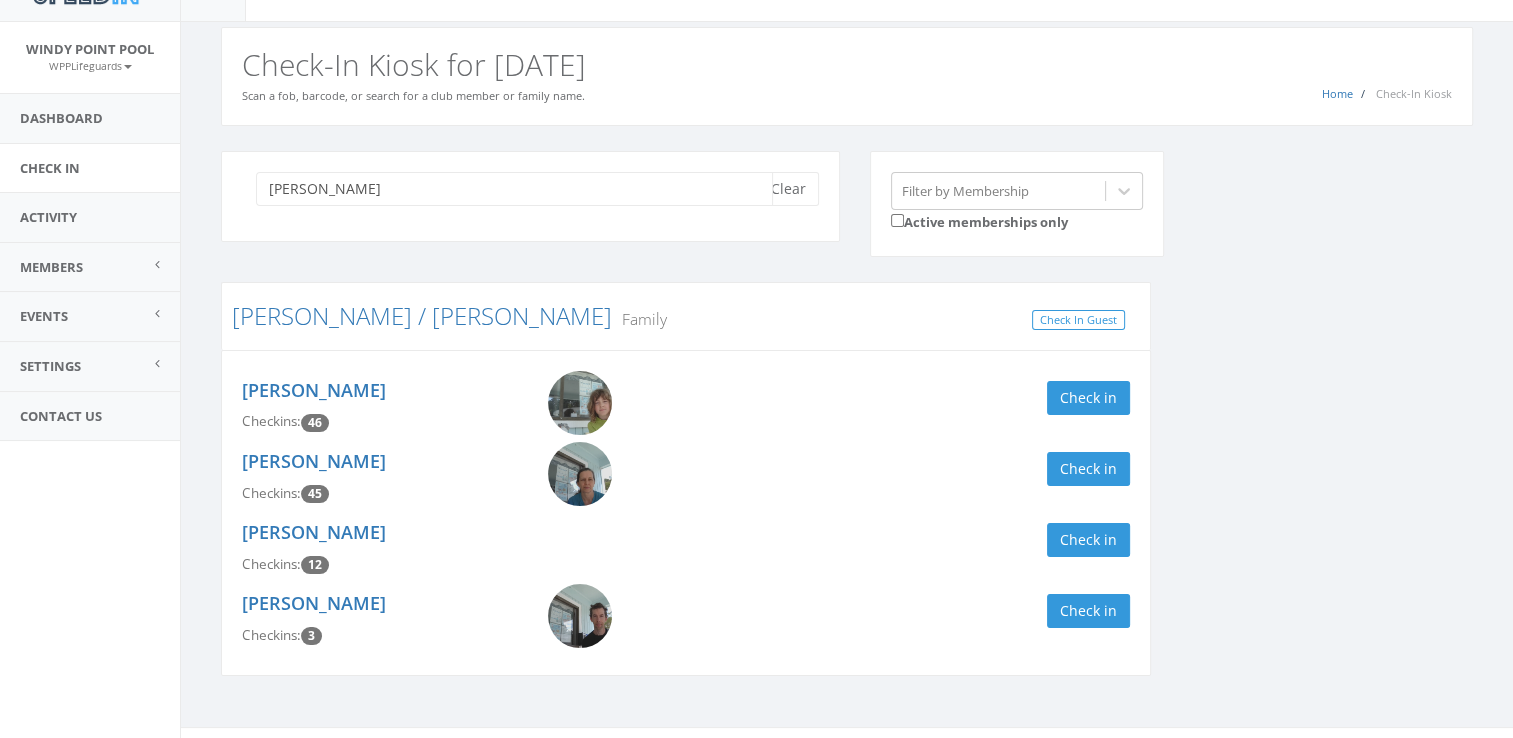 scroll, scrollTop: 41, scrollLeft: 0, axis: vertical 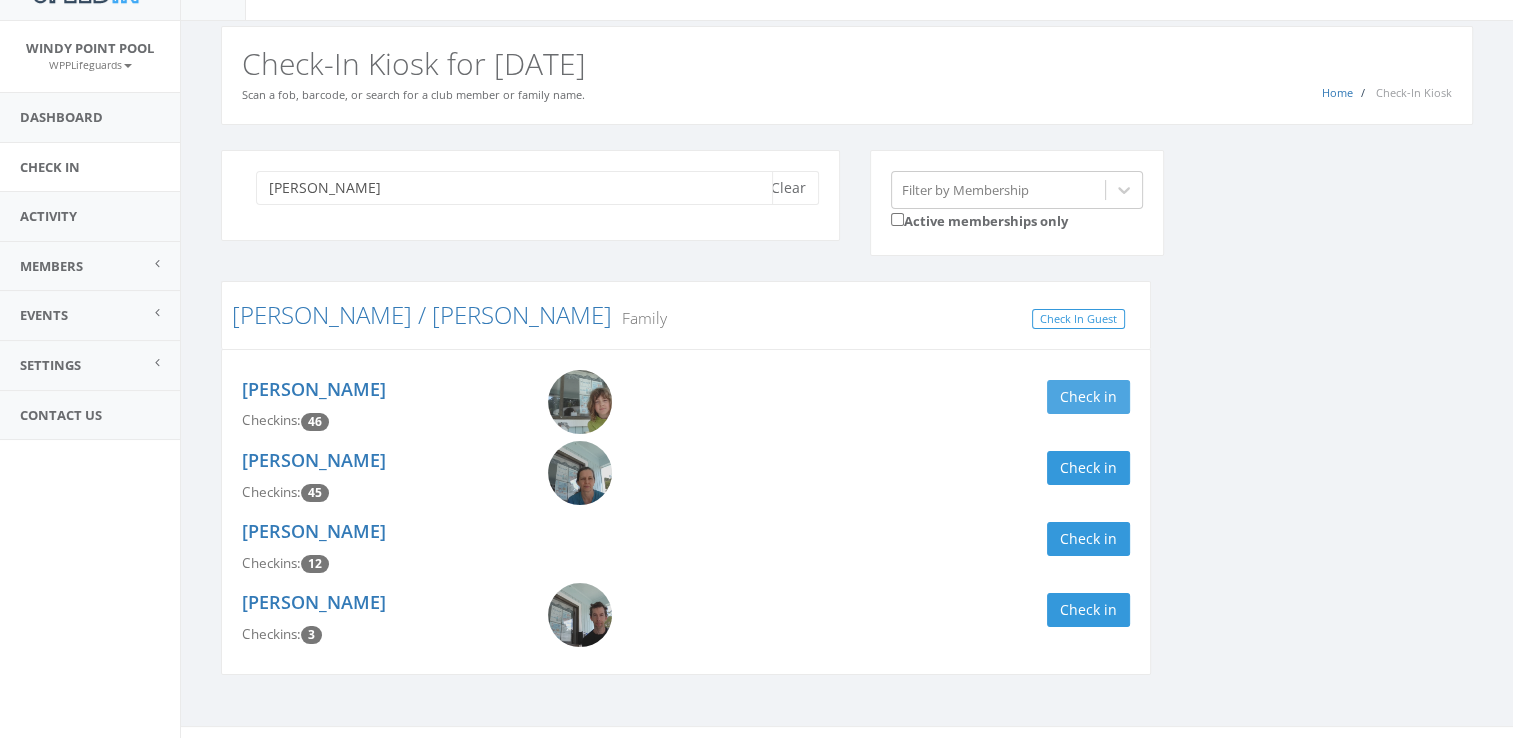 type on "schiller" 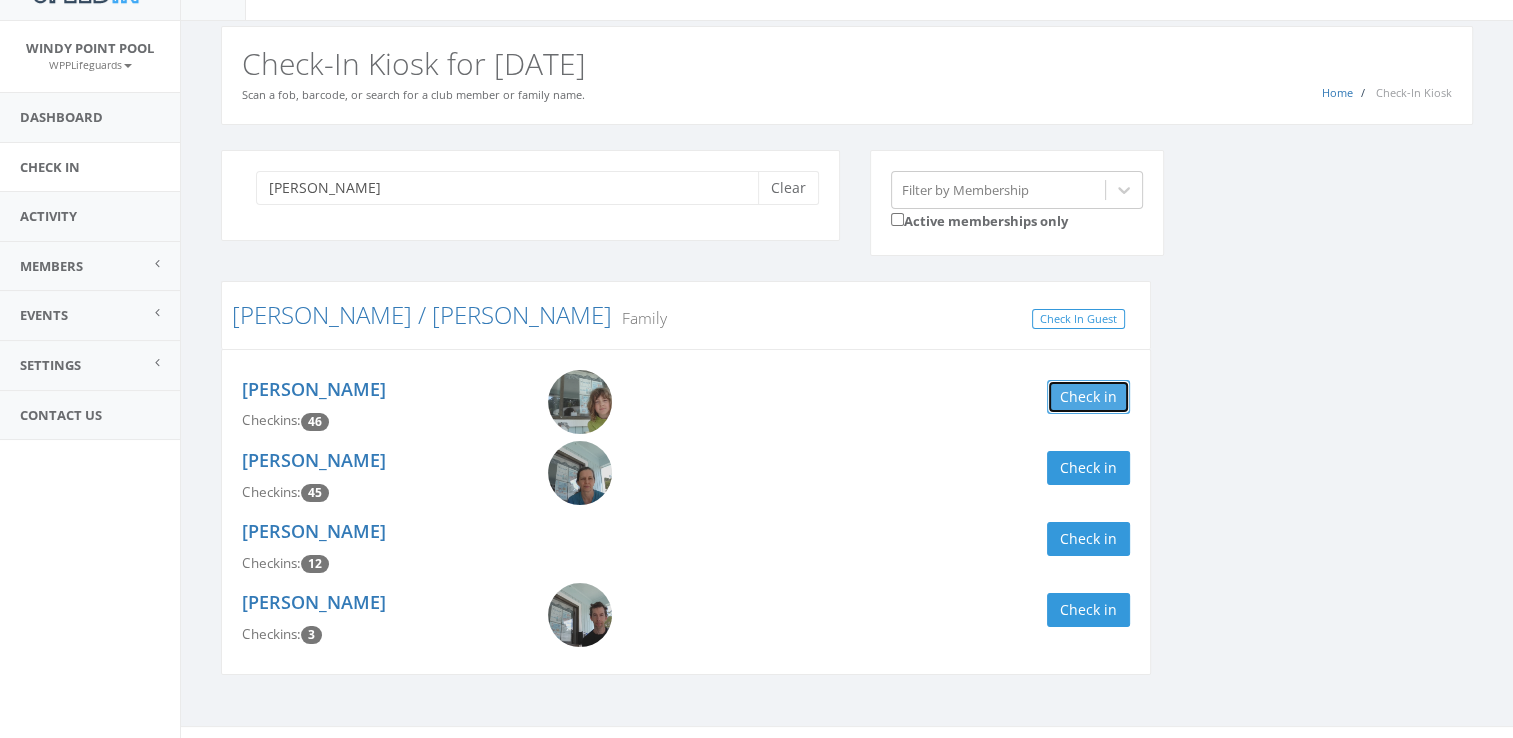 click on "Check in" at bounding box center (1088, 397) 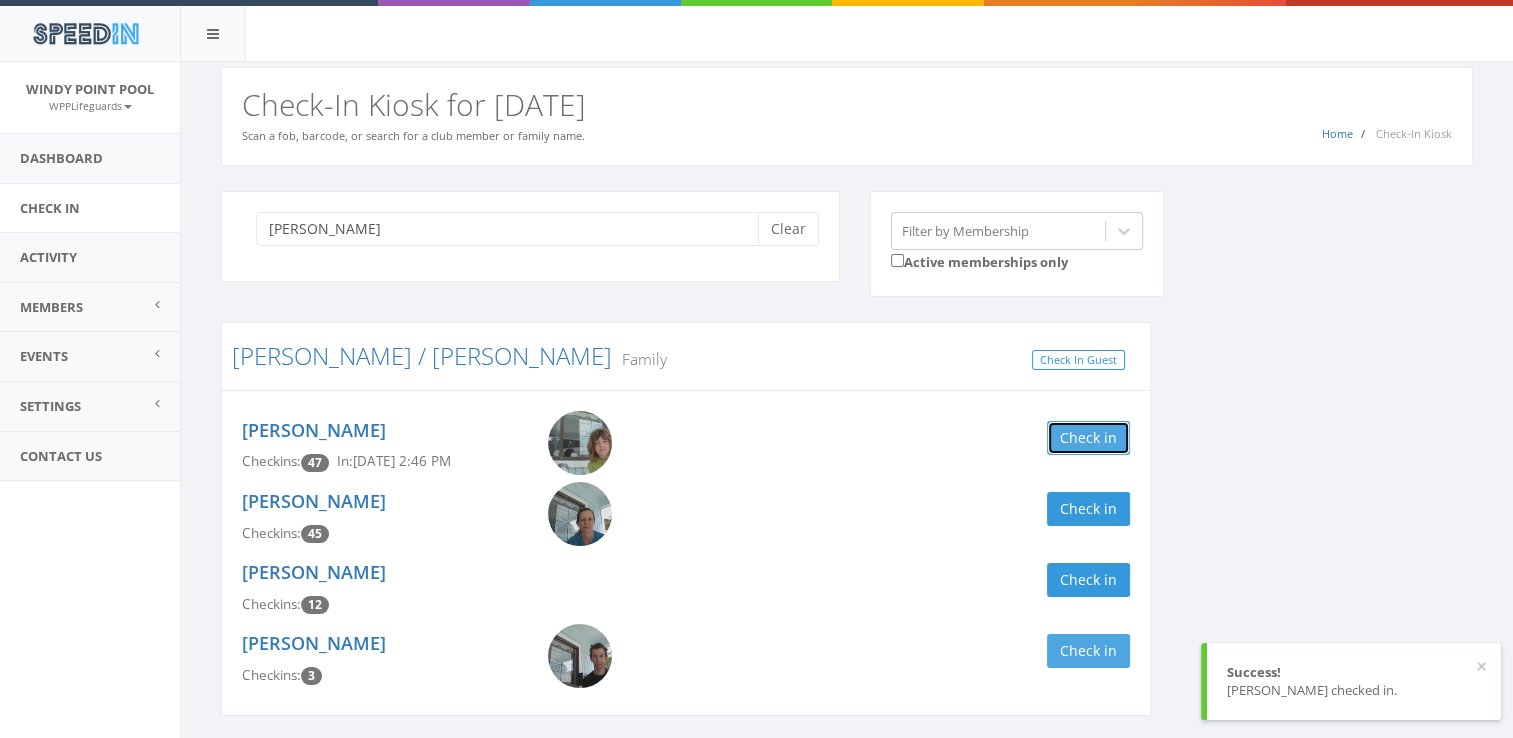 scroll, scrollTop: 67, scrollLeft: 0, axis: vertical 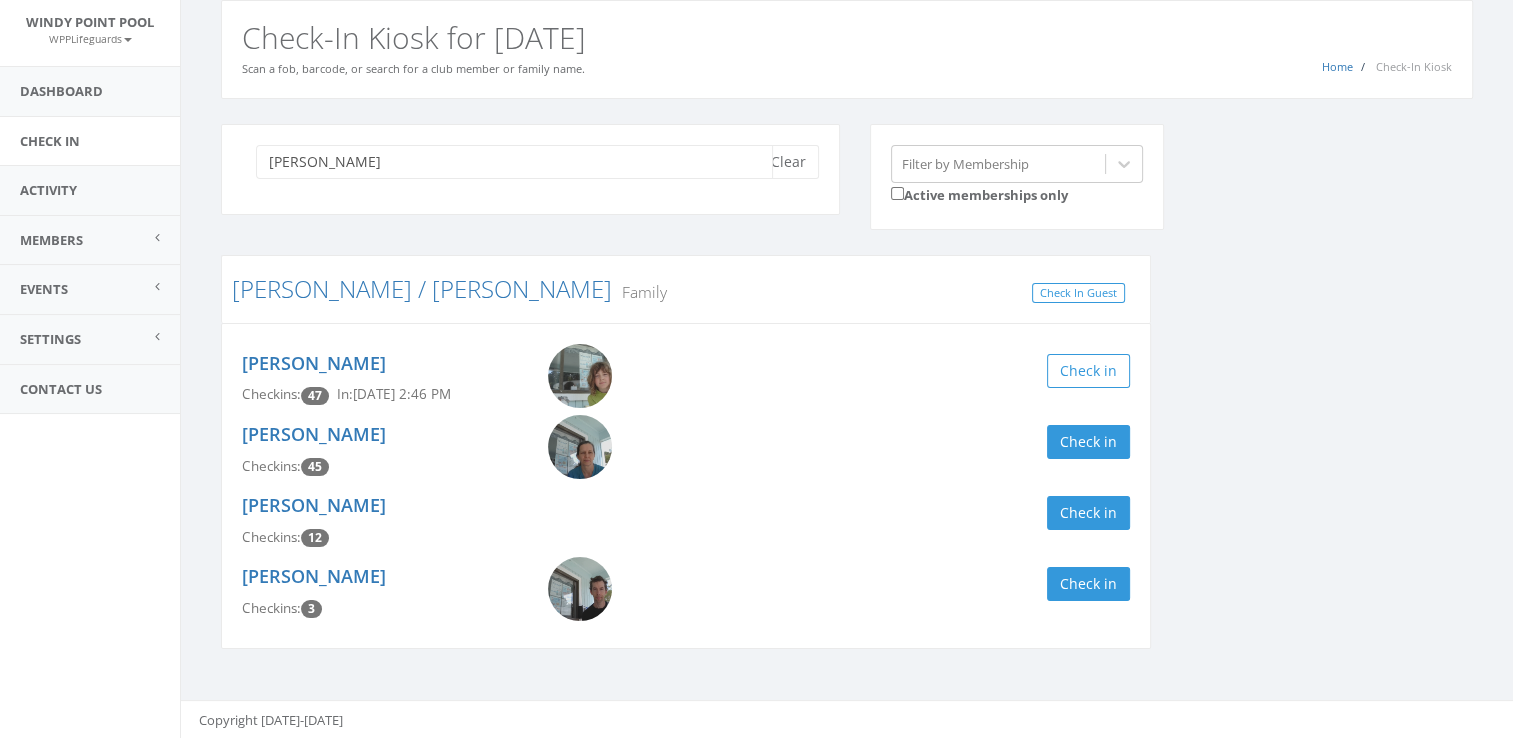 click on "schiller" at bounding box center [514, 162] 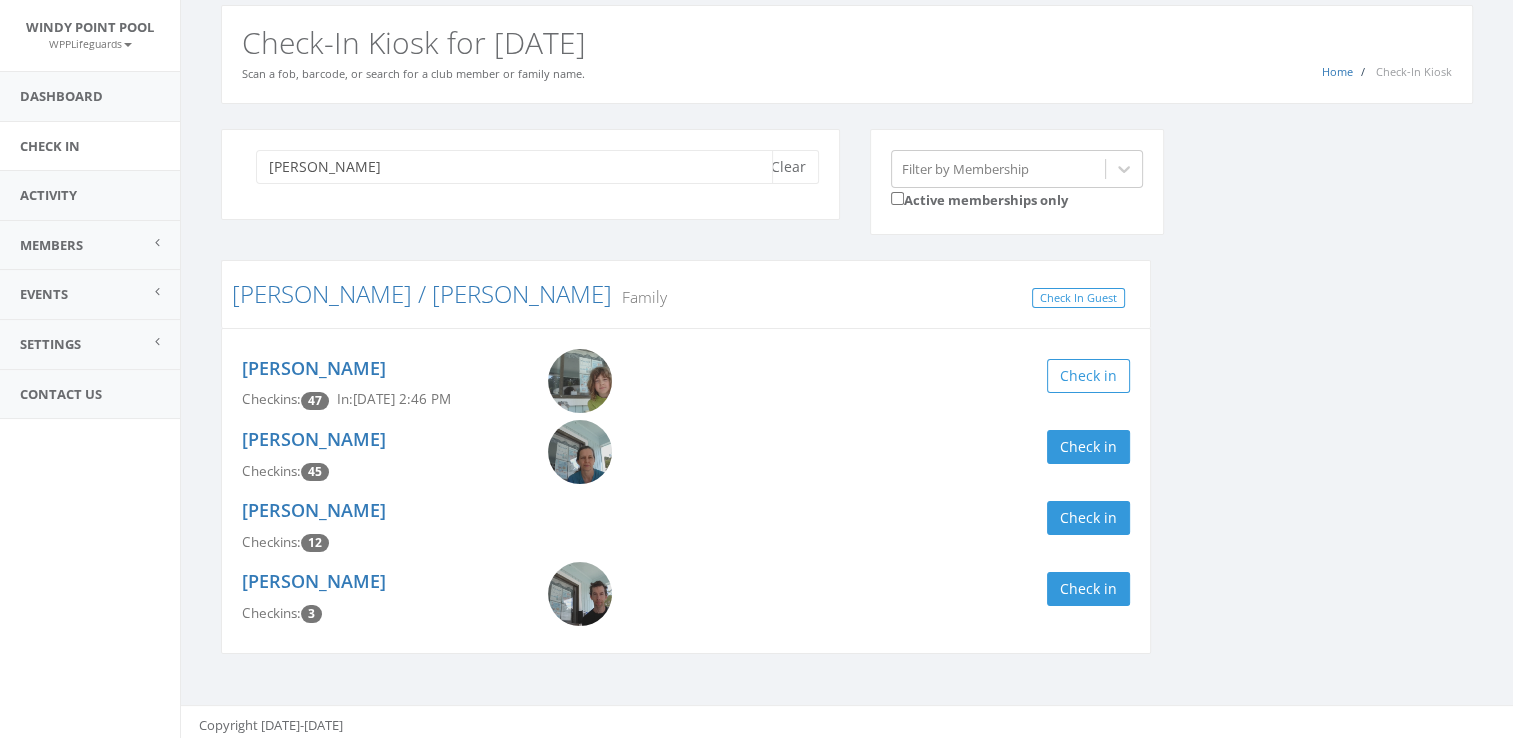 scroll, scrollTop: 67, scrollLeft: 0, axis: vertical 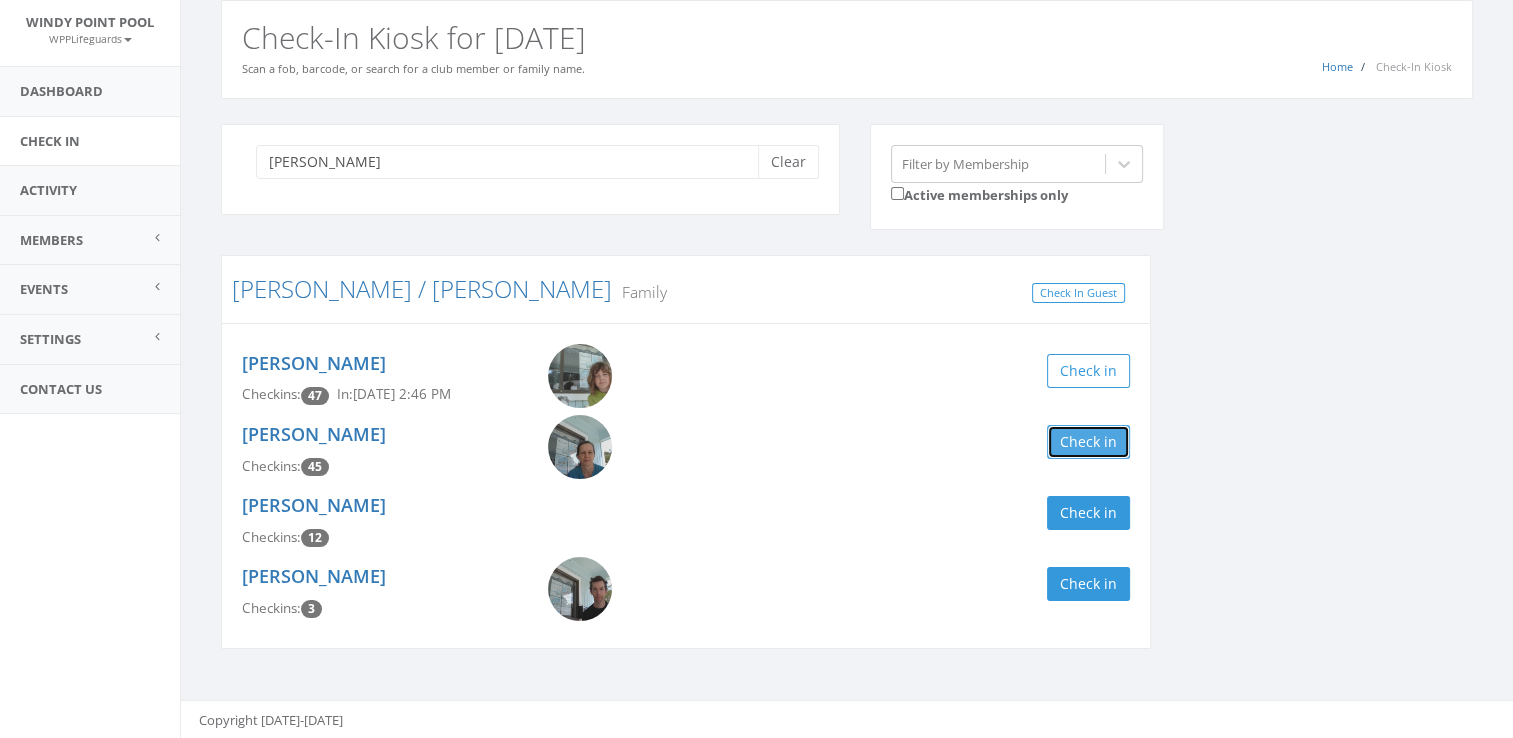 click on "Check in" at bounding box center (1088, 442) 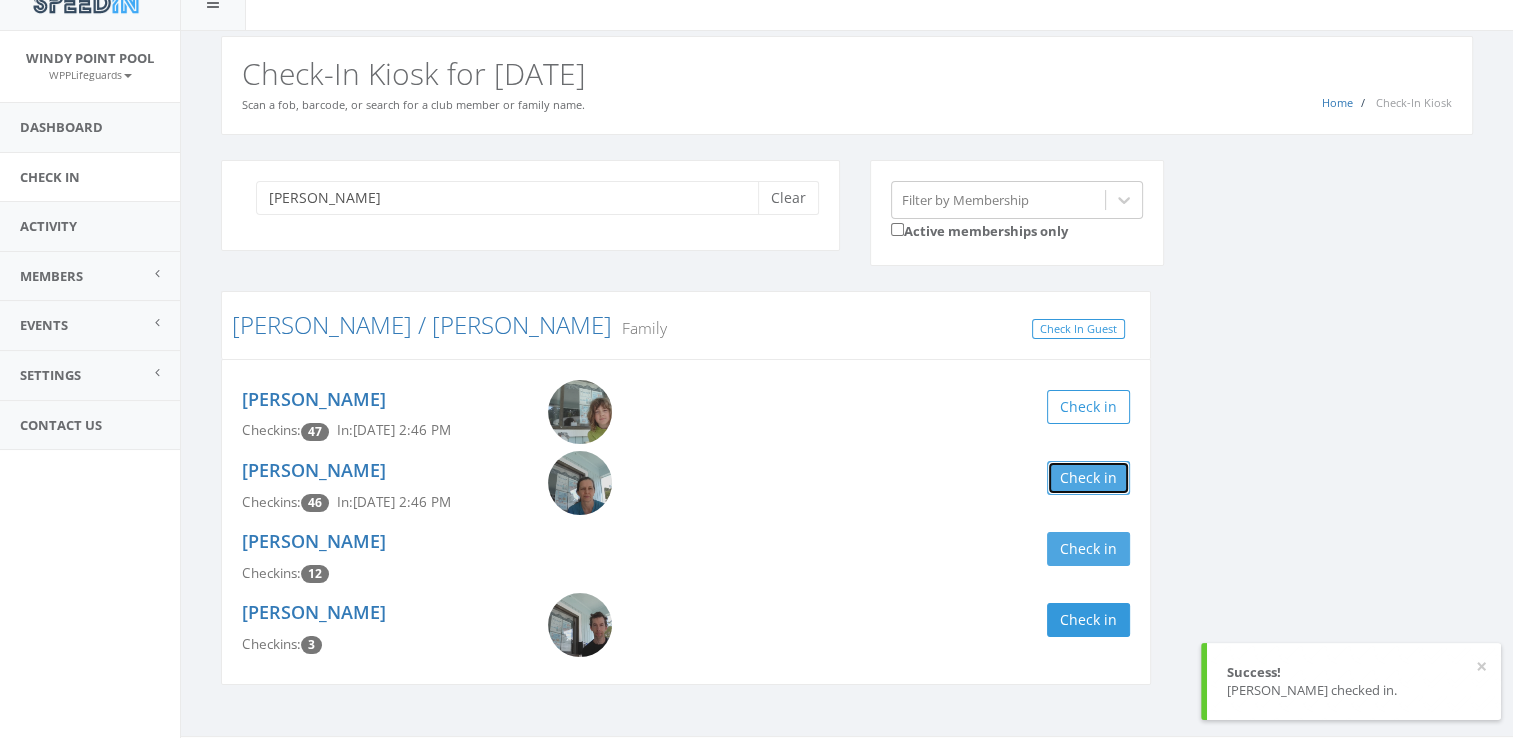 scroll, scrollTop: 67, scrollLeft: 0, axis: vertical 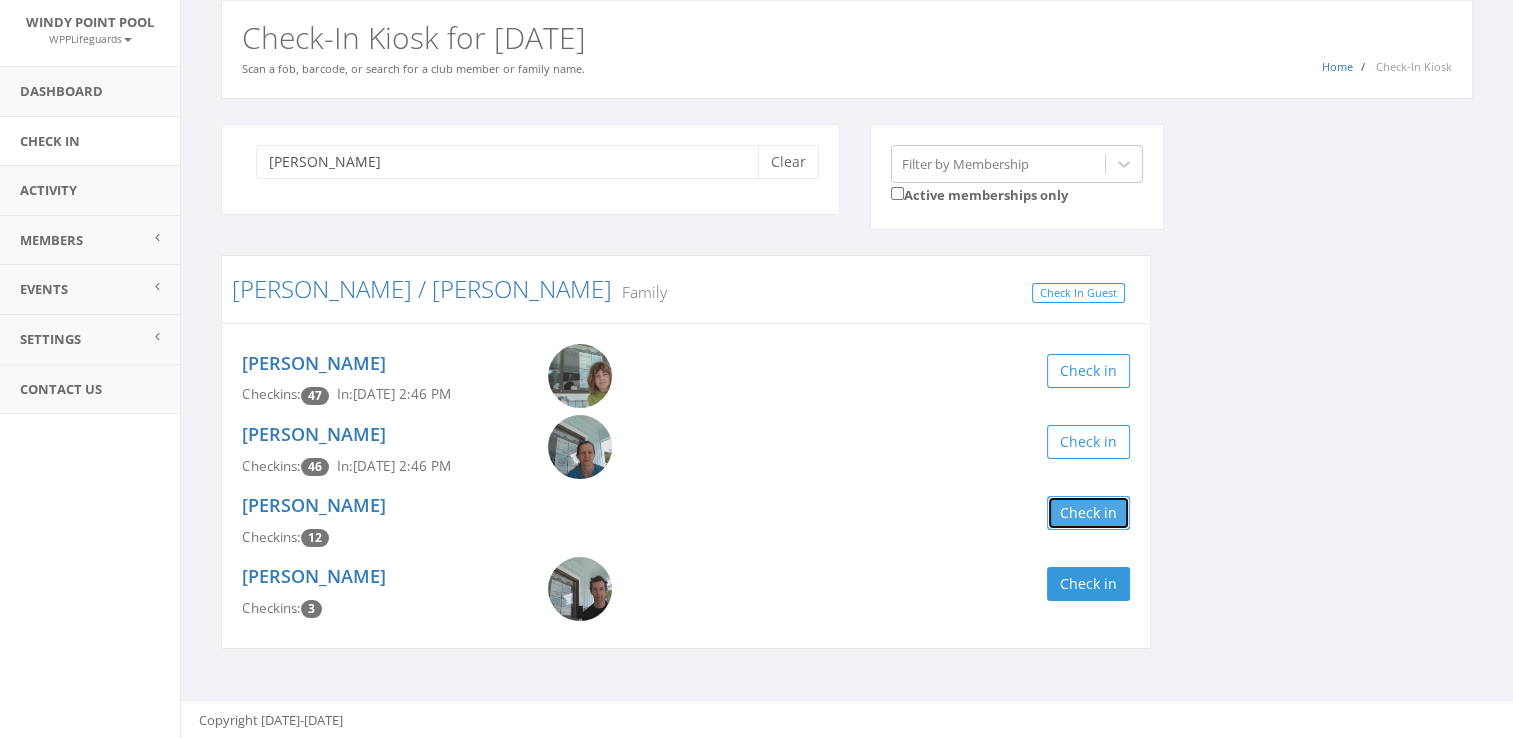 click on "Check in" at bounding box center (1088, 513) 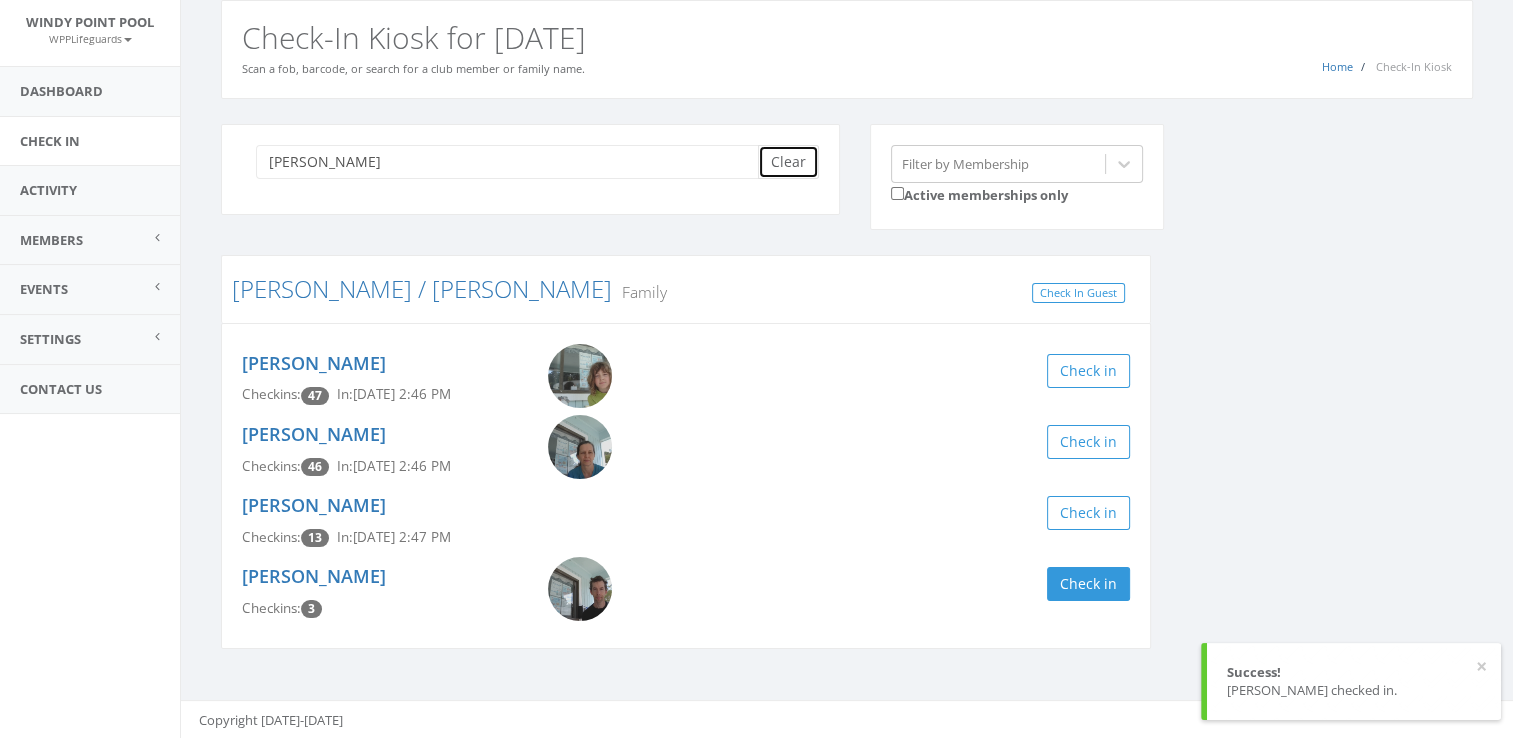click on "Clear" at bounding box center [788, 162] 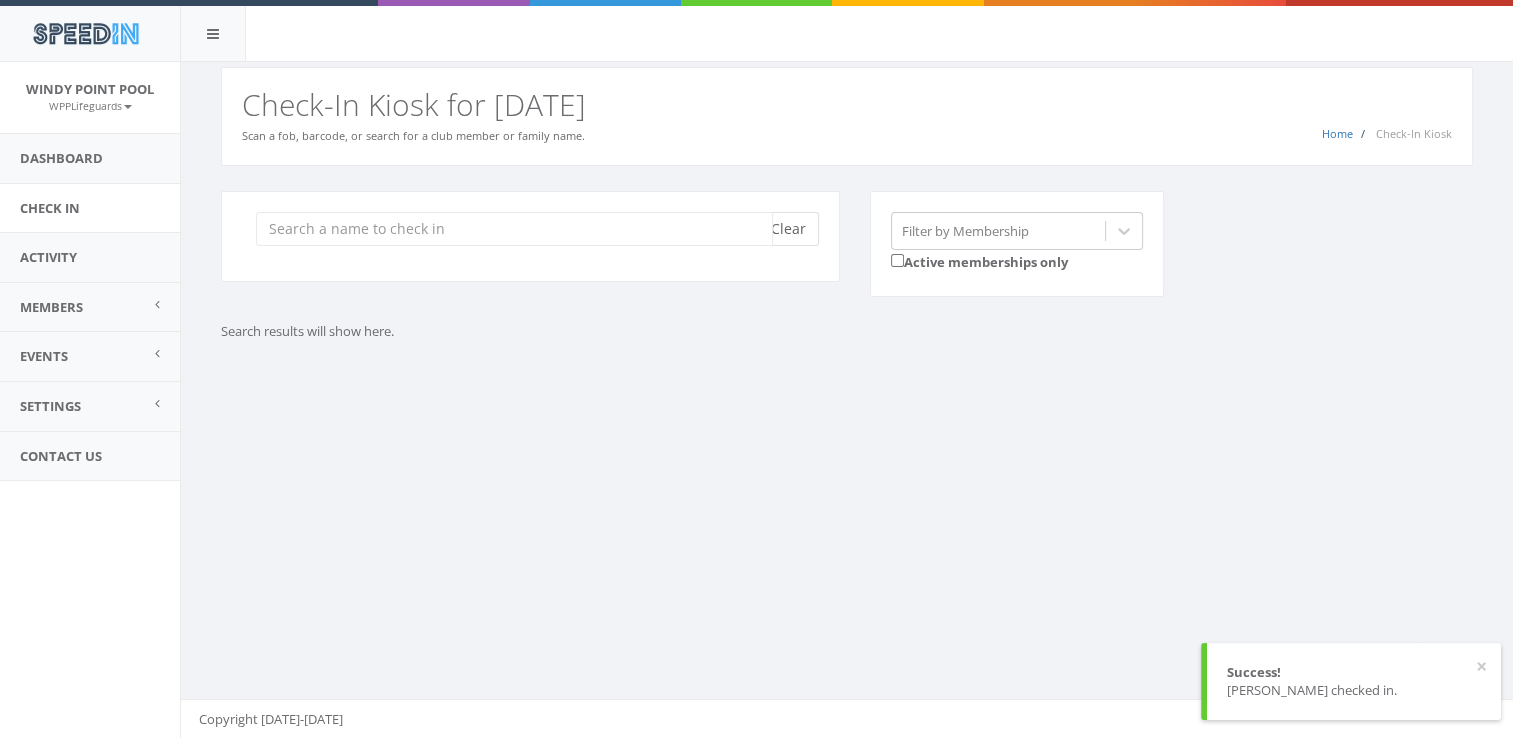 scroll, scrollTop: 0, scrollLeft: 0, axis: both 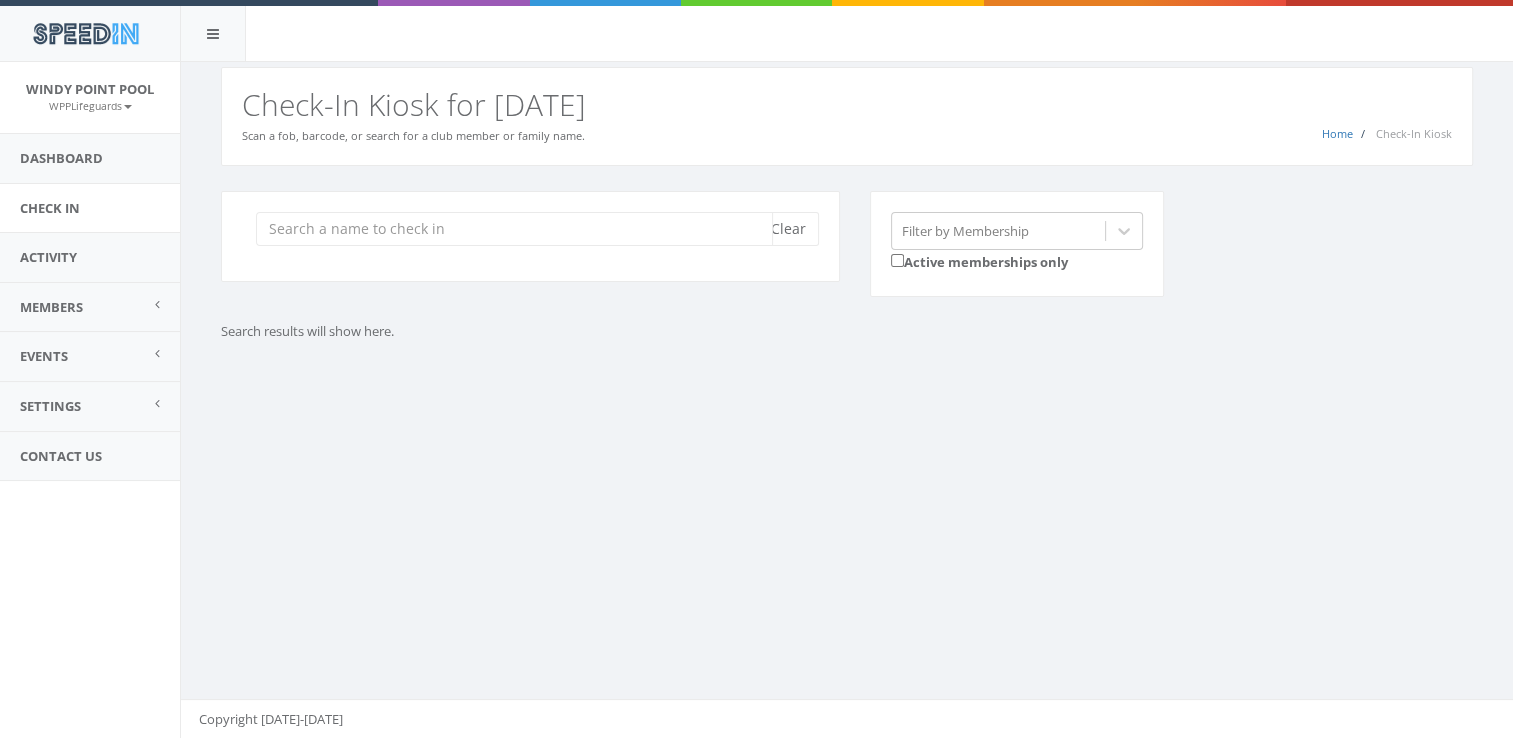 click at bounding box center [514, 229] 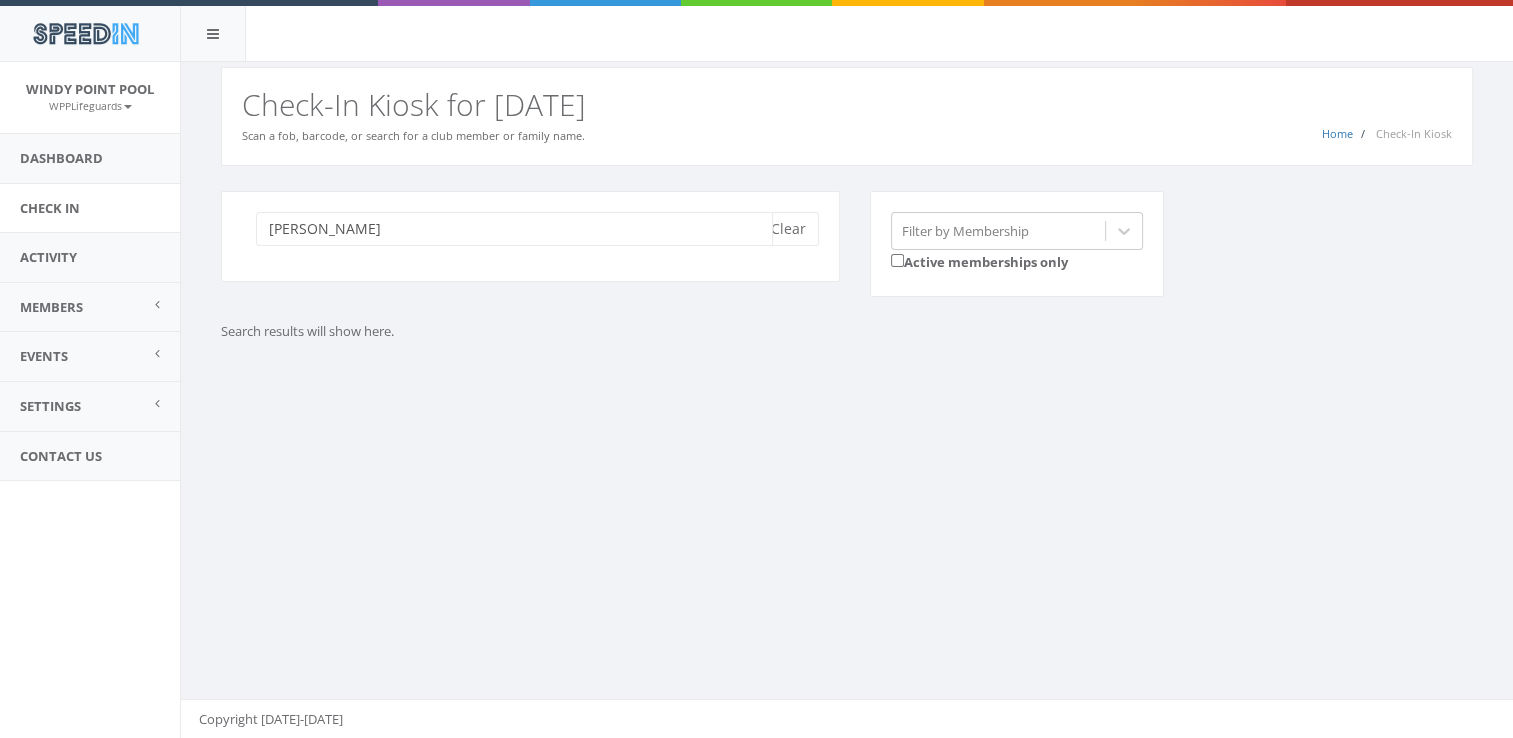 type on "murrer" 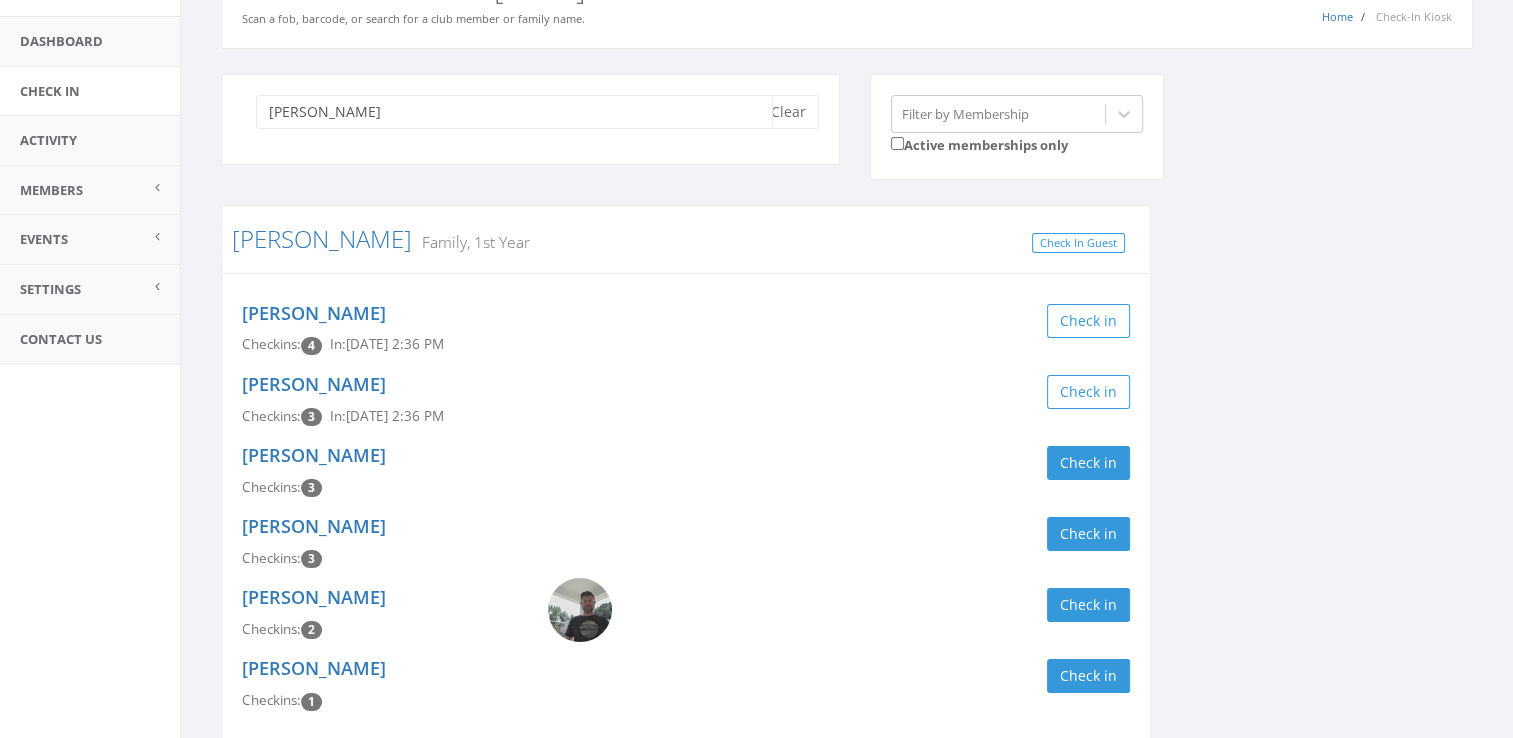 scroll, scrollTop: 180, scrollLeft: 0, axis: vertical 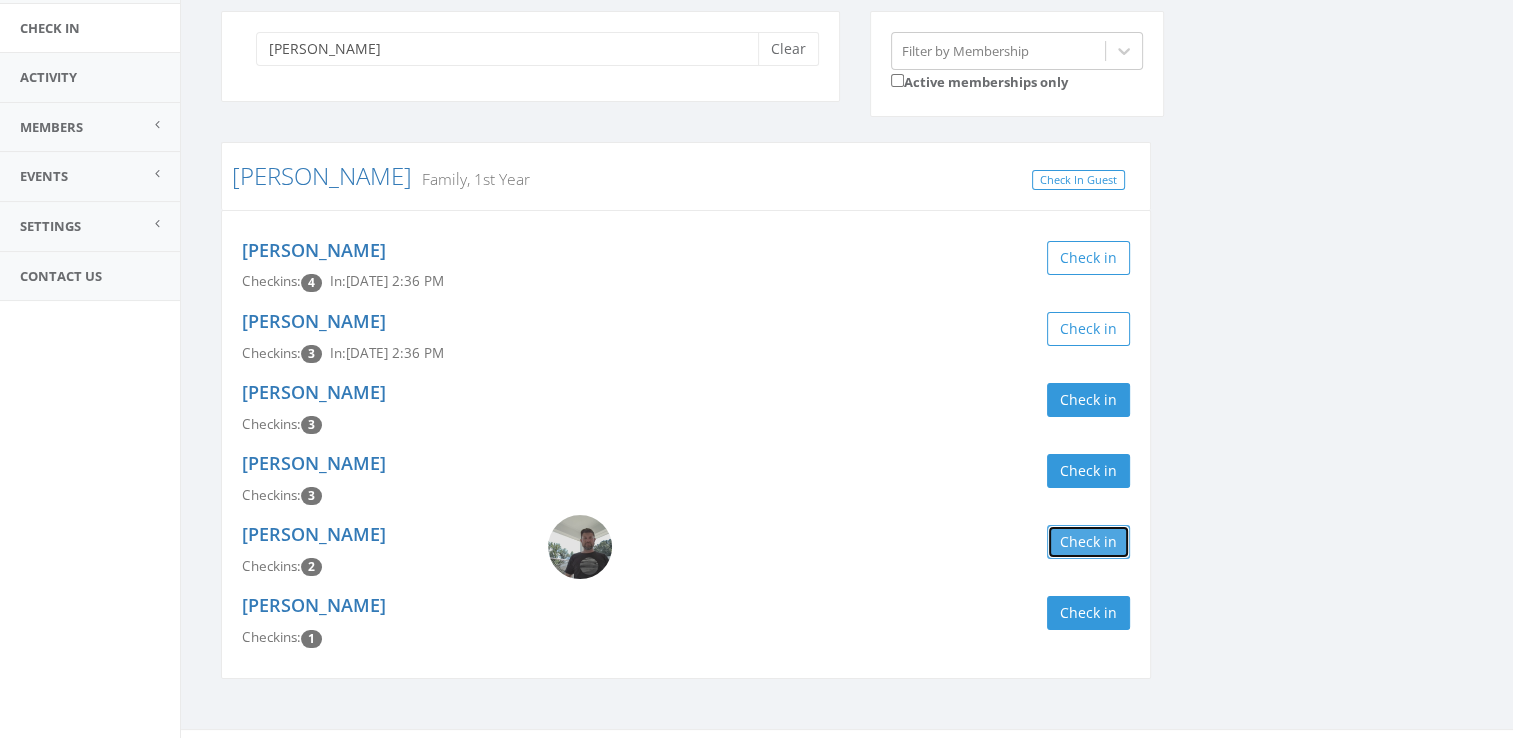 click on "Check in" at bounding box center [1088, 542] 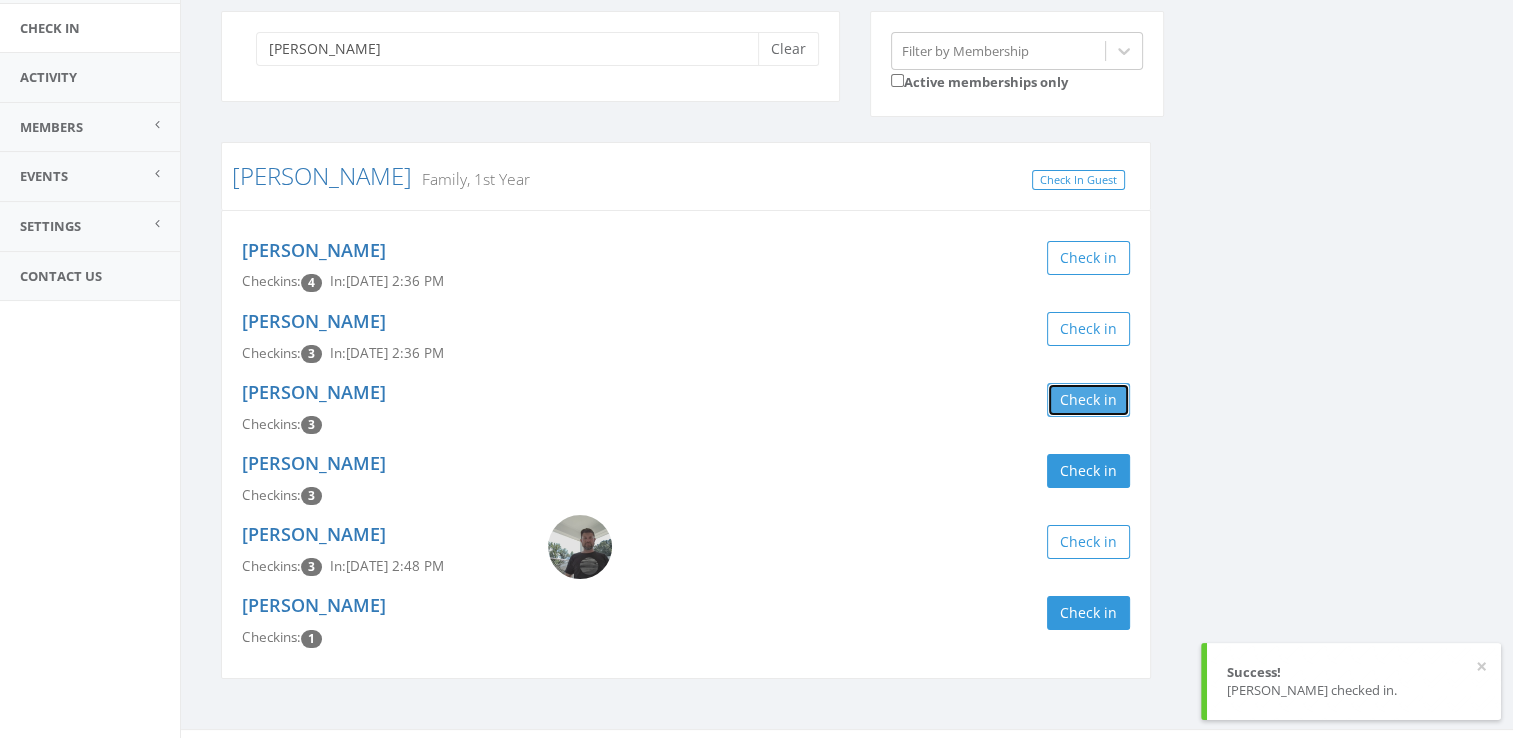 click on "Check in" at bounding box center [1088, 400] 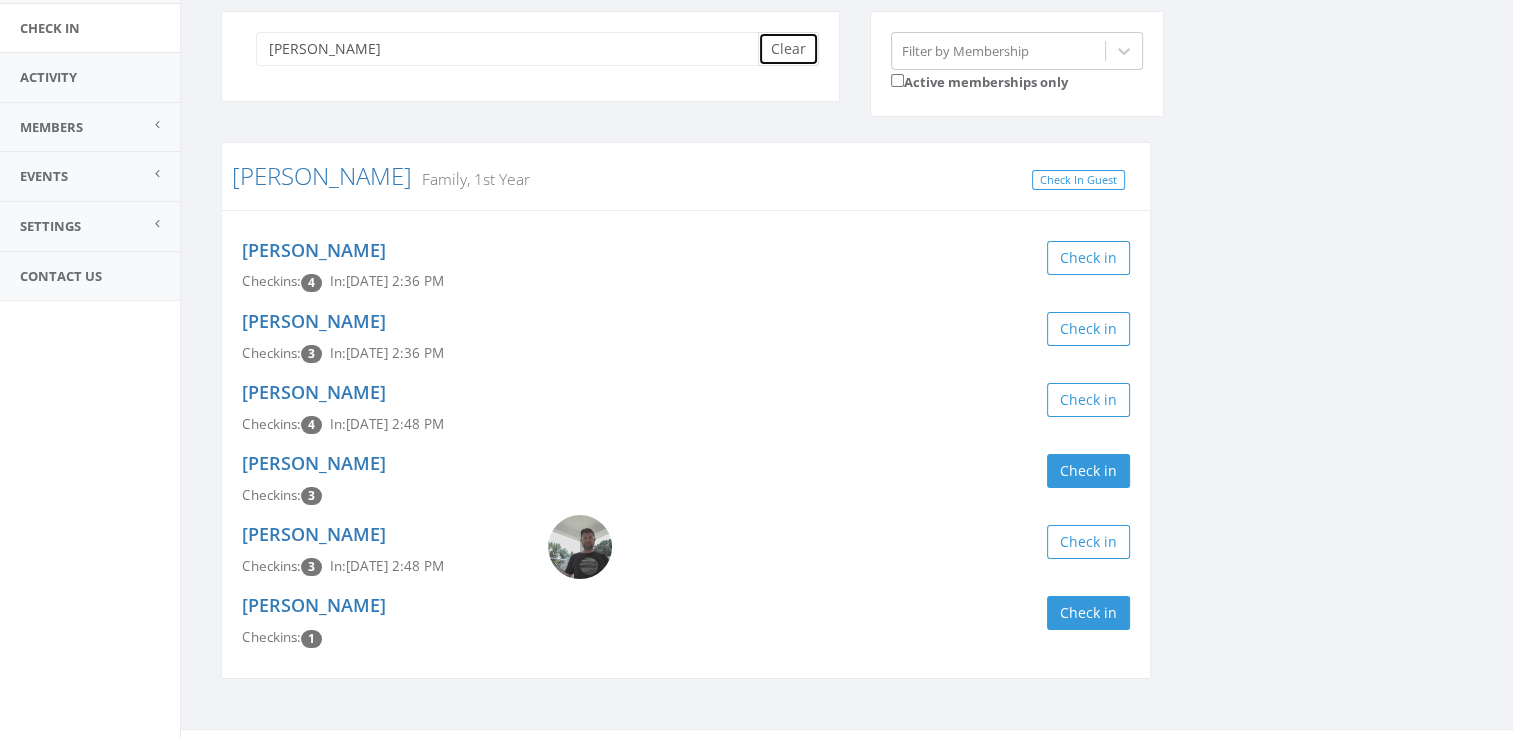 click on "Clear" at bounding box center [788, 49] 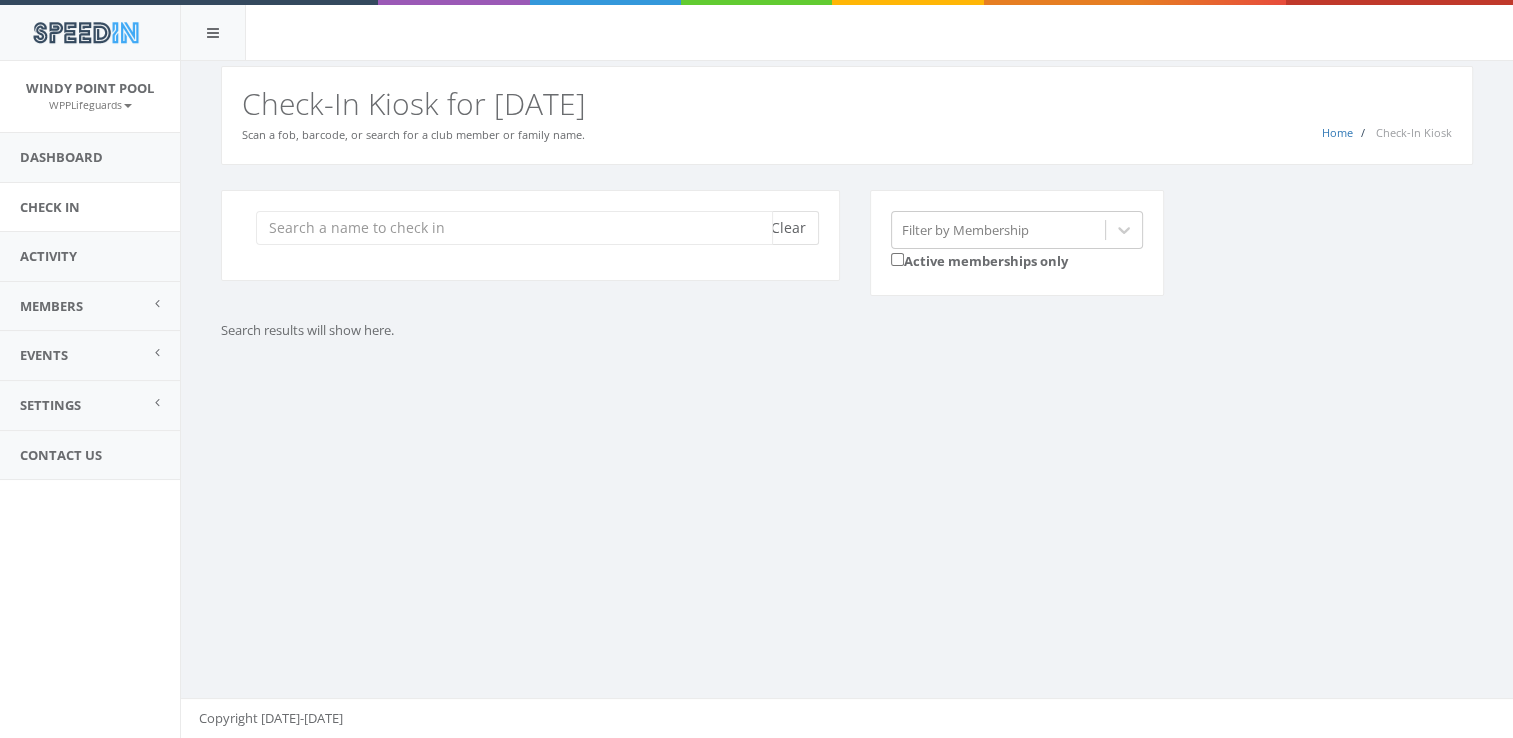 scroll, scrollTop: 0, scrollLeft: 0, axis: both 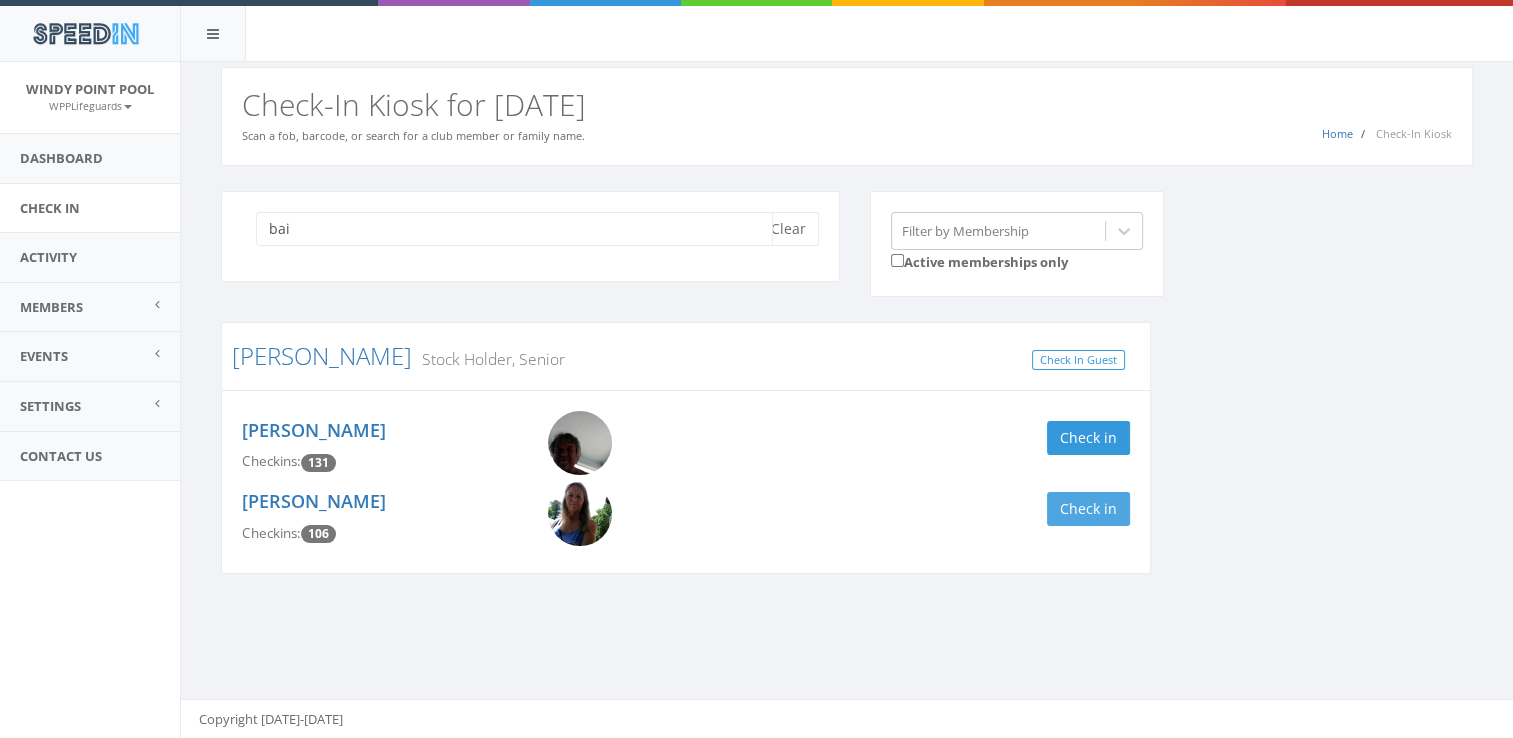 type on "bai" 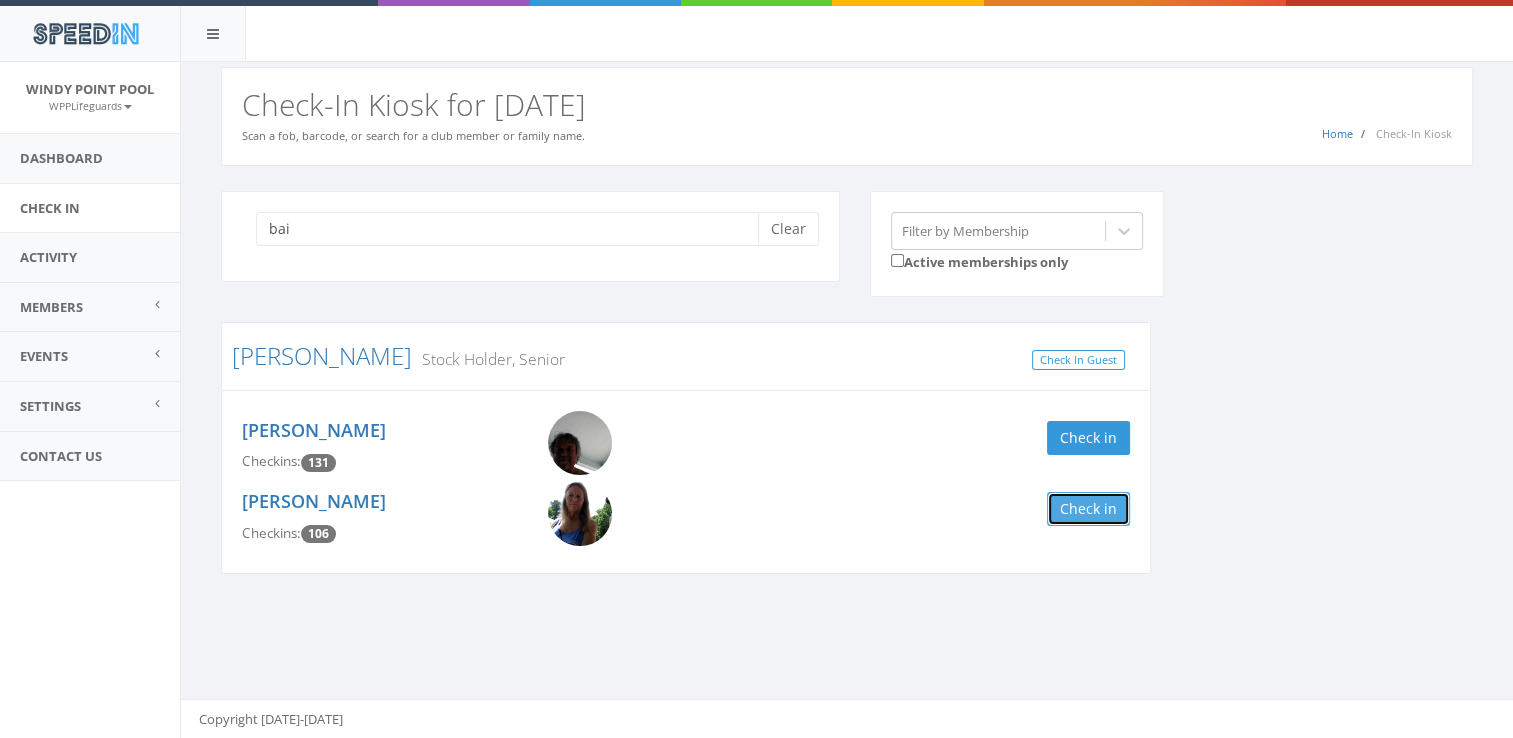 click on "Check in" at bounding box center [1088, 509] 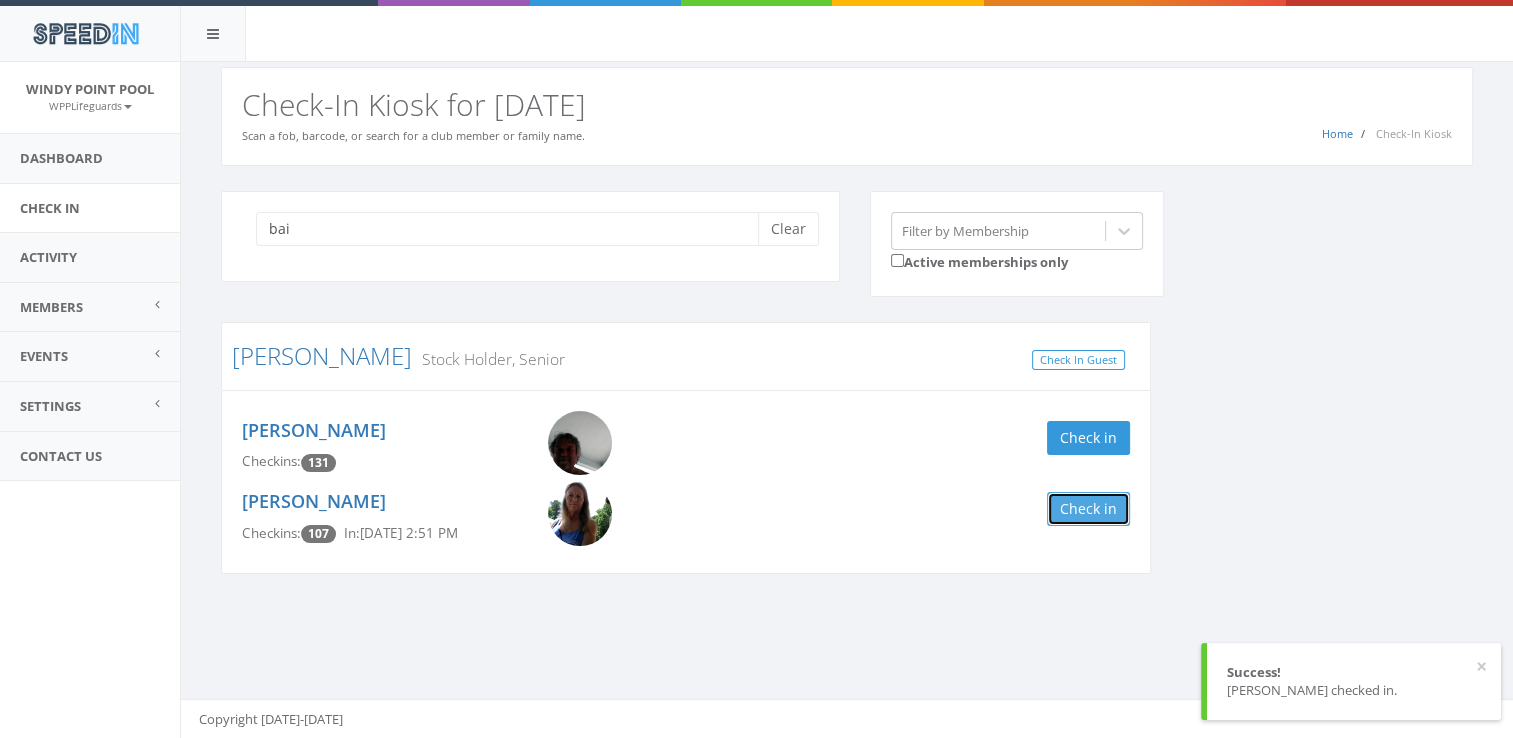 click on "Check in" at bounding box center [1088, 509] 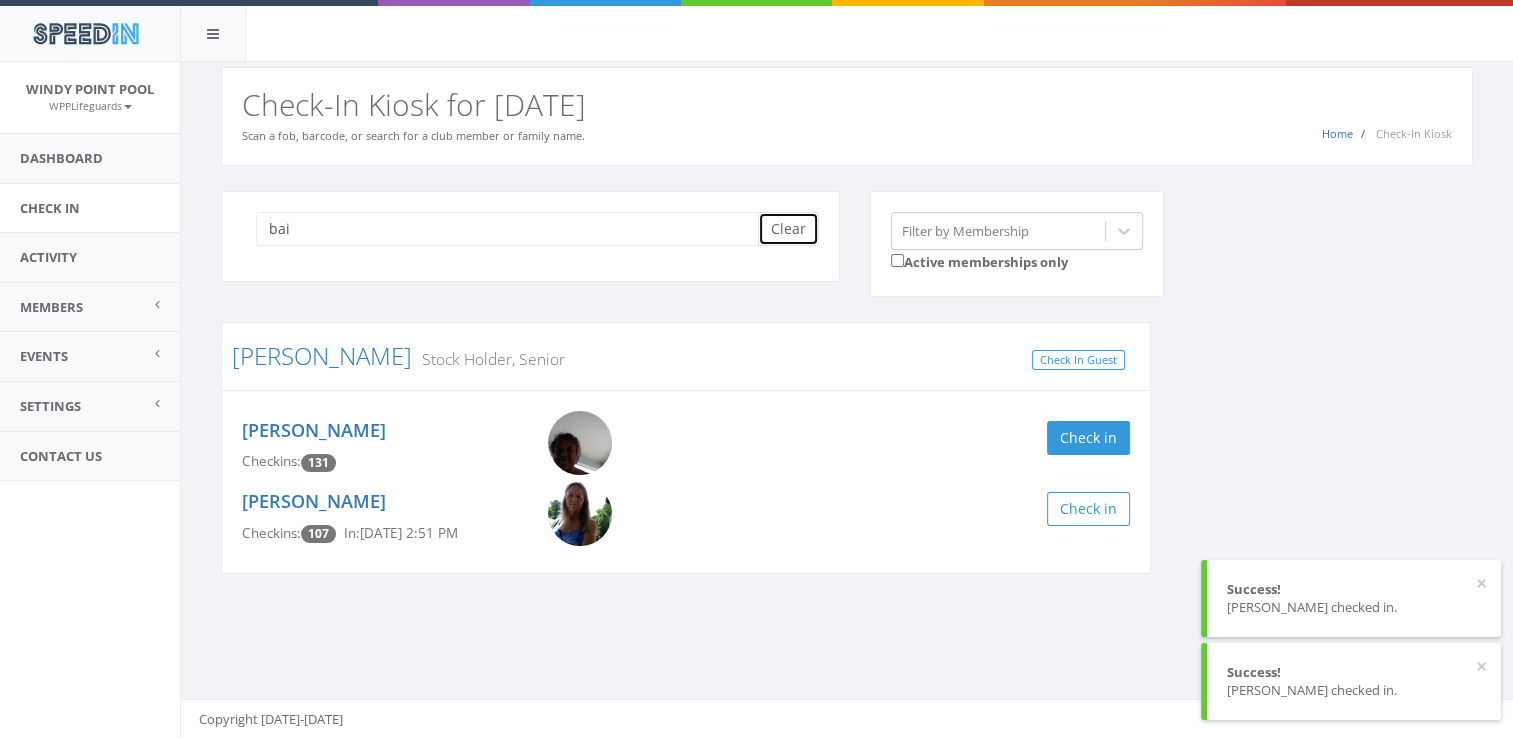 click on "Clear" at bounding box center (788, 229) 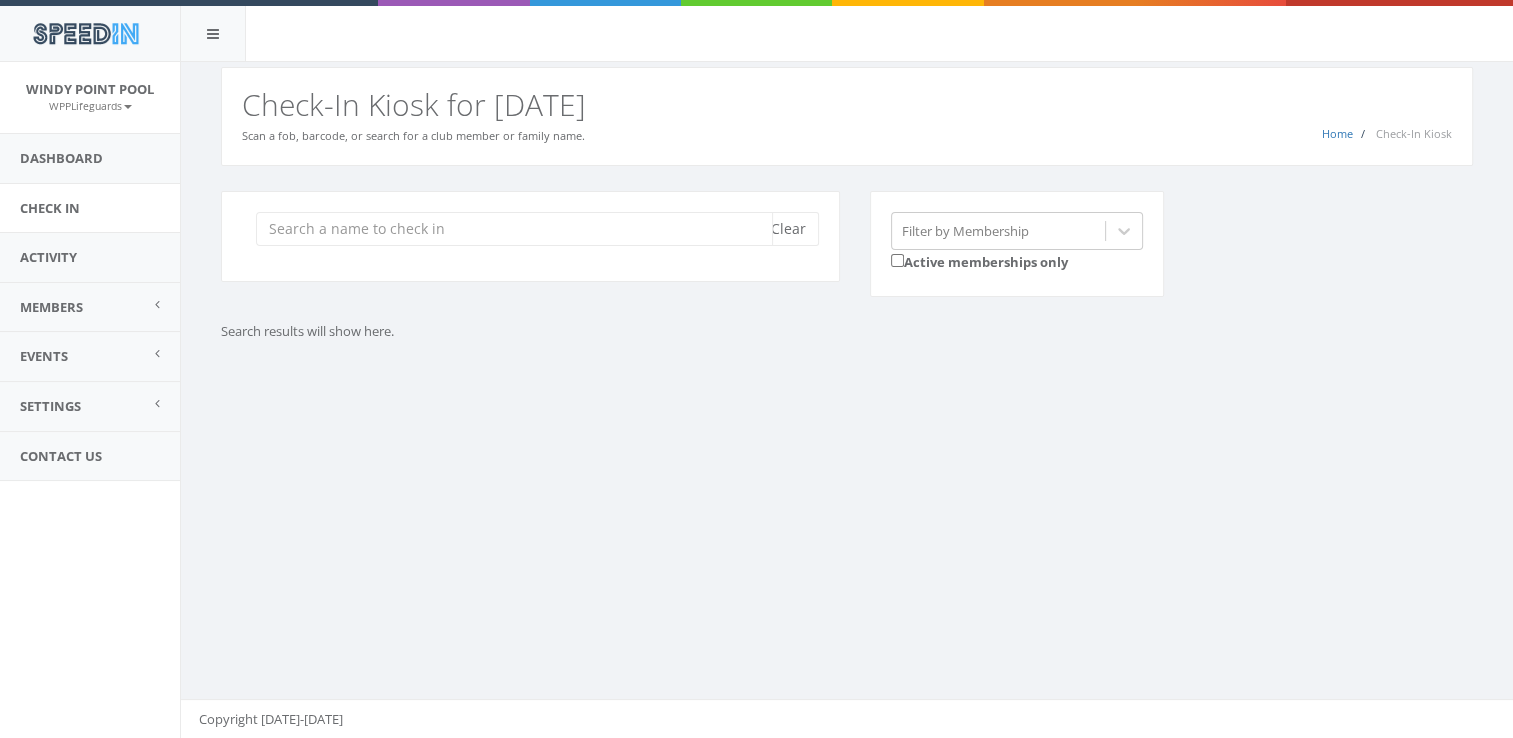 click at bounding box center (514, 229) 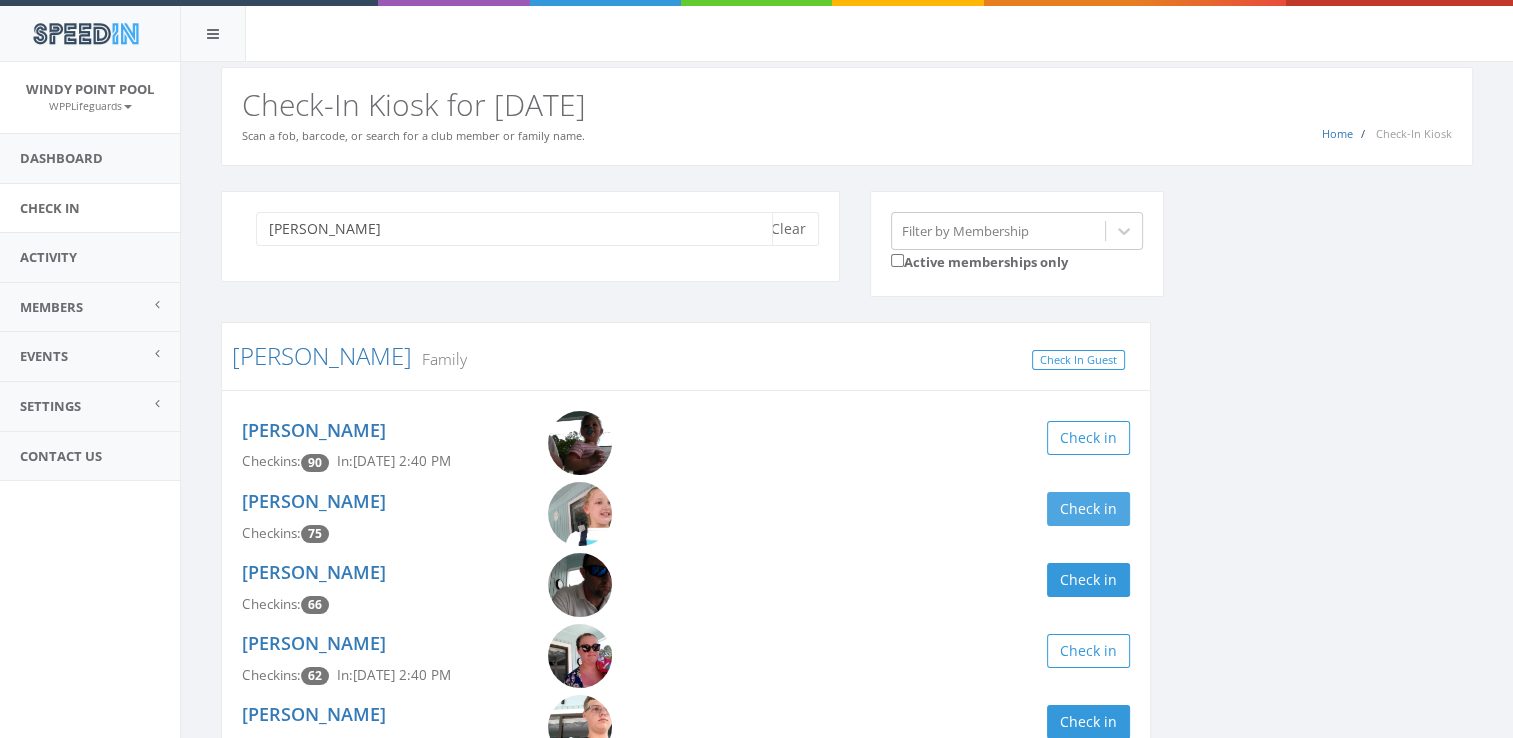 type on "leah" 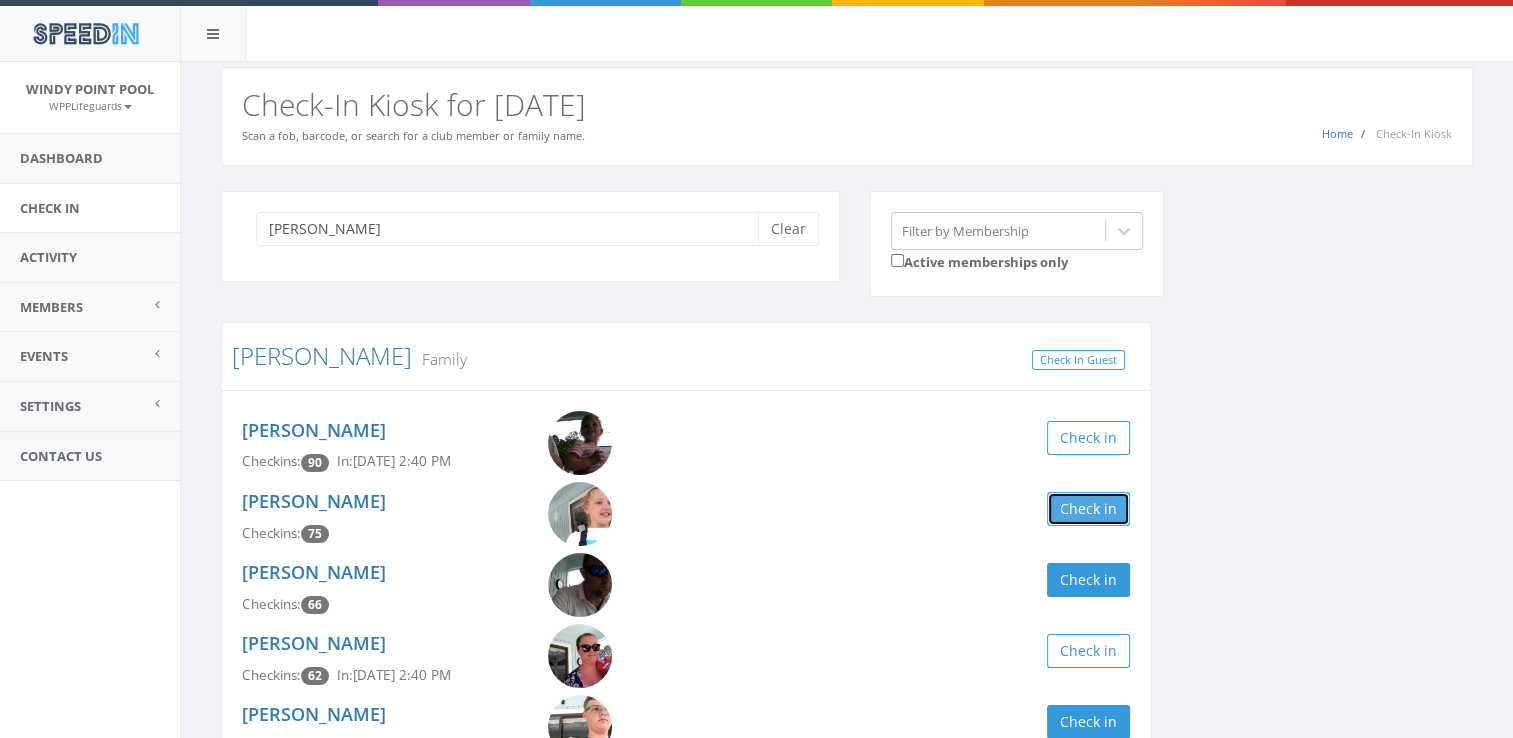 click on "Check in" at bounding box center [1088, 509] 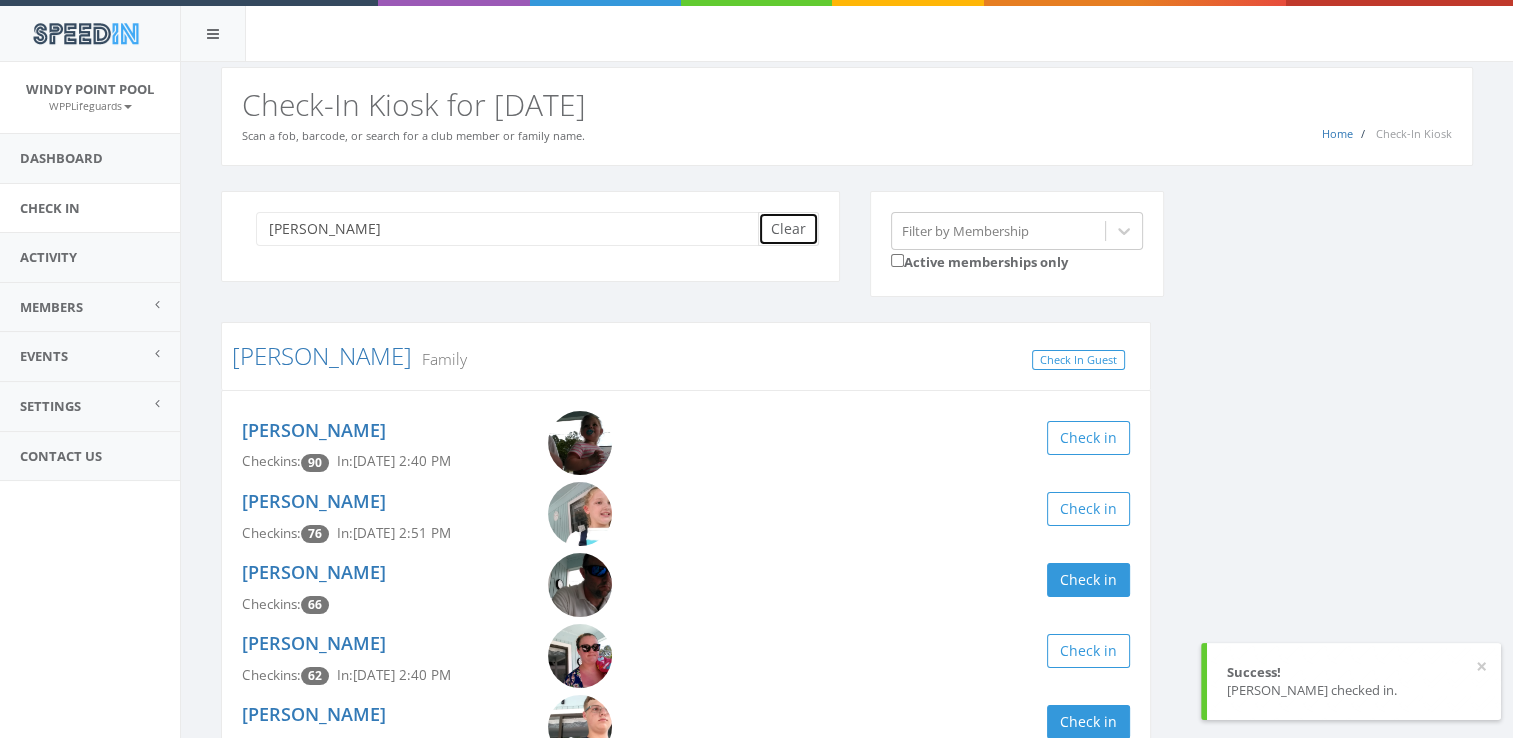 click on "Clear" at bounding box center (788, 229) 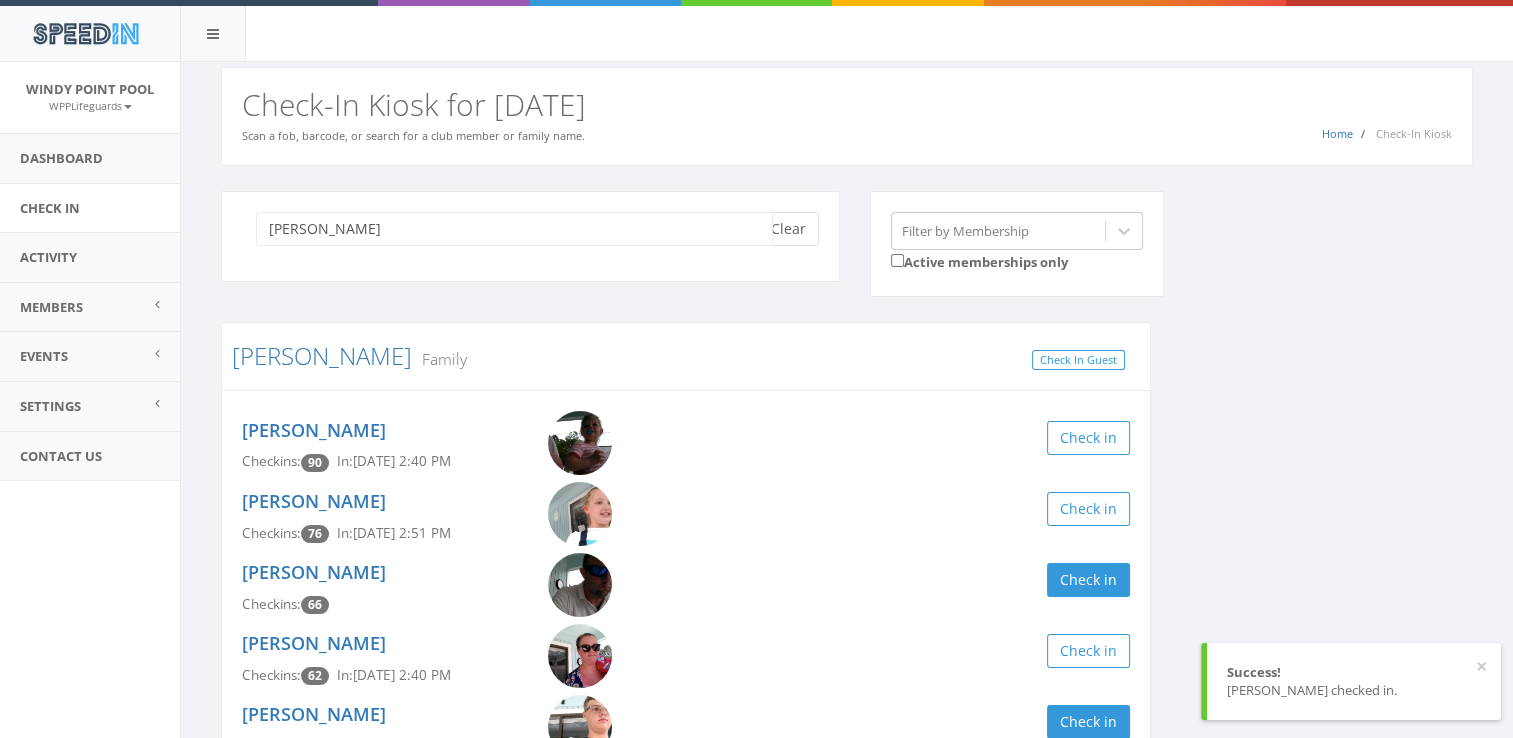type 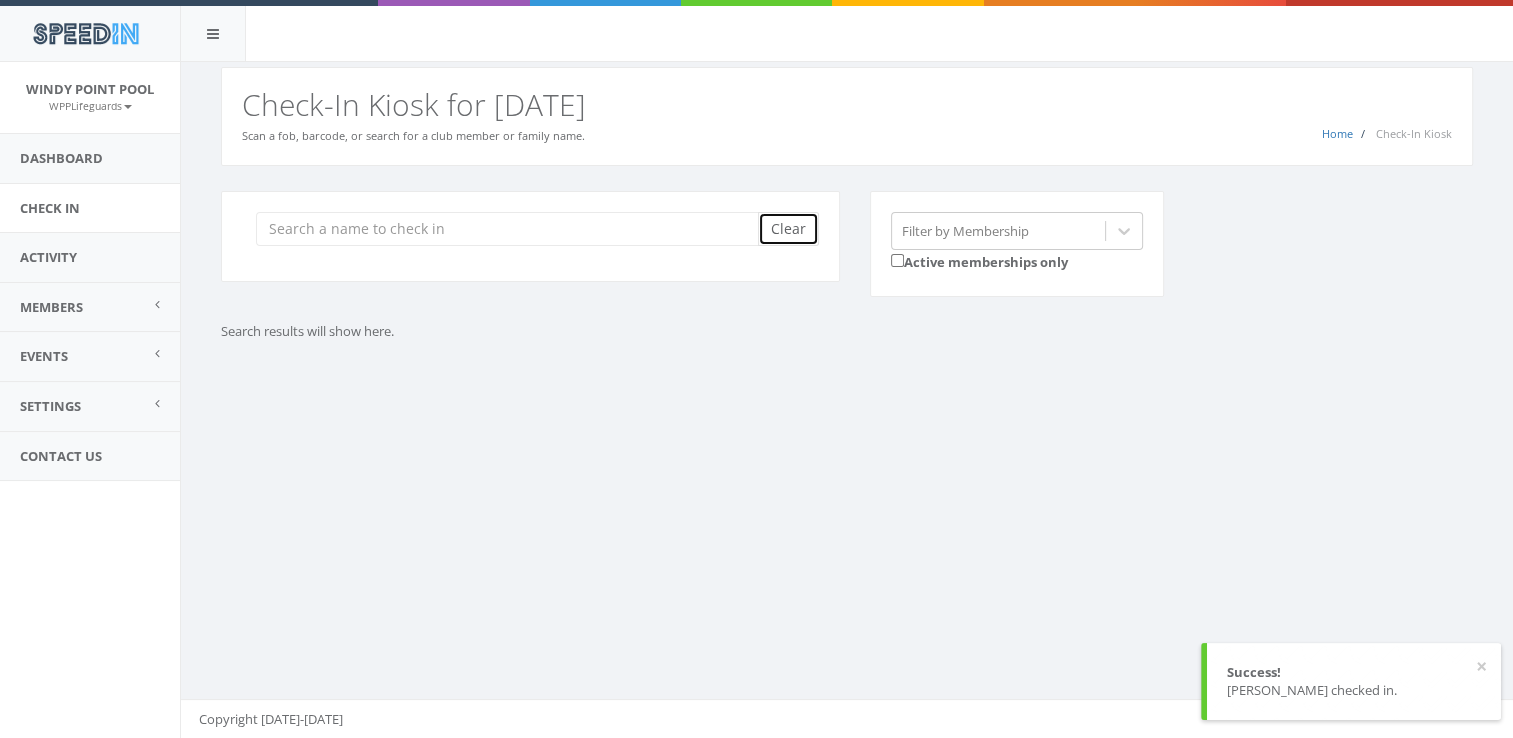 type 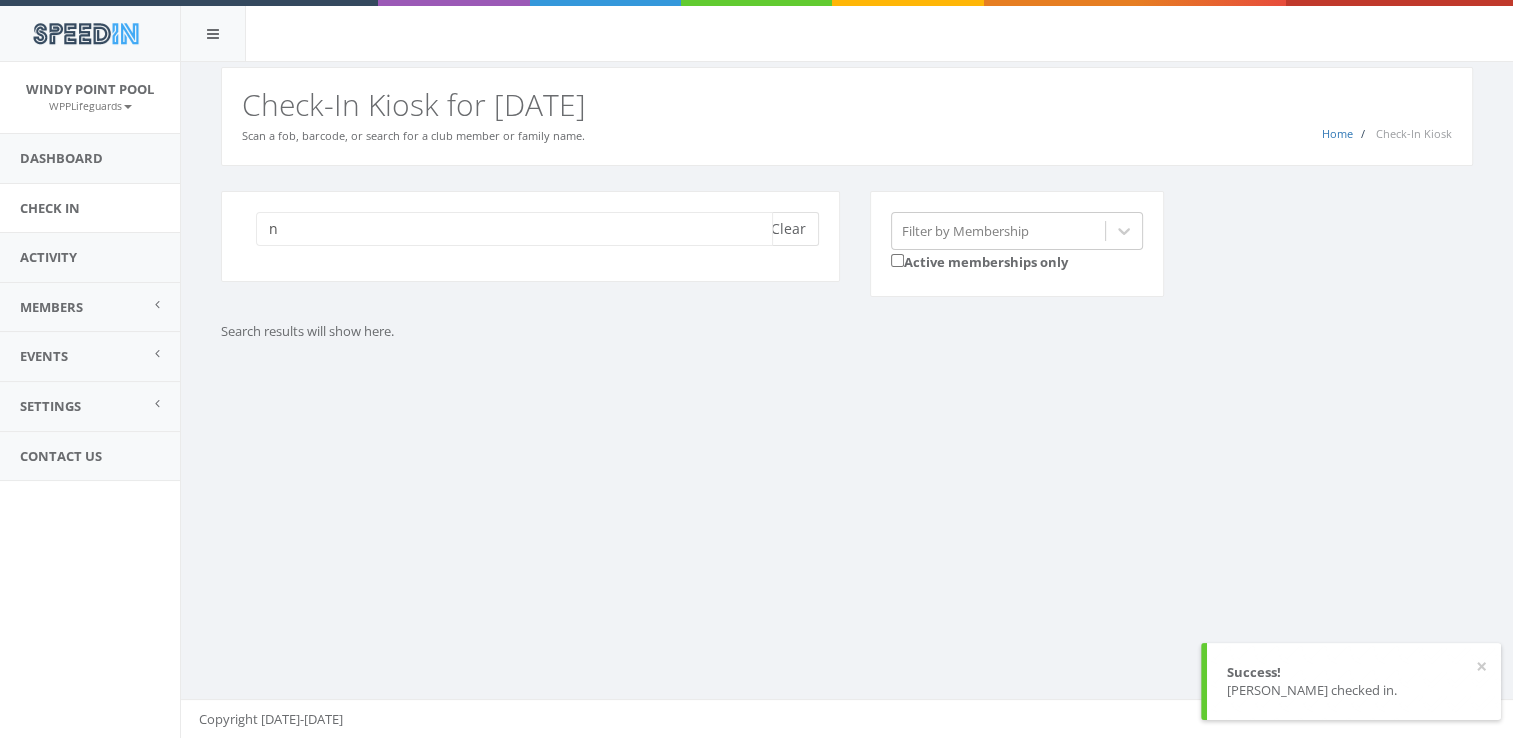 type on "na" 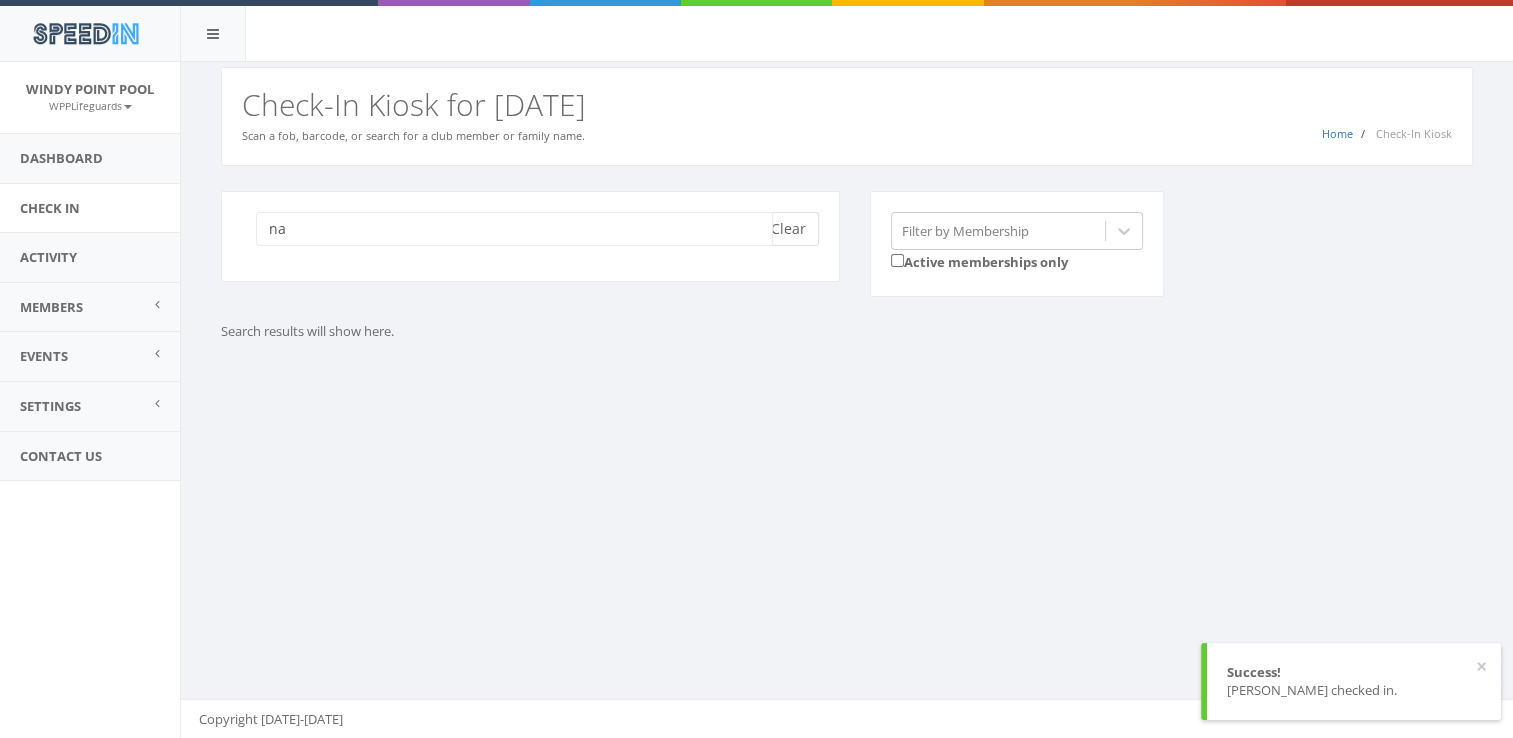 click on "Clear" at bounding box center [788, 229] 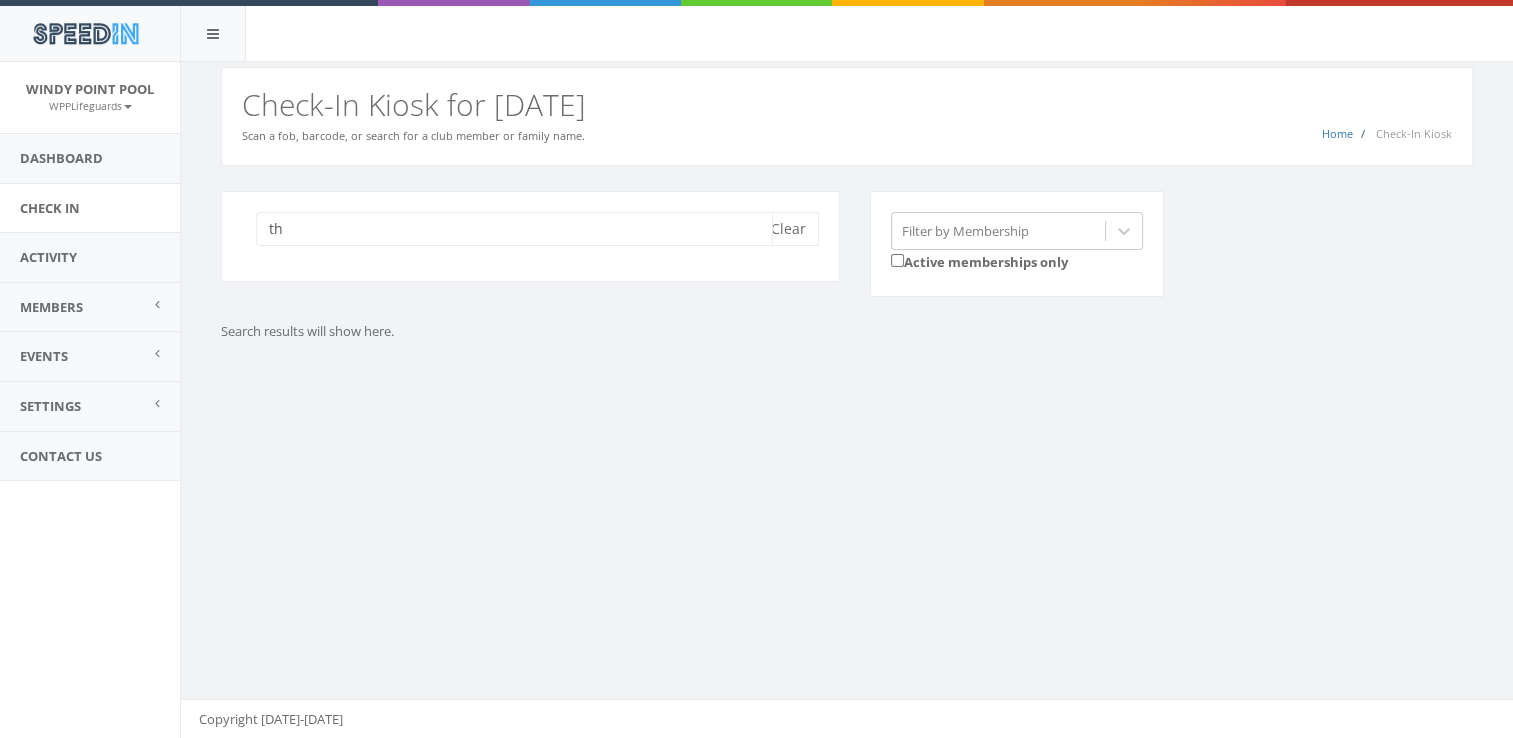 type on "t" 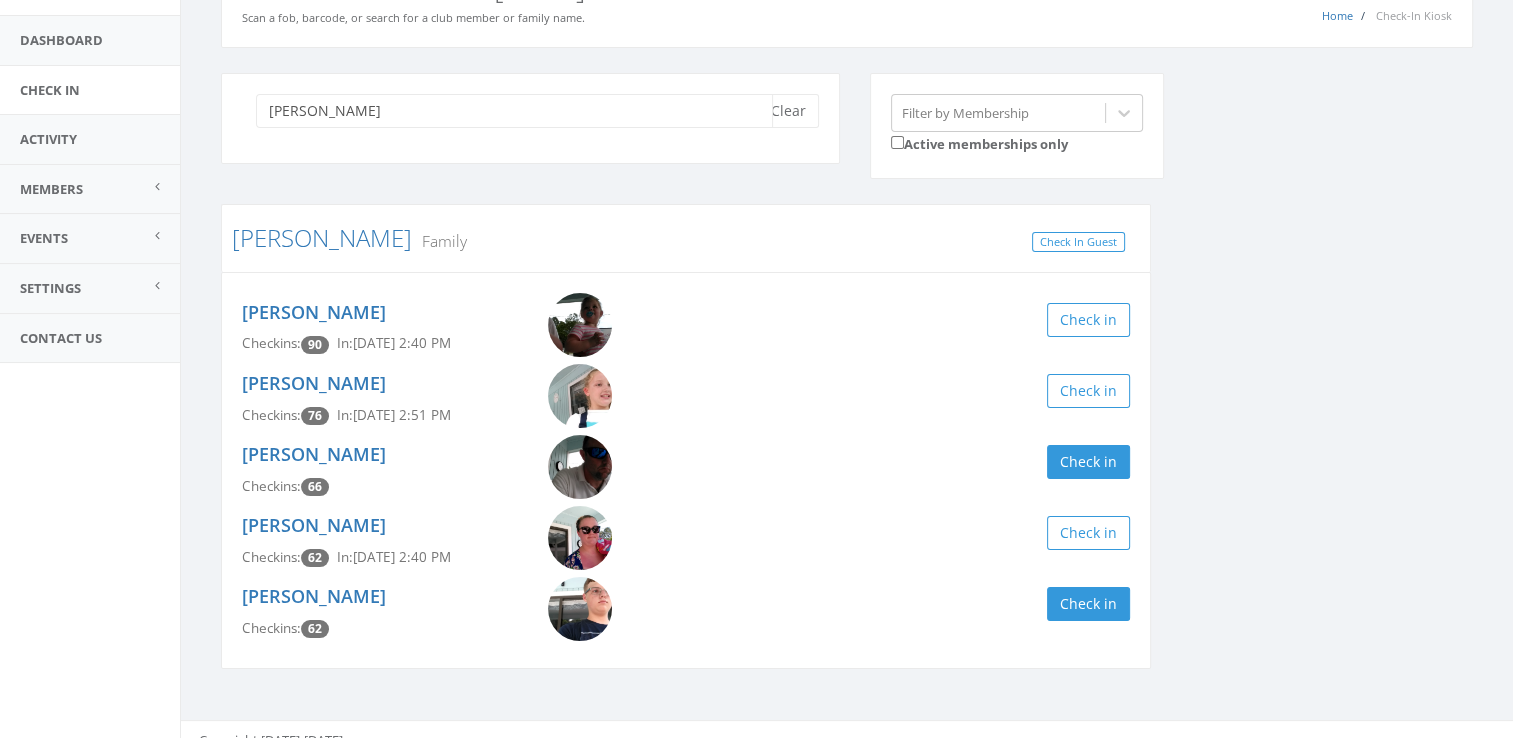 scroll, scrollTop: 119, scrollLeft: 0, axis: vertical 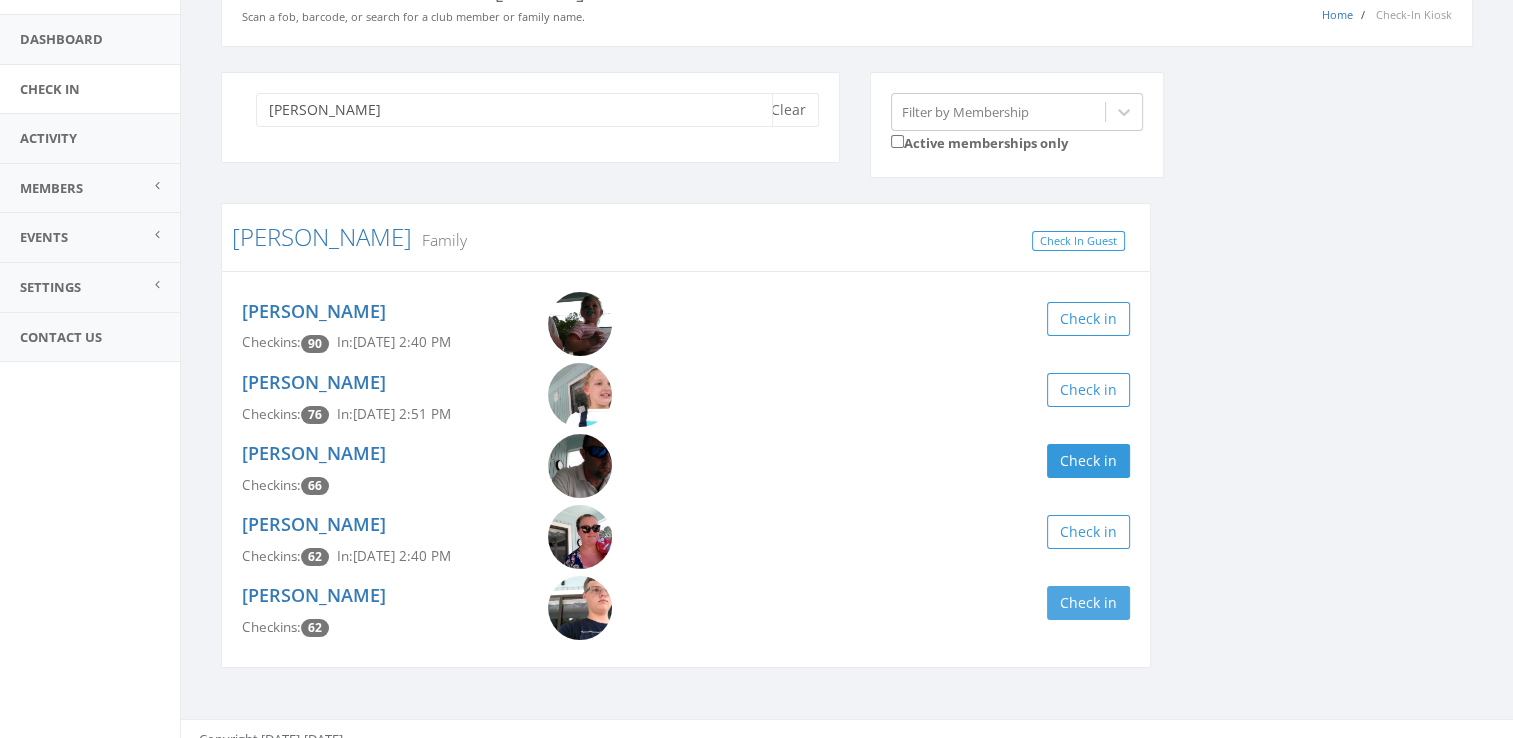 type on "nathaniel" 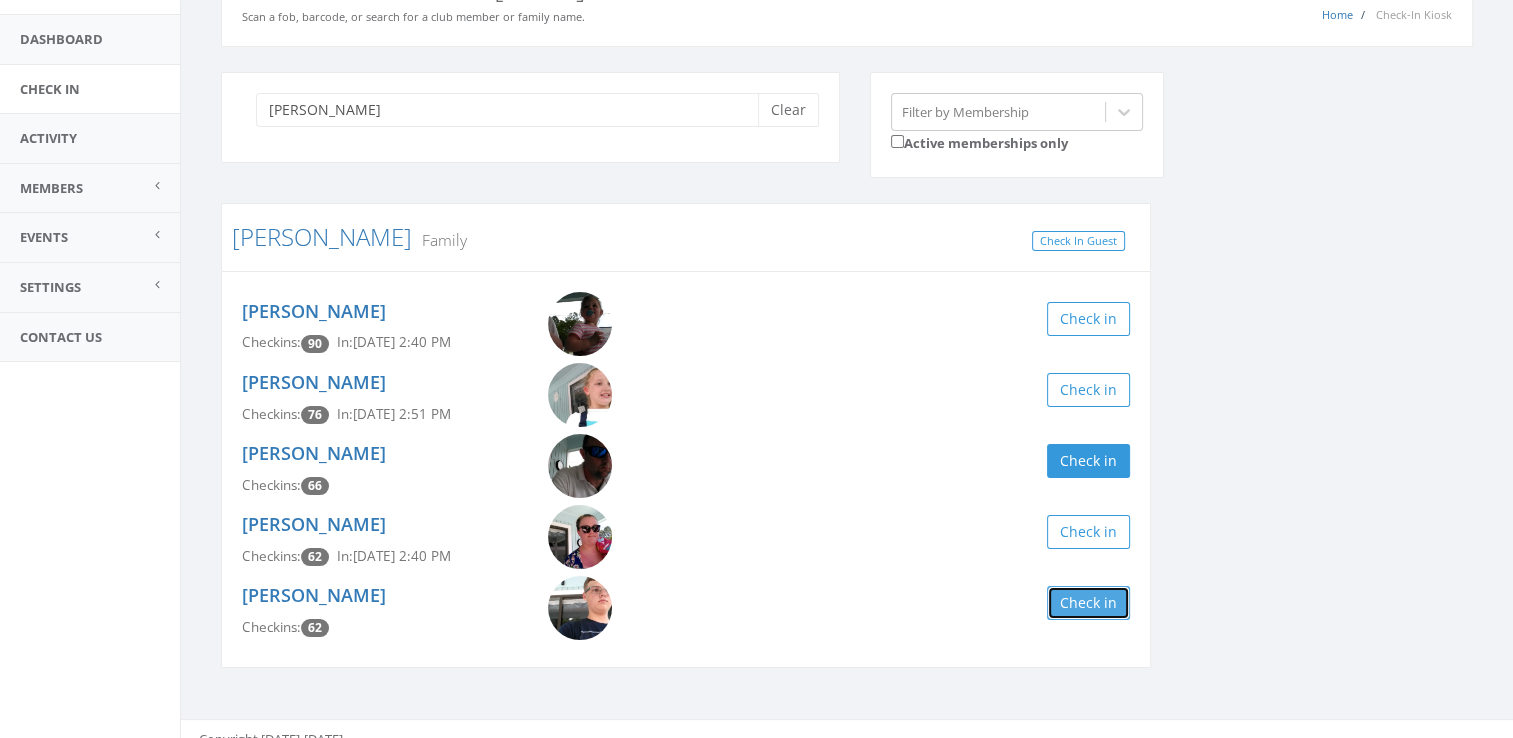 click on "Check in" at bounding box center [1088, 603] 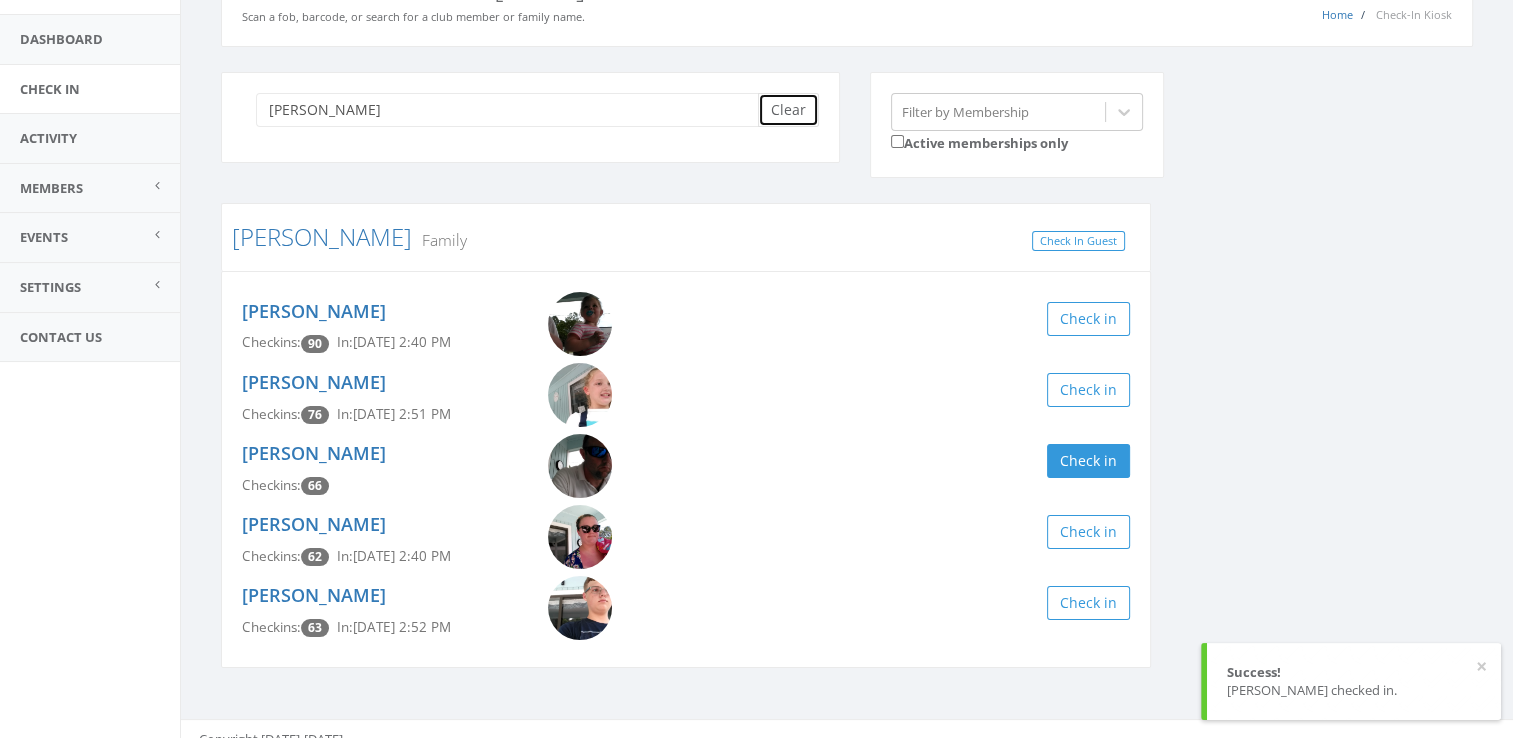 click on "Clear" at bounding box center (788, 110) 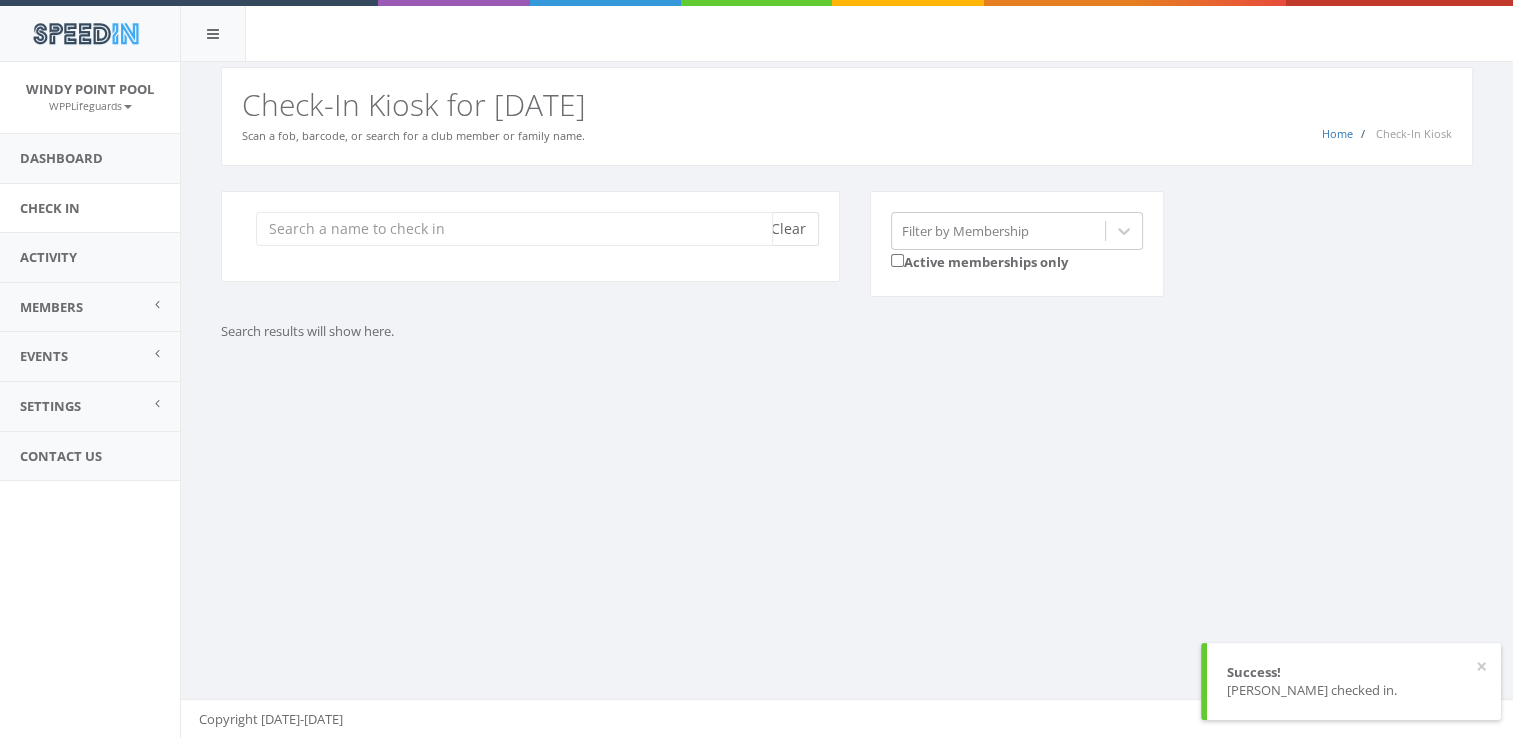 scroll, scrollTop: 0, scrollLeft: 0, axis: both 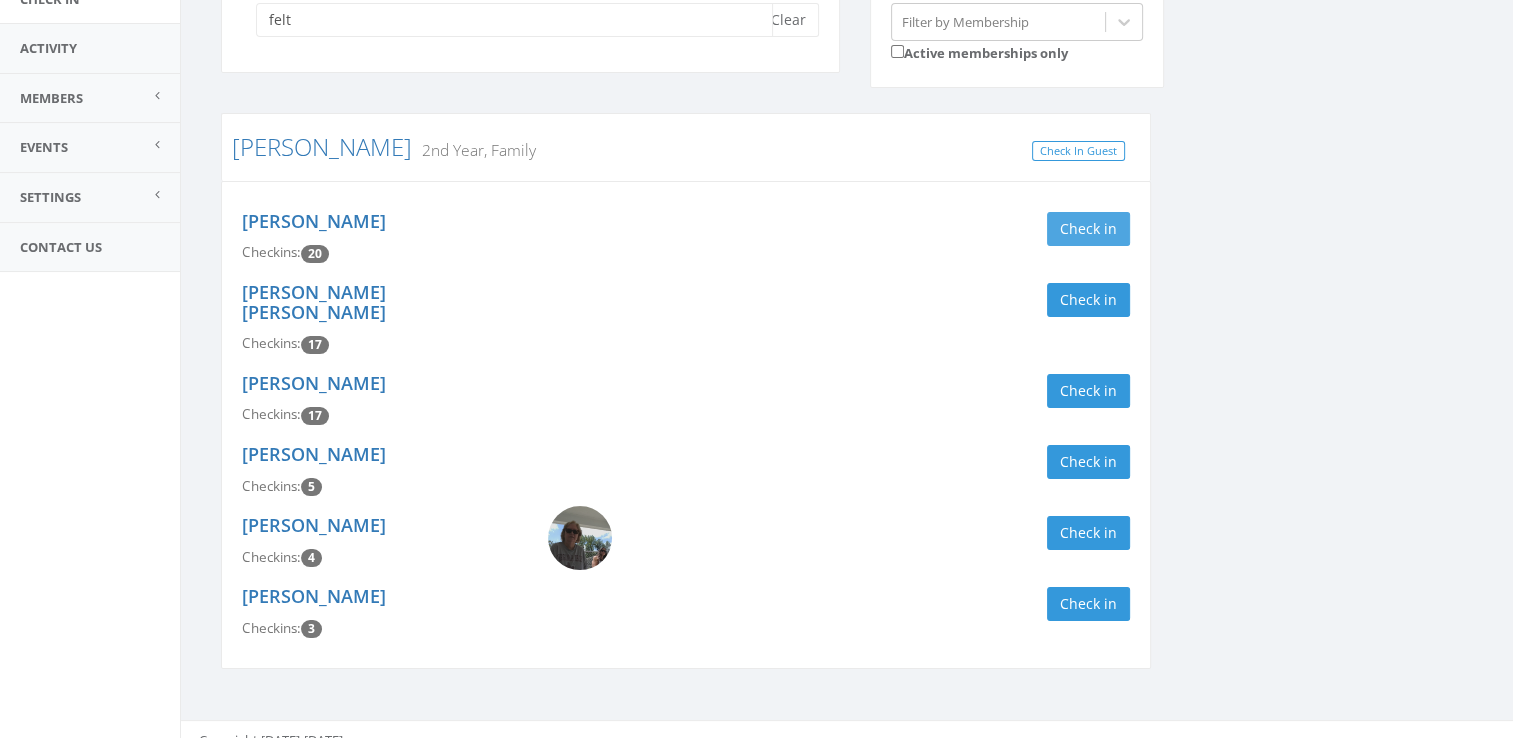type on "felt" 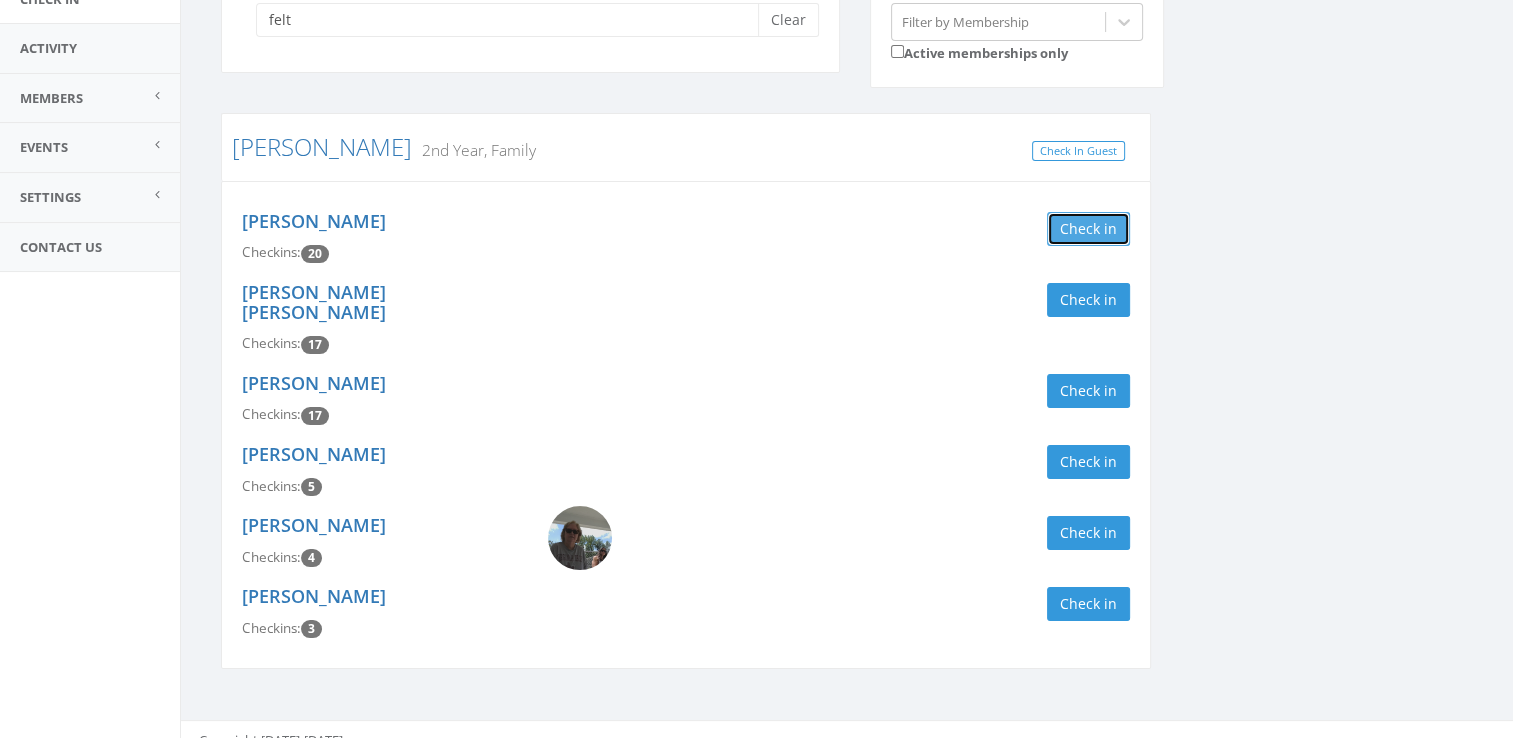 click on "Check in" at bounding box center [1088, 229] 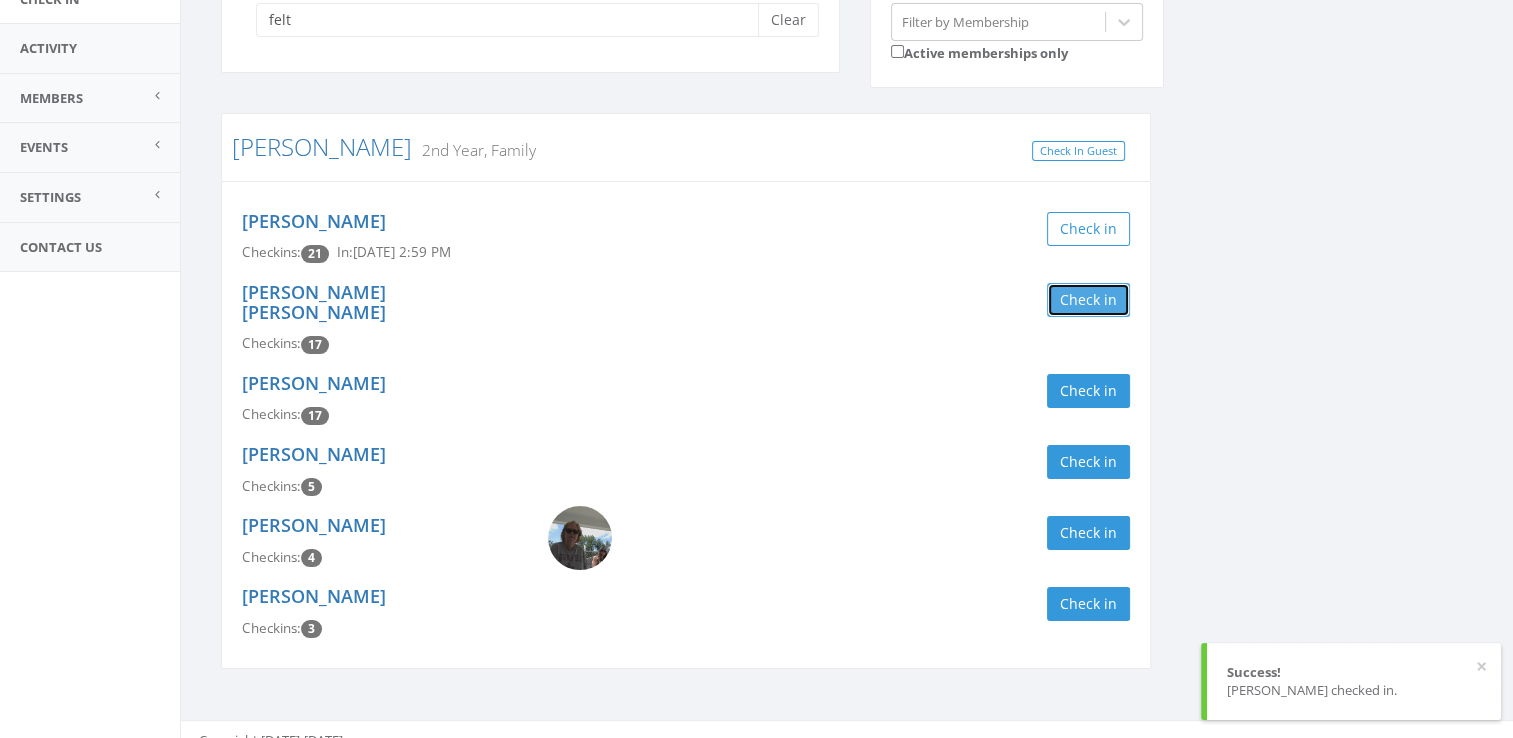 click on "Check in" at bounding box center [1088, 300] 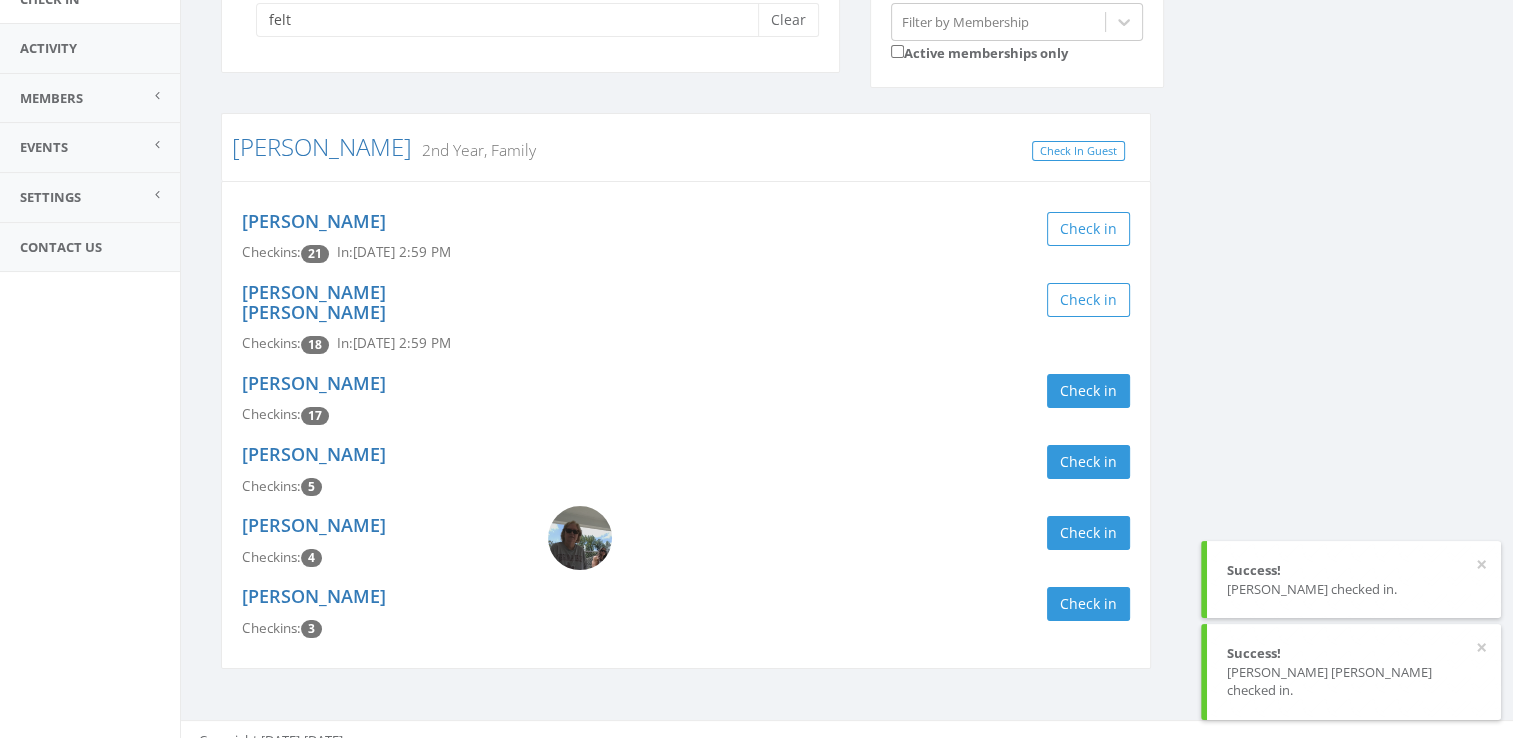 click on "Cate Felts Checkins:  5" at bounding box center [380, 470] 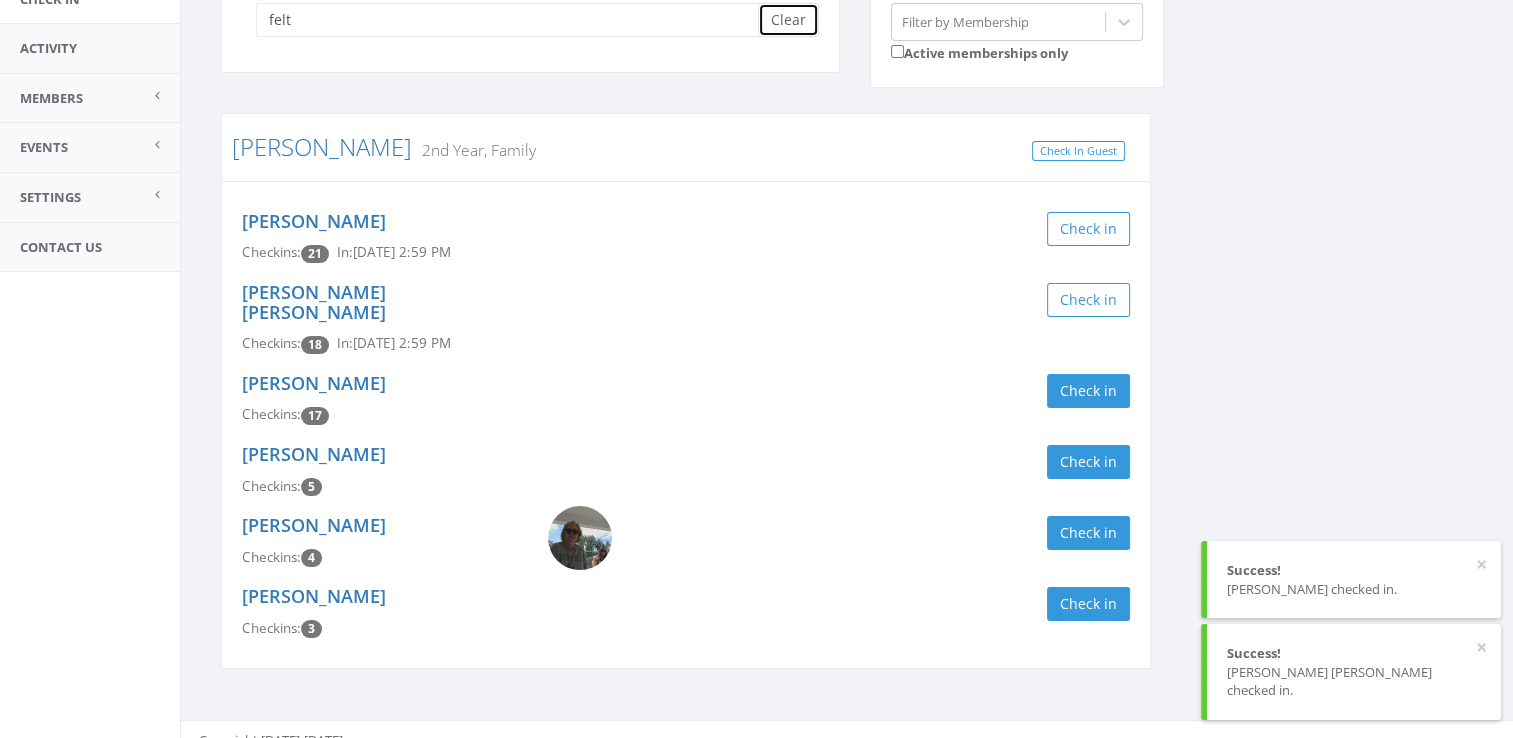 click on "Clear" at bounding box center [788, 20] 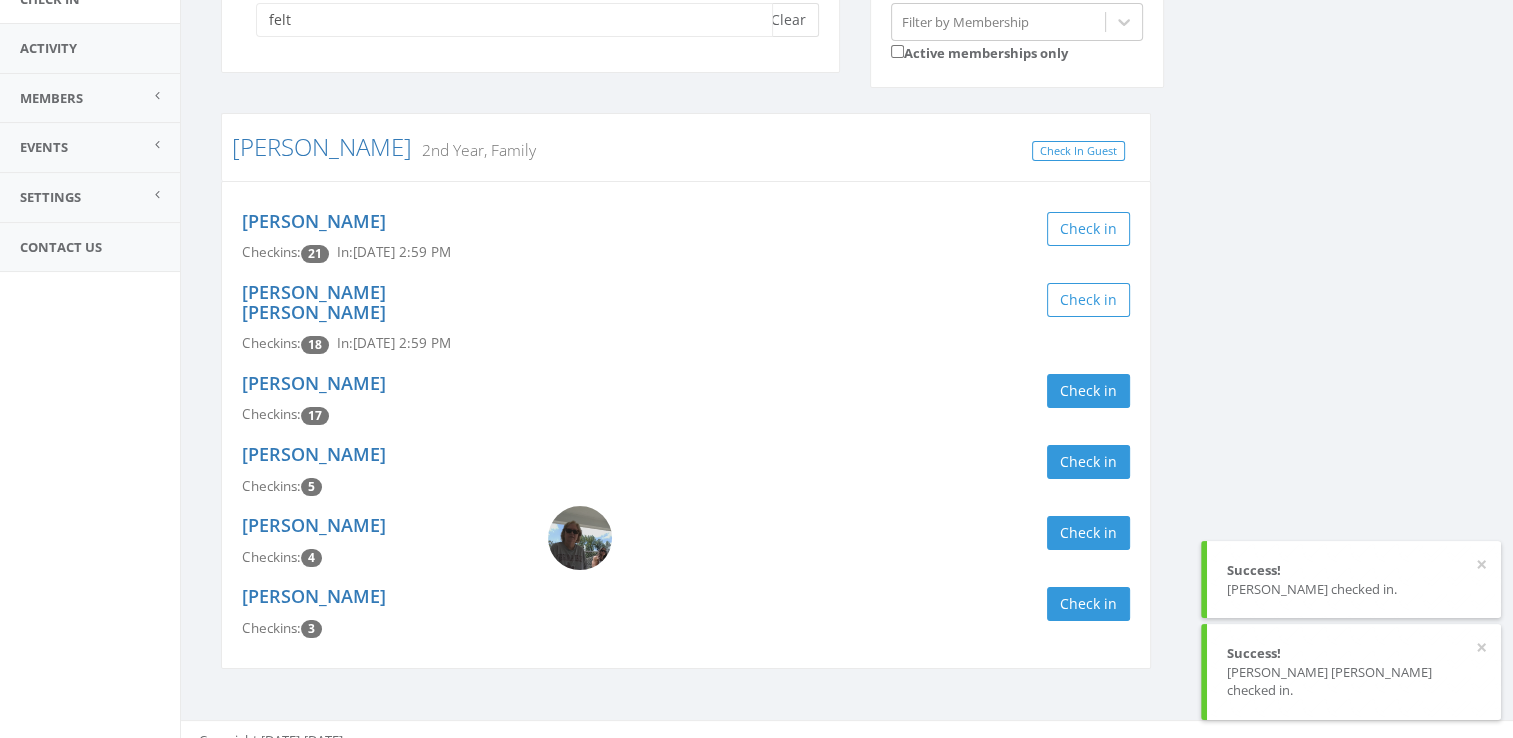 type 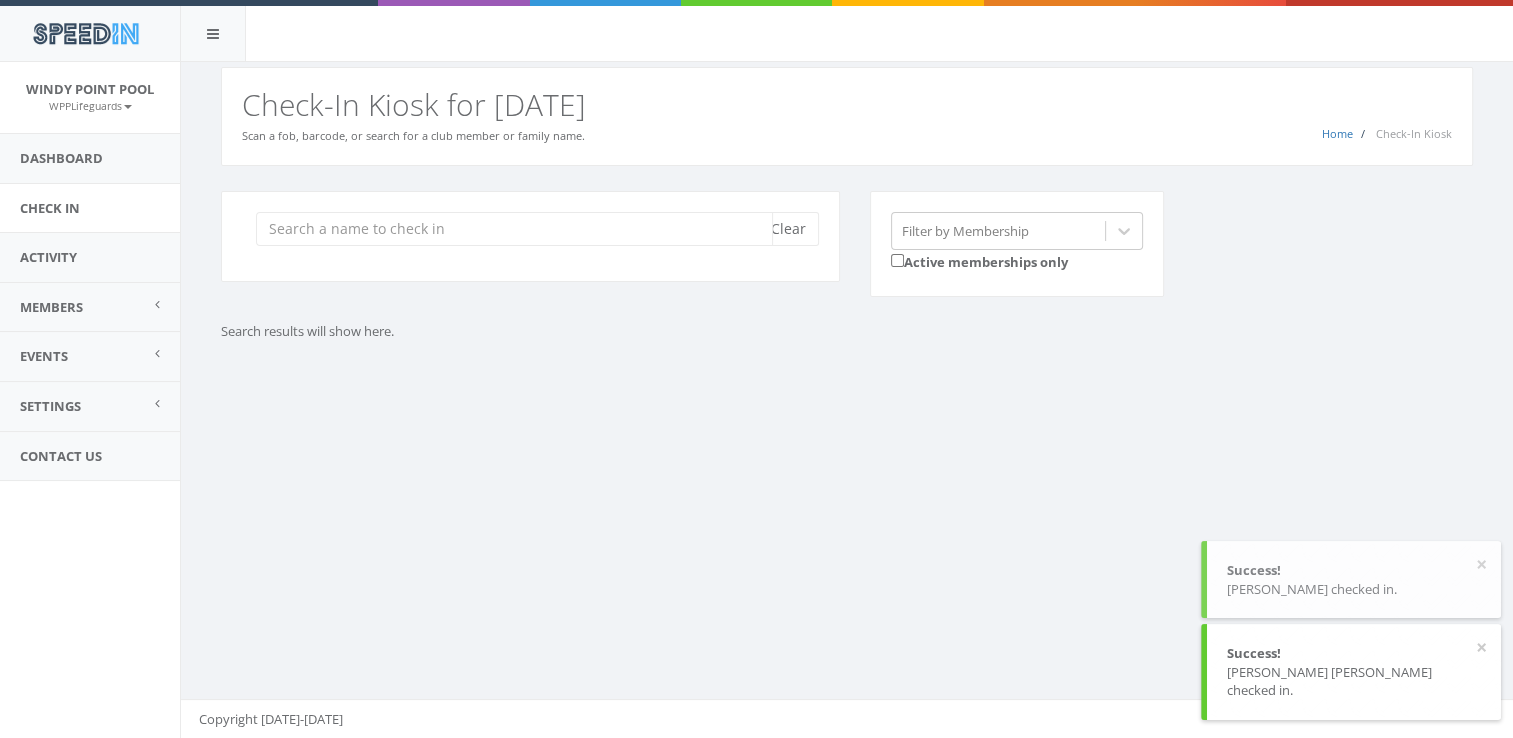scroll, scrollTop: 0, scrollLeft: 0, axis: both 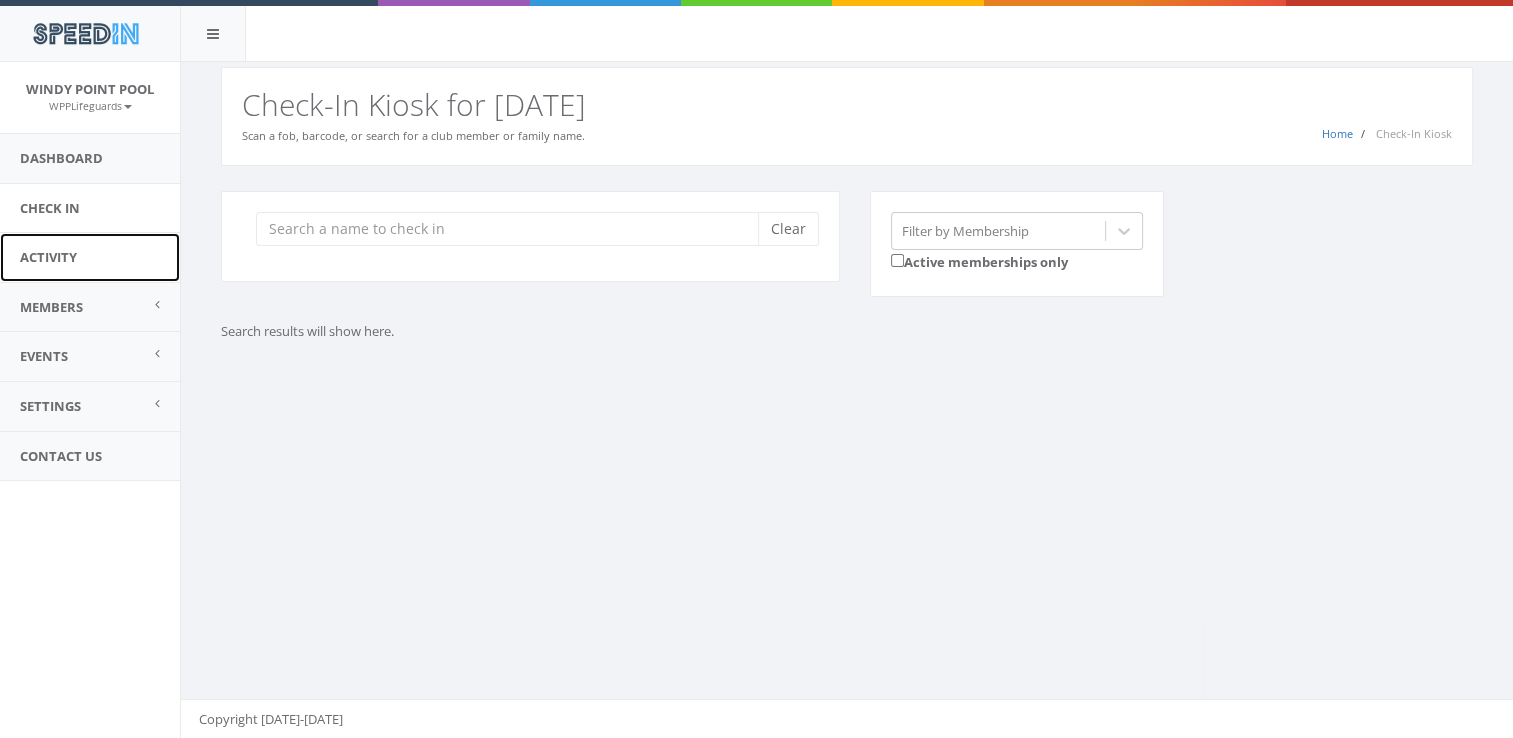 click on "Activity" at bounding box center (90, 257) 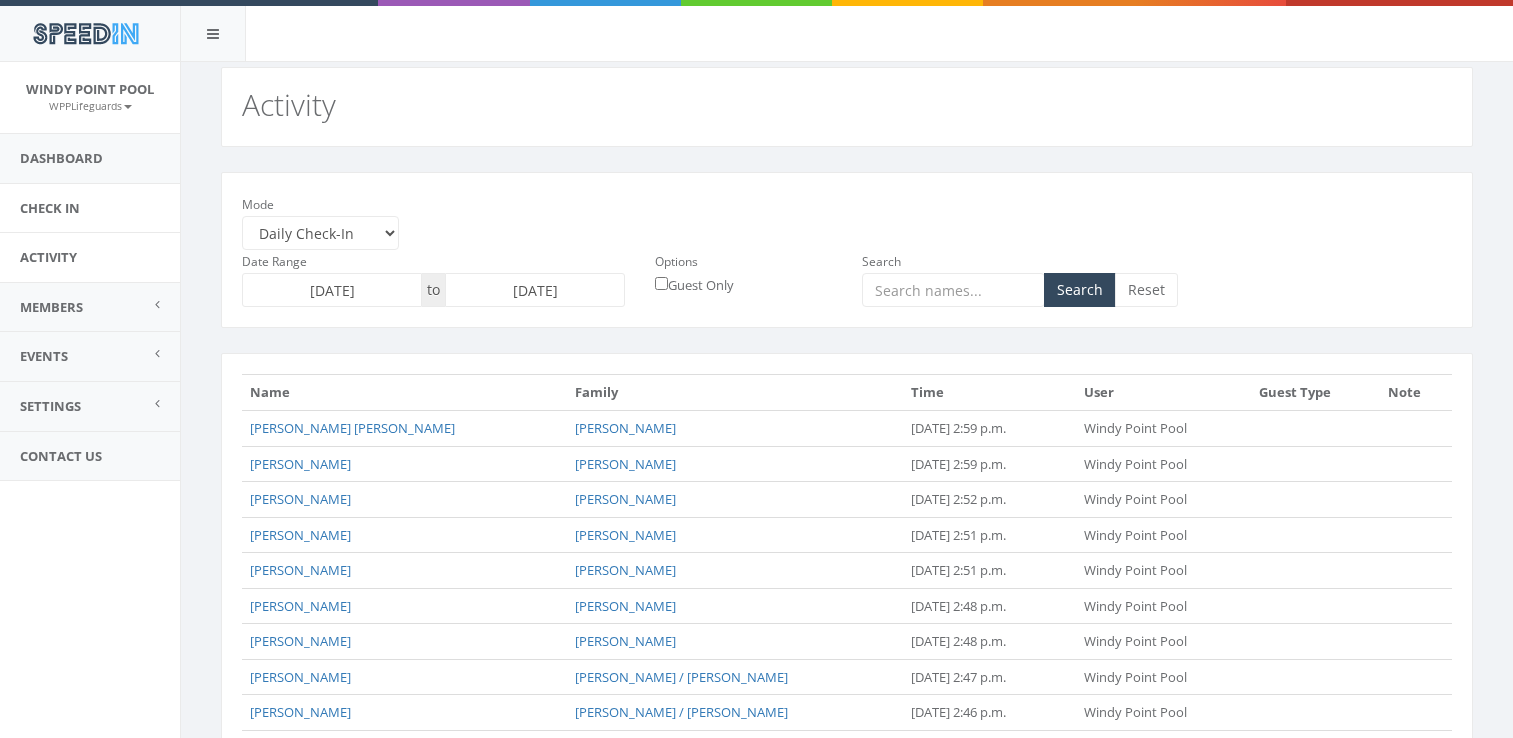 scroll, scrollTop: 0, scrollLeft: 0, axis: both 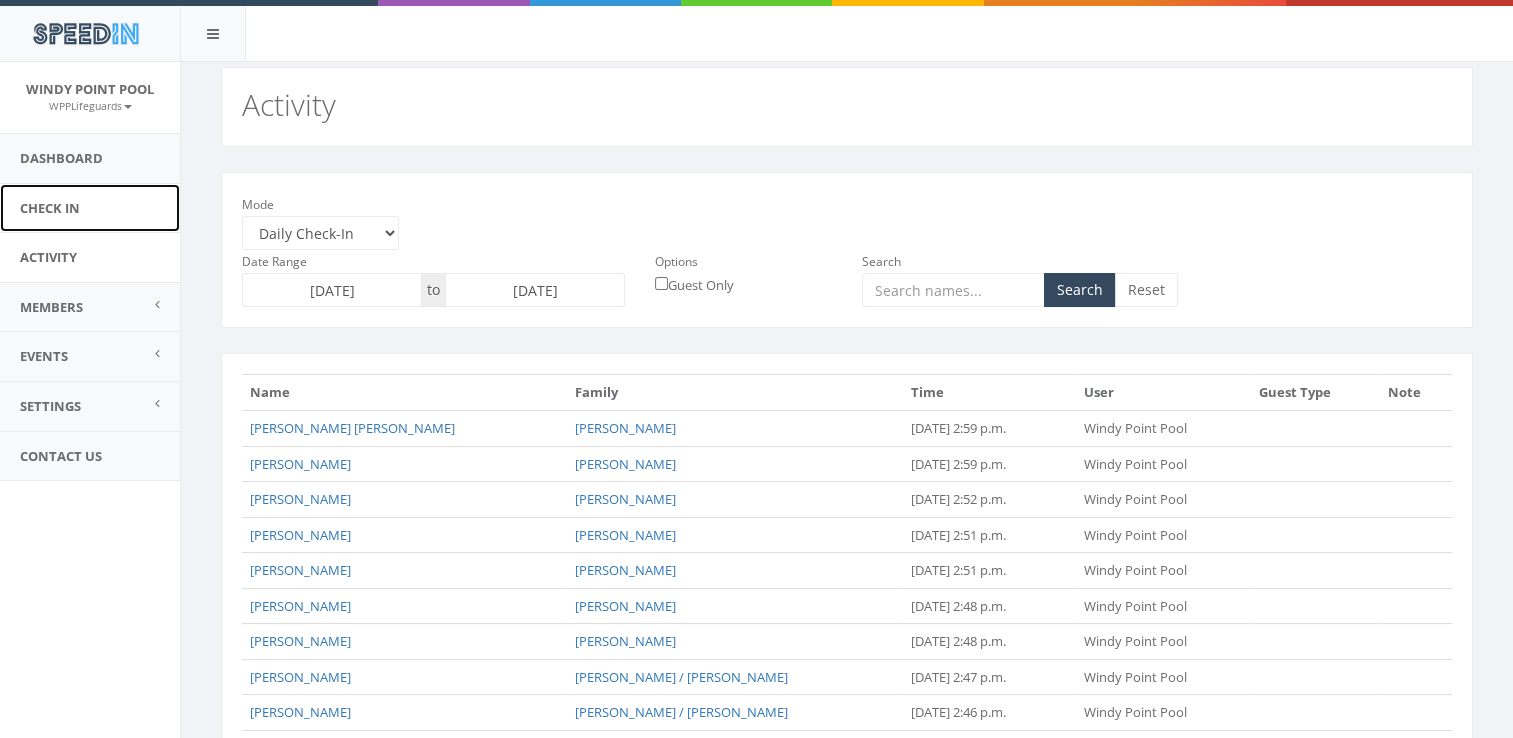click on "Check In" at bounding box center (90, 208) 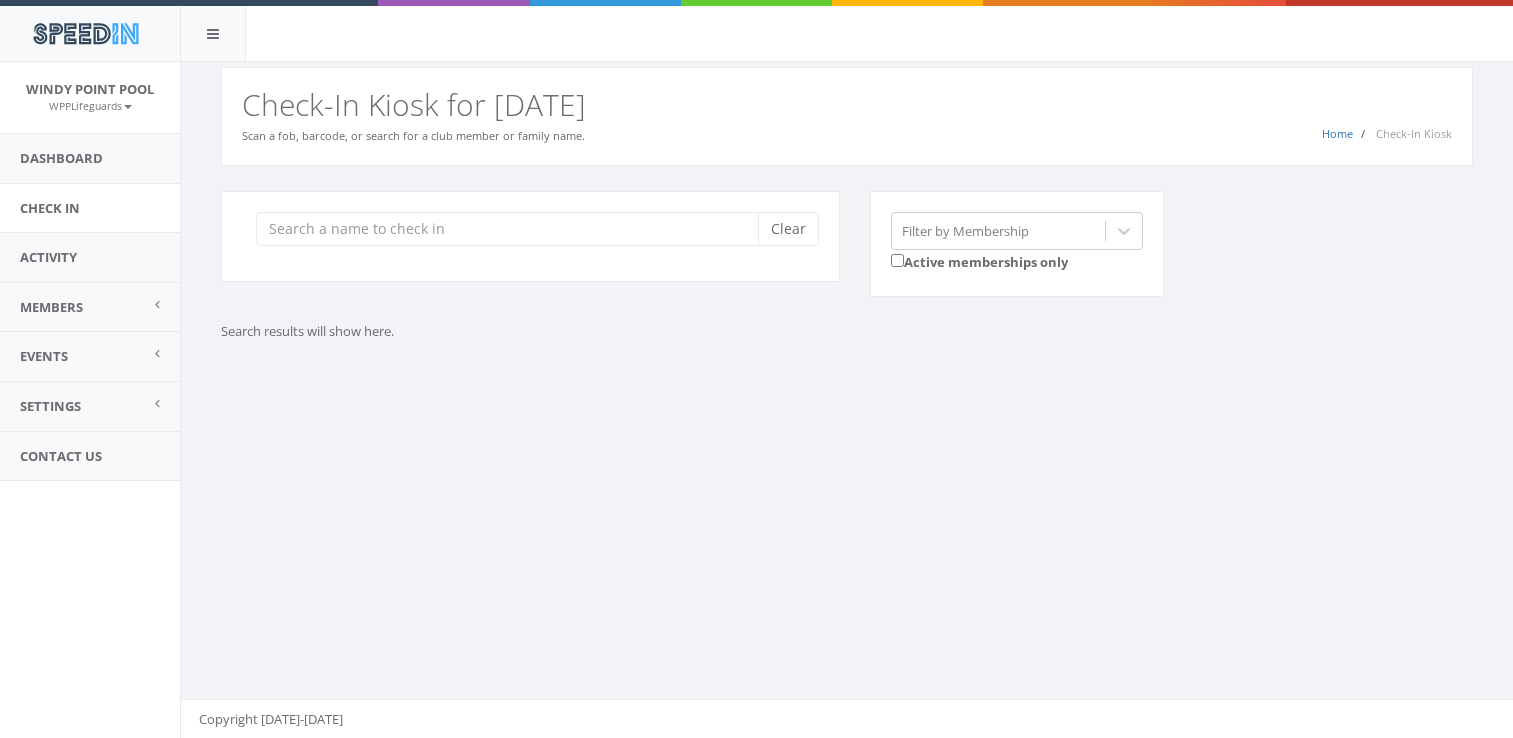 scroll, scrollTop: 0, scrollLeft: 0, axis: both 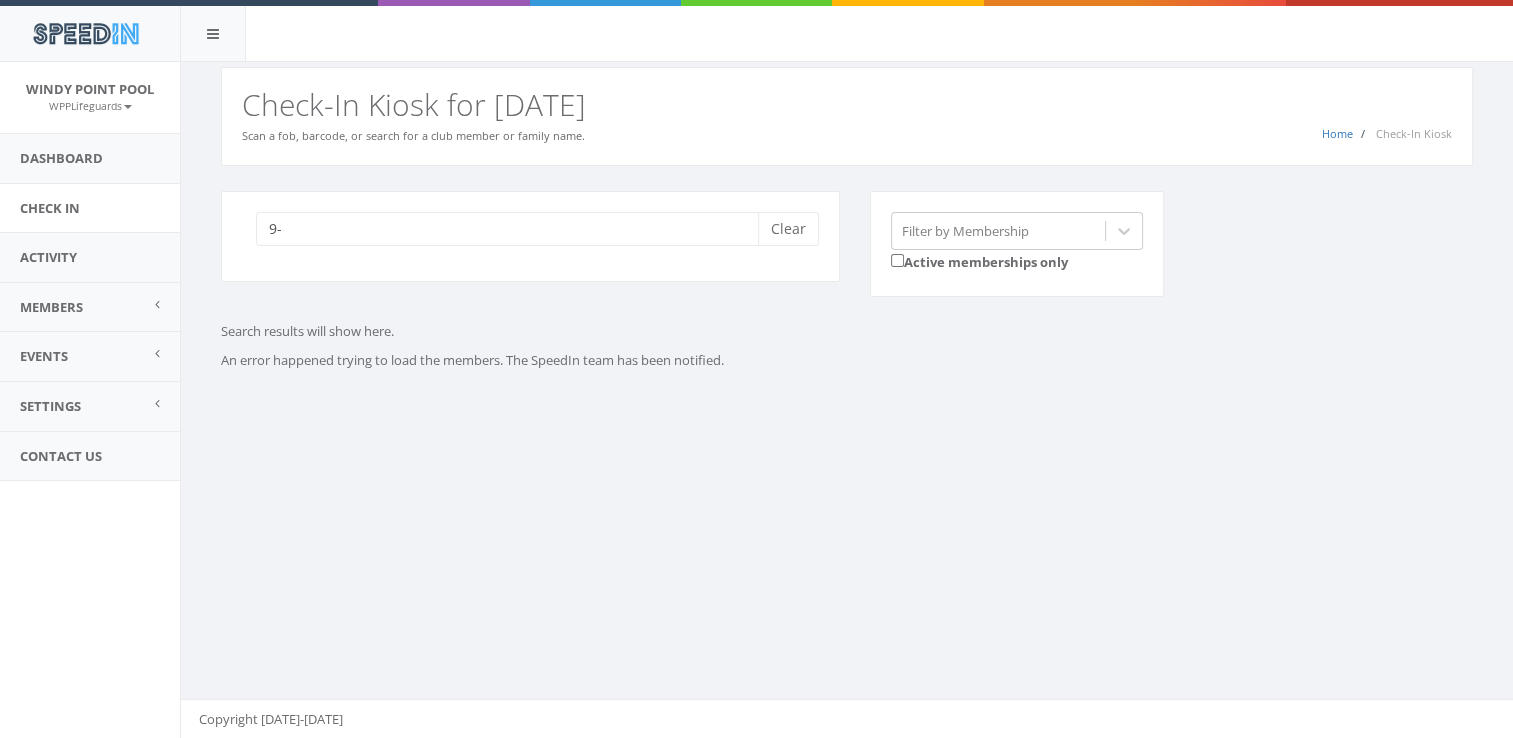 type on "9" 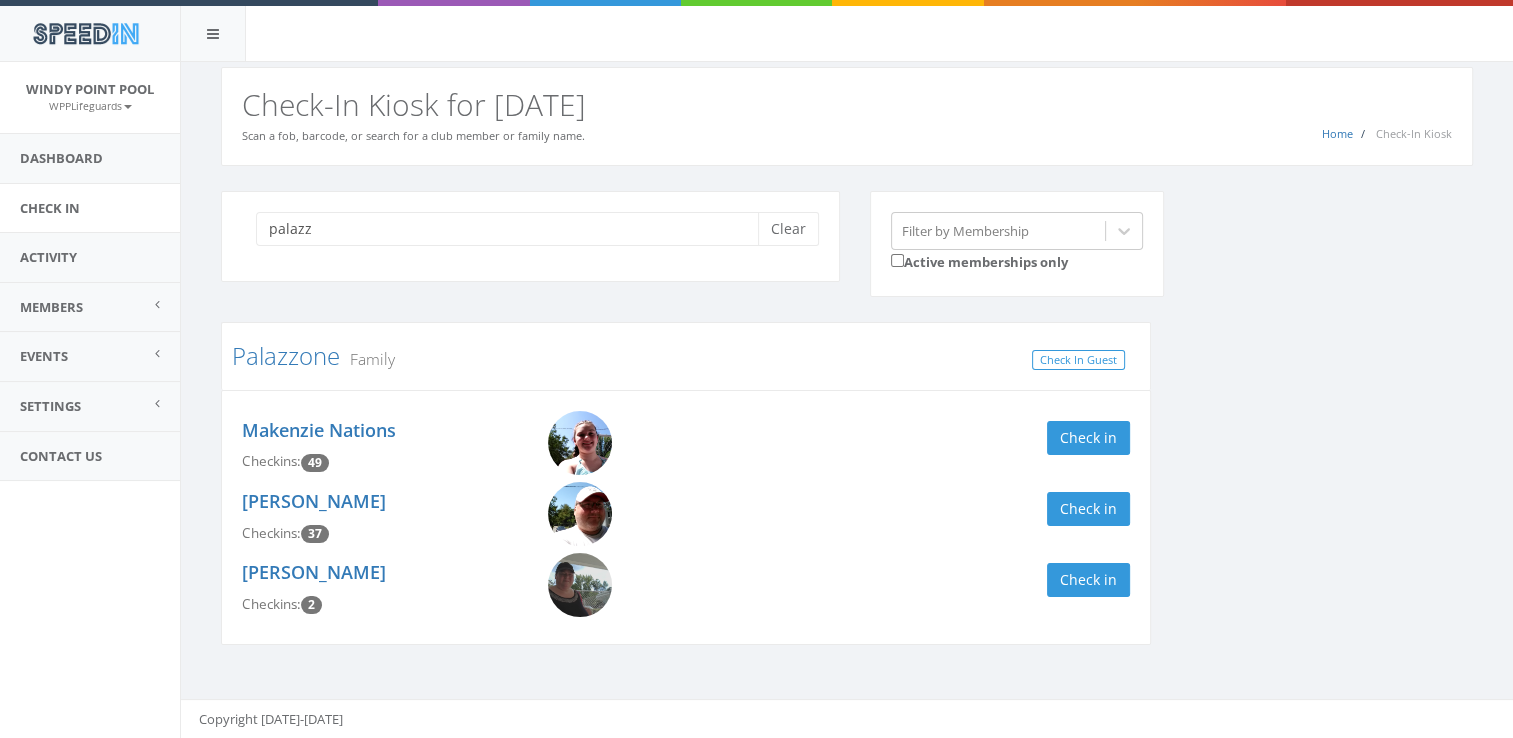 scroll, scrollTop: 0, scrollLeft: 0, axis: both 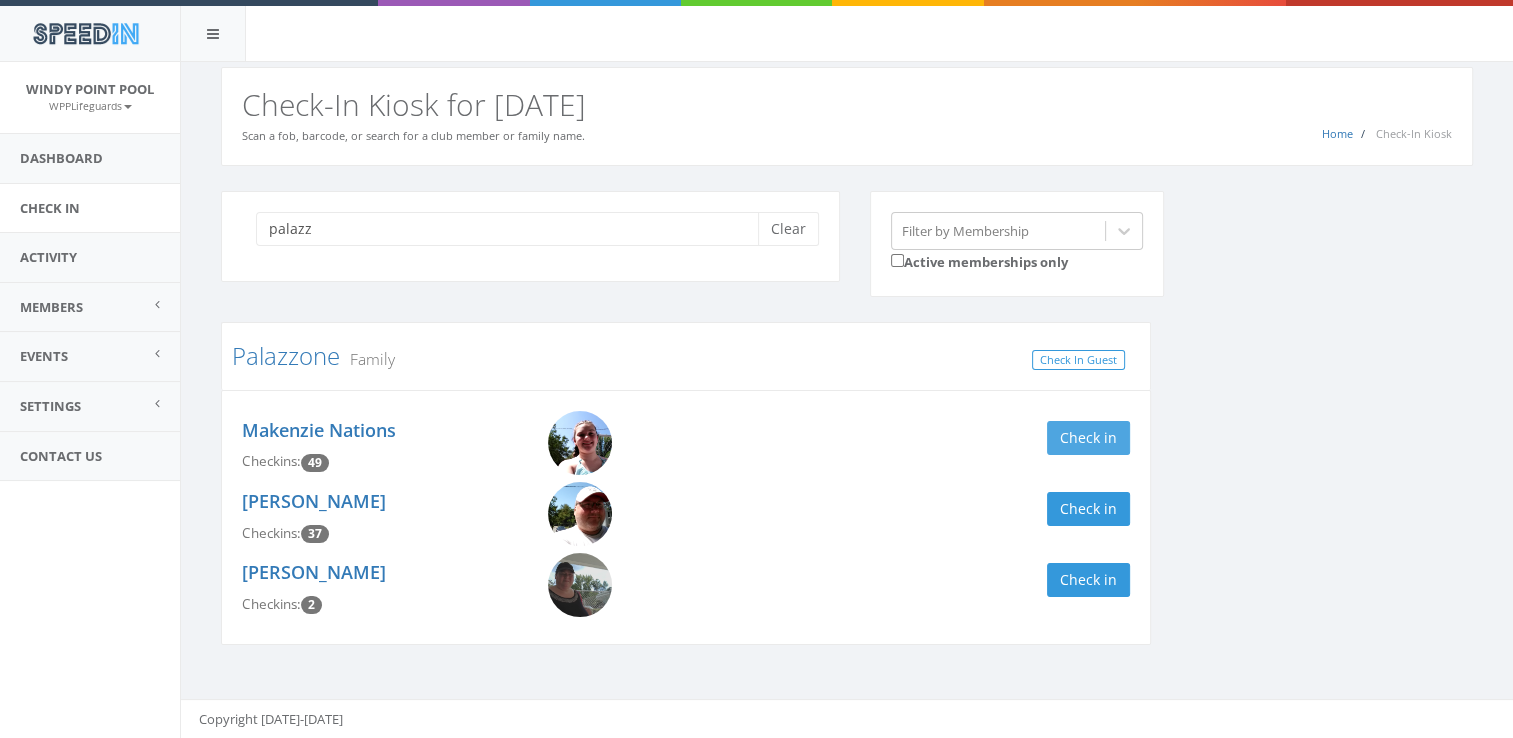 type on "palazz" 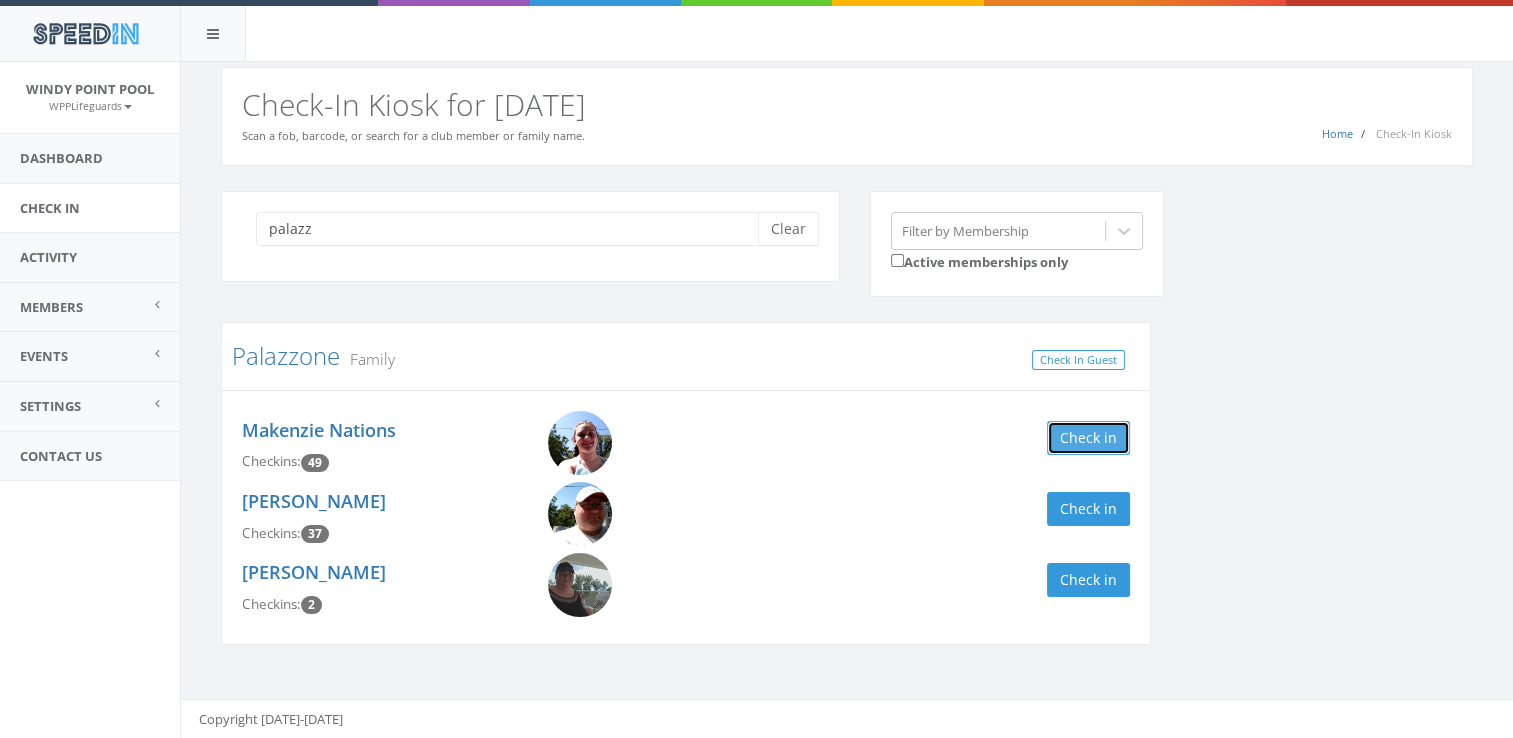 click on "Check in" at bounding box center (1088, 438) 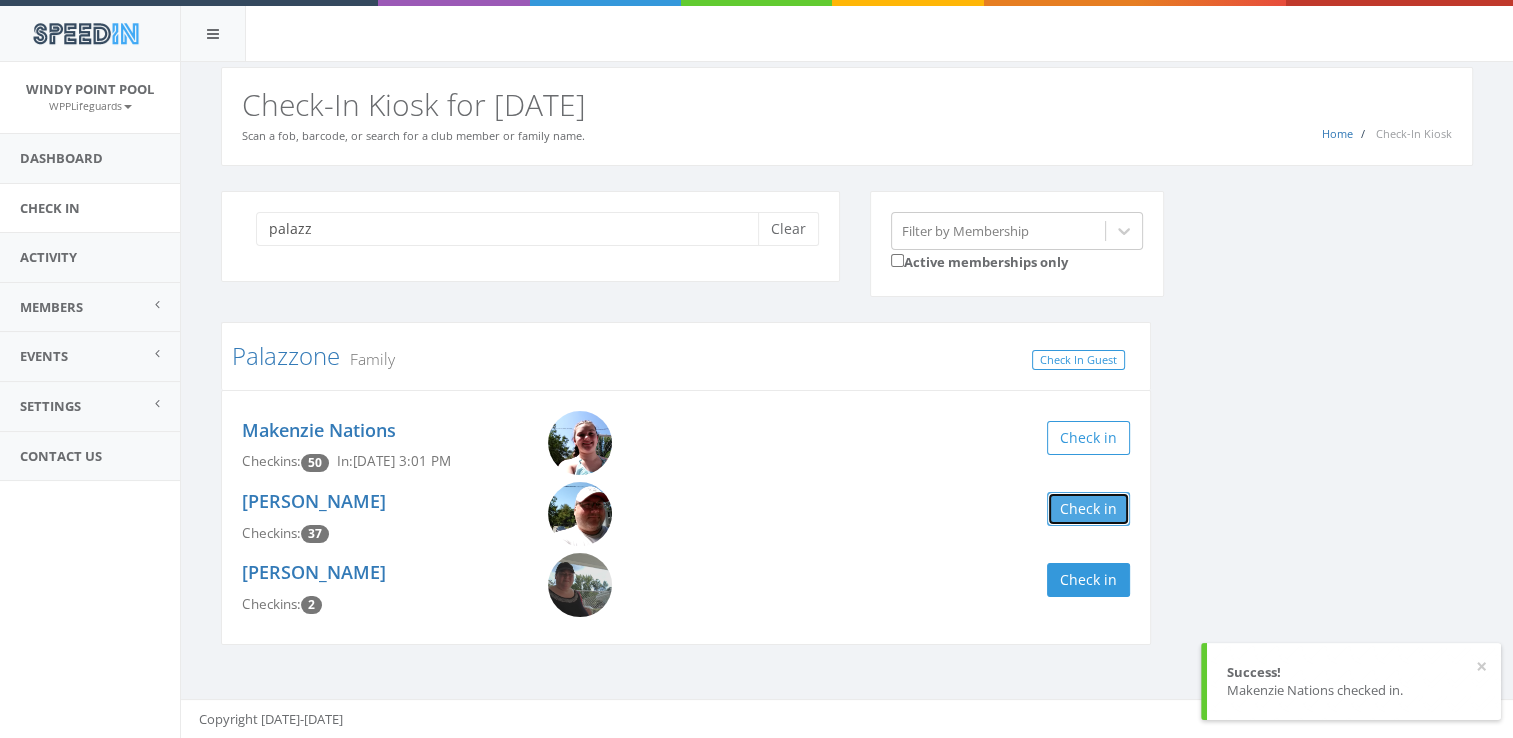 click on "Check in" at bounding box center (1088, 509) 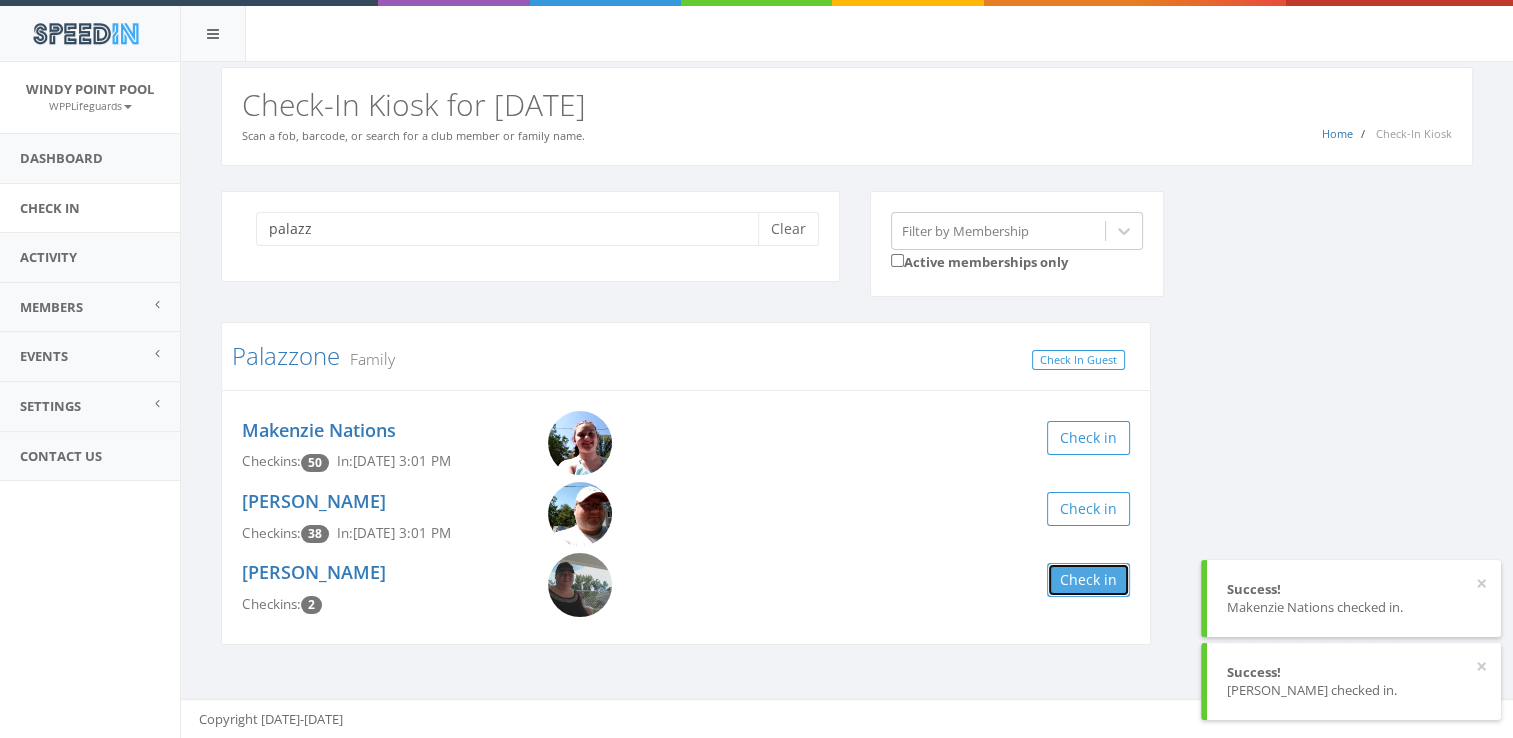 click on "Check in" at bounding box center (1088, 580) 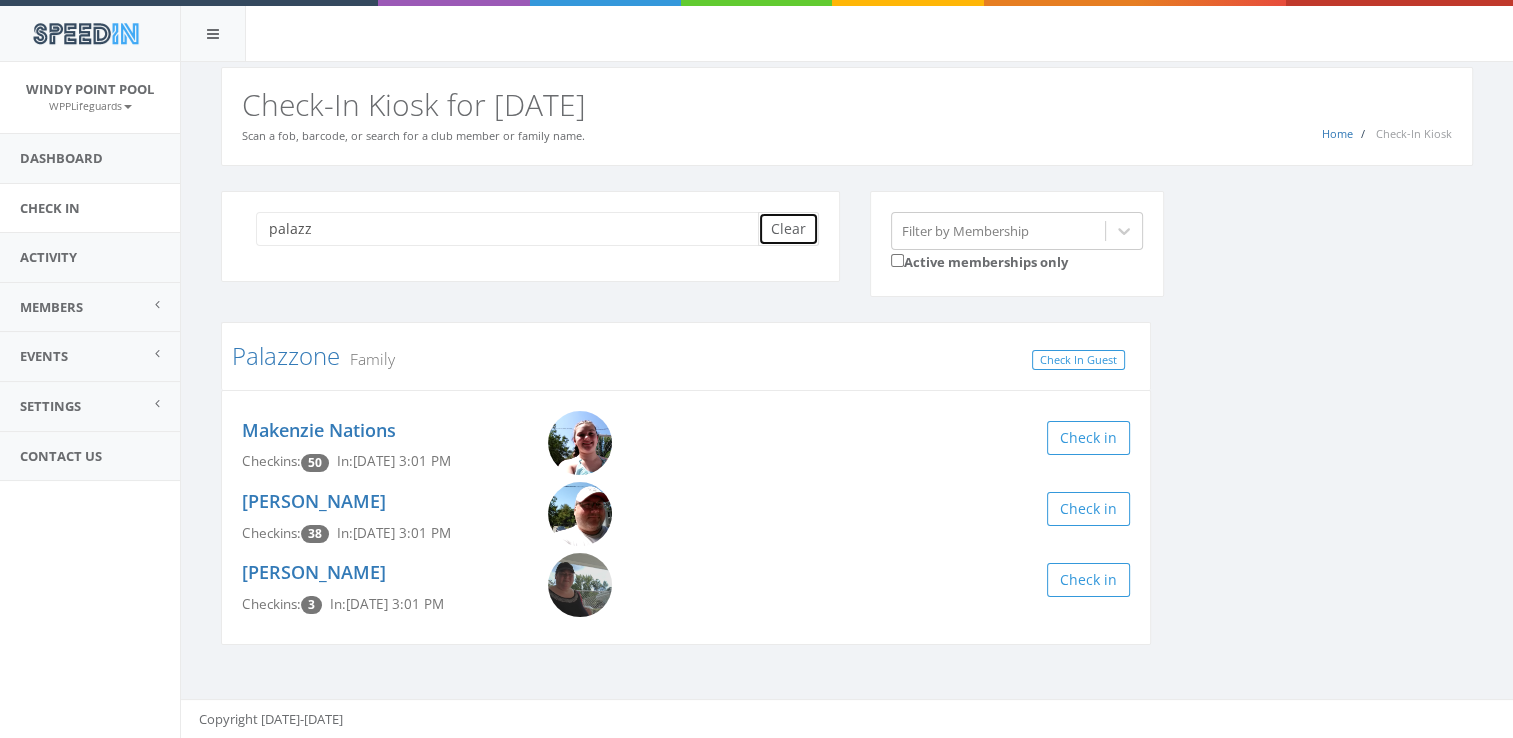 click on "Clear" at bounding box center (788, 229) 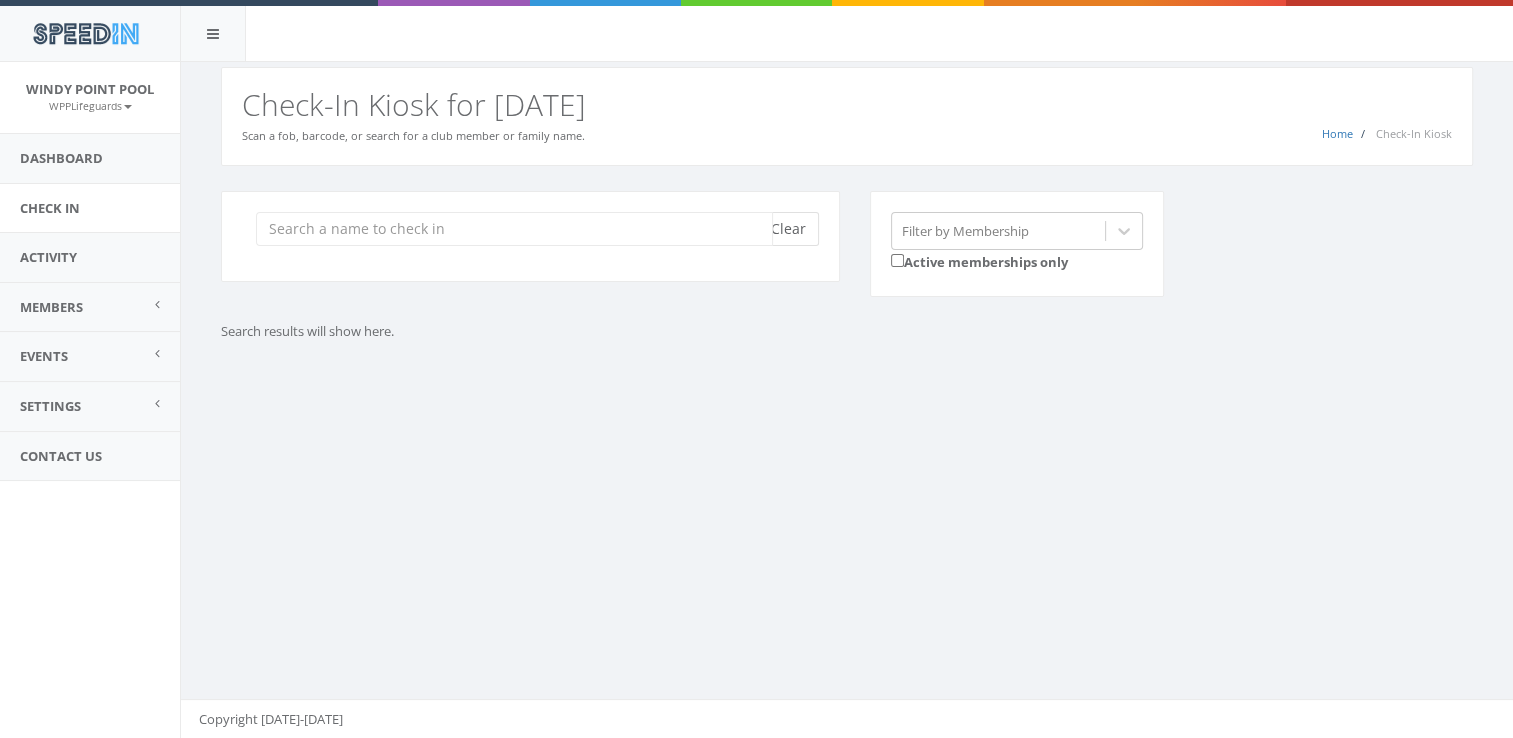 scroll, scrollTop: 0, scrollLeft: 0, axis: both 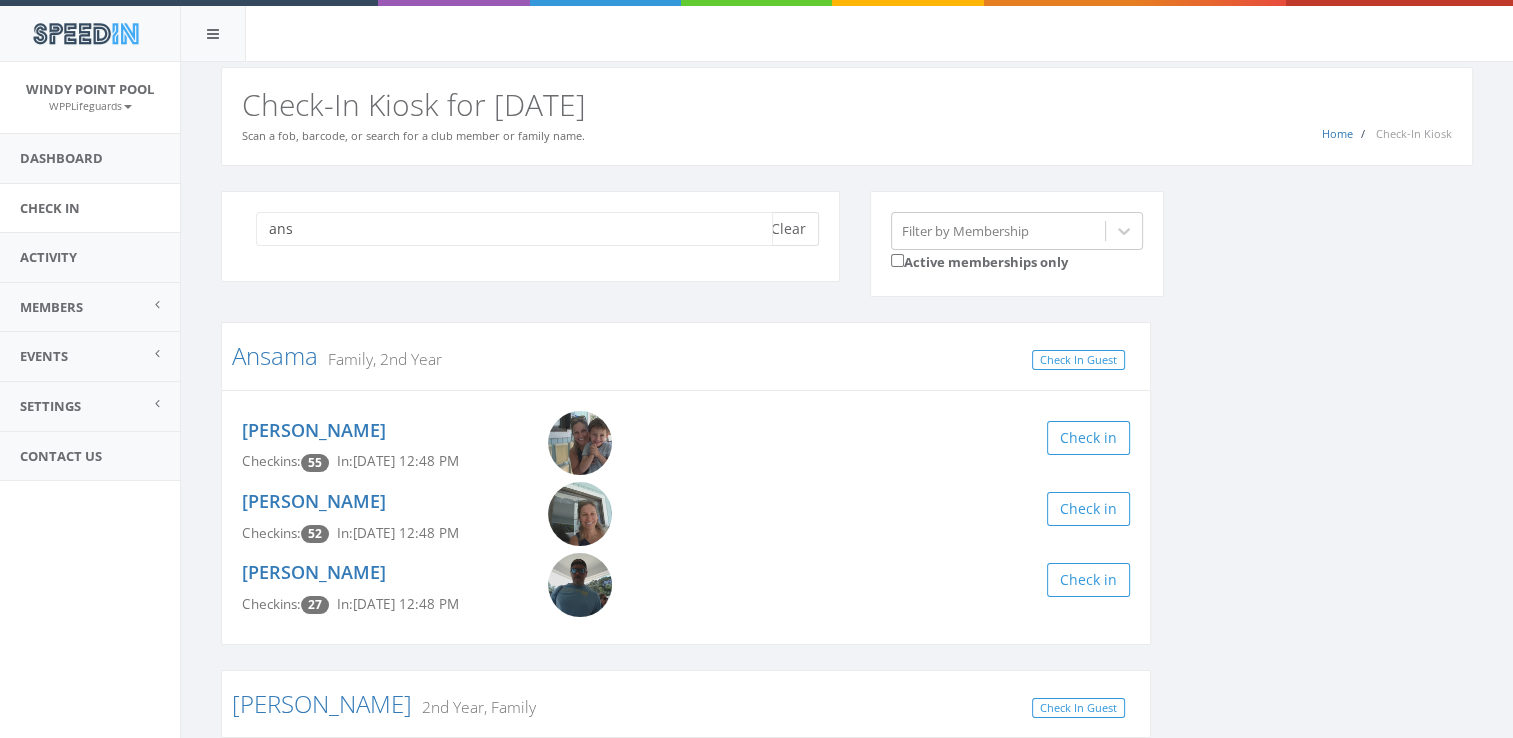 type on "ans" 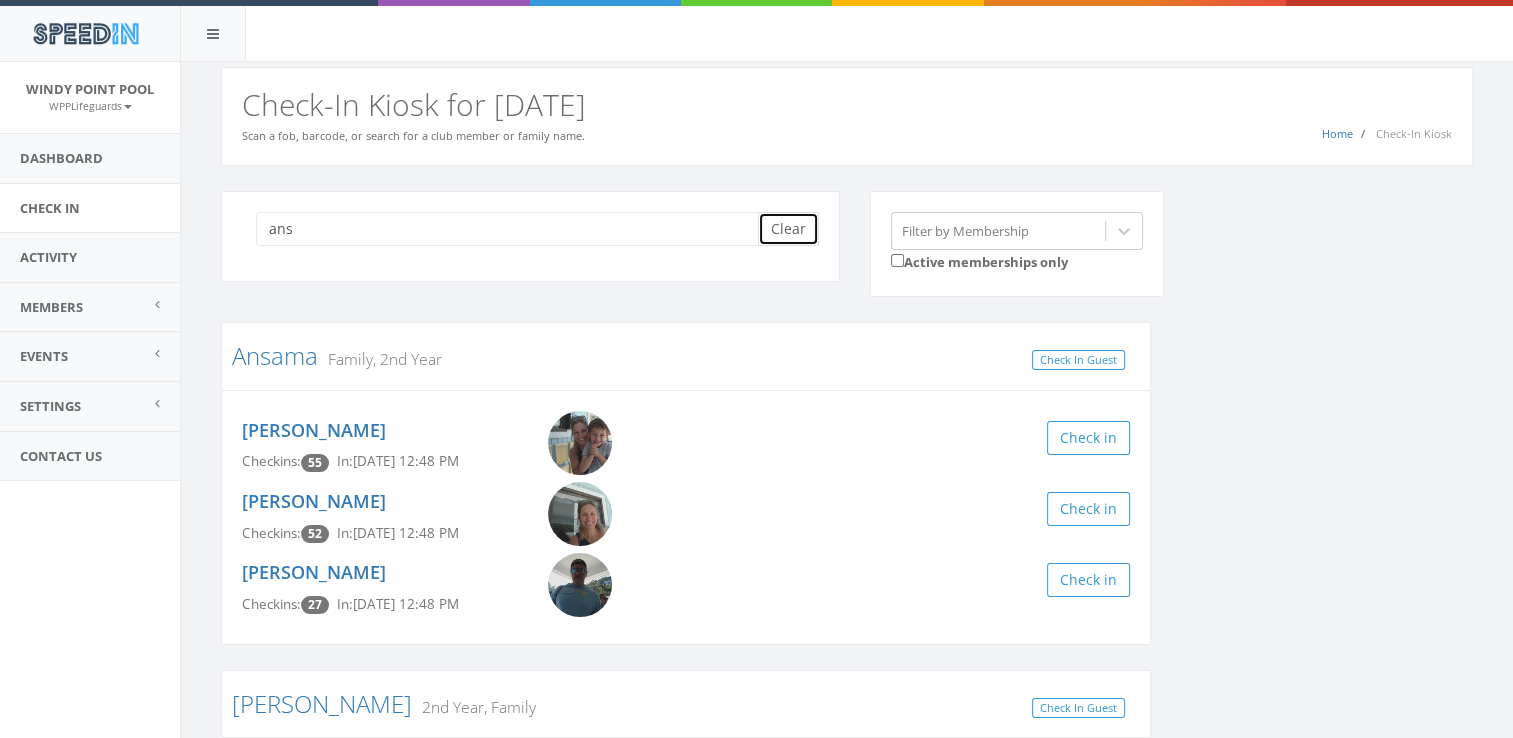 click on "Clear" at bounding box center [788, 229] 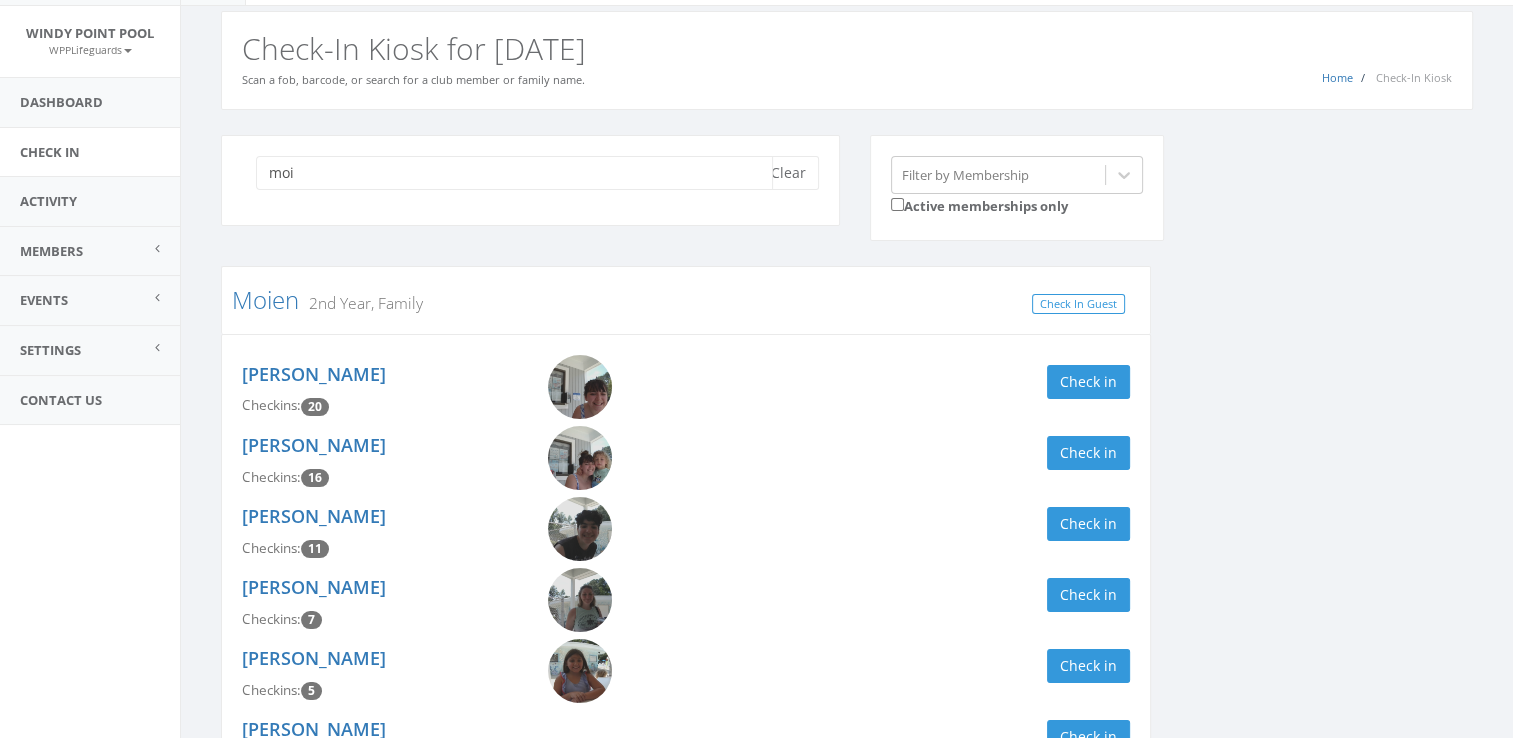 scroll, scrollTop: 67, scrollLeft: 0, axis: vertical 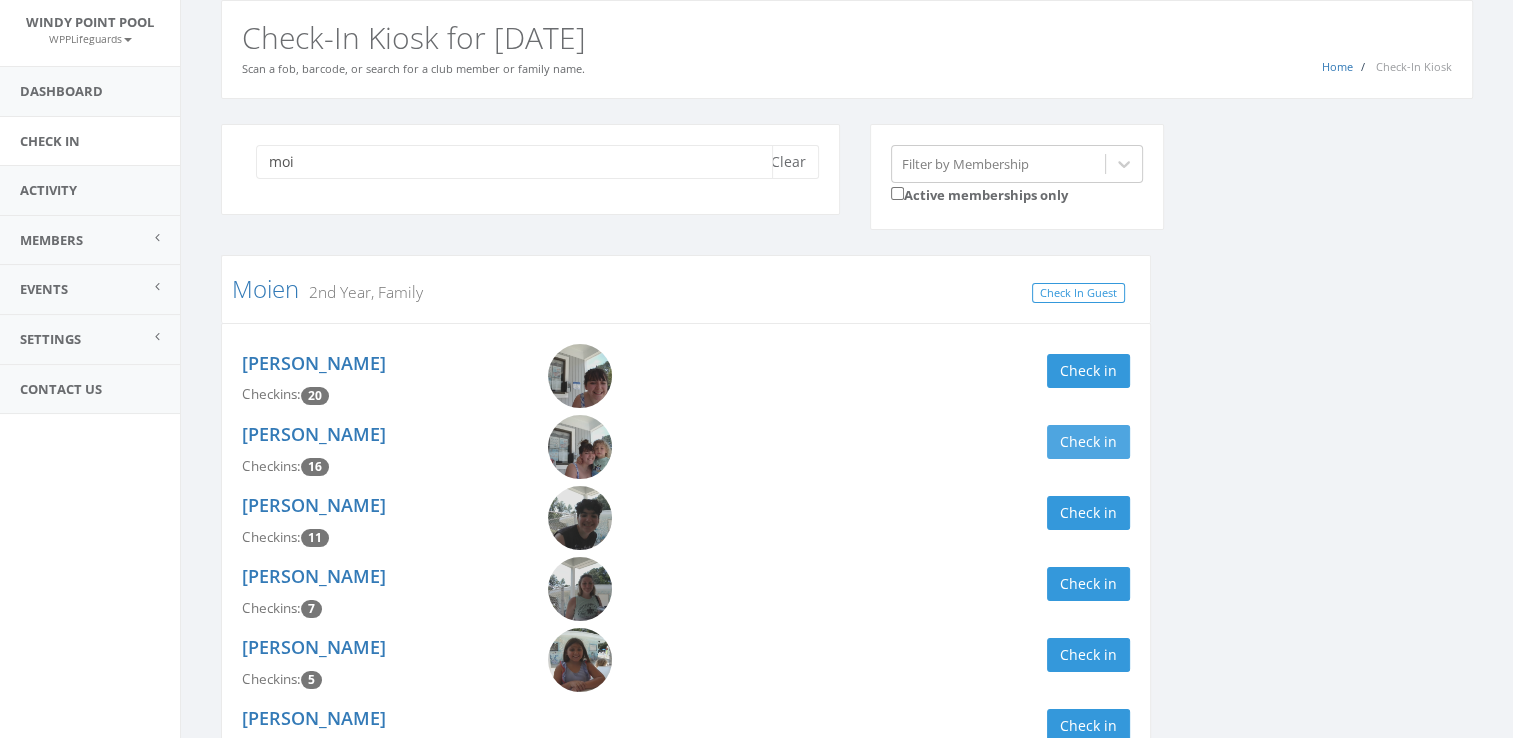type on "moi" 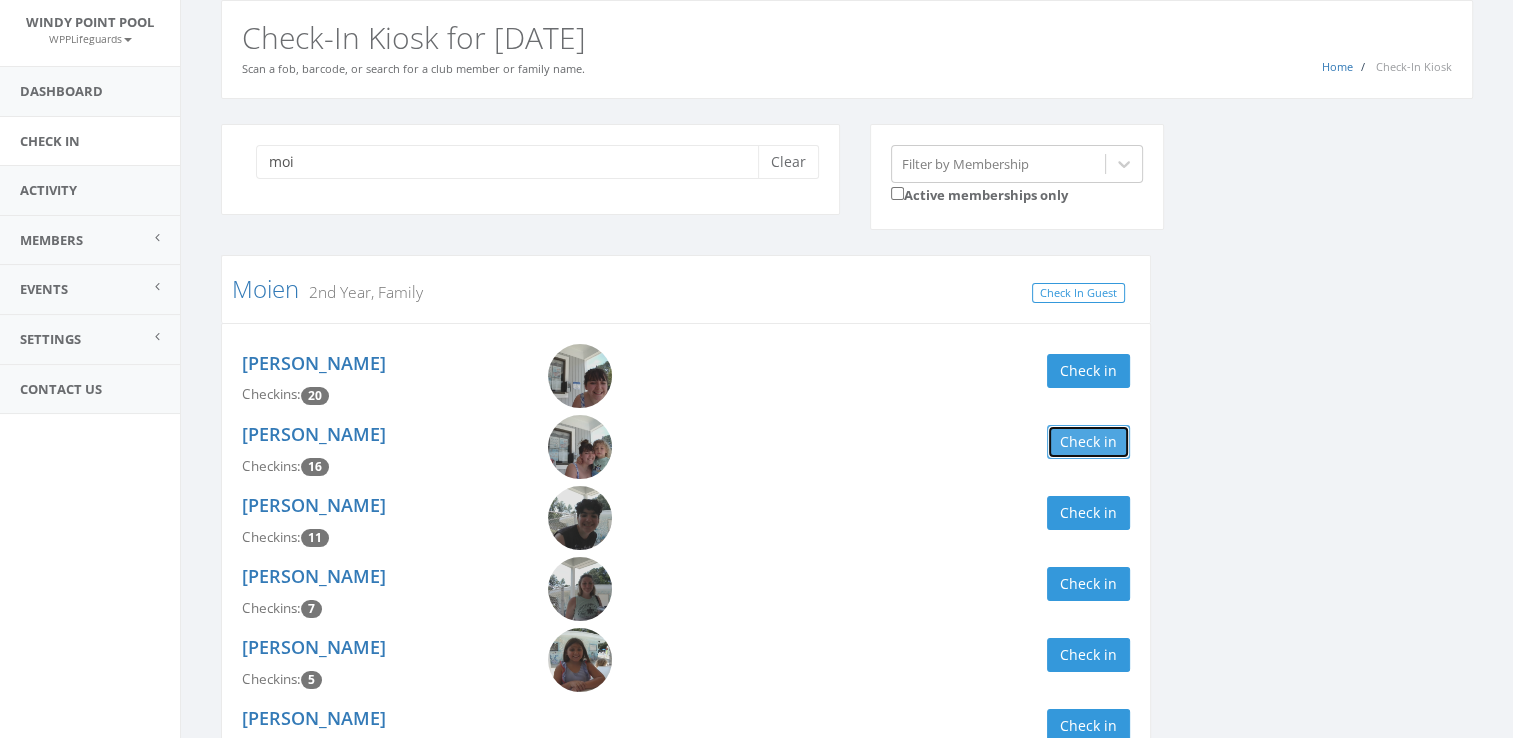 click on "Check in" at bounding box center [1088, 442] 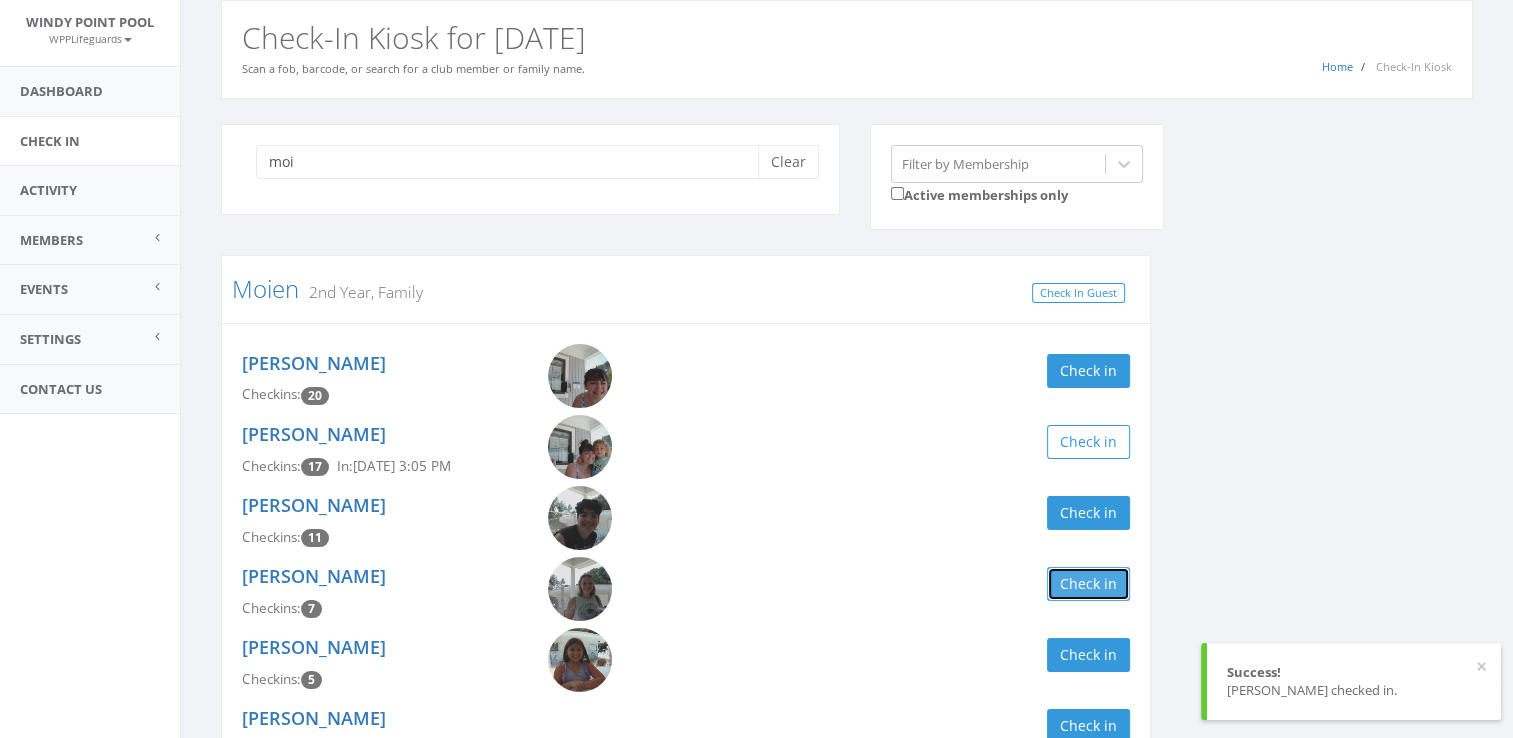 click on "Check in" at bounding box center [1088, 584] 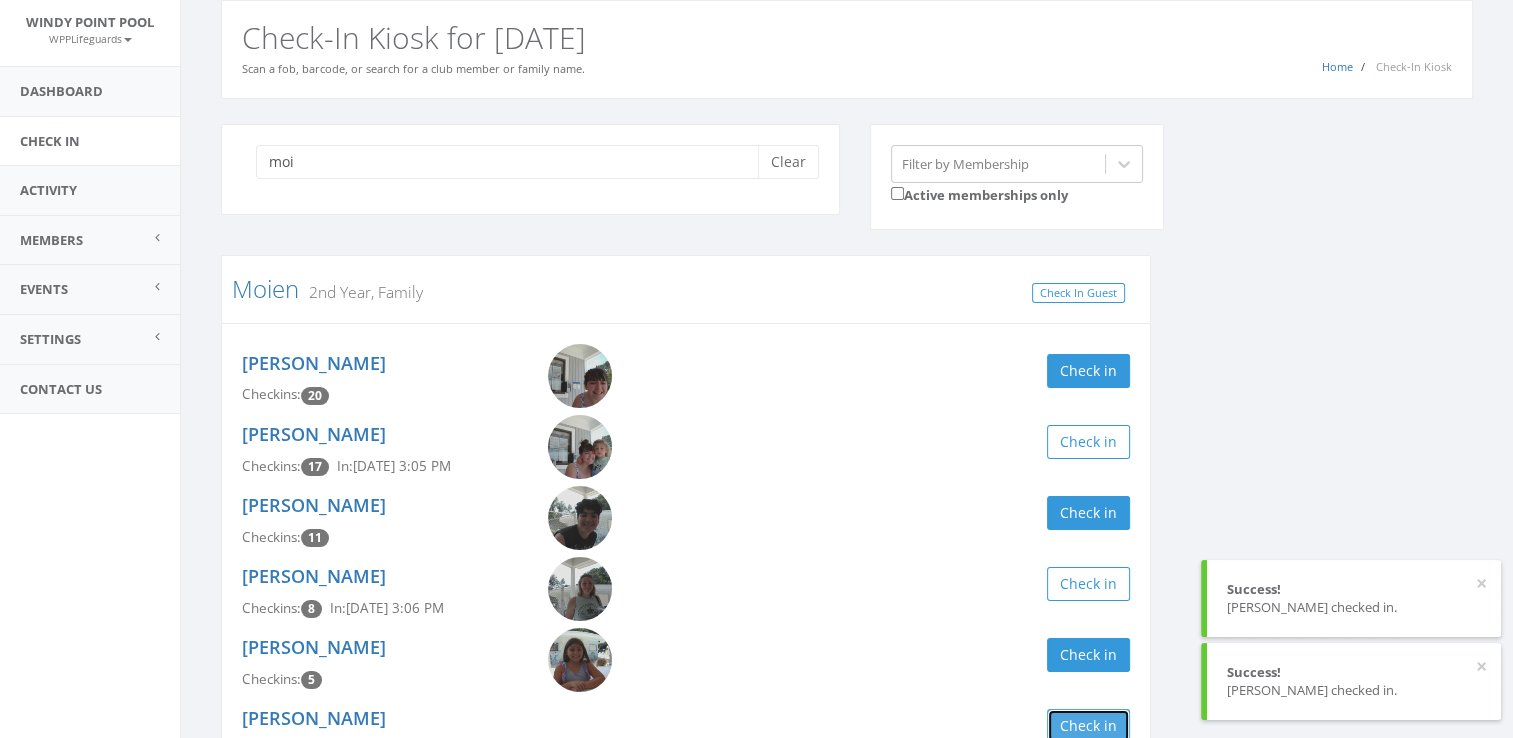 click on "Check in" at bounding box center [1088, 726] 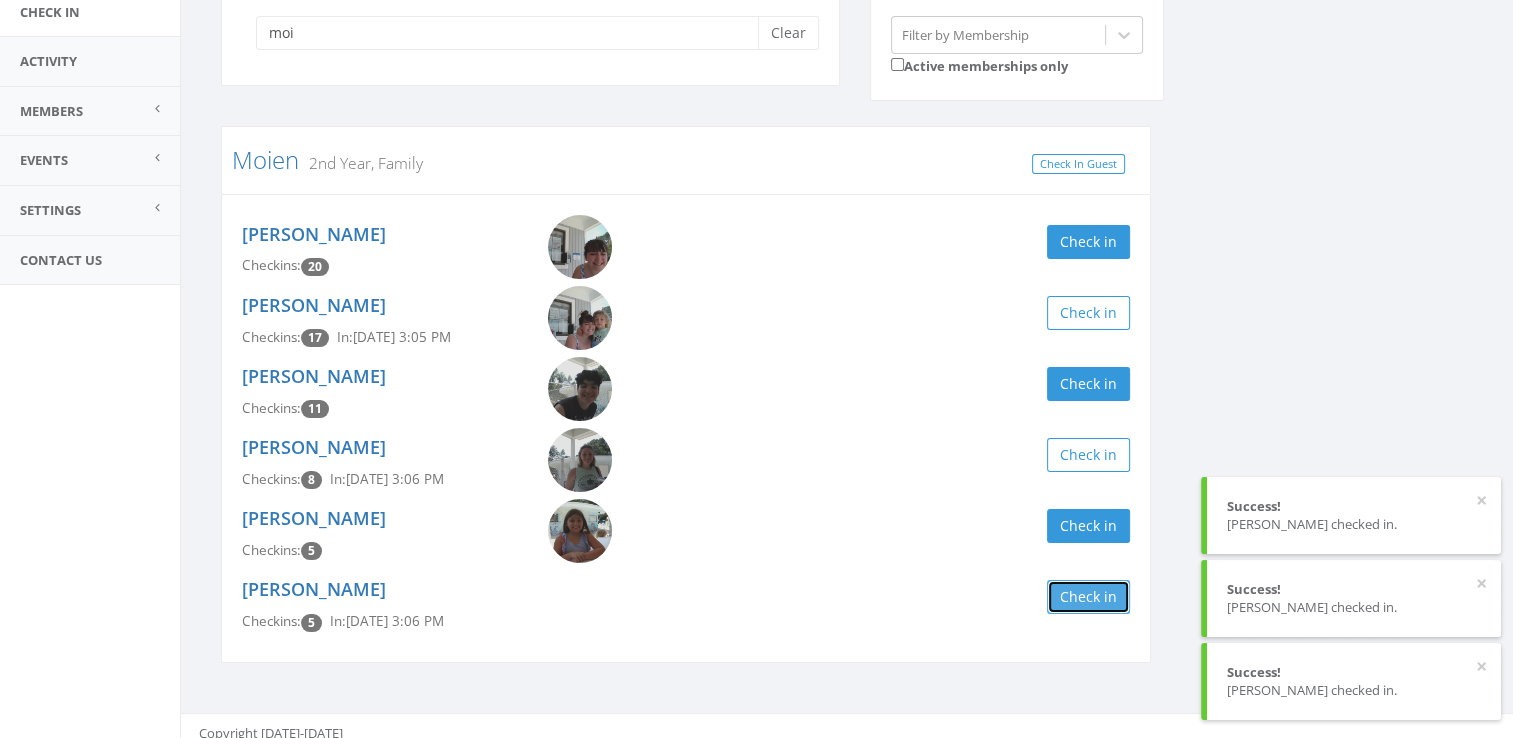 scroll, scrollTop: 209, scrollLeft: 0, axis: vertical 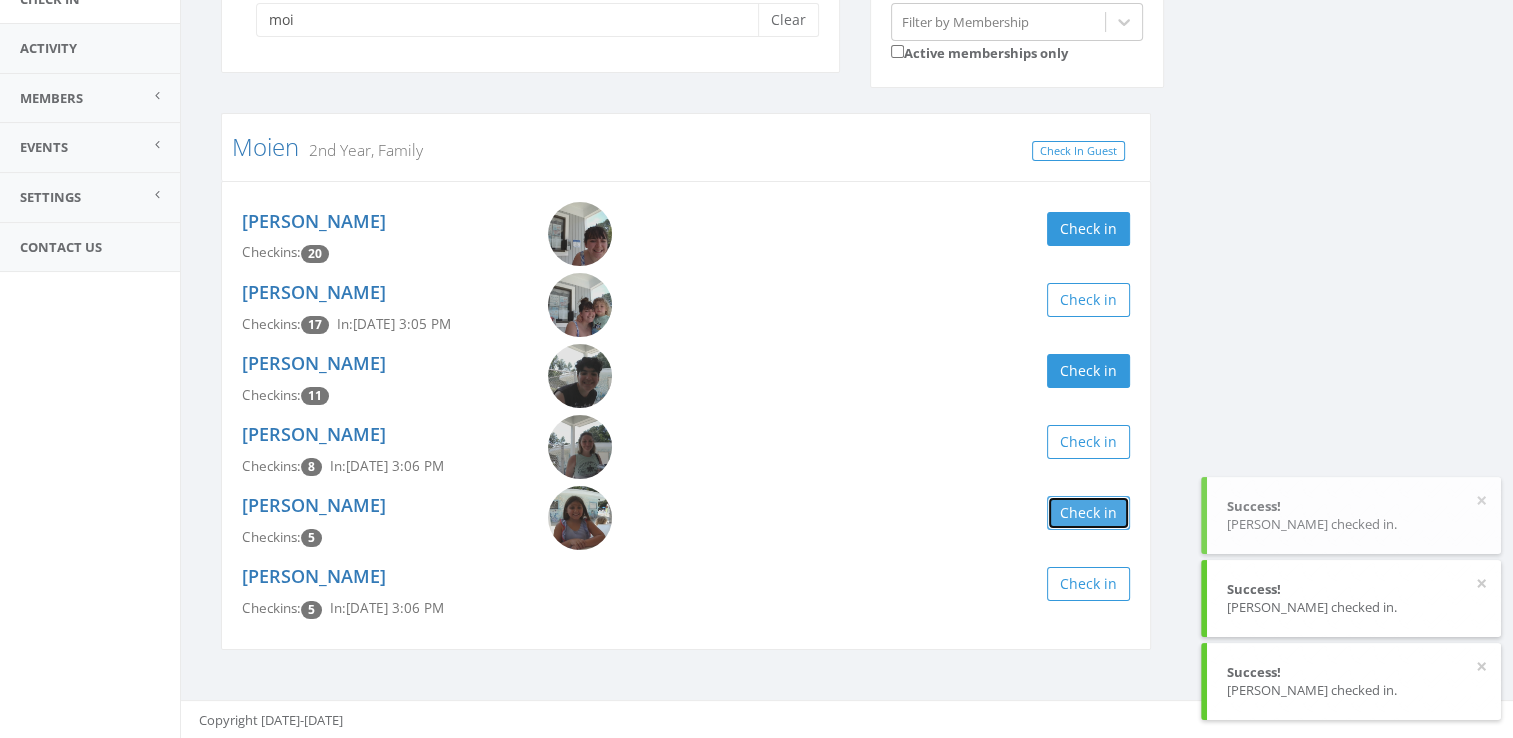 click on "Check in" at bounding box center [1088, 513] 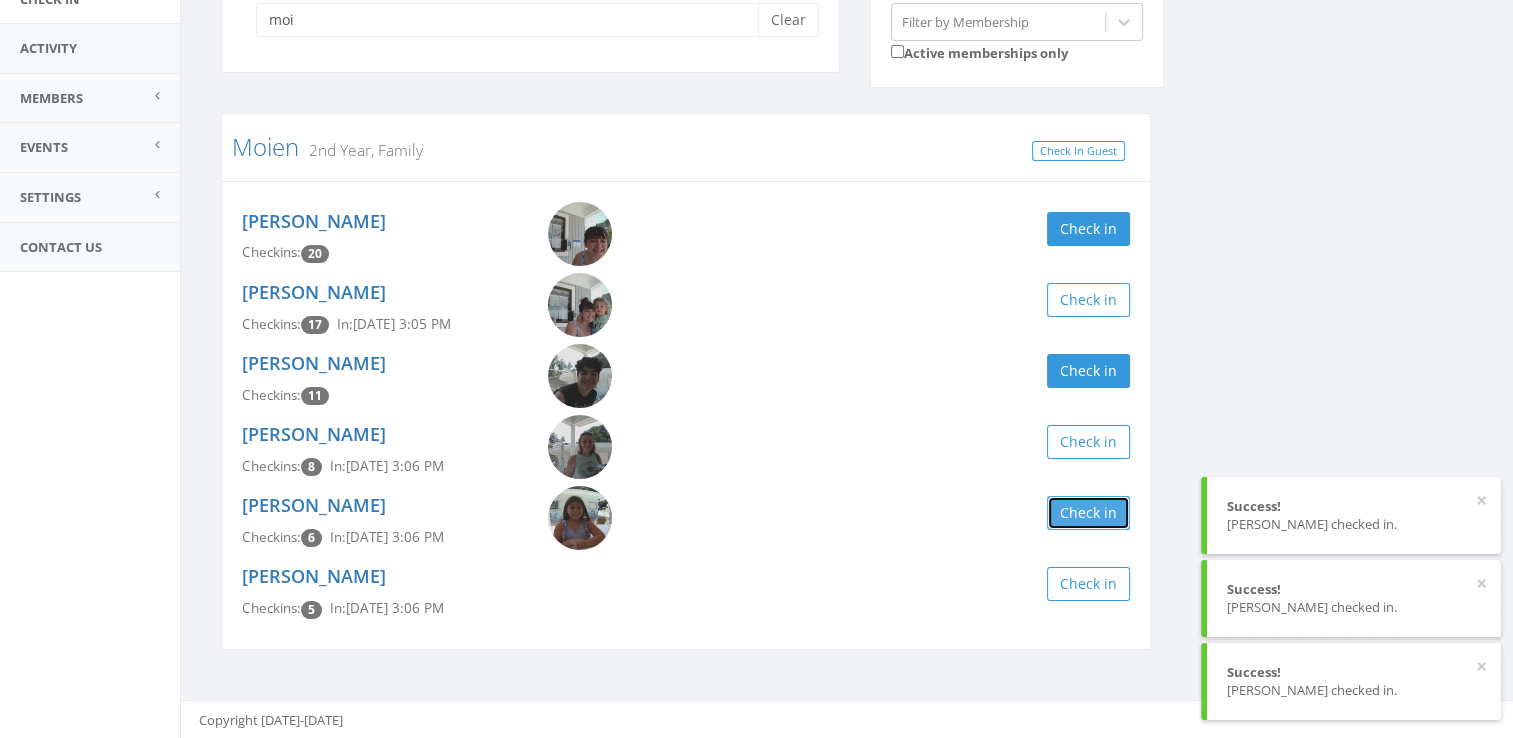 scroll, scrollTop: 0, scrollLeft: 0, axis: both 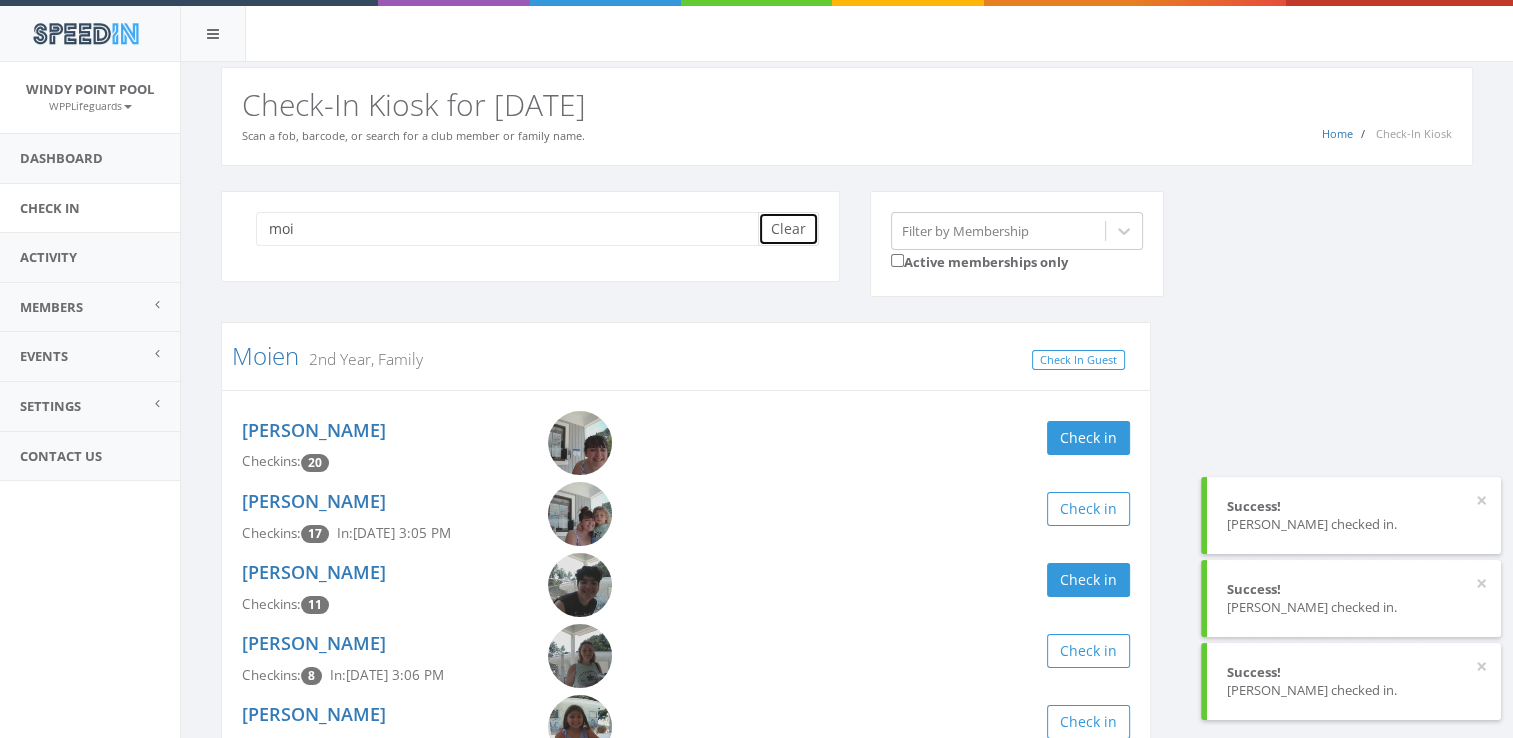 click on "Clear" at bounding box center (788, 229) 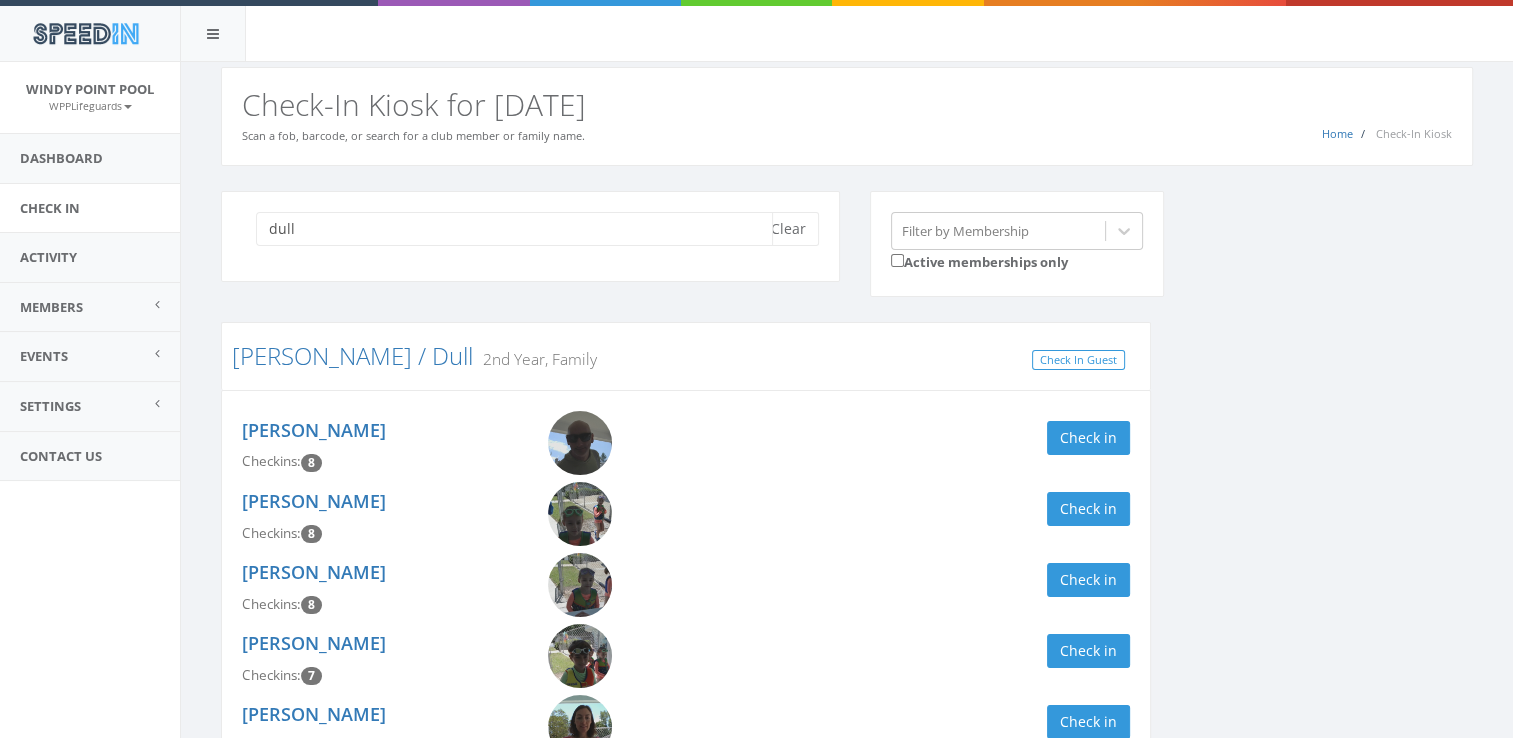 scroll, scrollTop: 138, scrollLeft: 0, axis: vertical 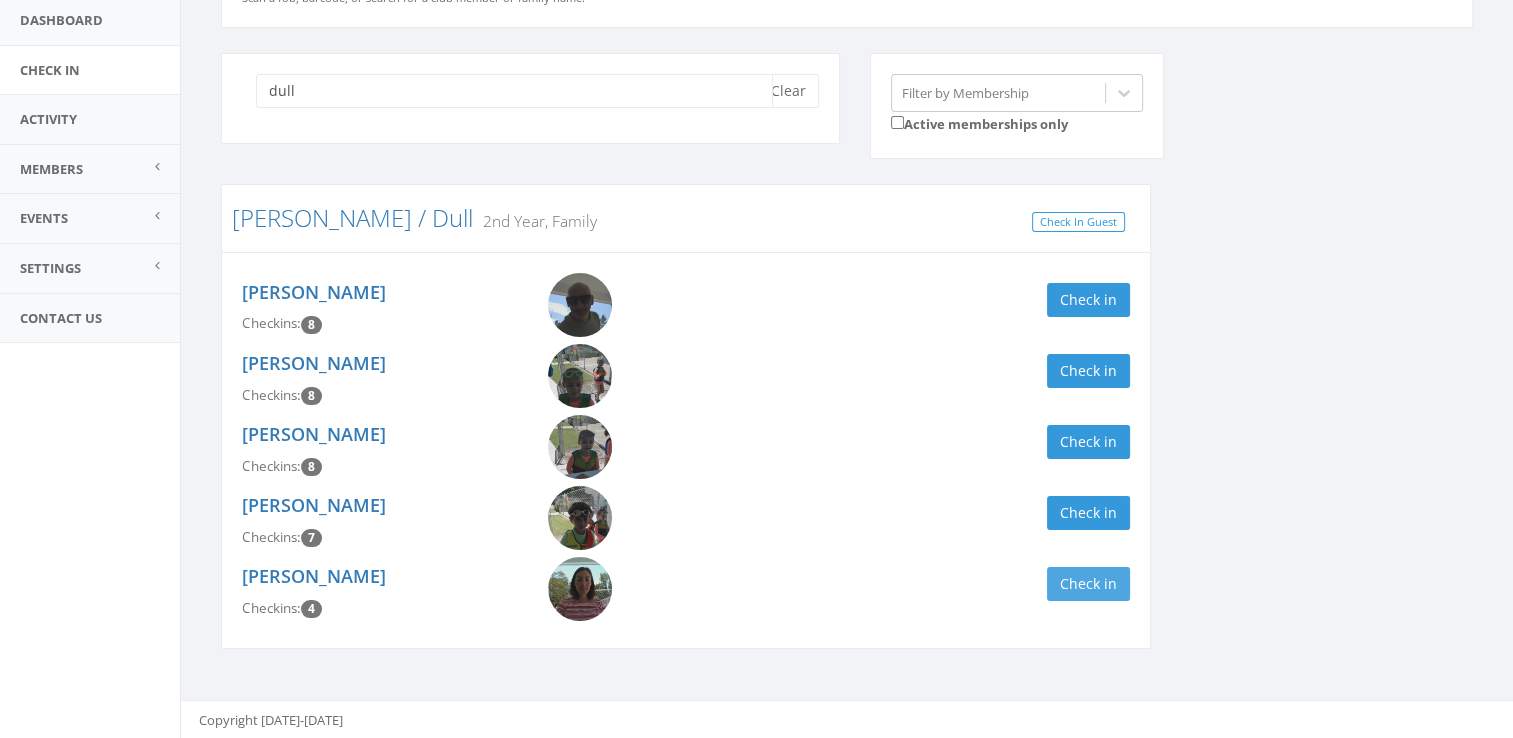 type on "dull" 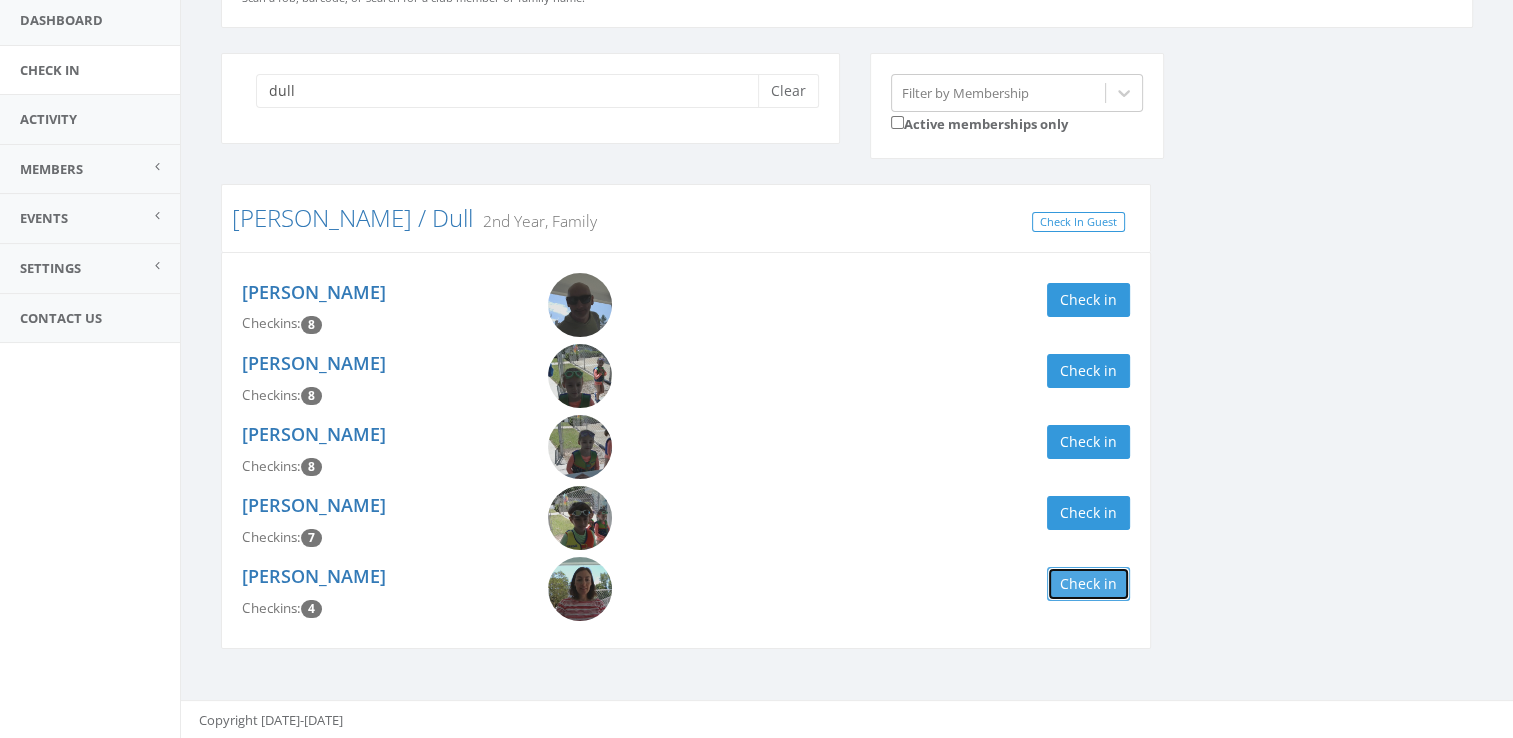 click on "Check in" at bounding box center [1088, 584] 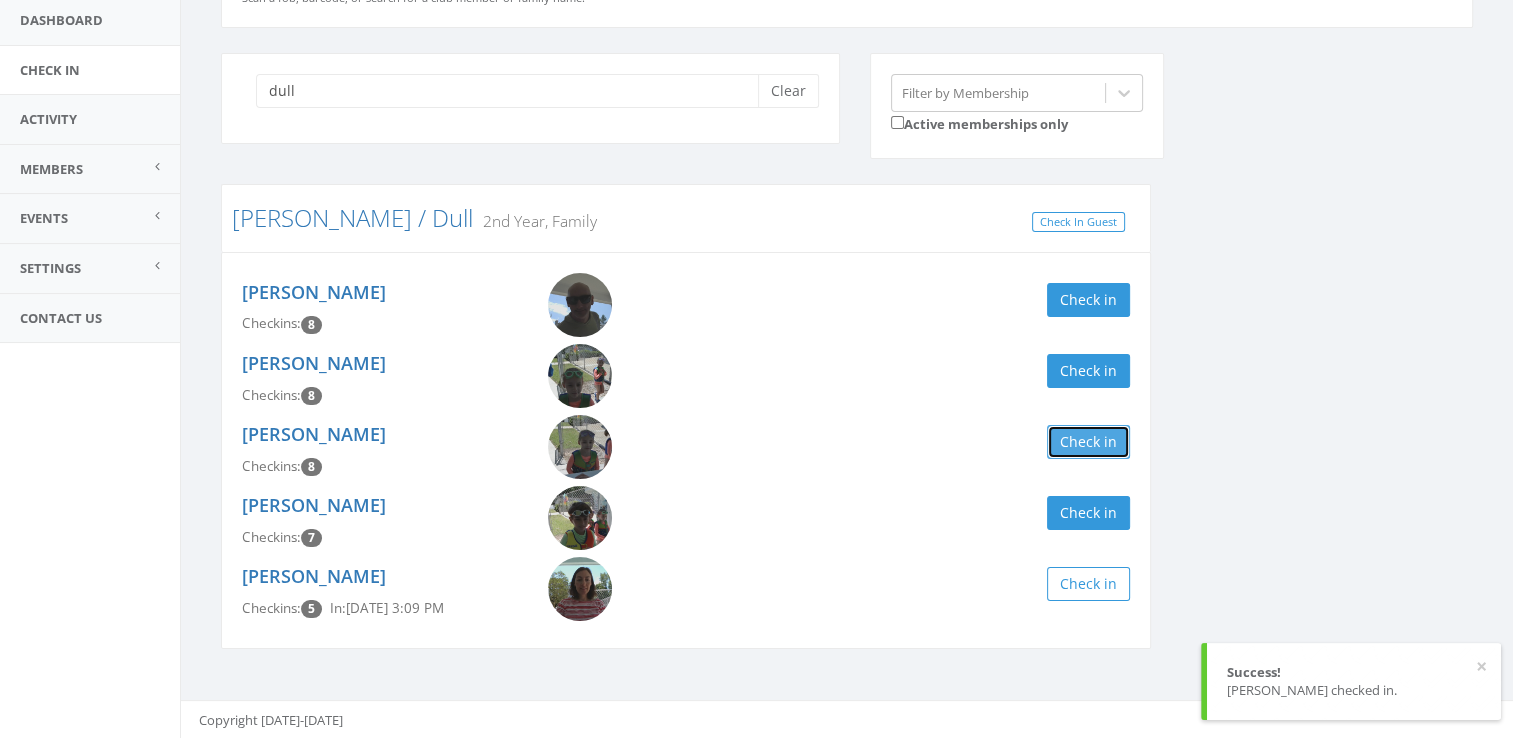 click on "Check in" at bounding box center [1088, 442] 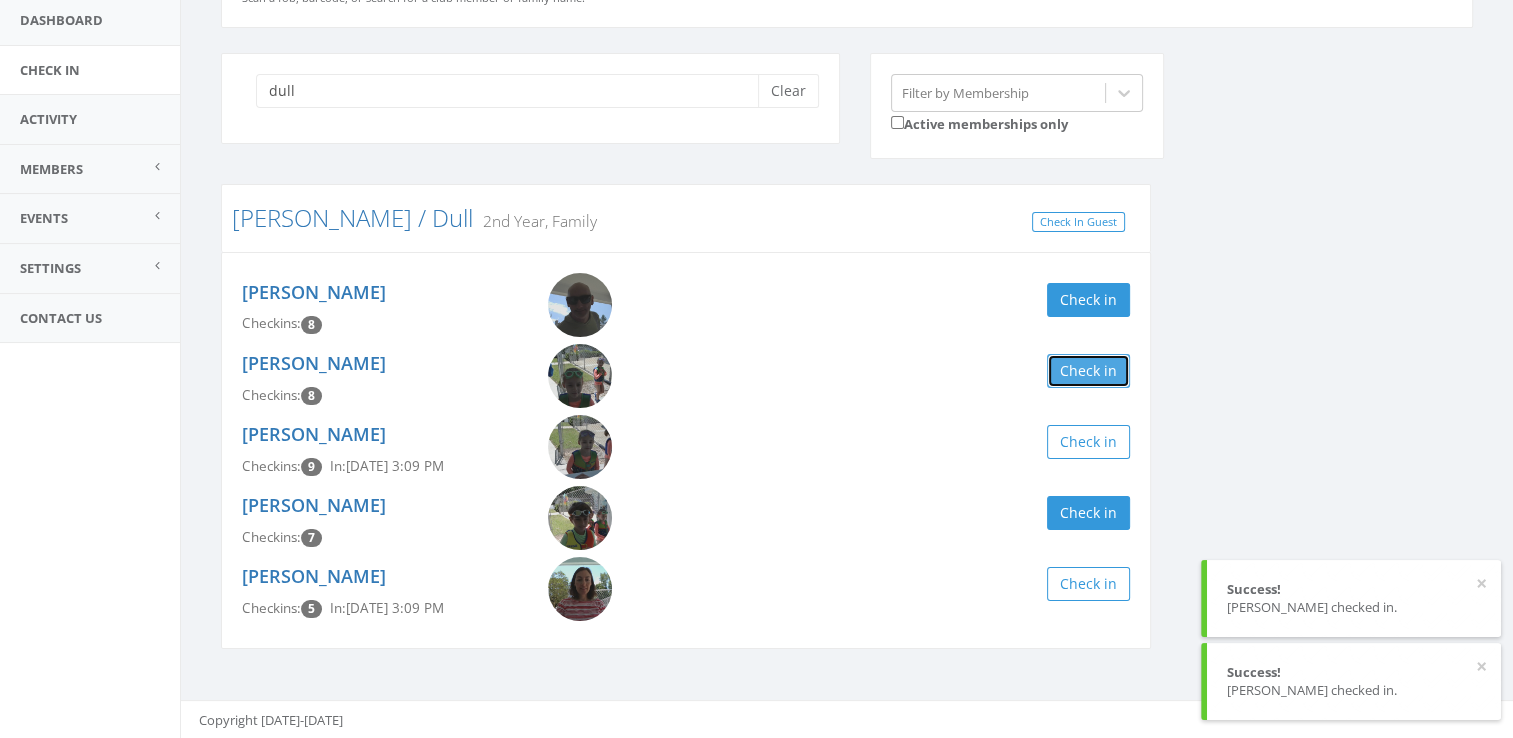 click on "Check in" at bounding box center (1088, 371) 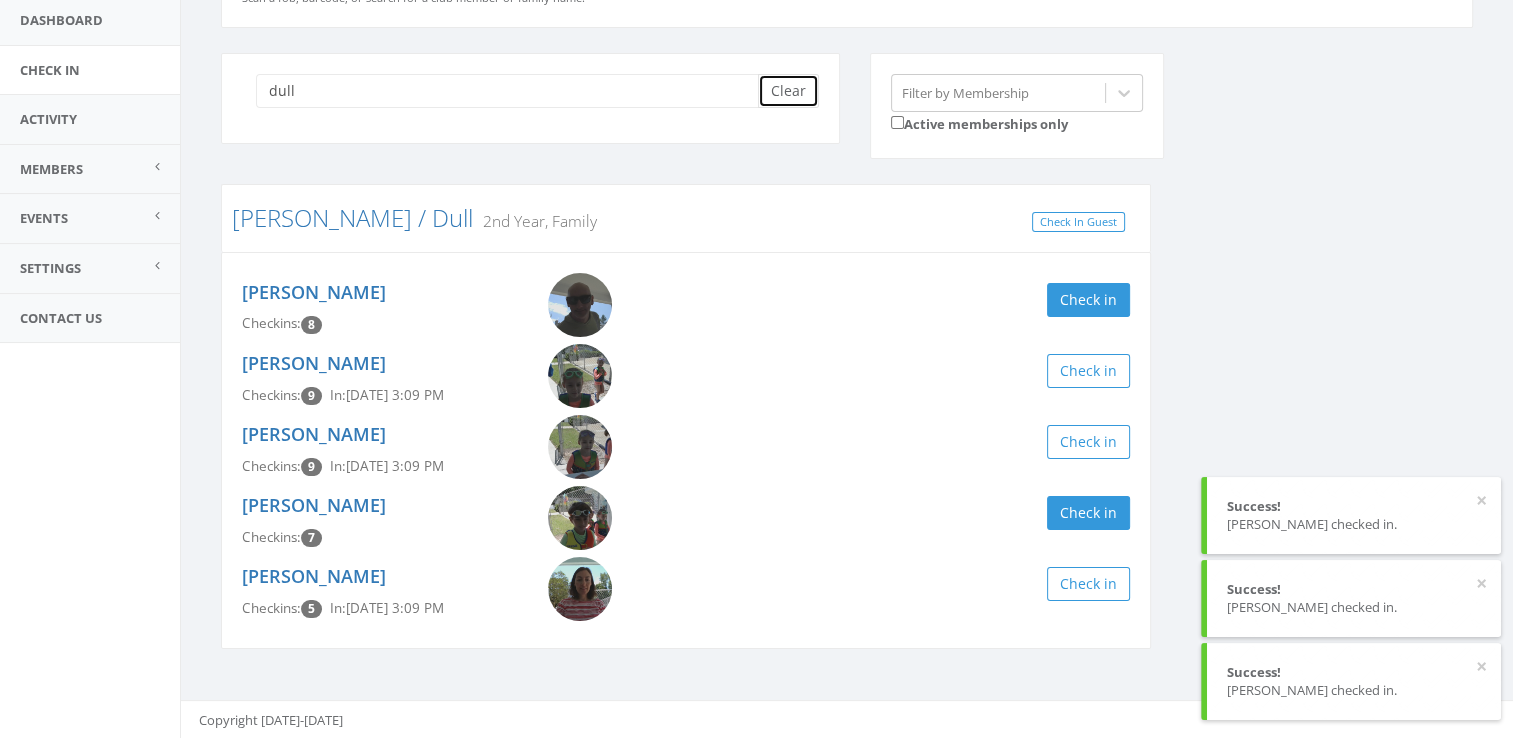 click on "Clear" at bounding box center [788, 91] 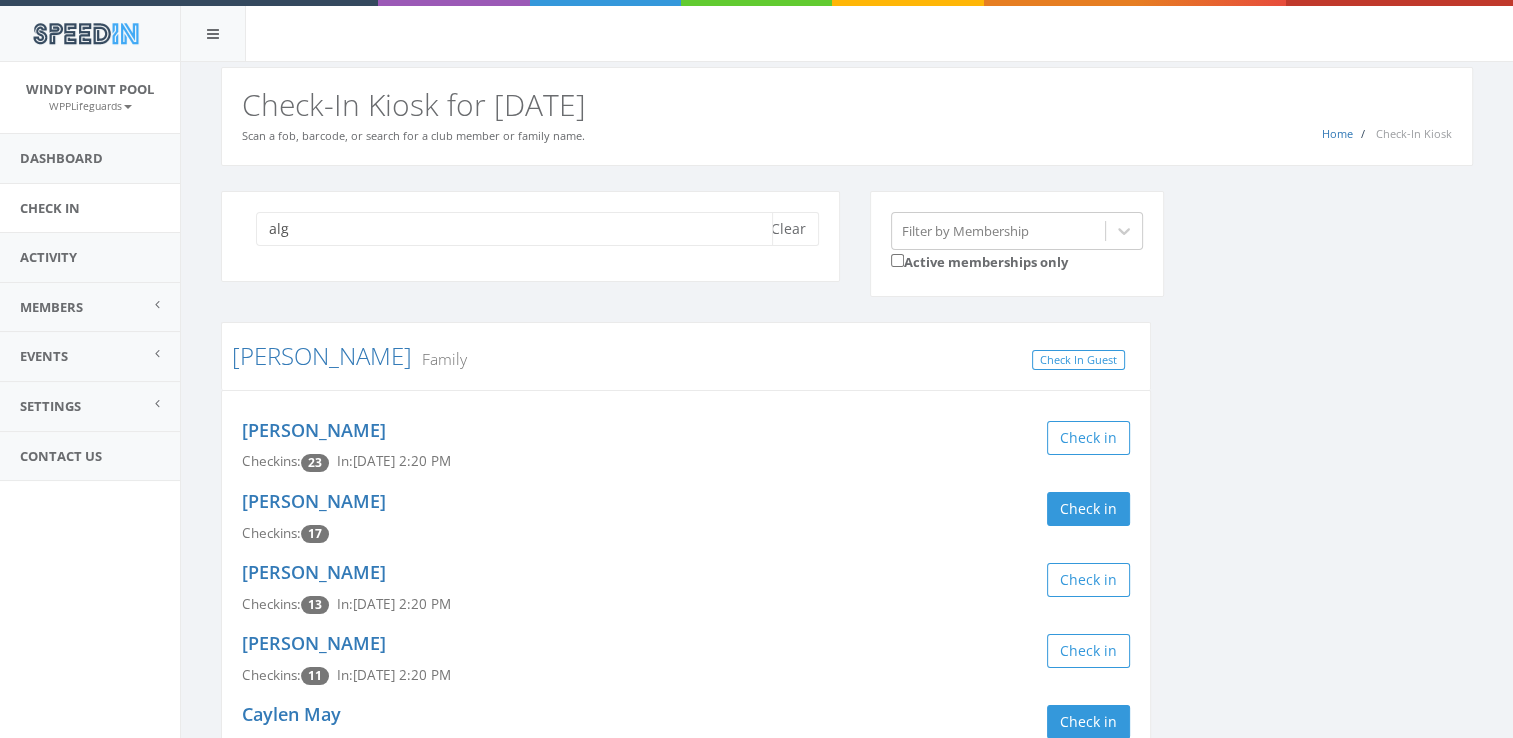 scroll, scrollTop: 138, scrollLeft: 0, axis: vertical 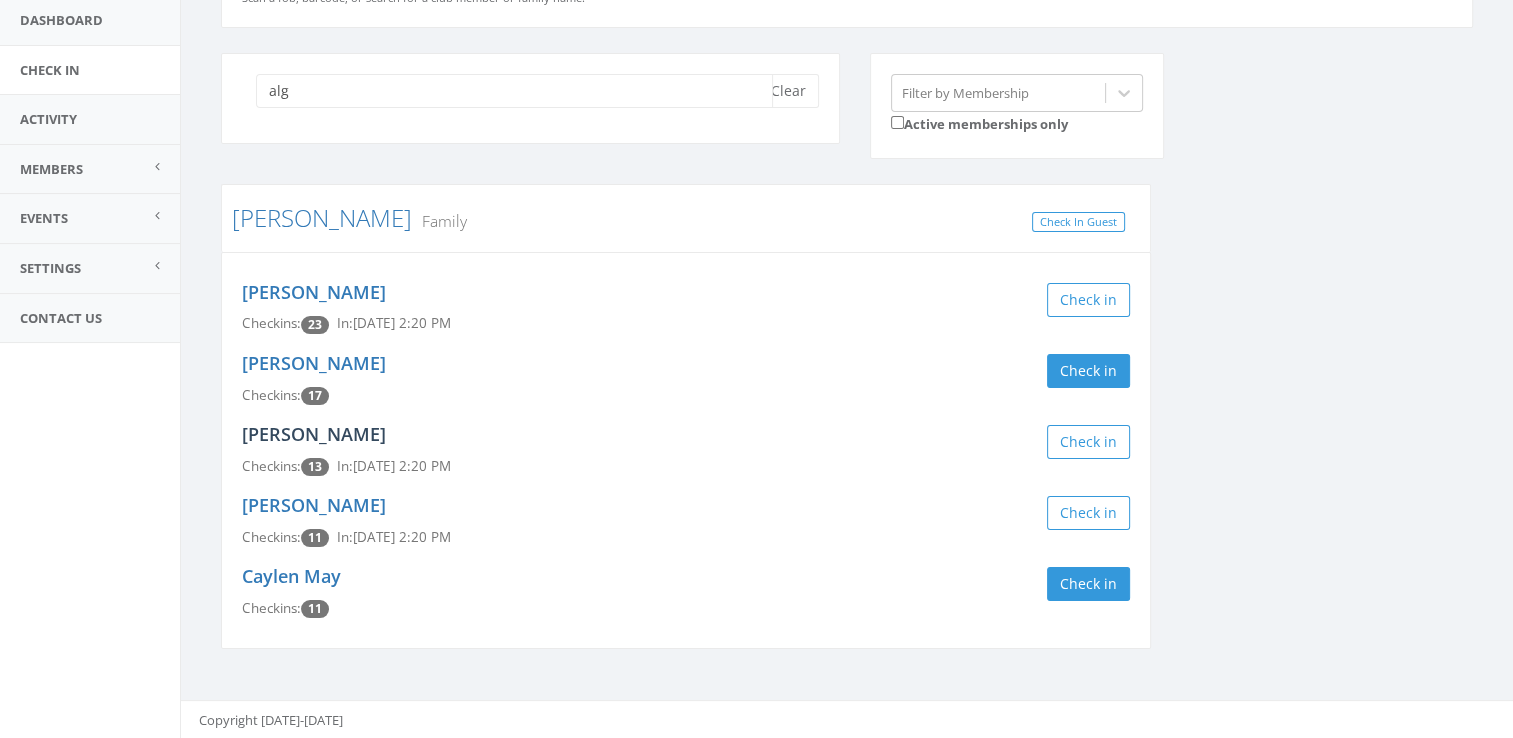 type on "alg" 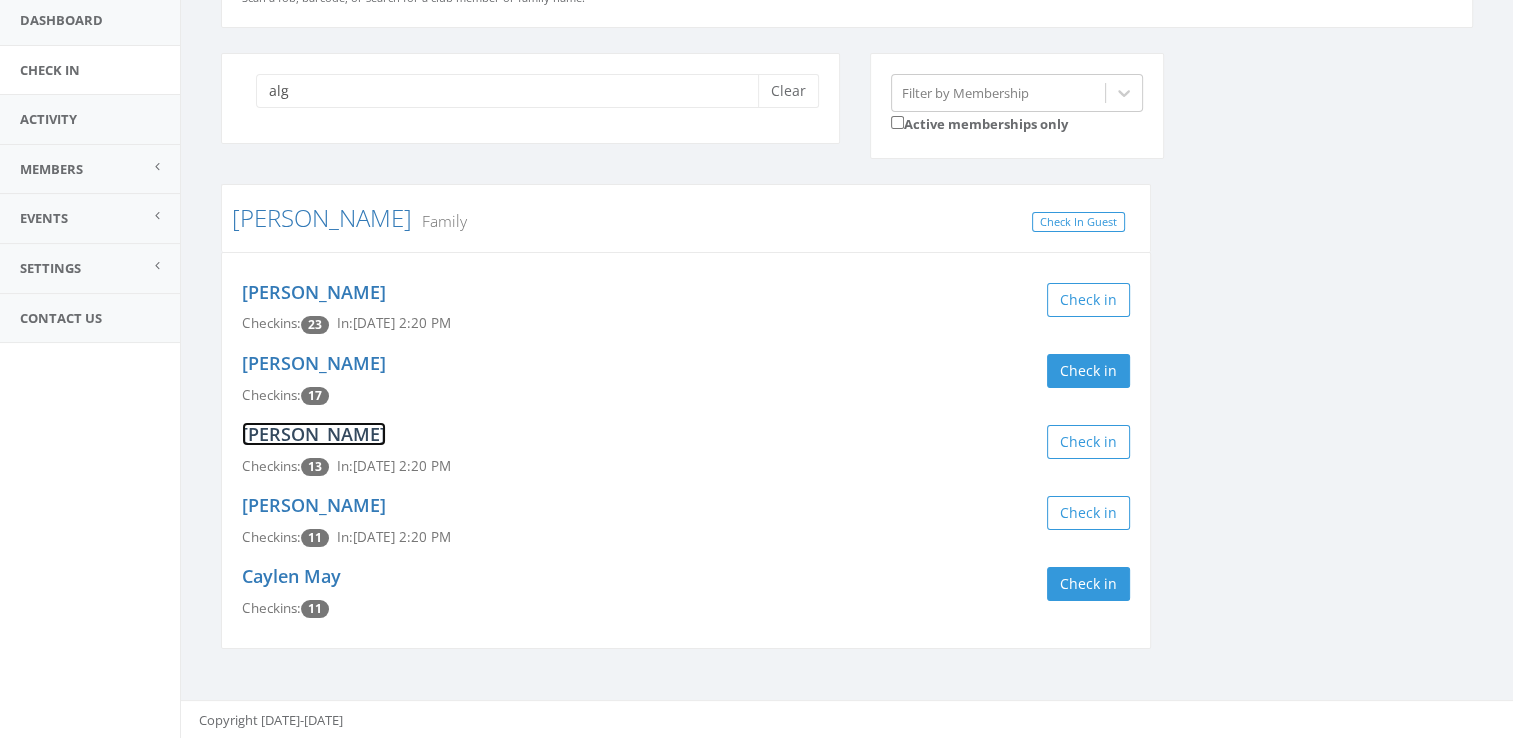 click on "[PERSON_NAME]" at bounding box center [314, 434] 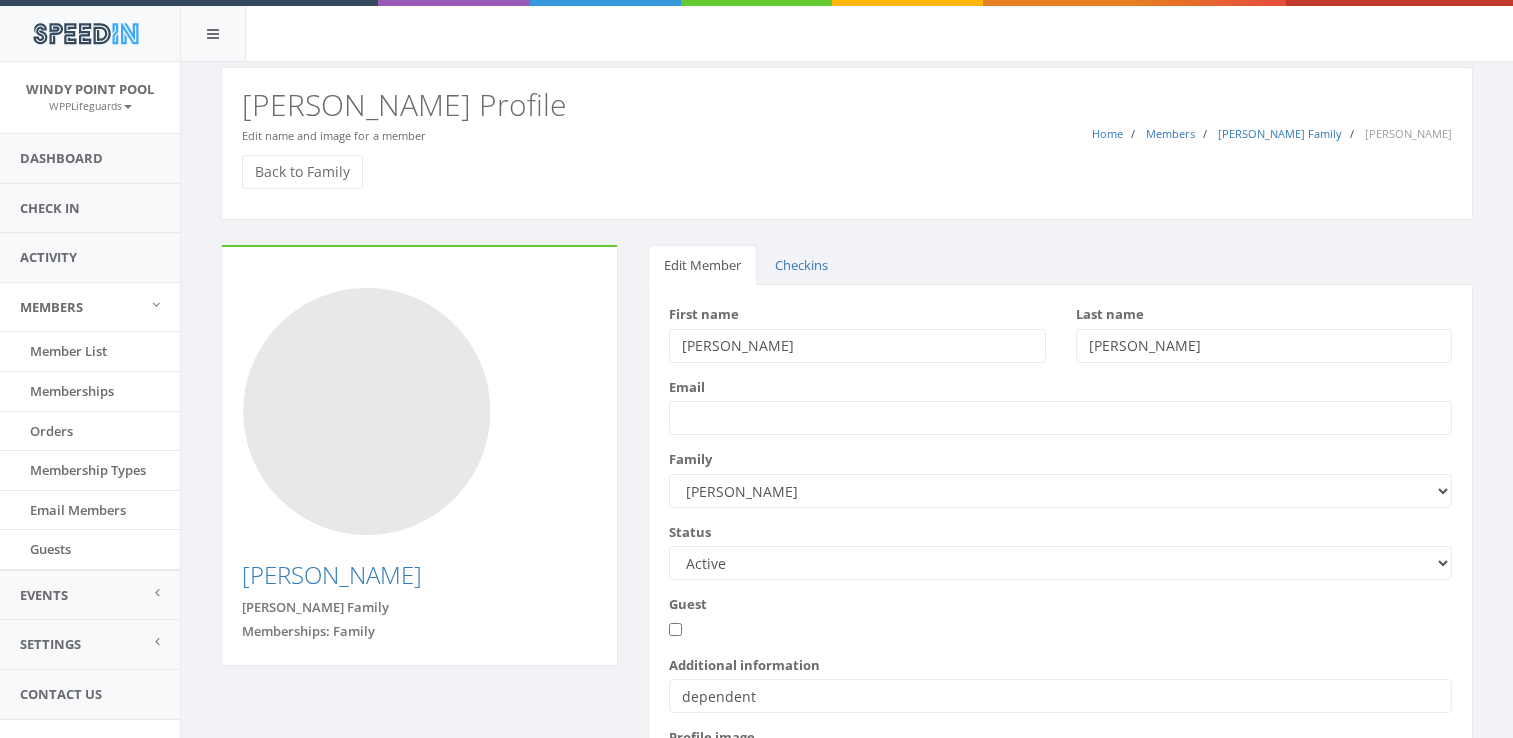 scroll, scrollTop: 0, scrollLeft: 0, axis: both 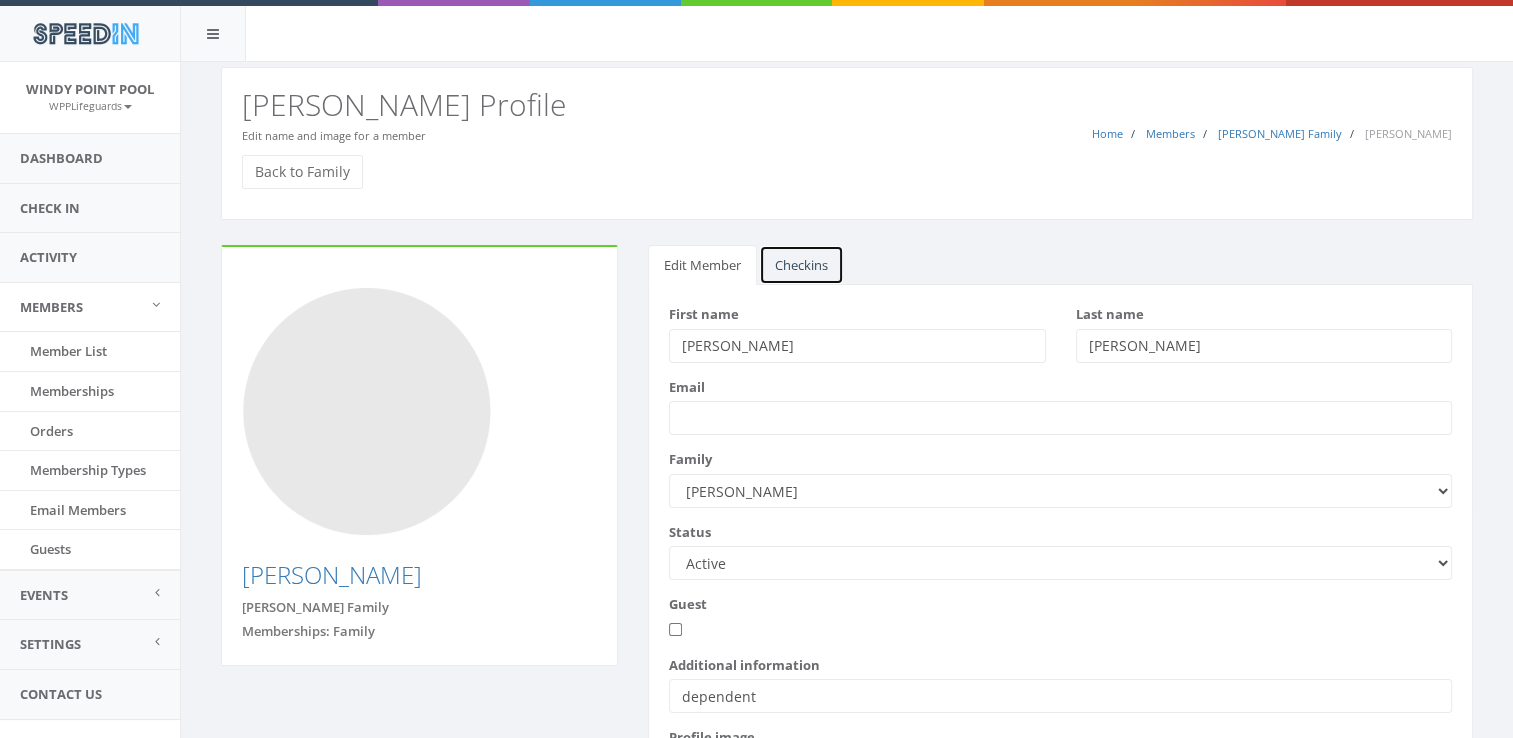 click on "Checkins" at bounding box center (801, 265) 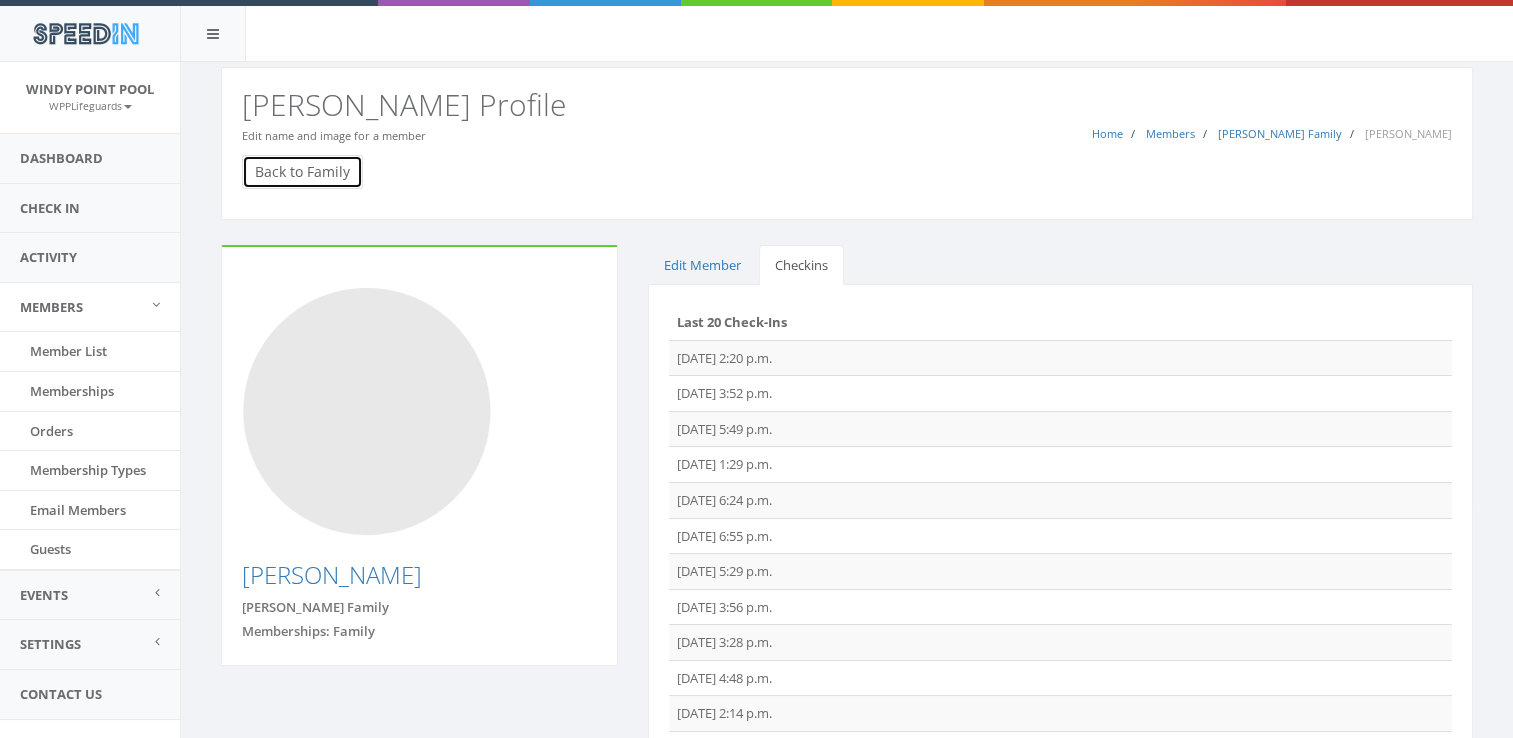 click on "Back to Family" at bounding box center (302, 172) 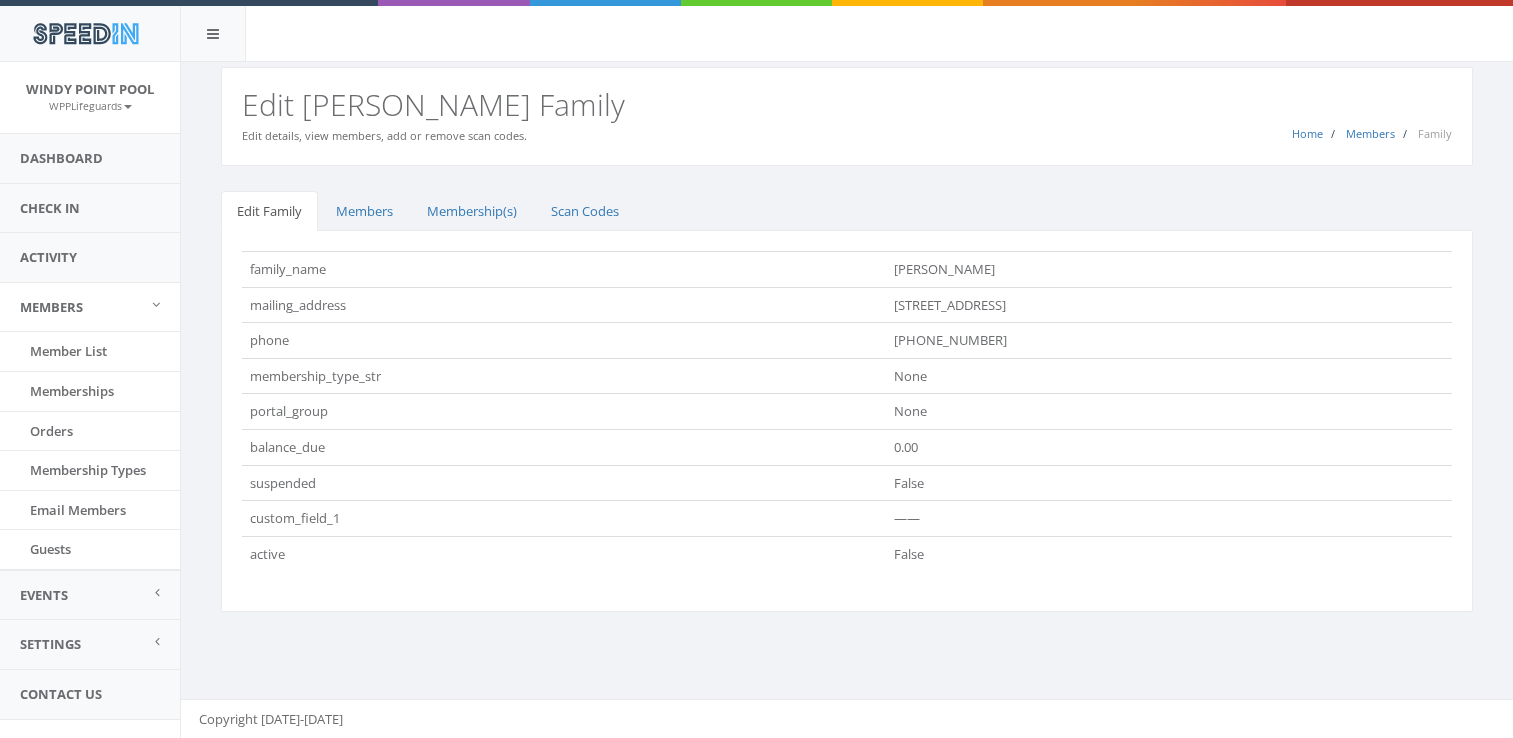 scroll, scrollTop: 0, scrollLeft: 0, axis: both 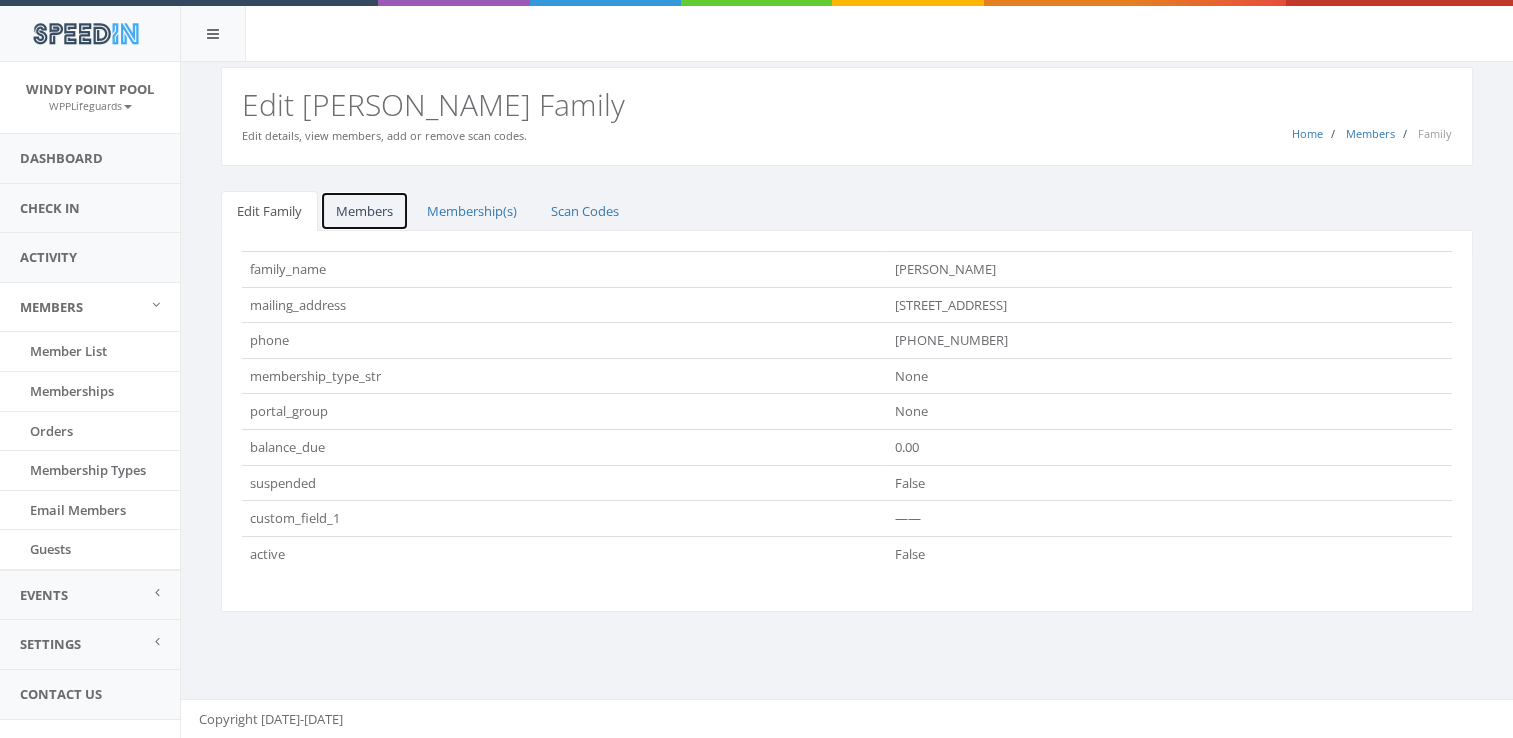 click on "Members" at bounding box center [364, 211] 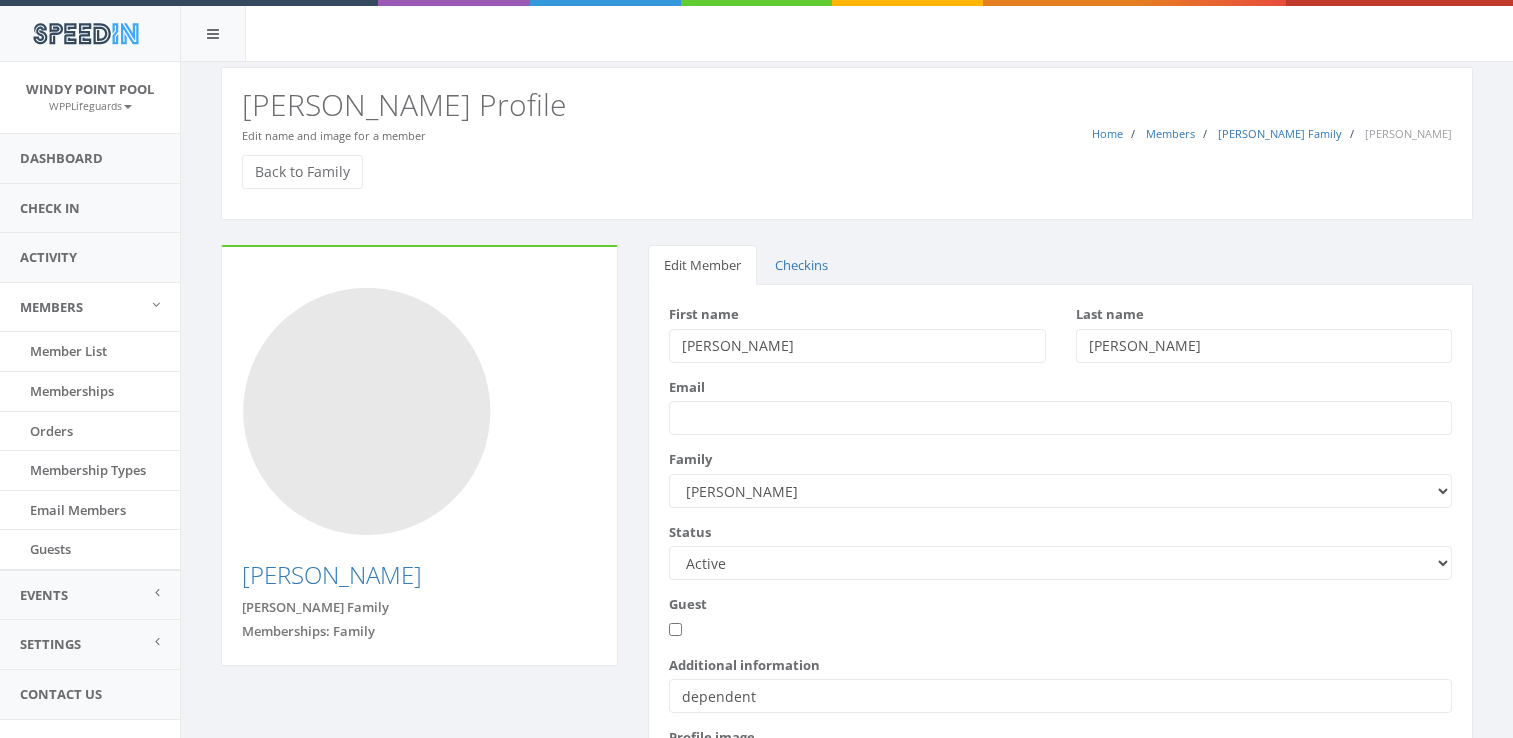 scroll, scrollTop: 0, scrollLeft: 0, axis: both 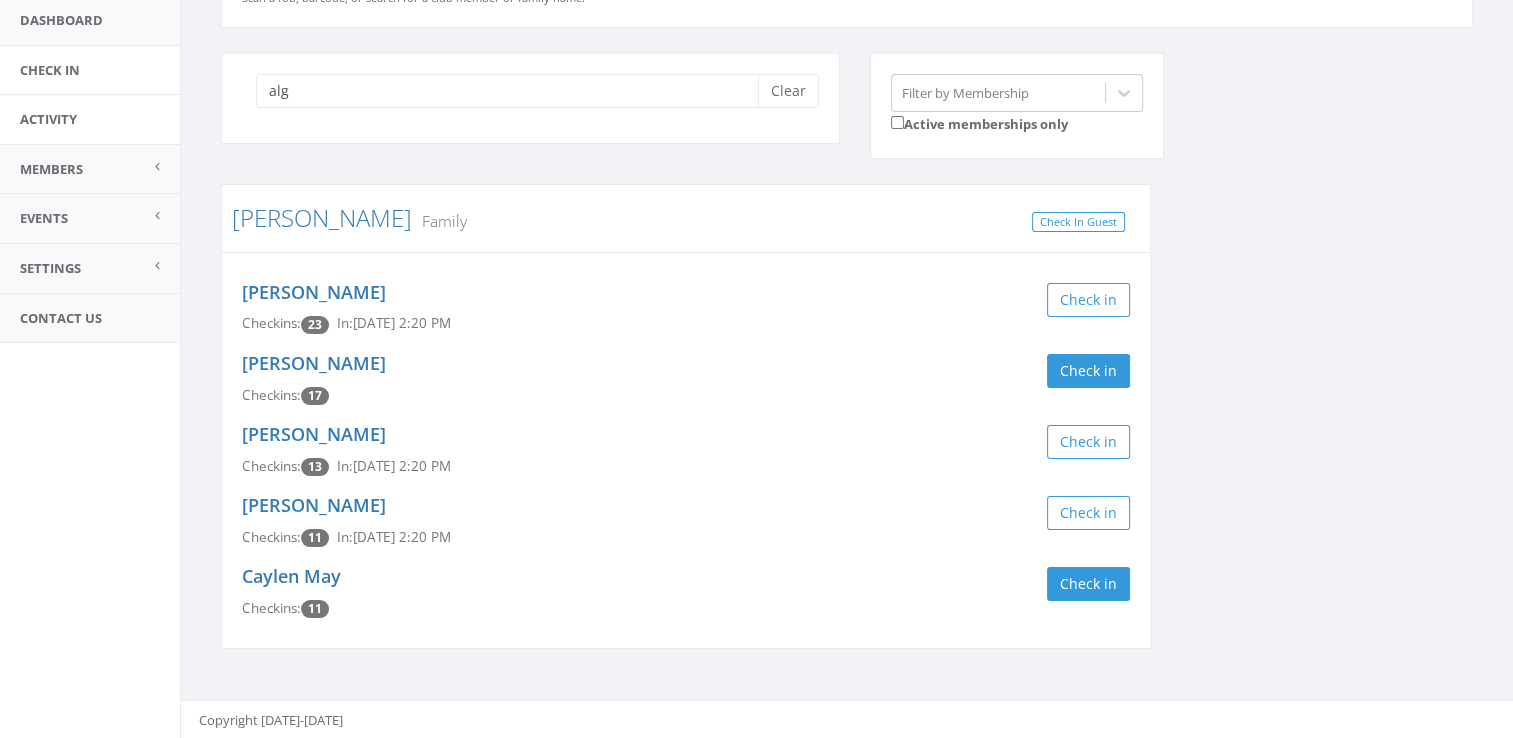 type on "alg" 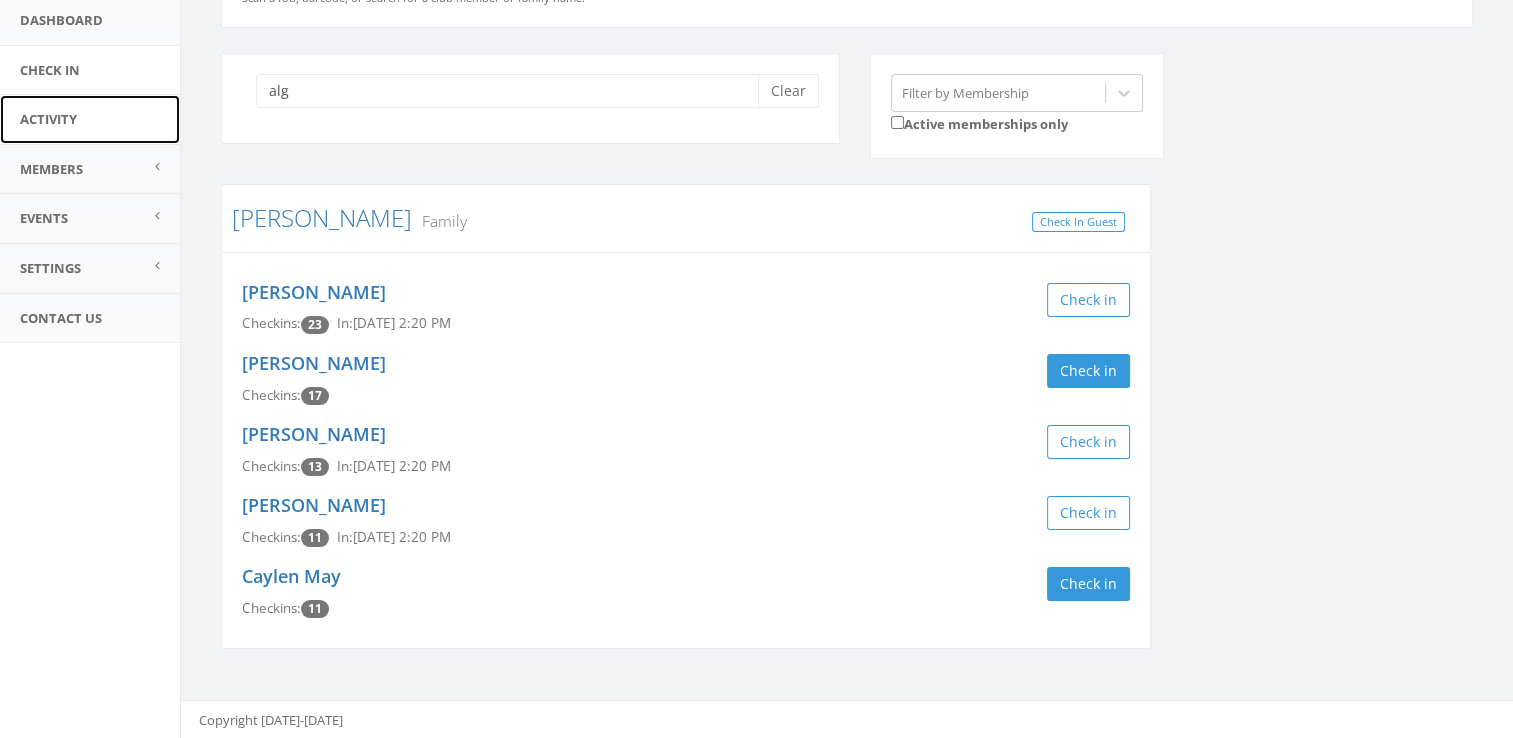 click on "Activity" at bounding box center [90, 119] 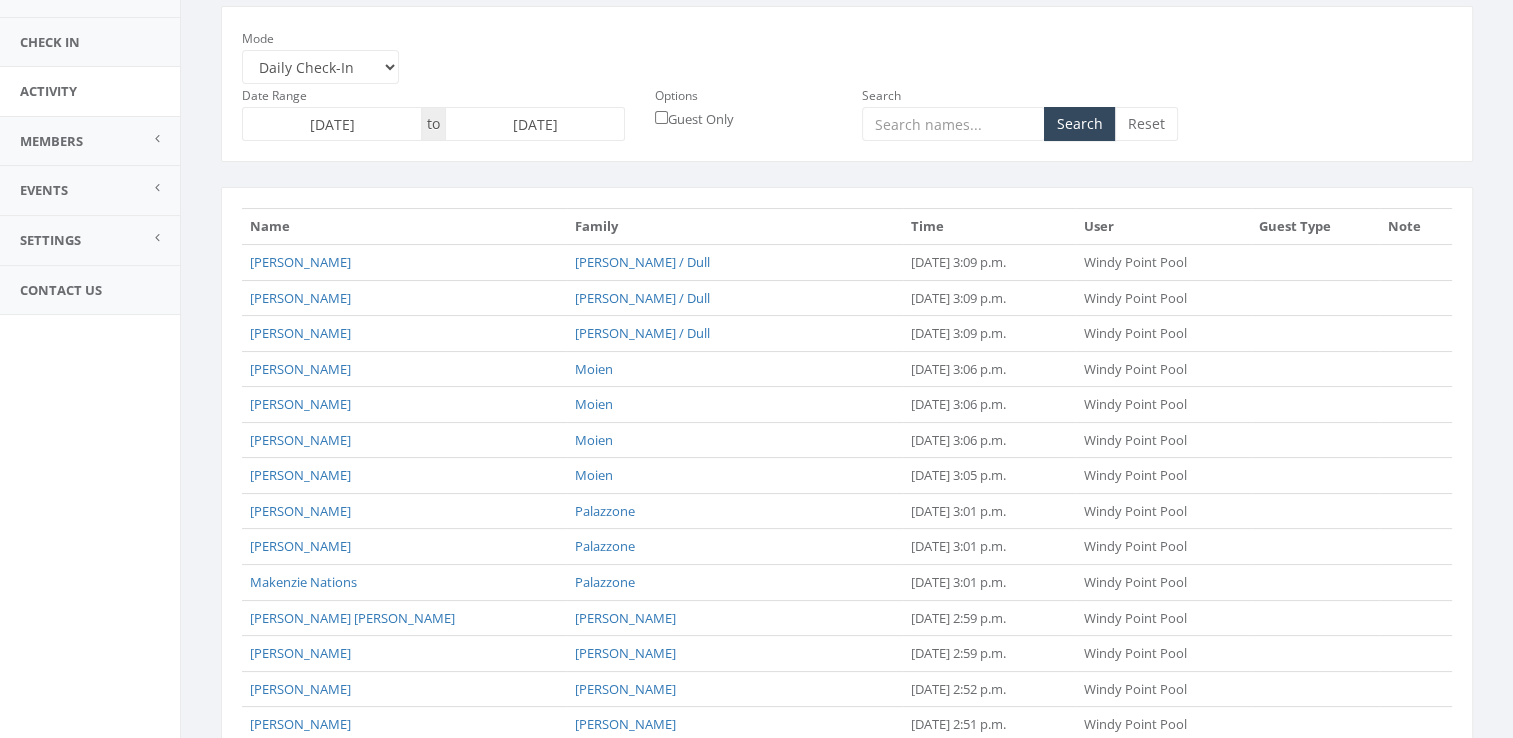 scroll, scrollTop: 0, scrollLeft: 0, axis: both 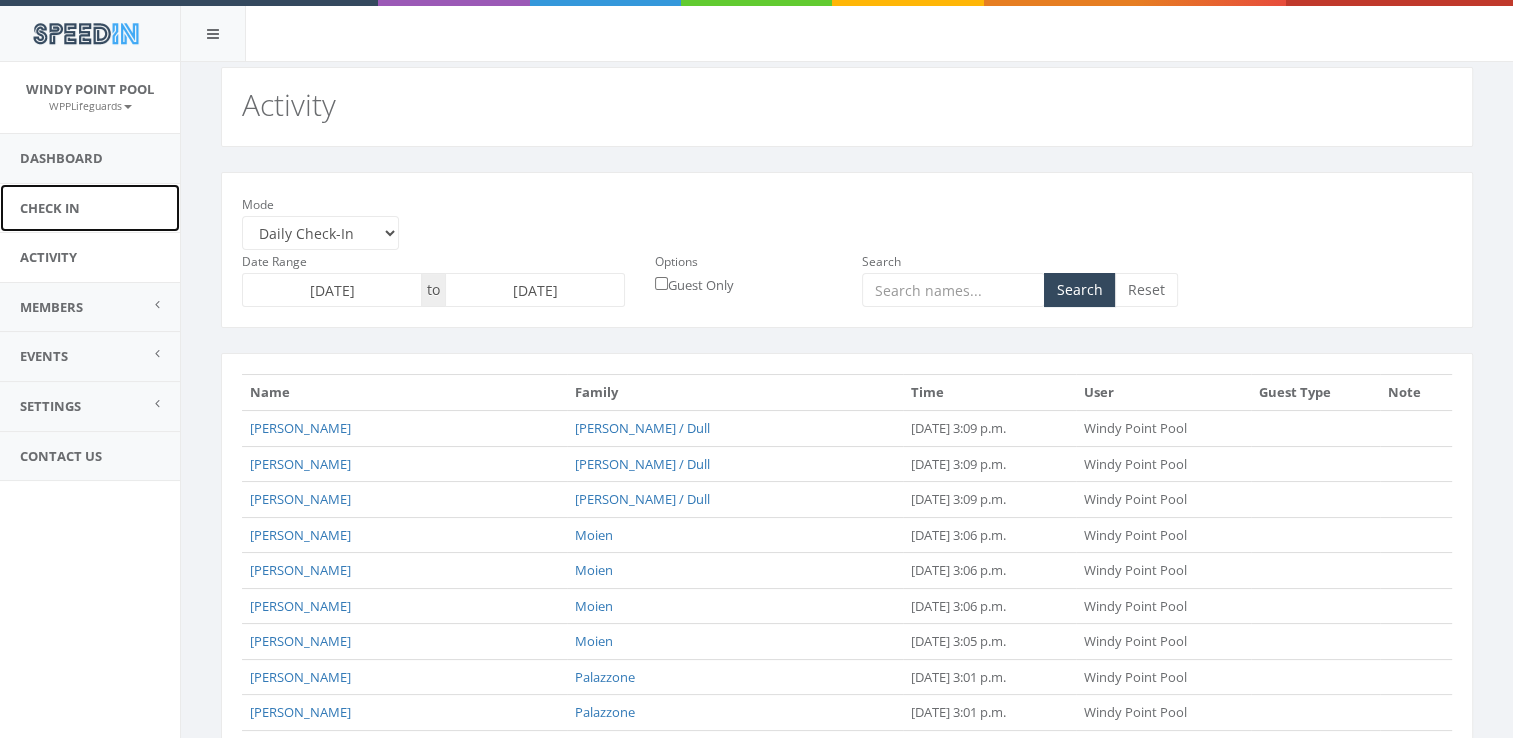 click on "Check In" at bounding box center (90, 208) 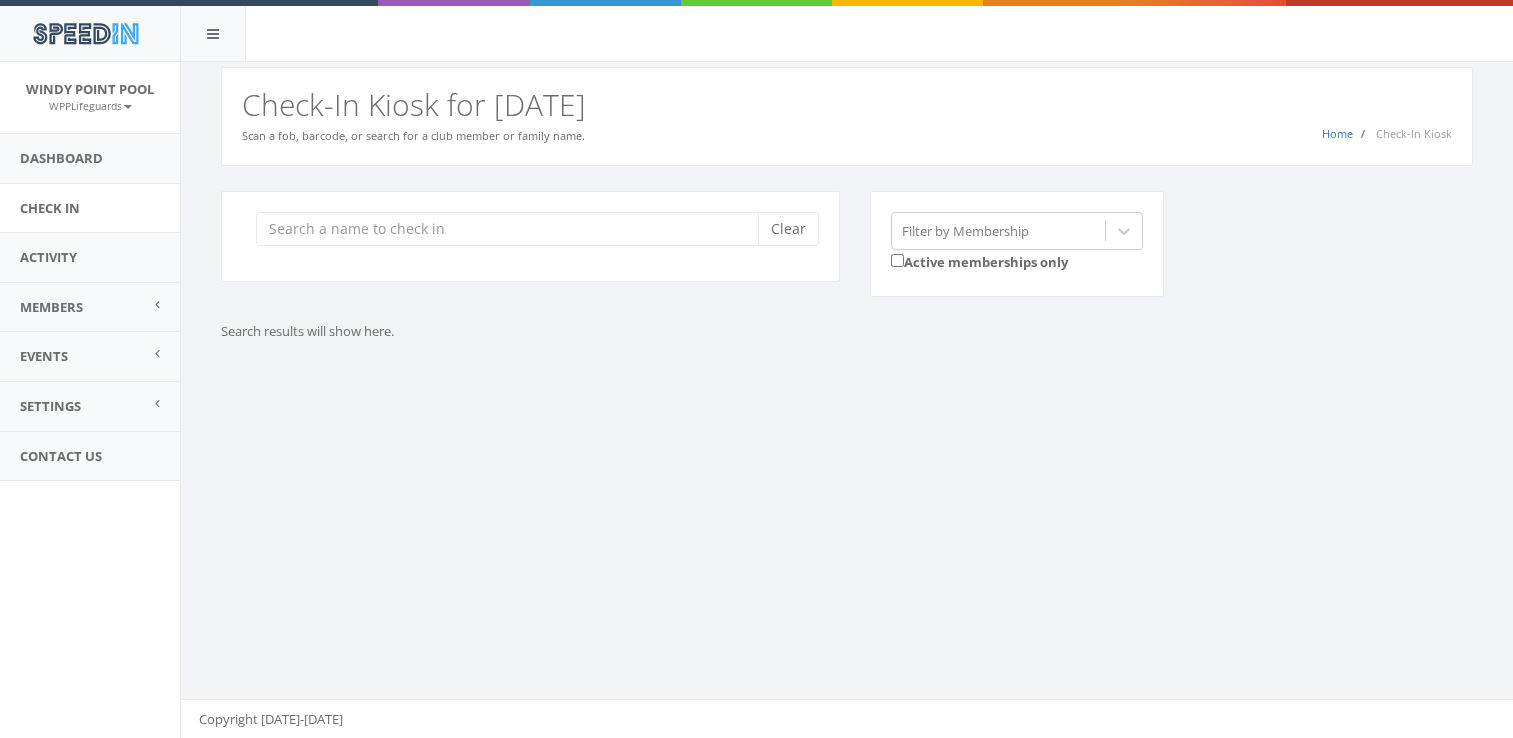 scroll, scrollTop: 0, scrollLeft: 0, axis: both 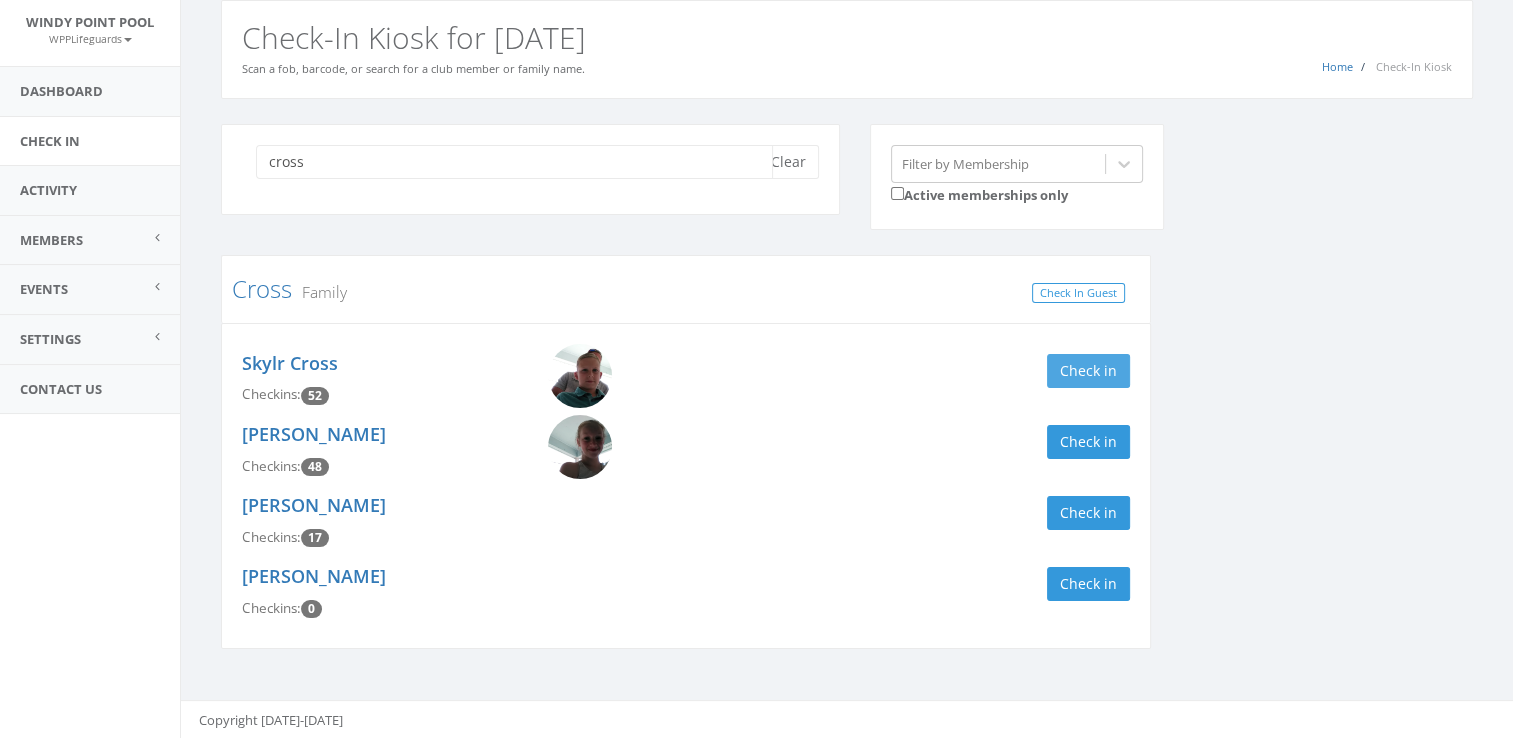 type on "cross" 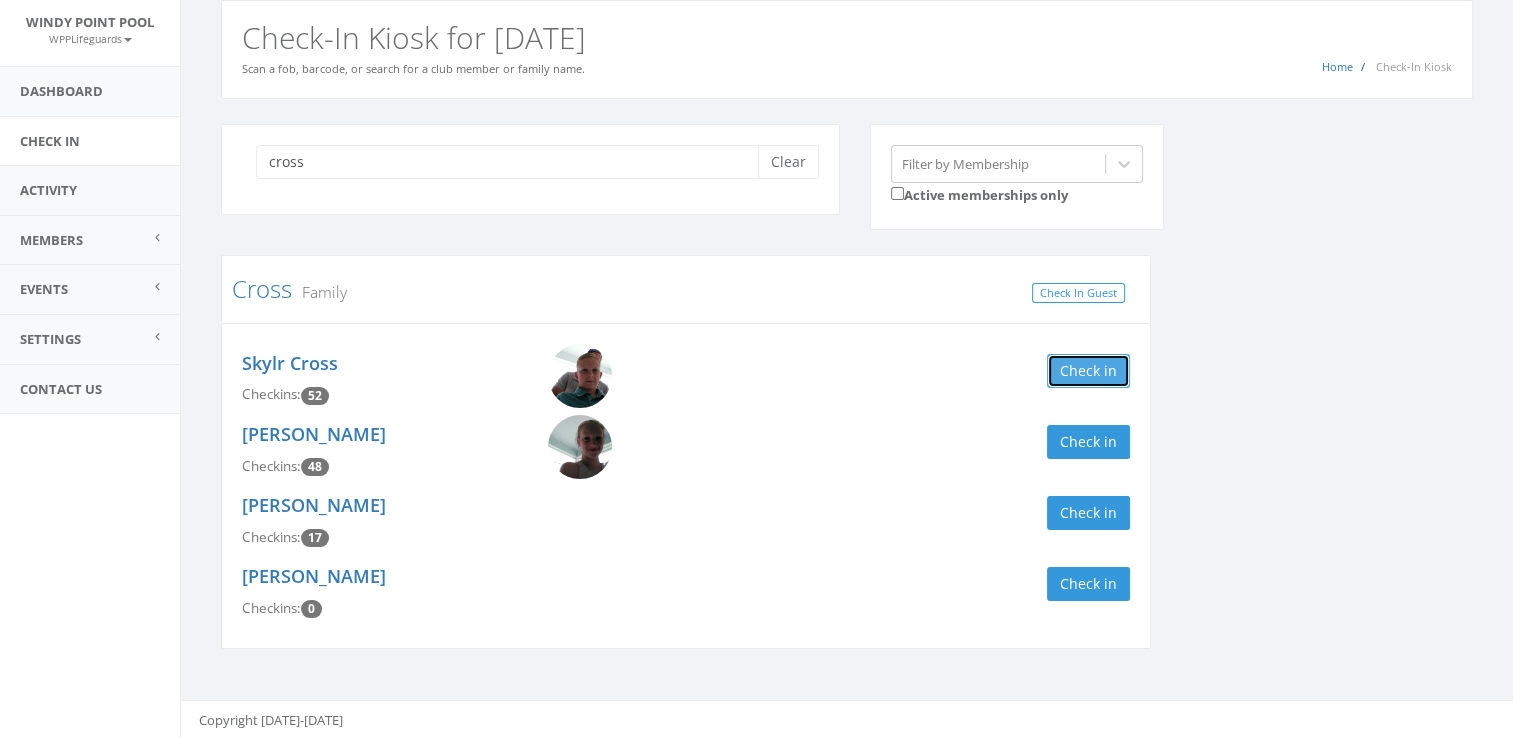 click on "Check in" at bounding box center [1088, 371] 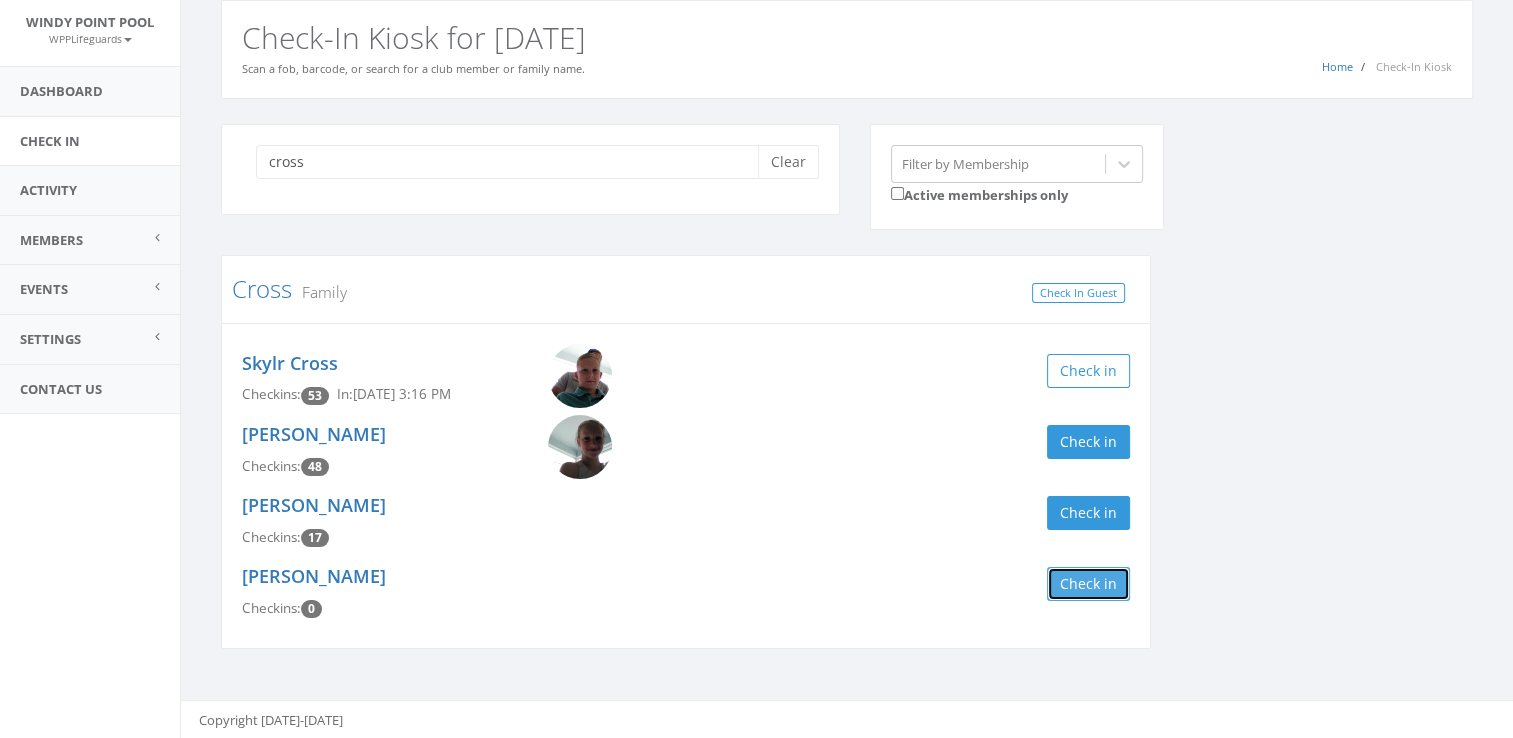 click on "Check in" at bounding box center (1088, 584) 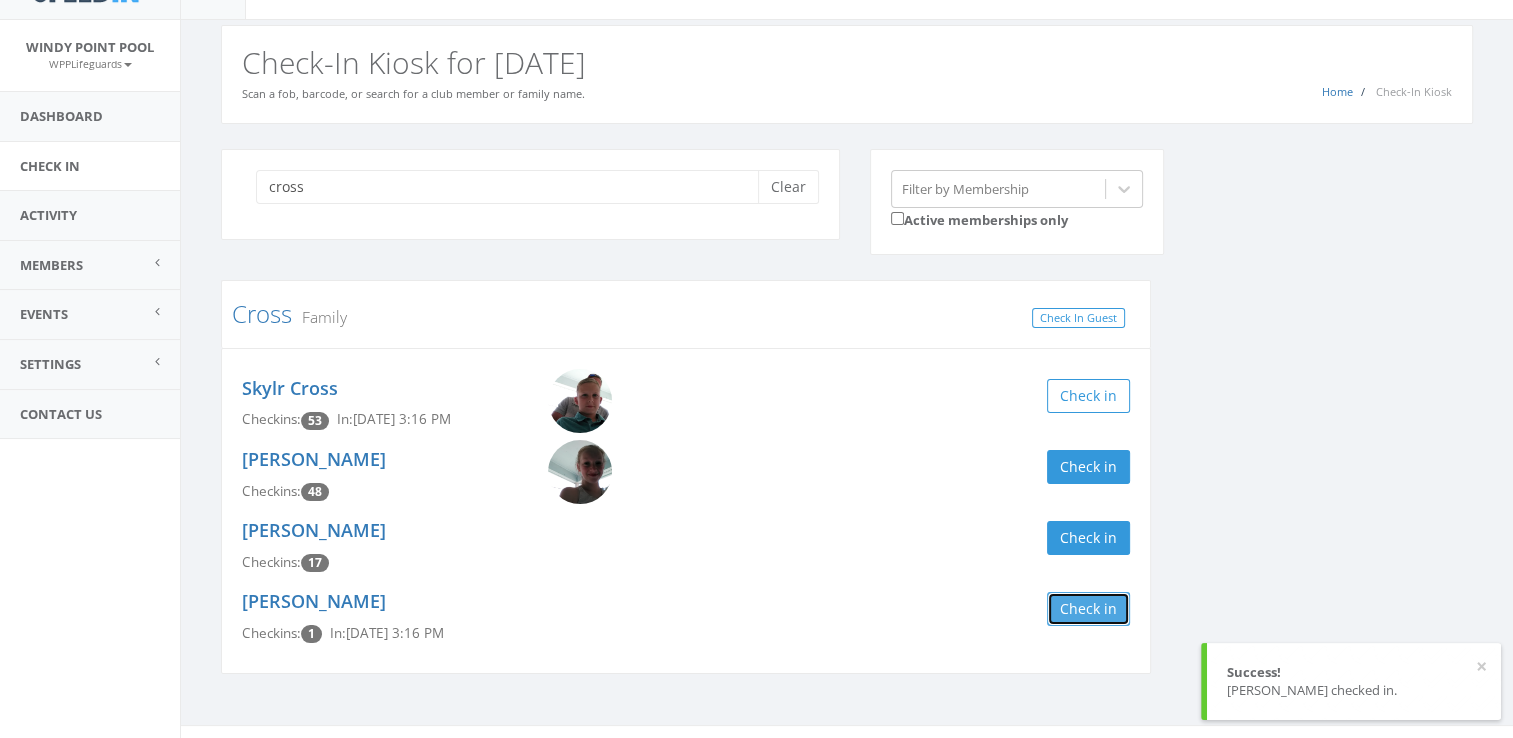 scroll, scrollTop: 67, scrollLeft: 0, axis: vertical 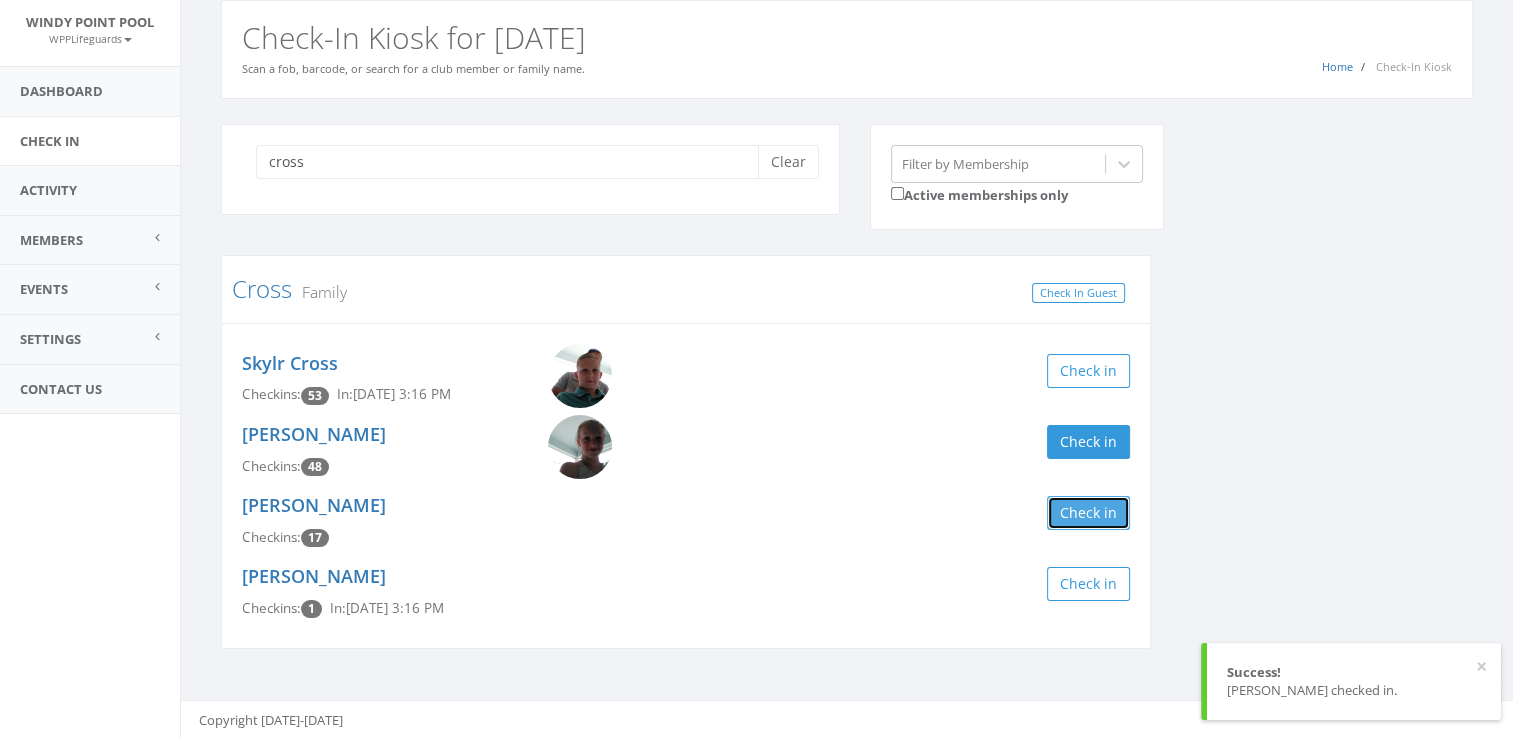 click on "Check in" at bounding box center [1088, 513] 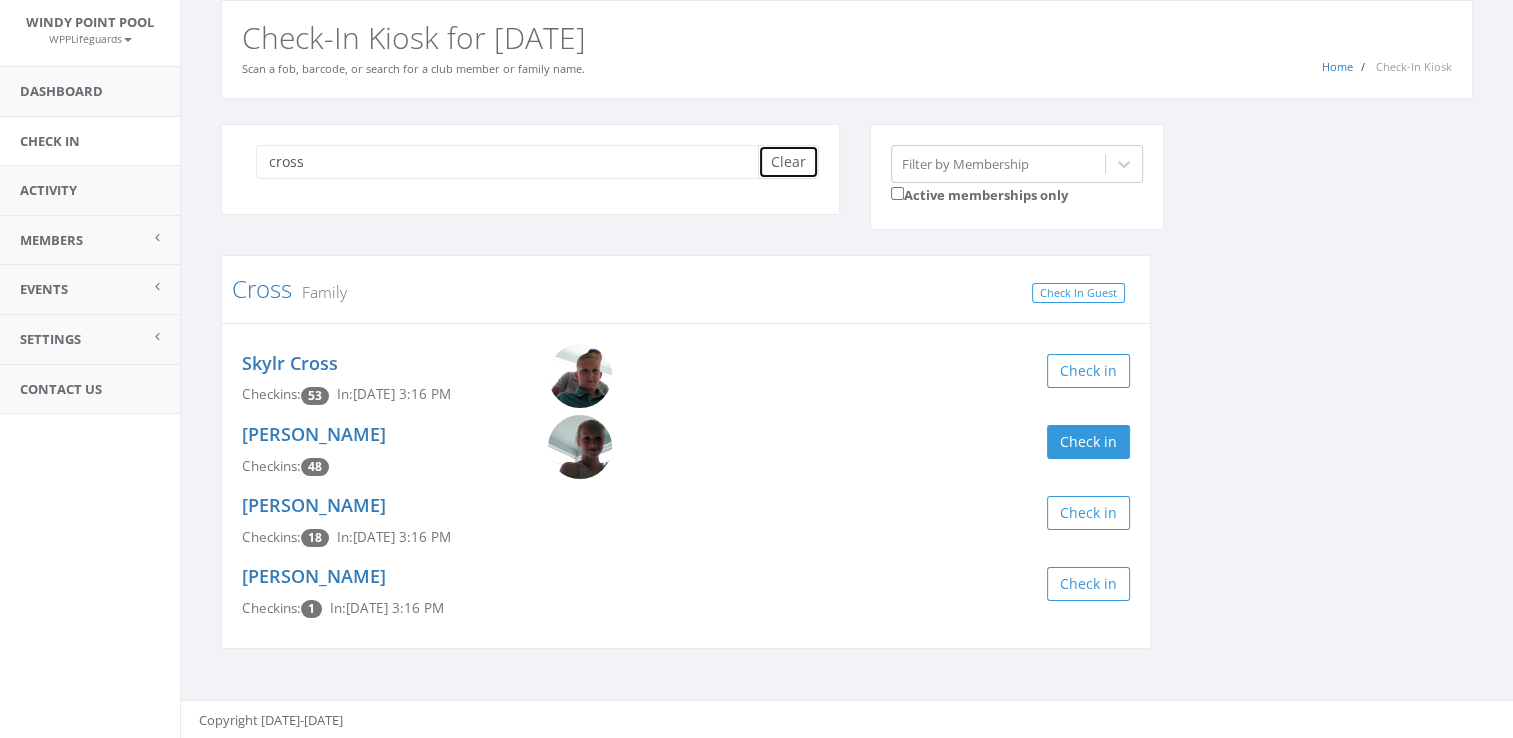 click on "Clear" at bounding box center [788, 162] 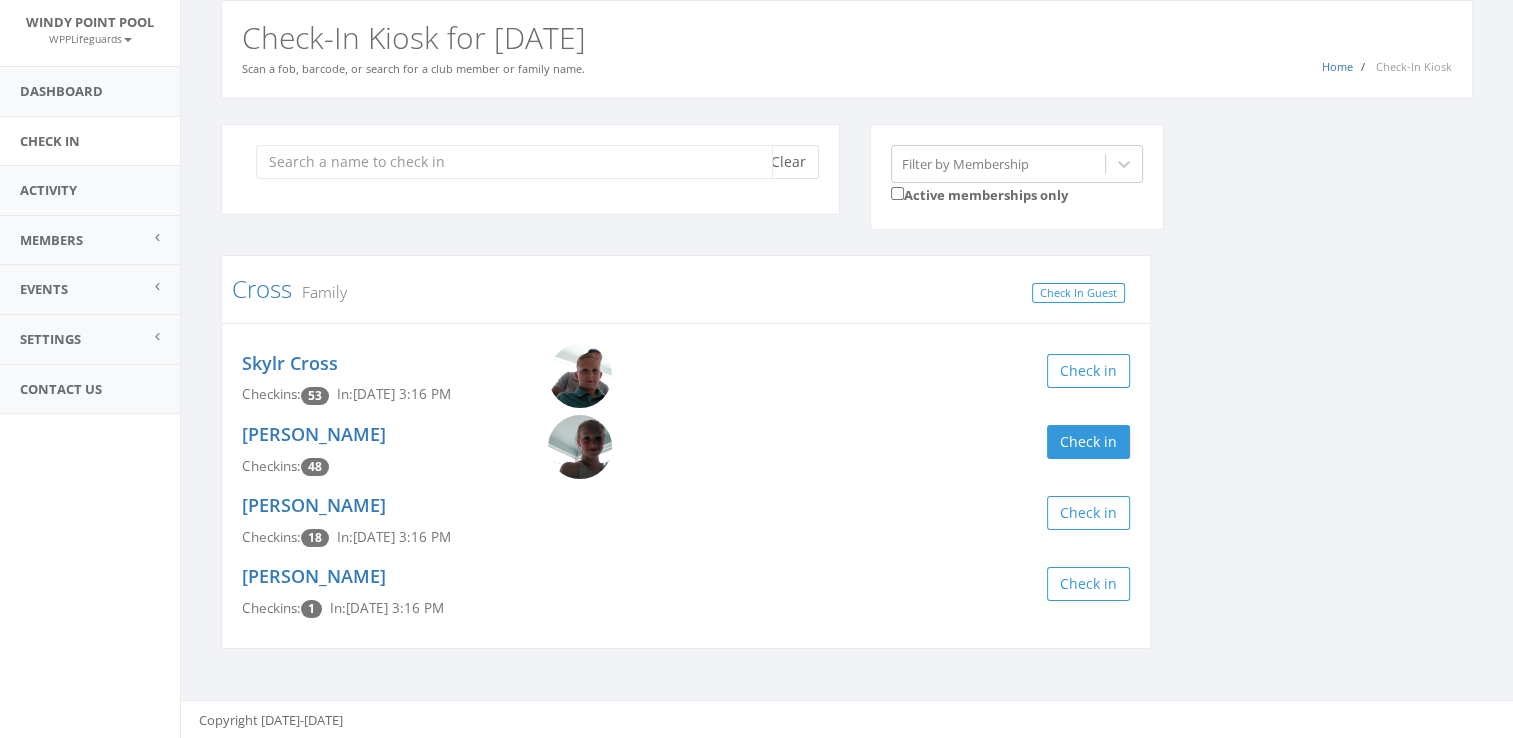 scroll, scrollTop: 0, scrollLeft: 0, axis: both 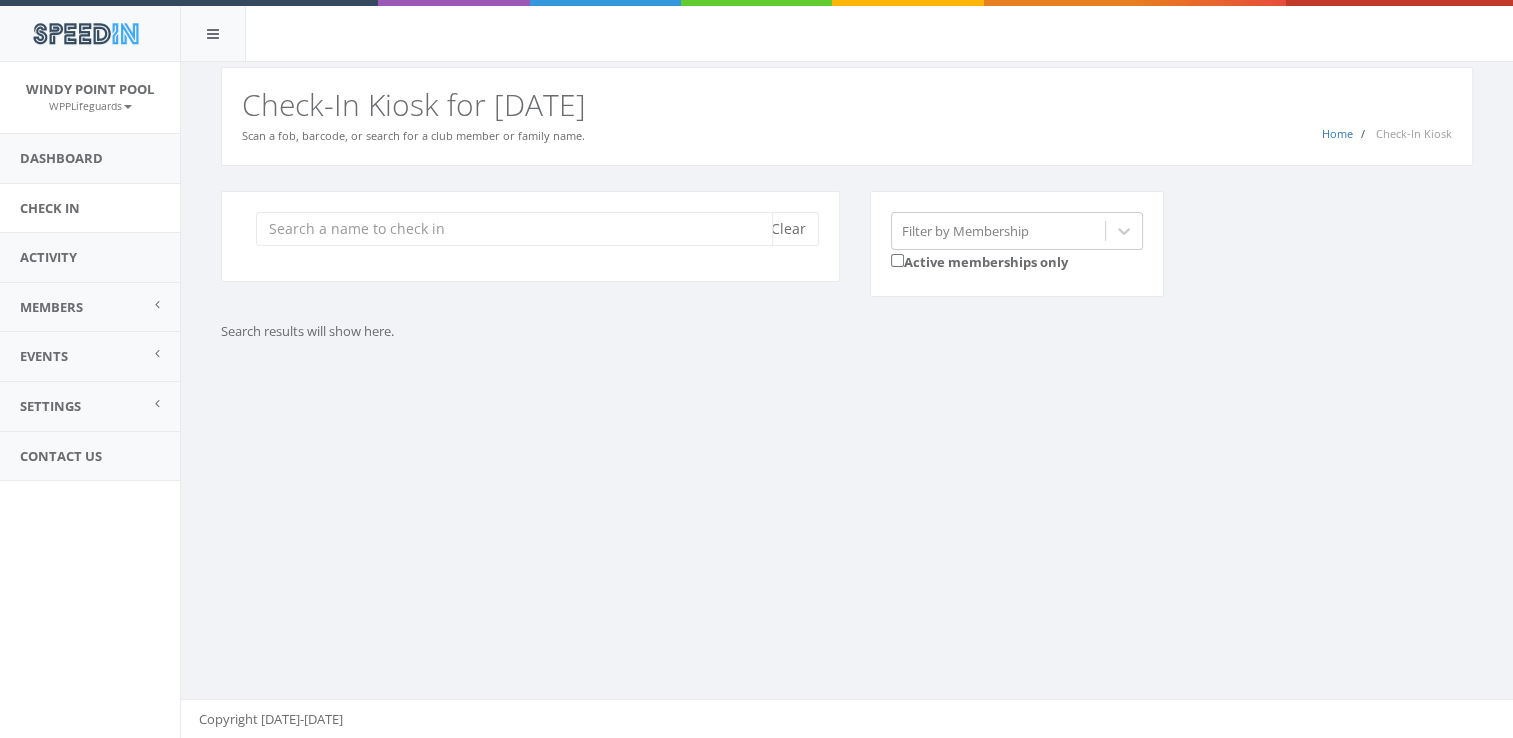 click at bounding box center [514, 229] 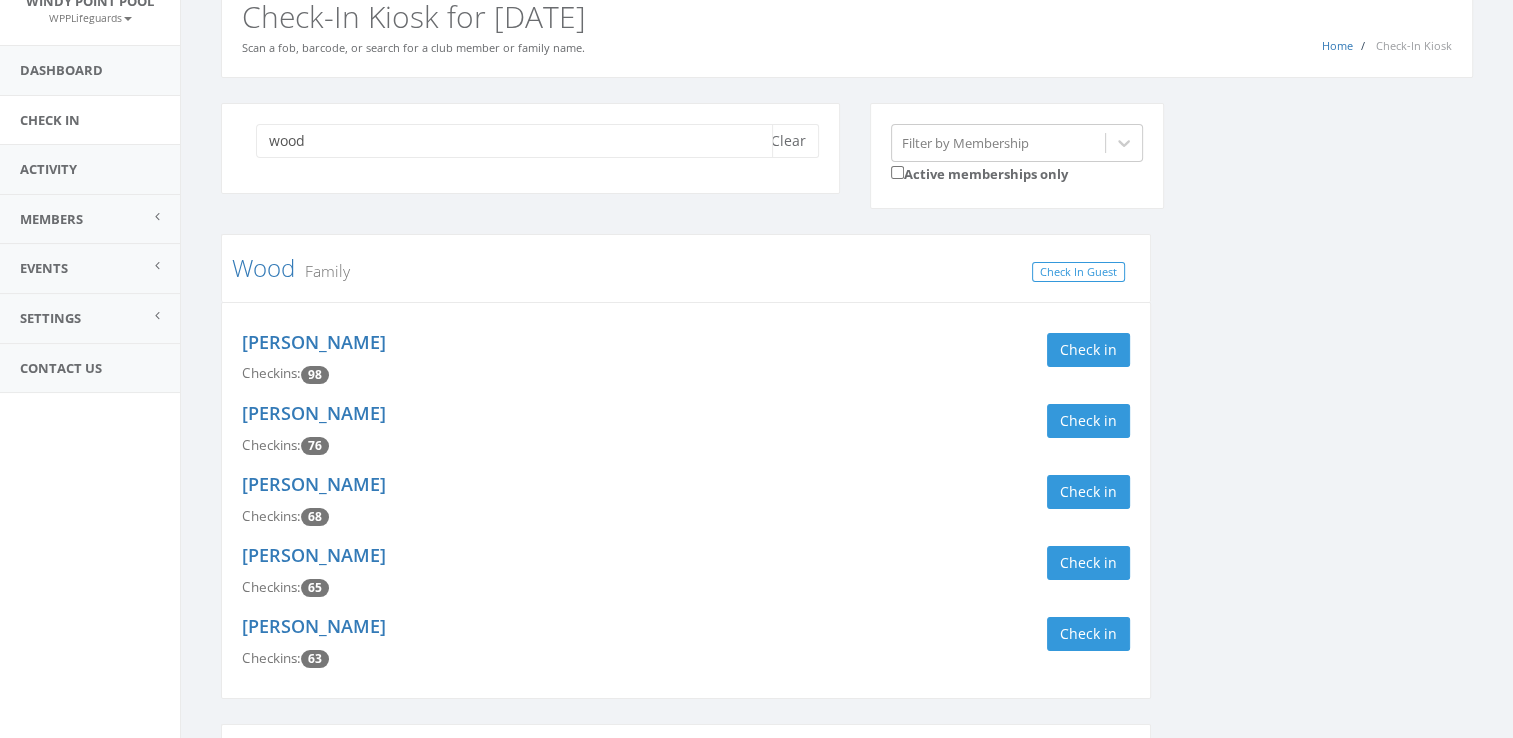 scroll, scrollTop: 83, scrollLeft: 0, axis: vertical 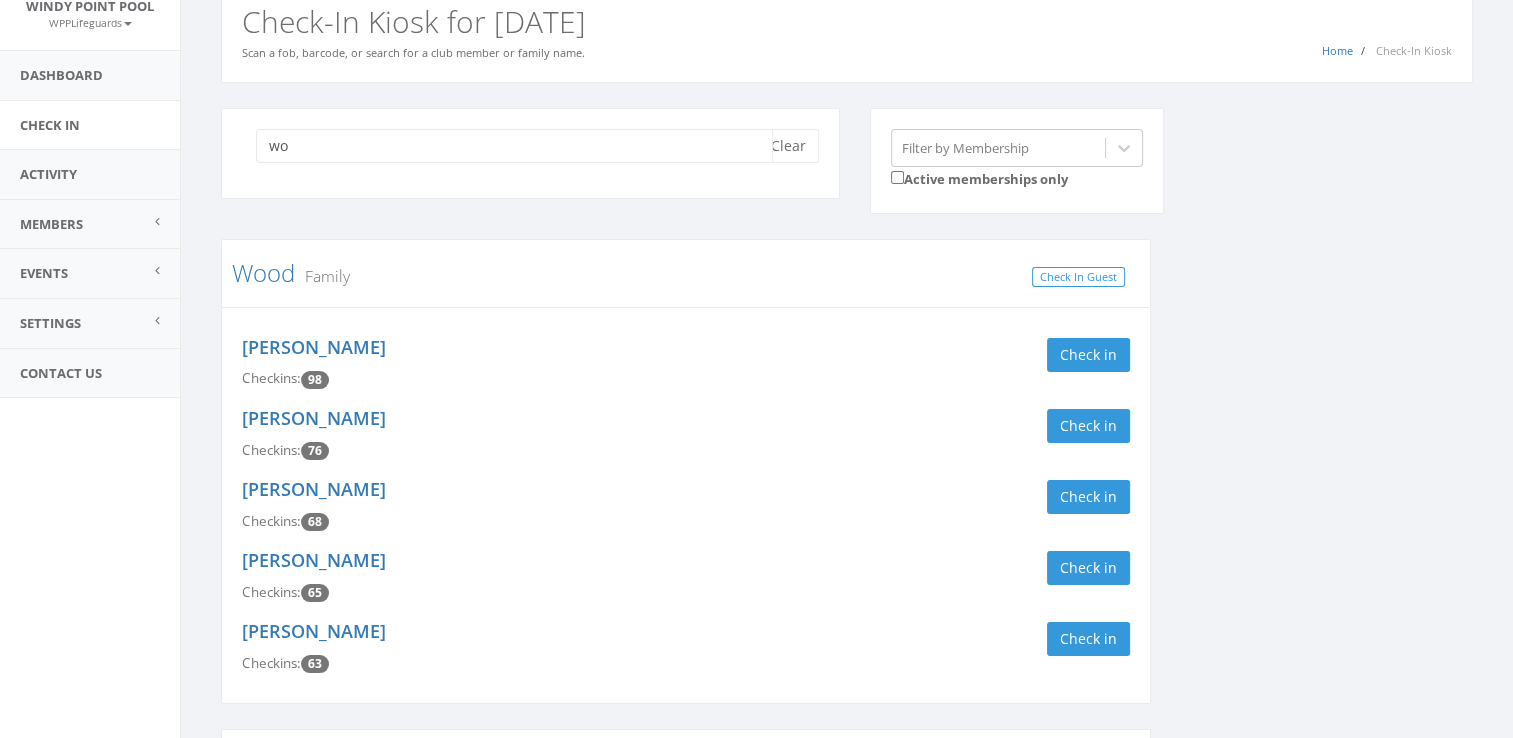 type on "w" 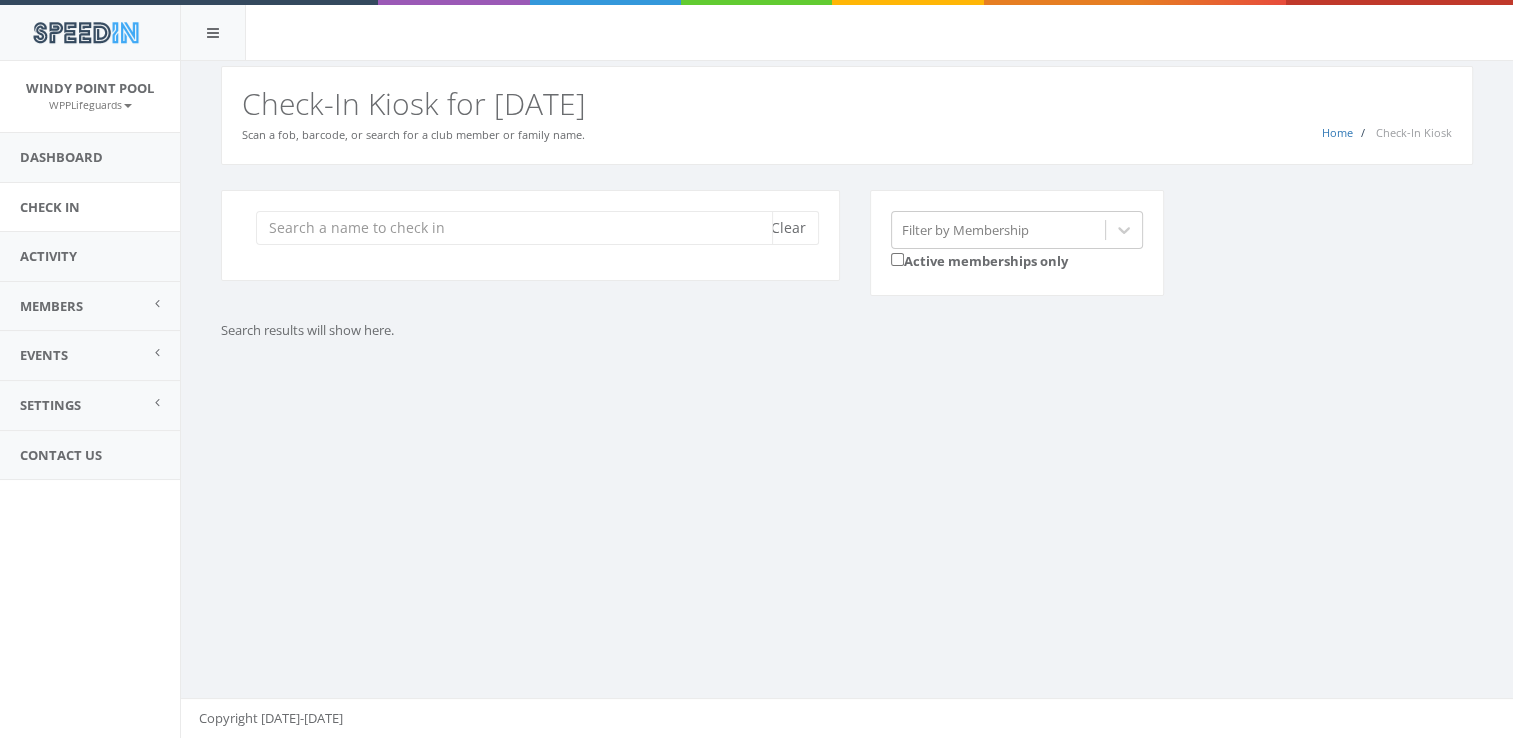 scroll, scrollTop: 0, scrollLeft: 0, axis: both 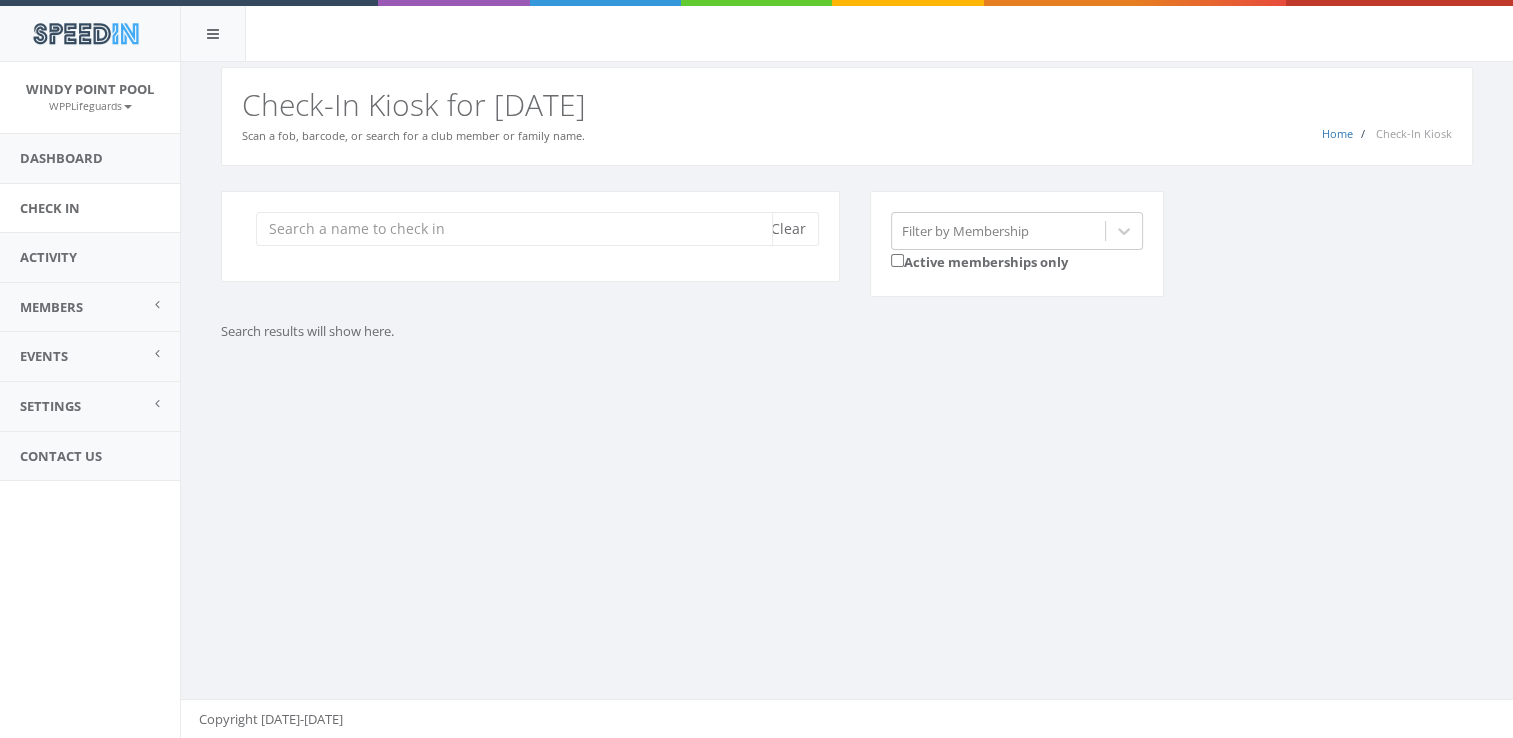 type 